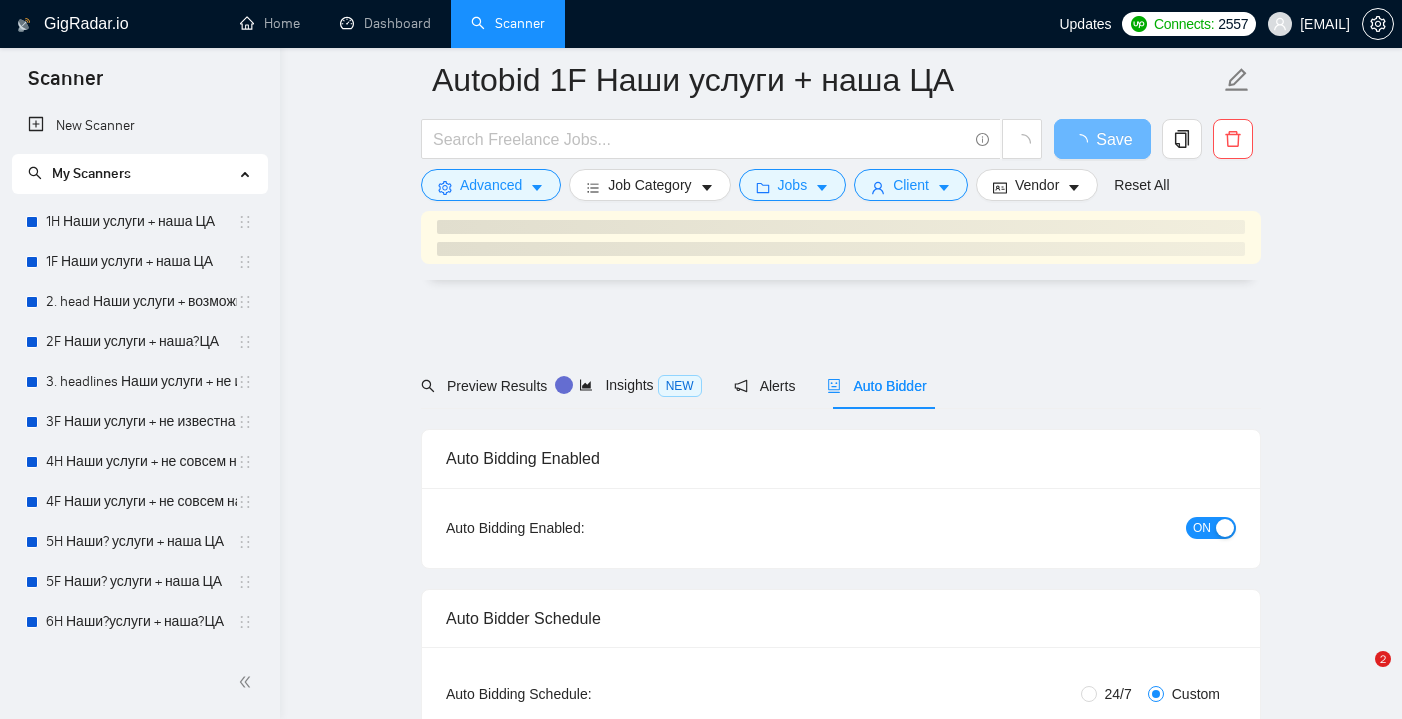 scroll, scrollTop: 4632, scrollLeft: 0, axis: vertical 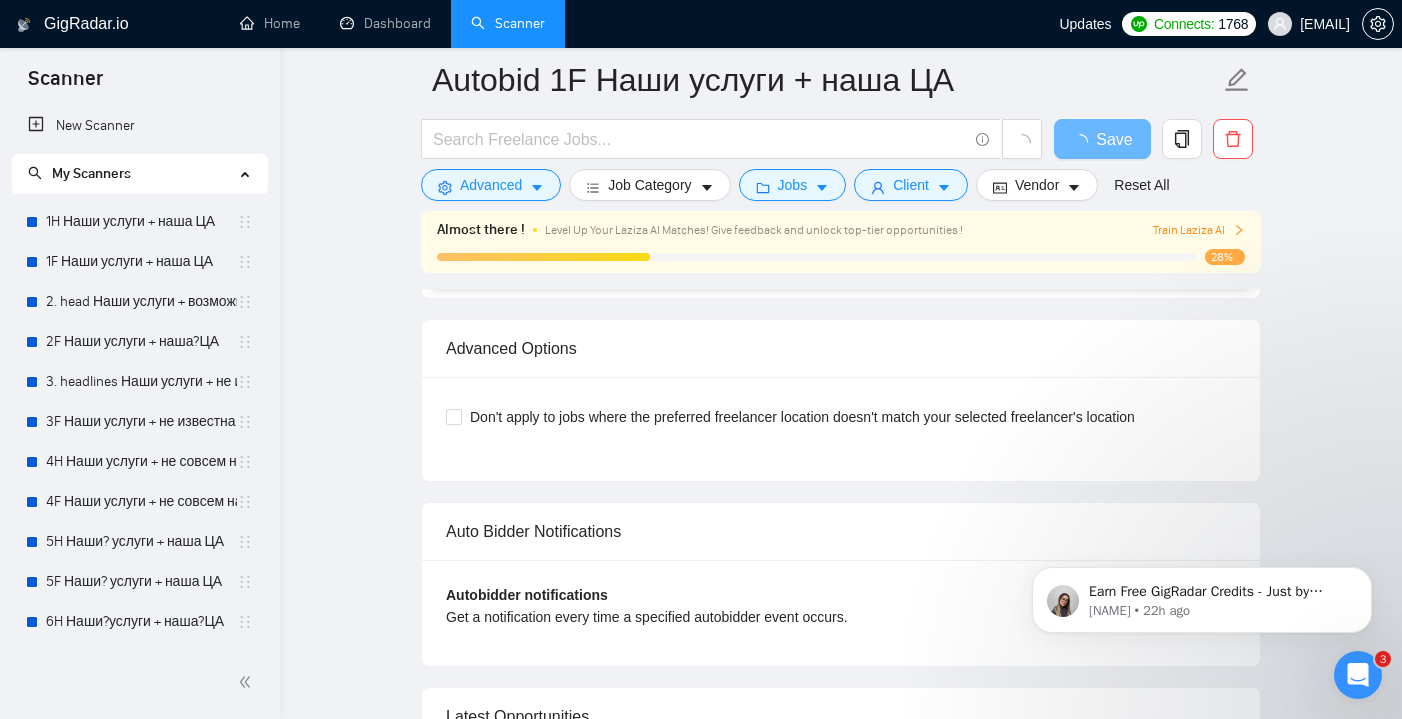 click on "Train Laziza AI" at bounding box center [1199, 230] 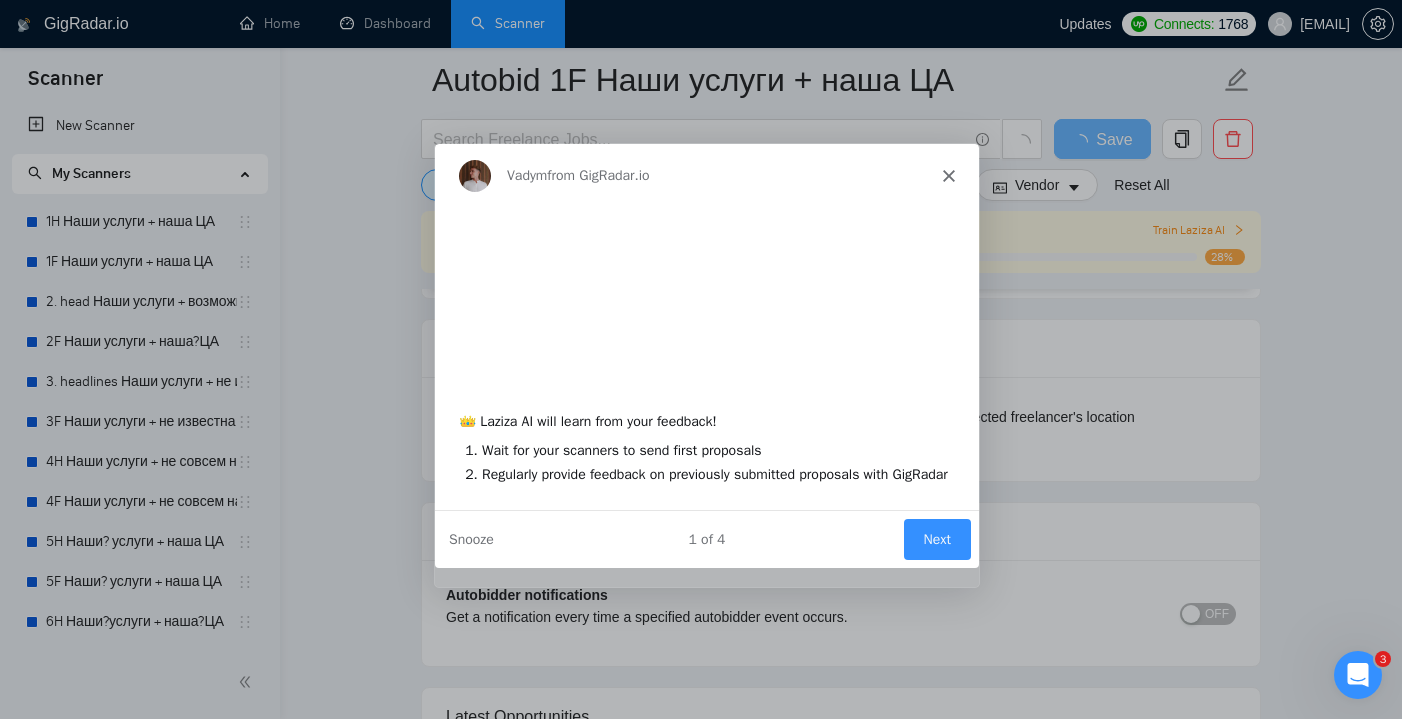 scroll, scrollTop: 0, scrollLeft: 0, axis: both 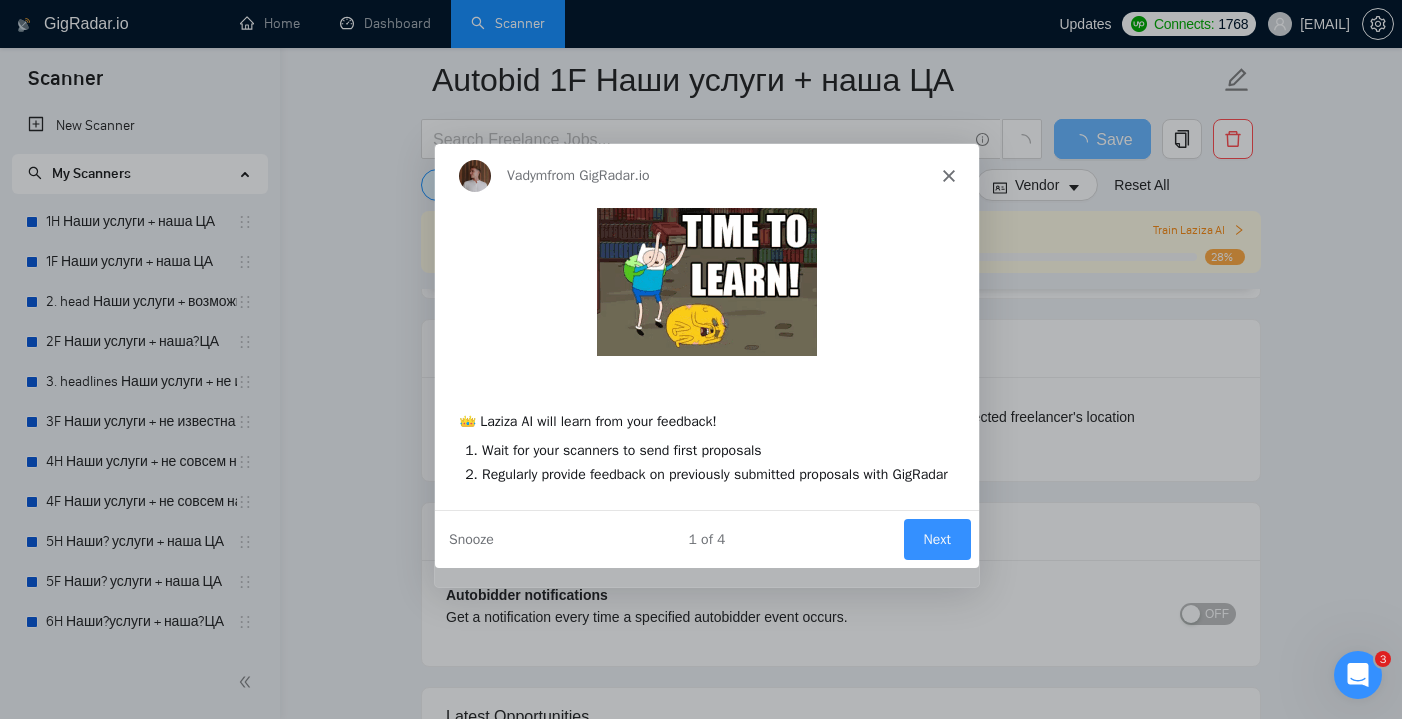 click on "Next" at bounding box center (936, 538) 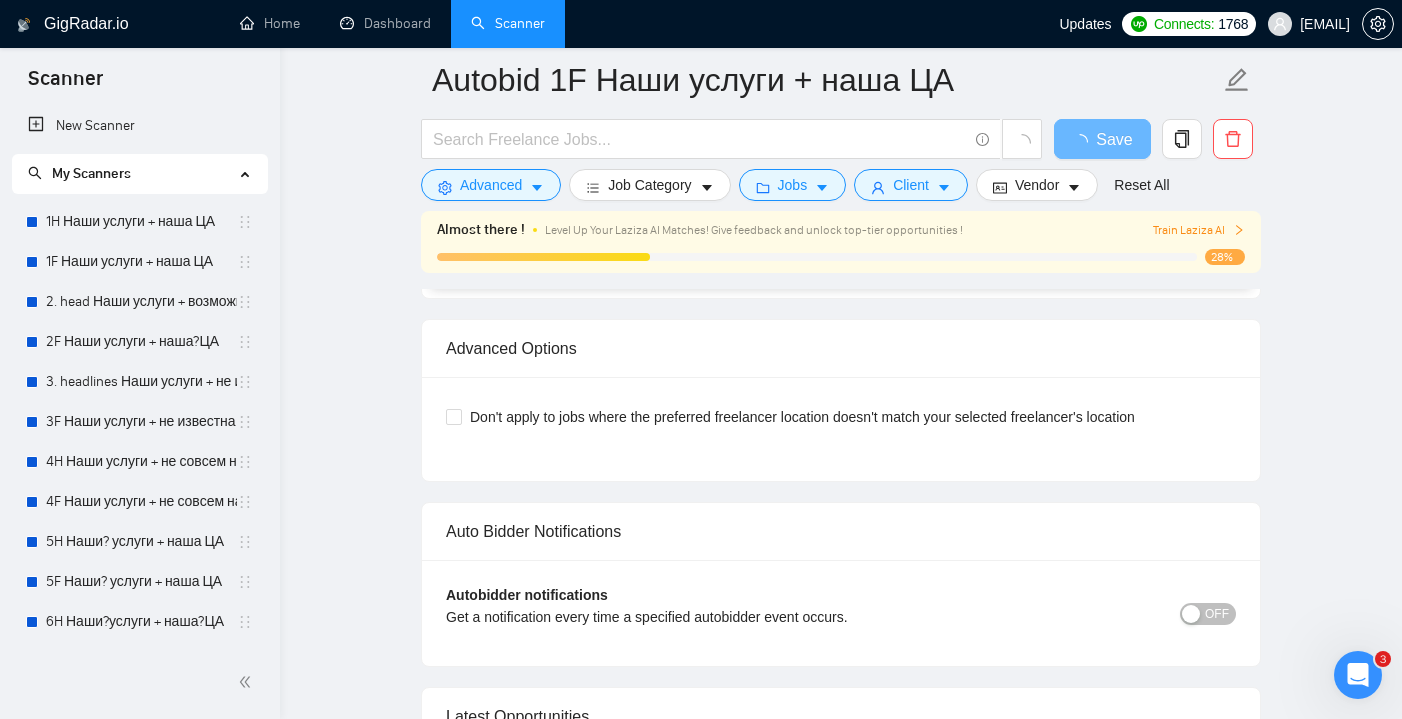 scroll, scrollTop: 0, scrollLeft: 0, axis: both 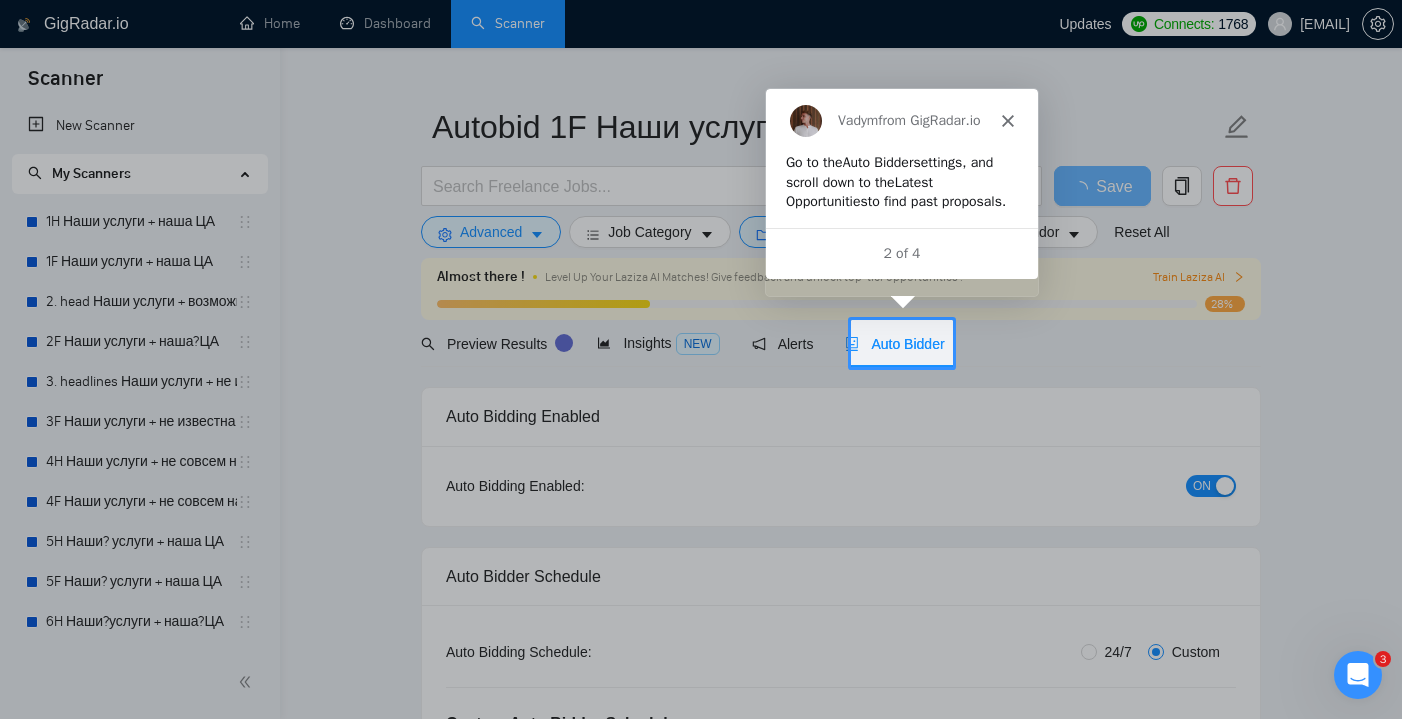 click on "Auto Bidder" at bounding box center [894, 344] 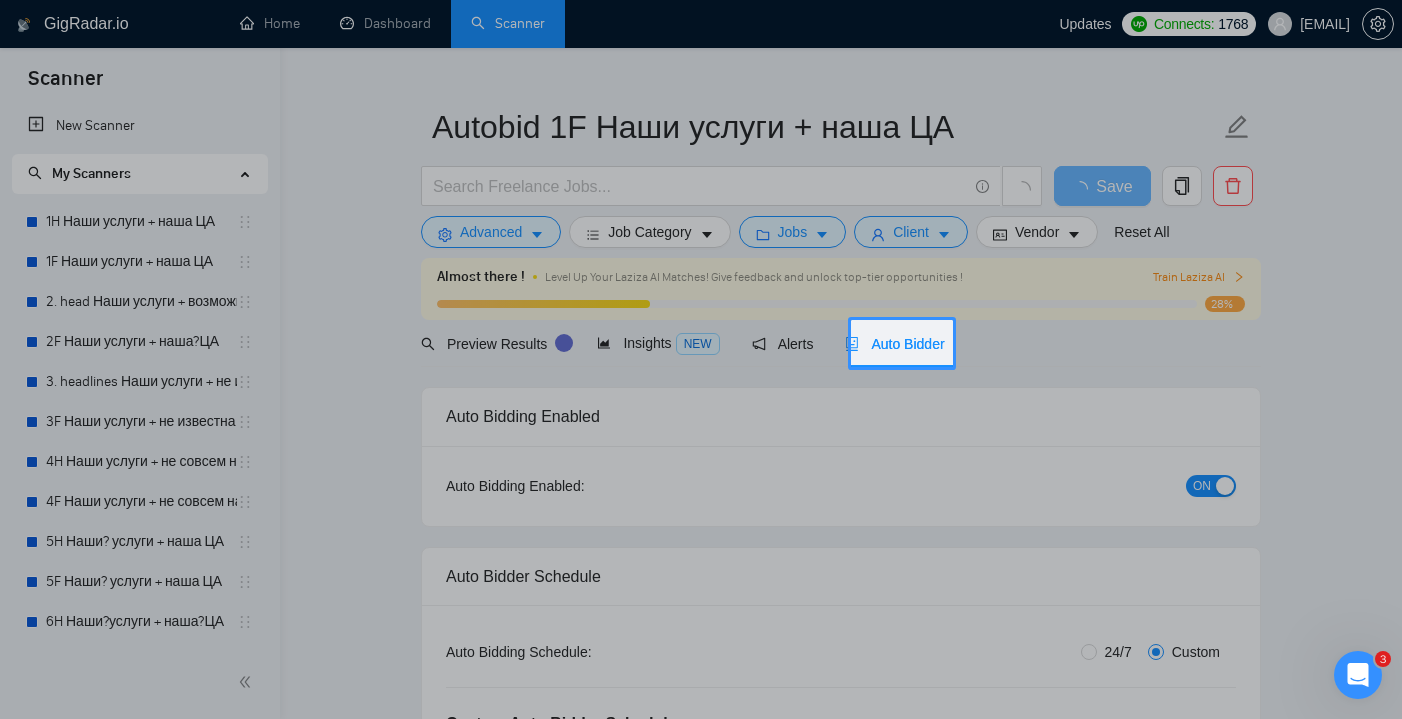 click on "Auto Bidder" at bounding box center [894, 344] 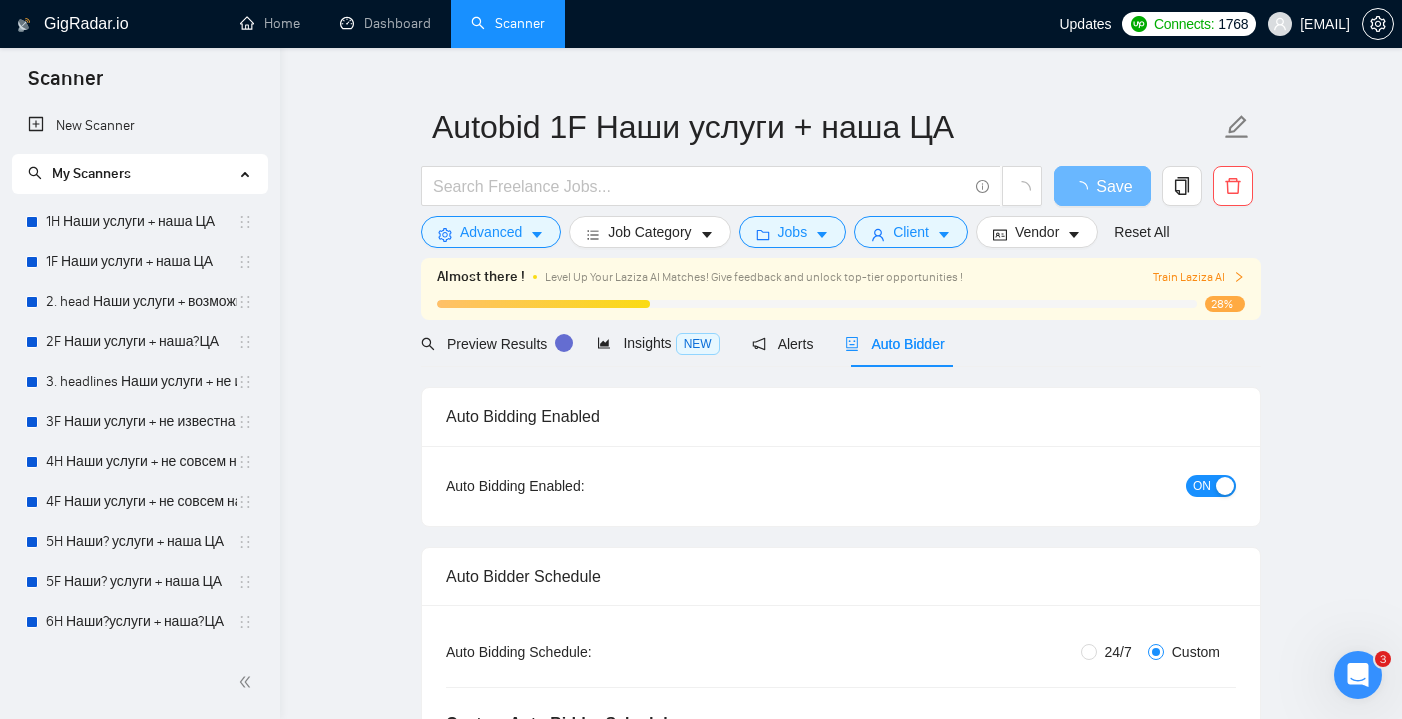 scroll, scrollTop: 0, scrollLeft: 0, axis: both 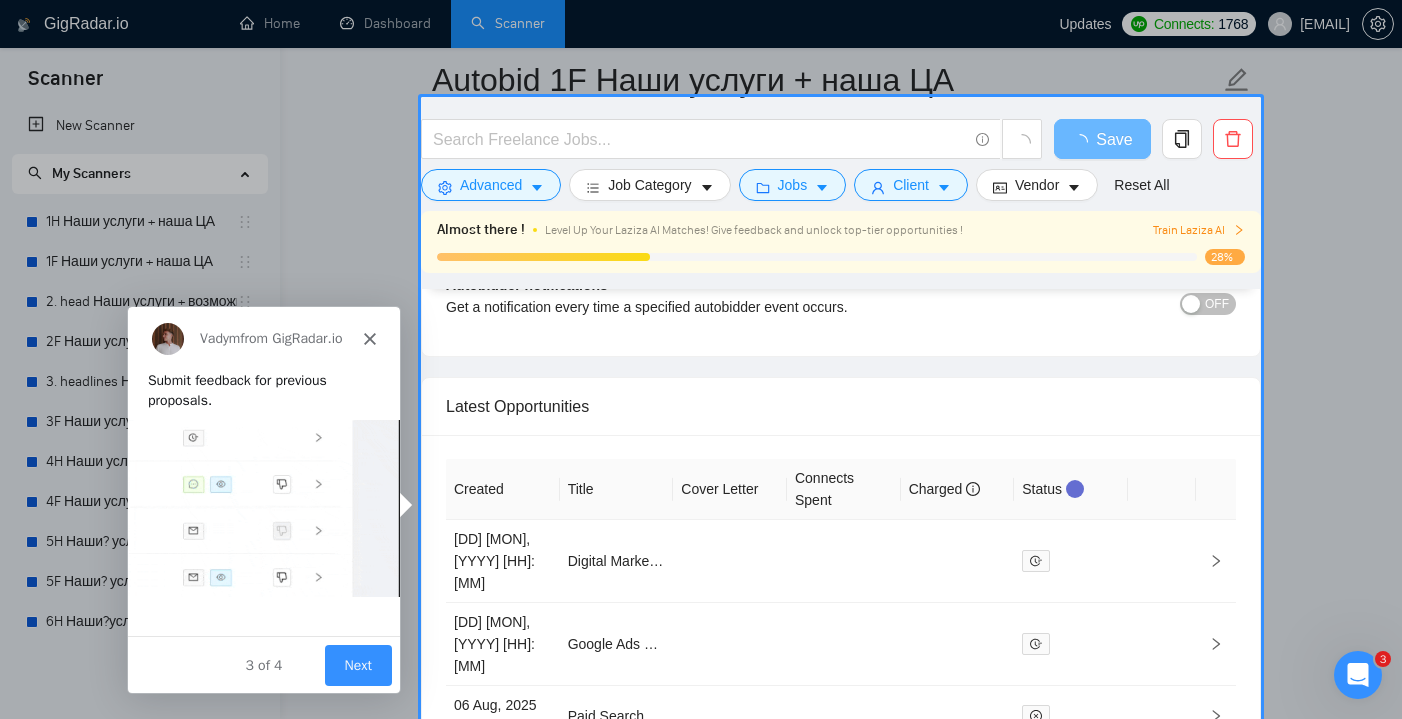 click at bounding box center (701, 359) 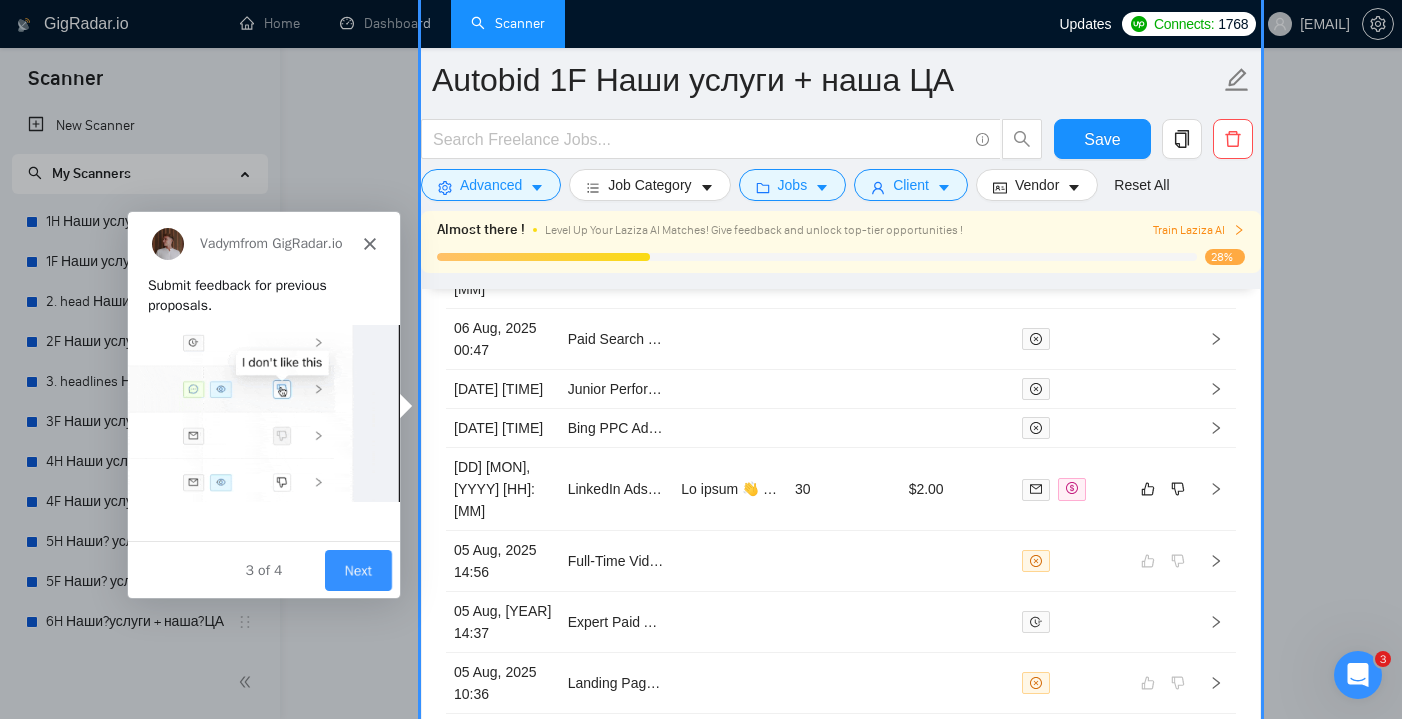 scroll, scrollTop: 5574, scrollLeft: 0, axis: vertical 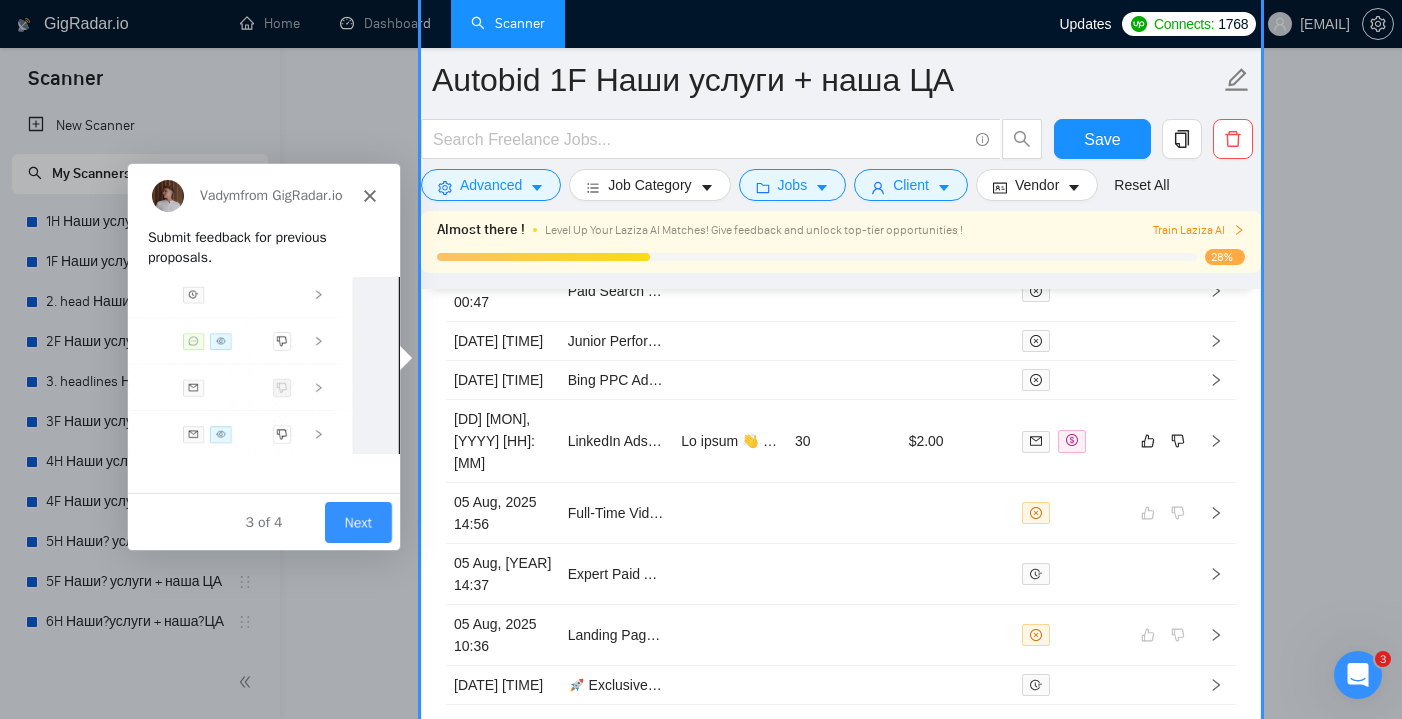 click at bounding box center [701, 359] 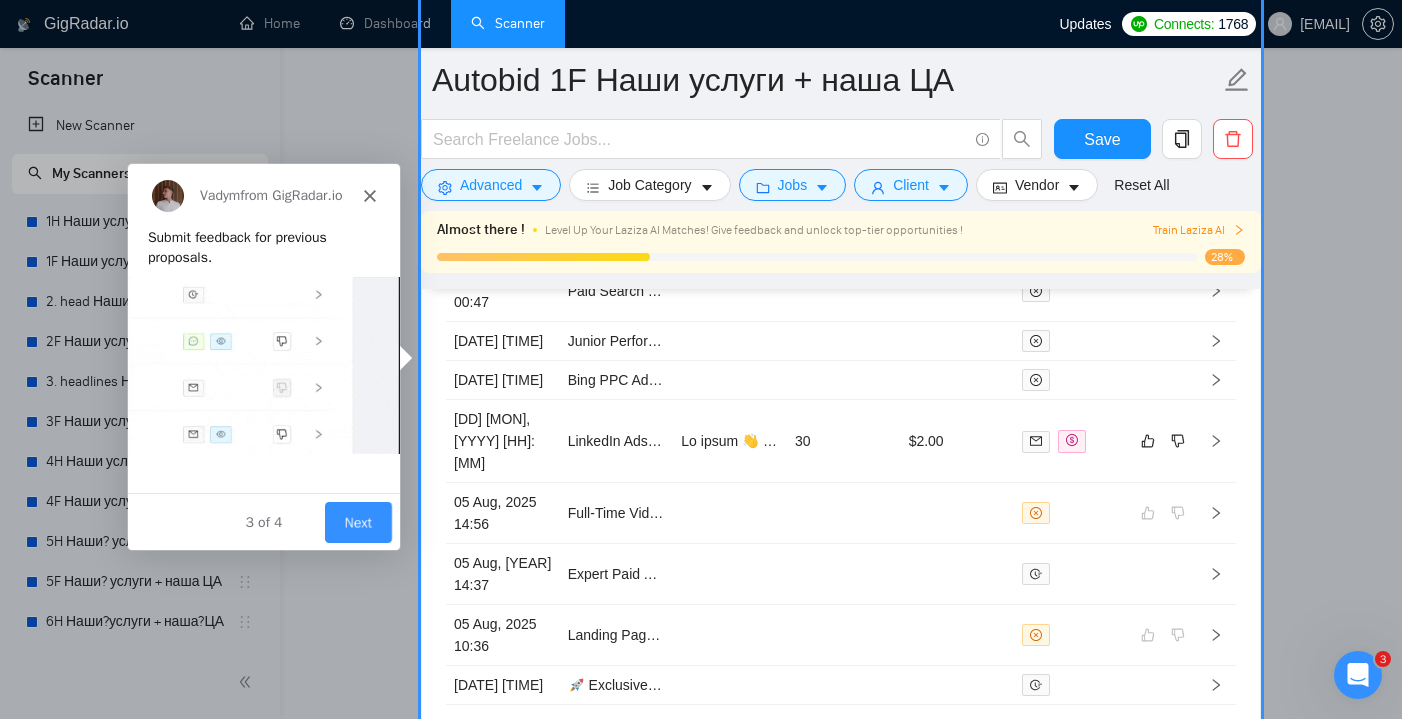 click at bounding box center (701, 359) 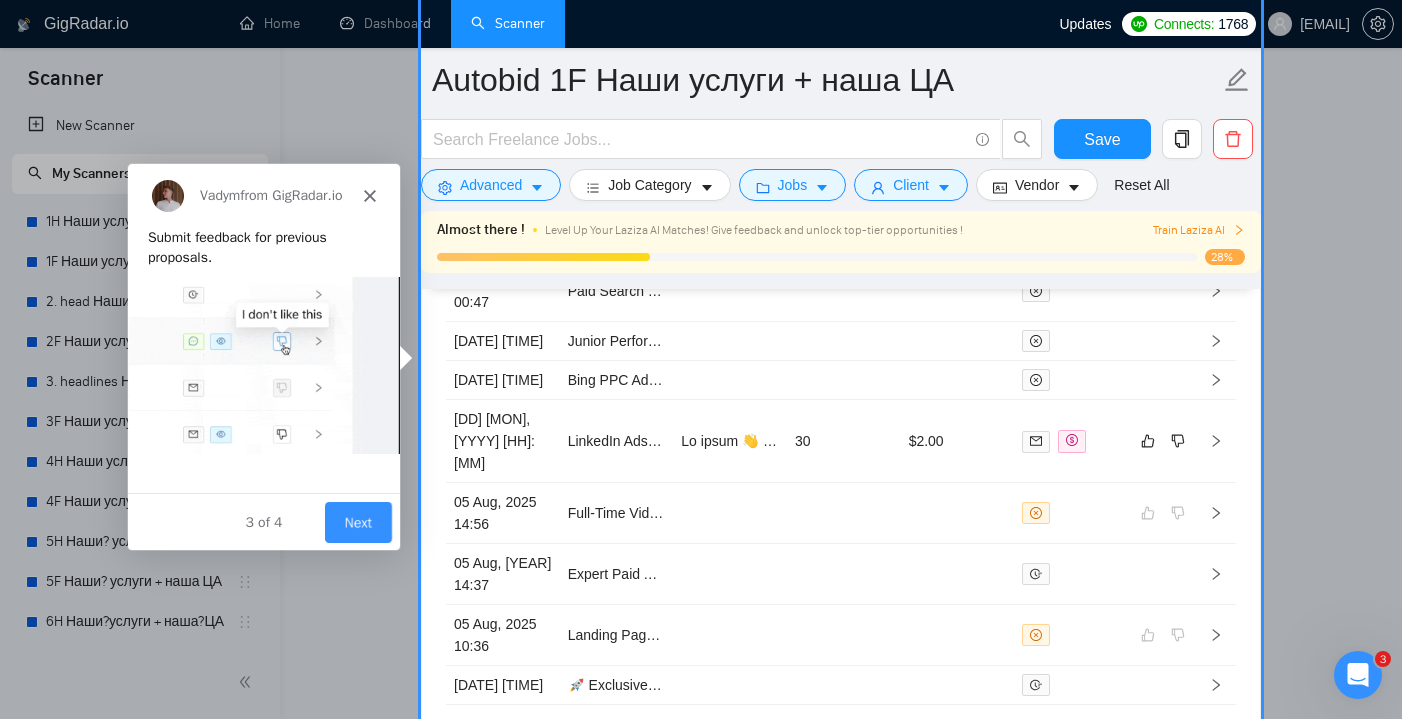 click on "Next" at bounding box center (357, 520) 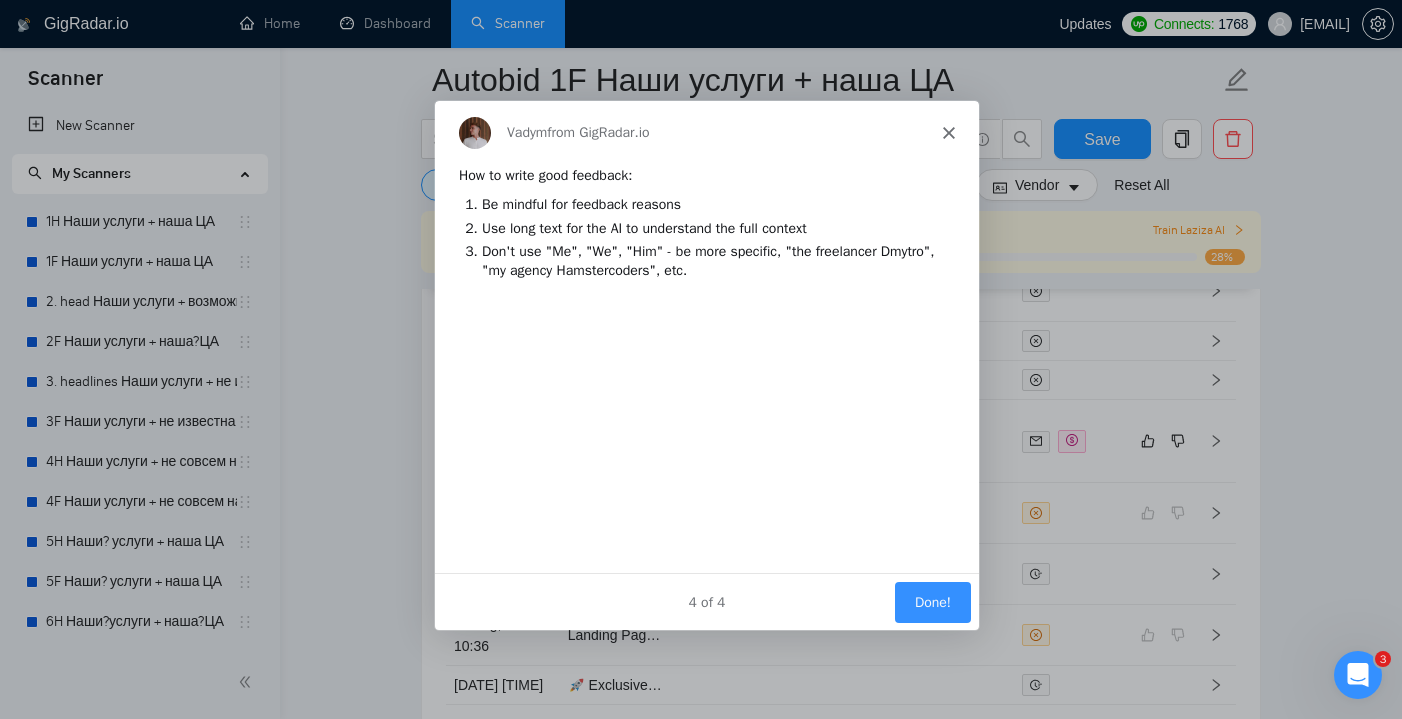 scroll, scrollTop: 0, scrollLeft: 0, axis: both 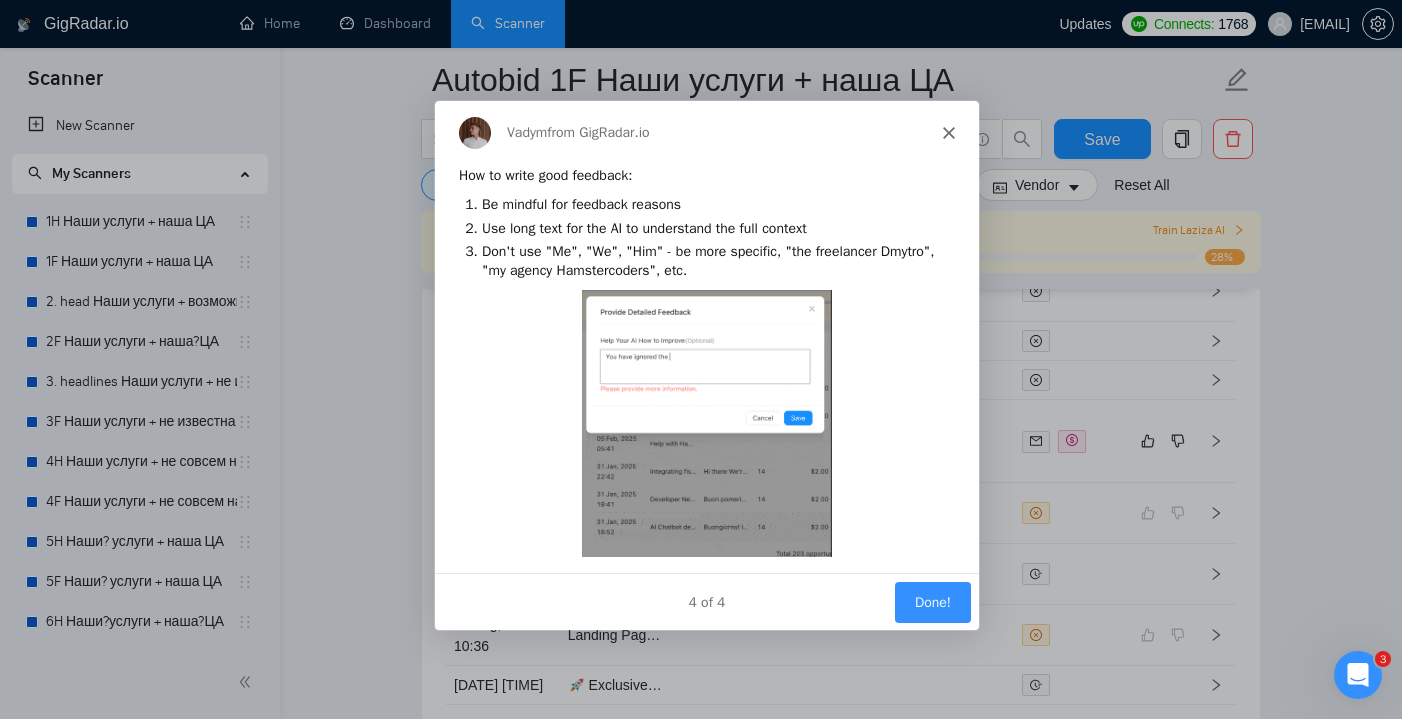 click on "Done!" at bounding box center [932, 600] 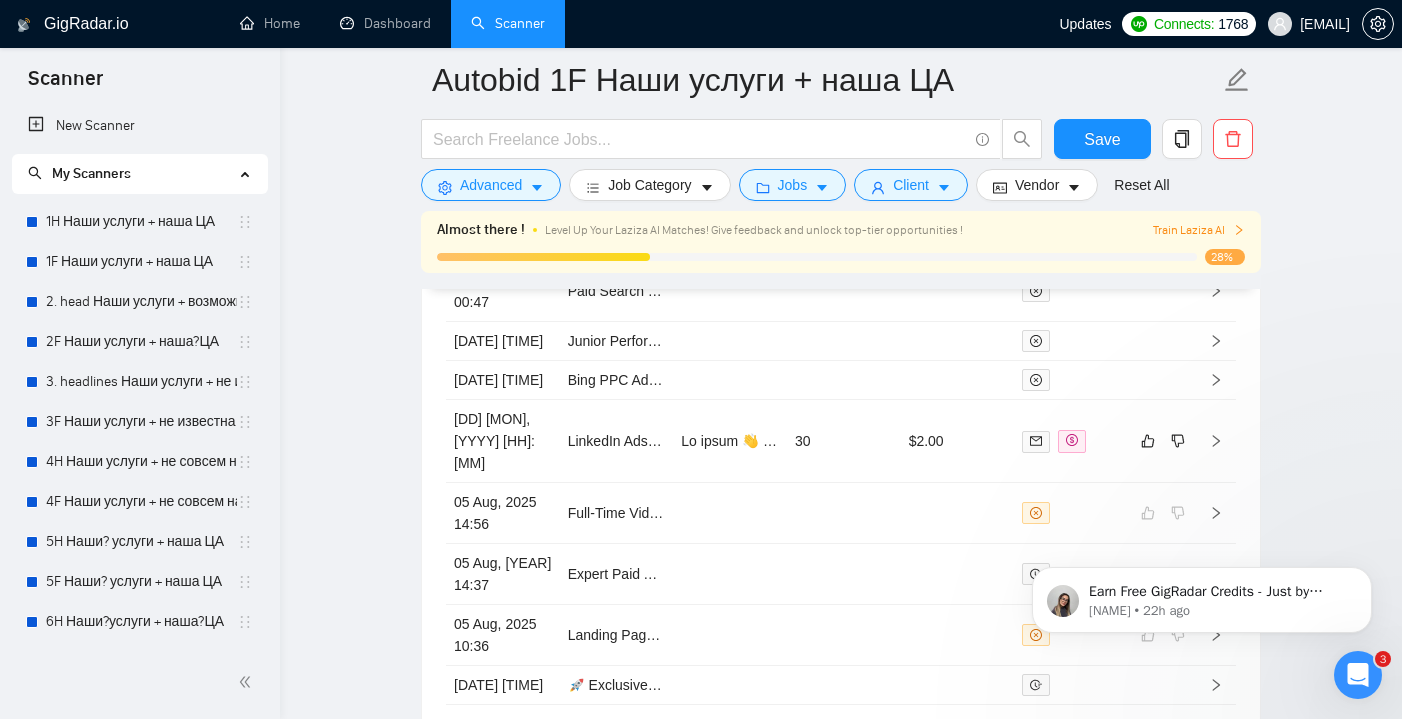 scroll, scrollTop: 0, scrollLeft: 0, axis: both 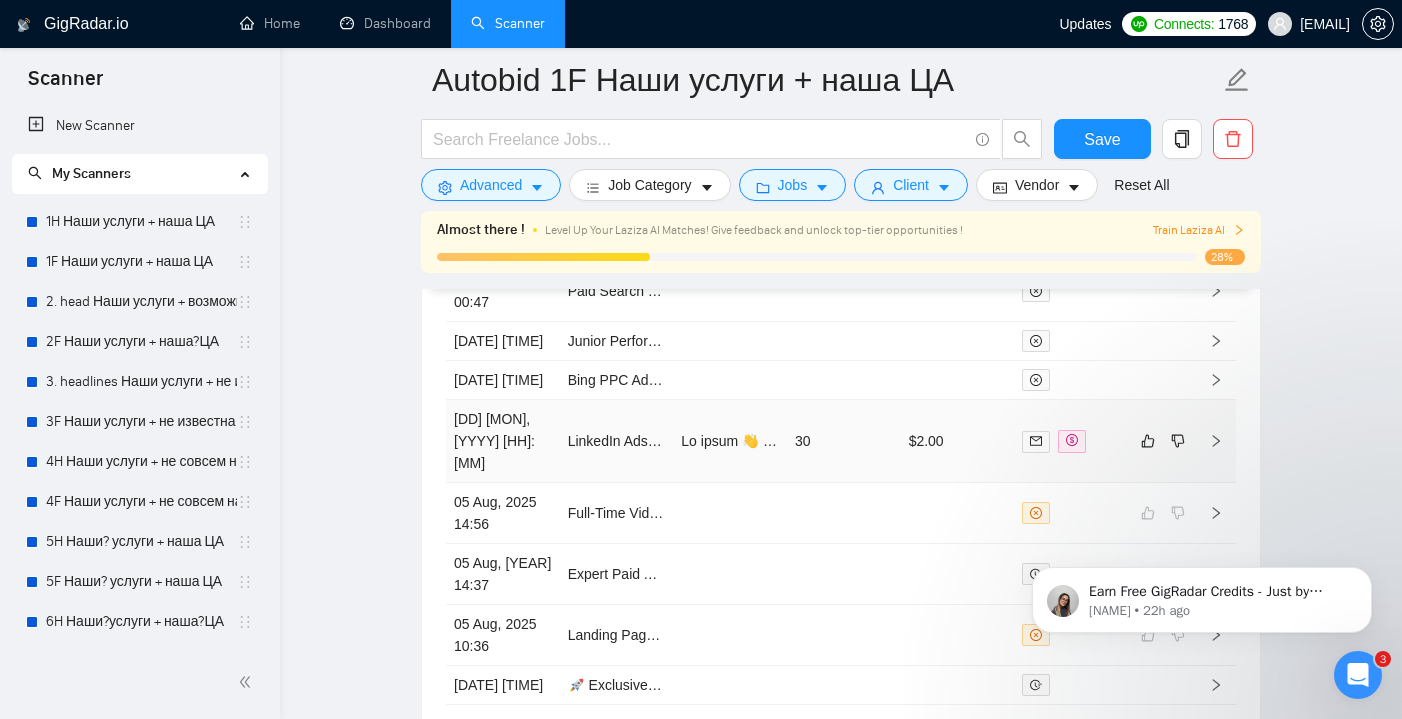 click on "$2.00" at bounding box center (958, 441) 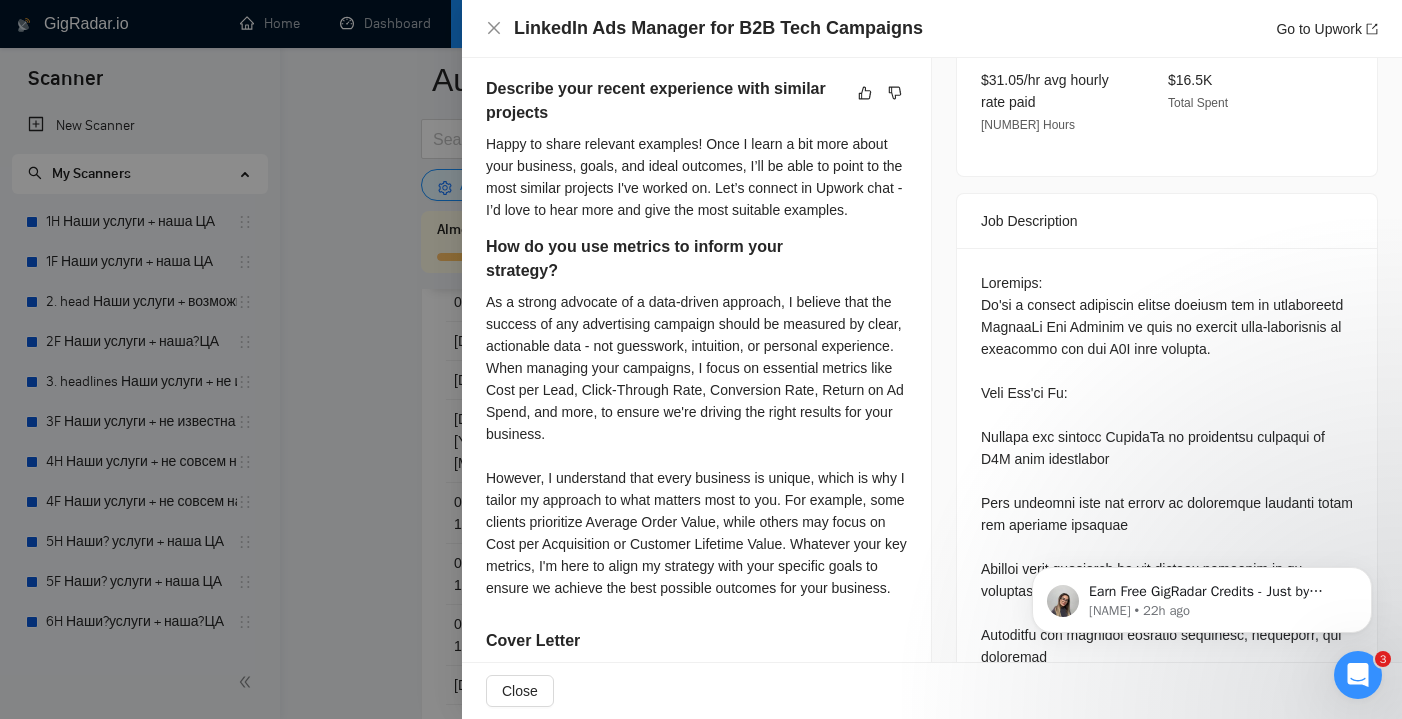 scroll, scrollTop: 735, scrollLeft: 0, axis: vertical 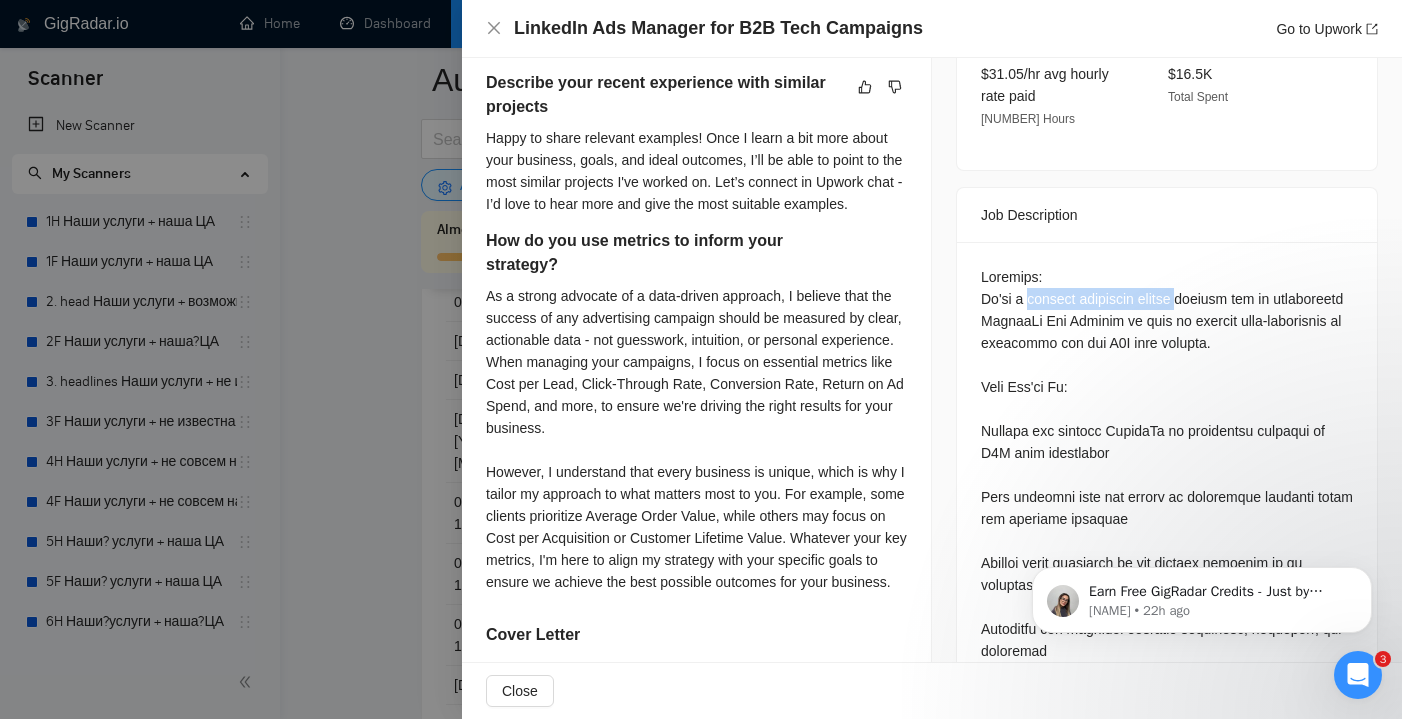 drag, startPoint x: 1195, startPoint y: 303, endPoint x: 1035, endPoint y: 305, distance: 160.0125 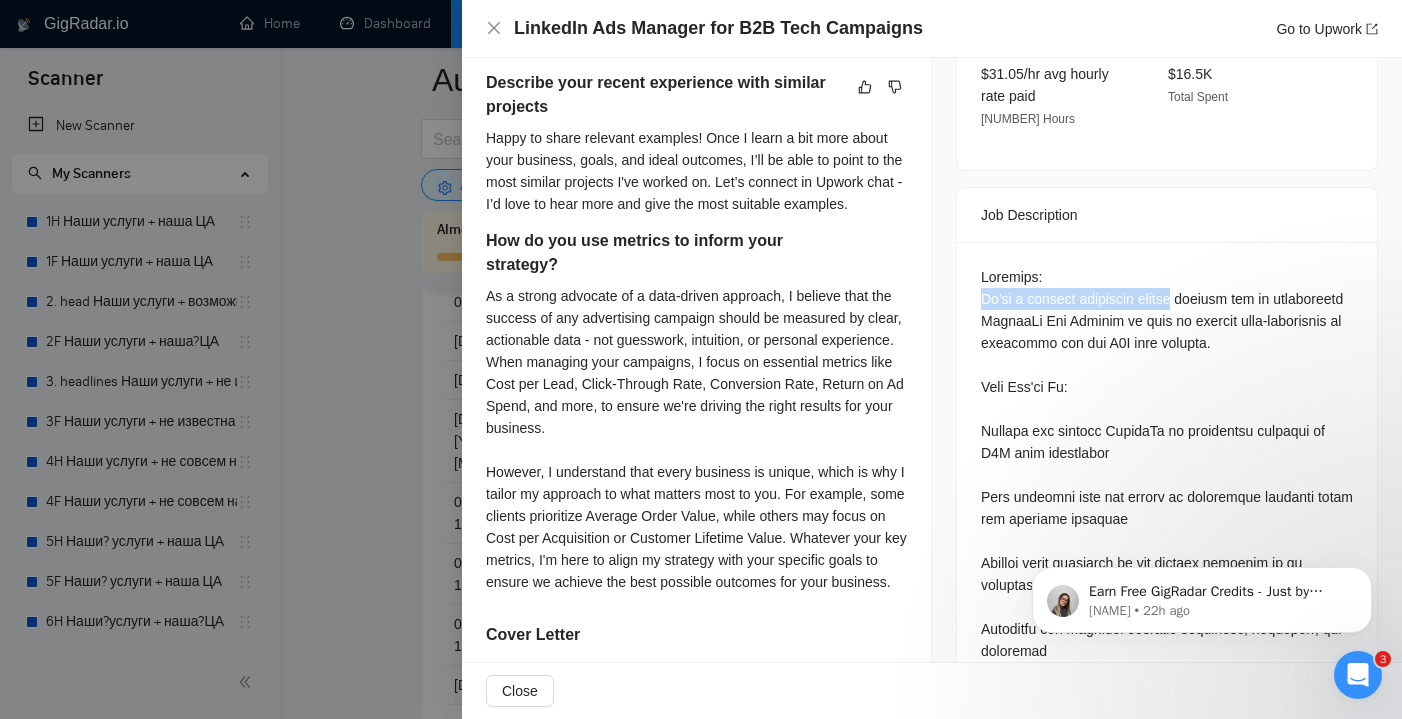 drag, startPoint x: 1192, startPoint y: 306, endPoint x: 957, endPoint y: 301, distance: 235.05319 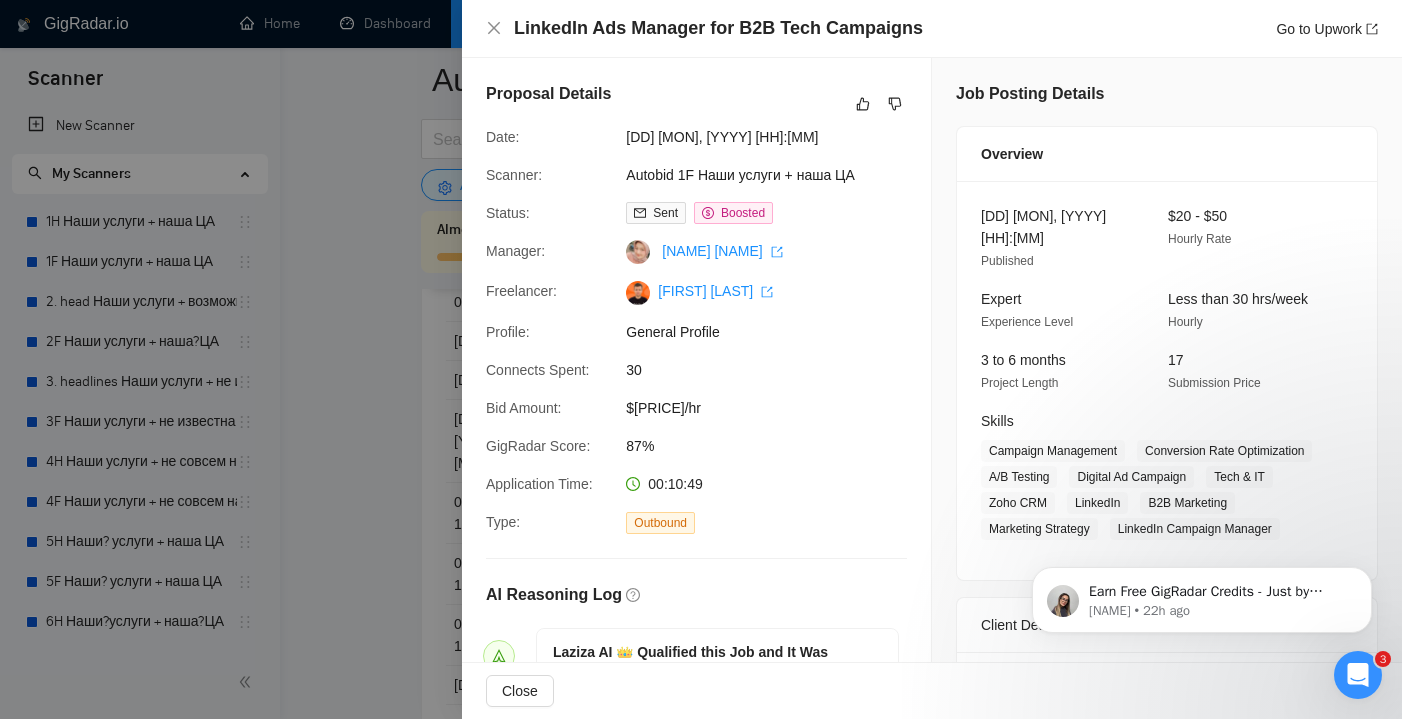 scroll, scrollTop: 0, scrollLeft: 0, axis: both 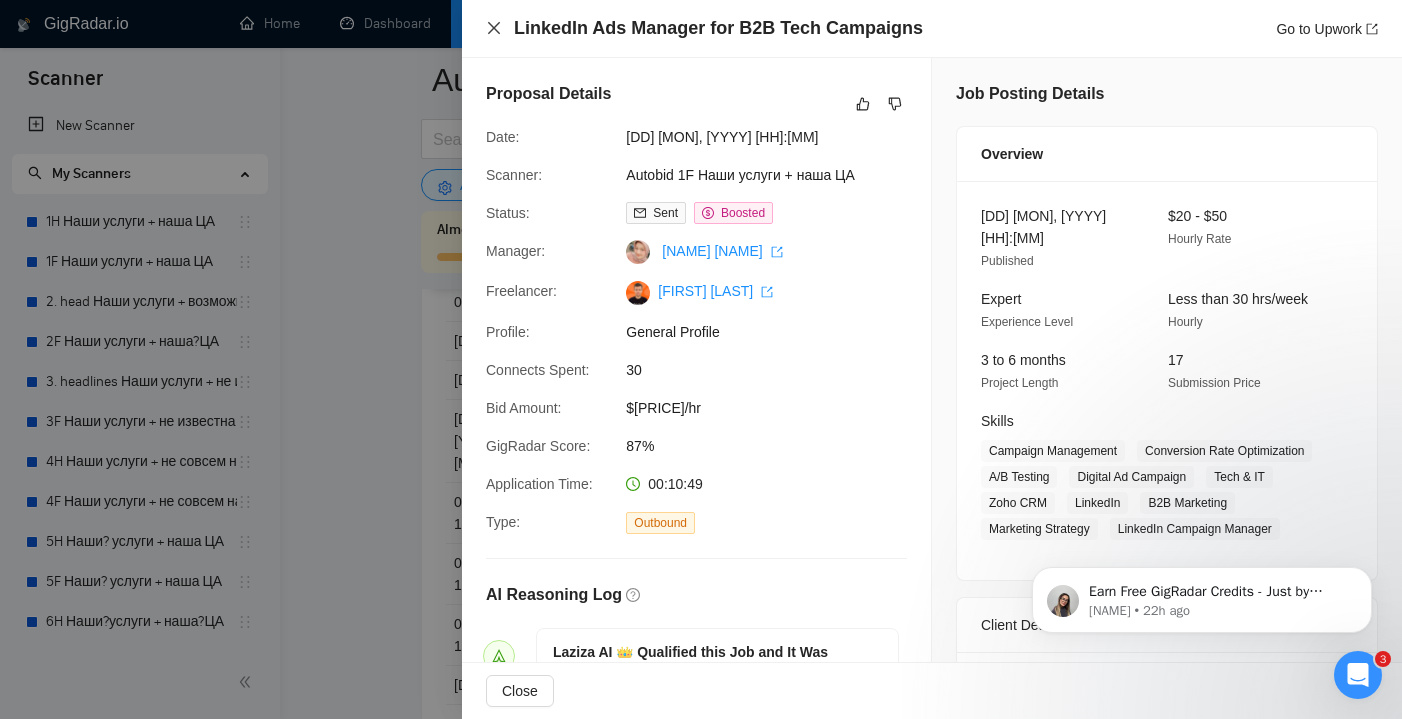 click 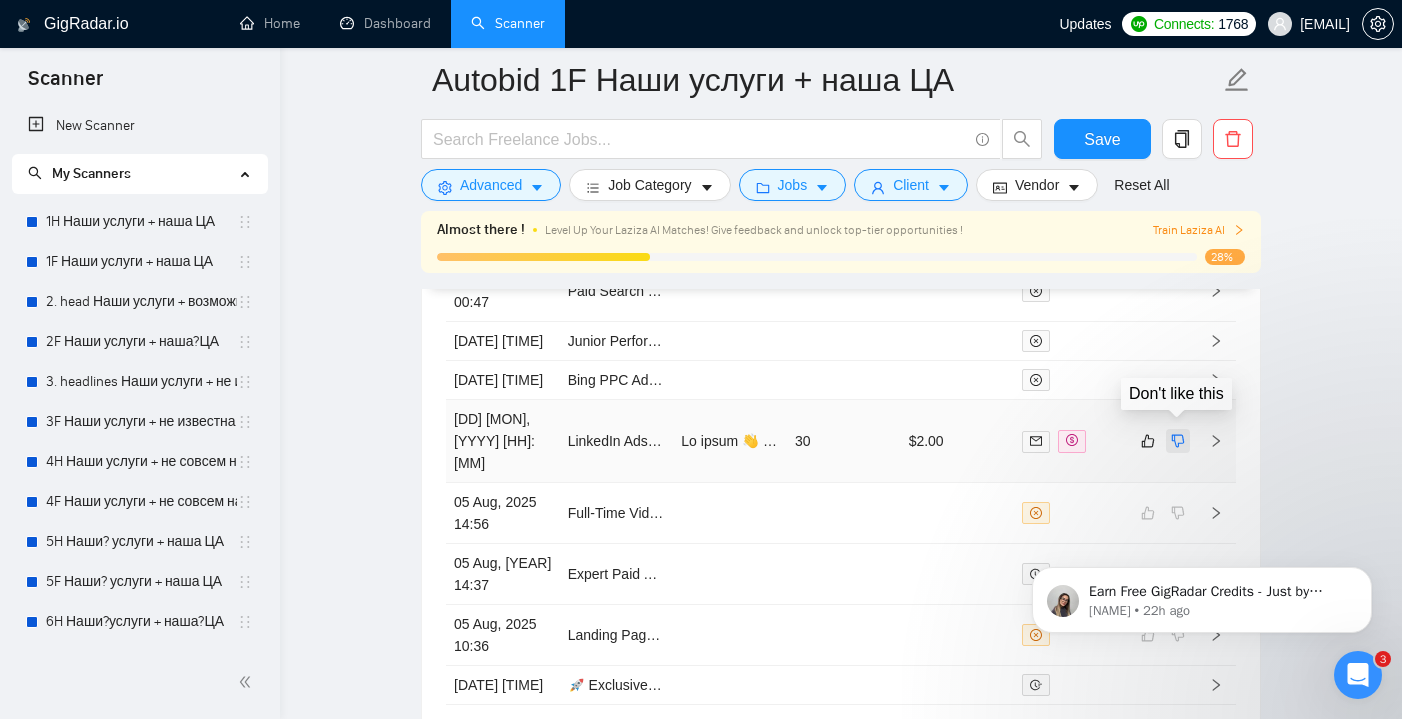 click 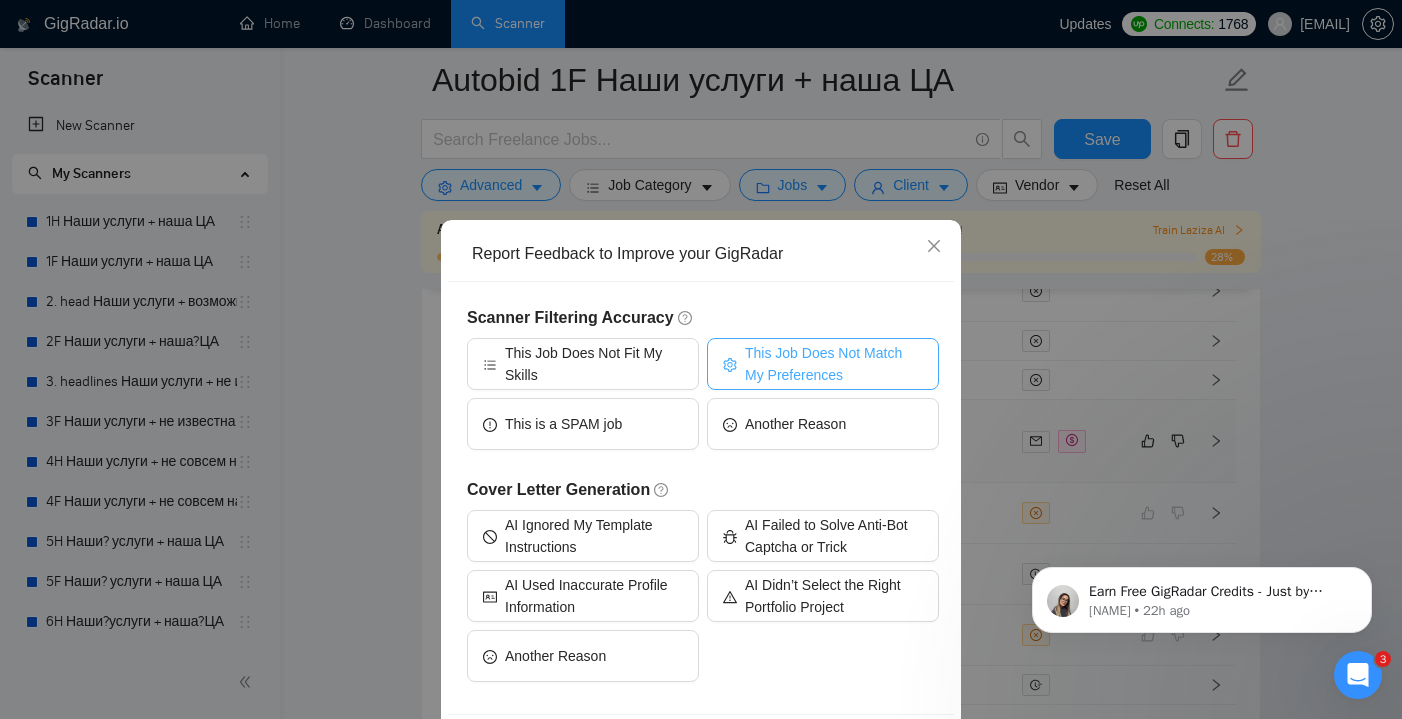 click on "This Job Does Not Match My Preferences" at bounding box center [834, 364] 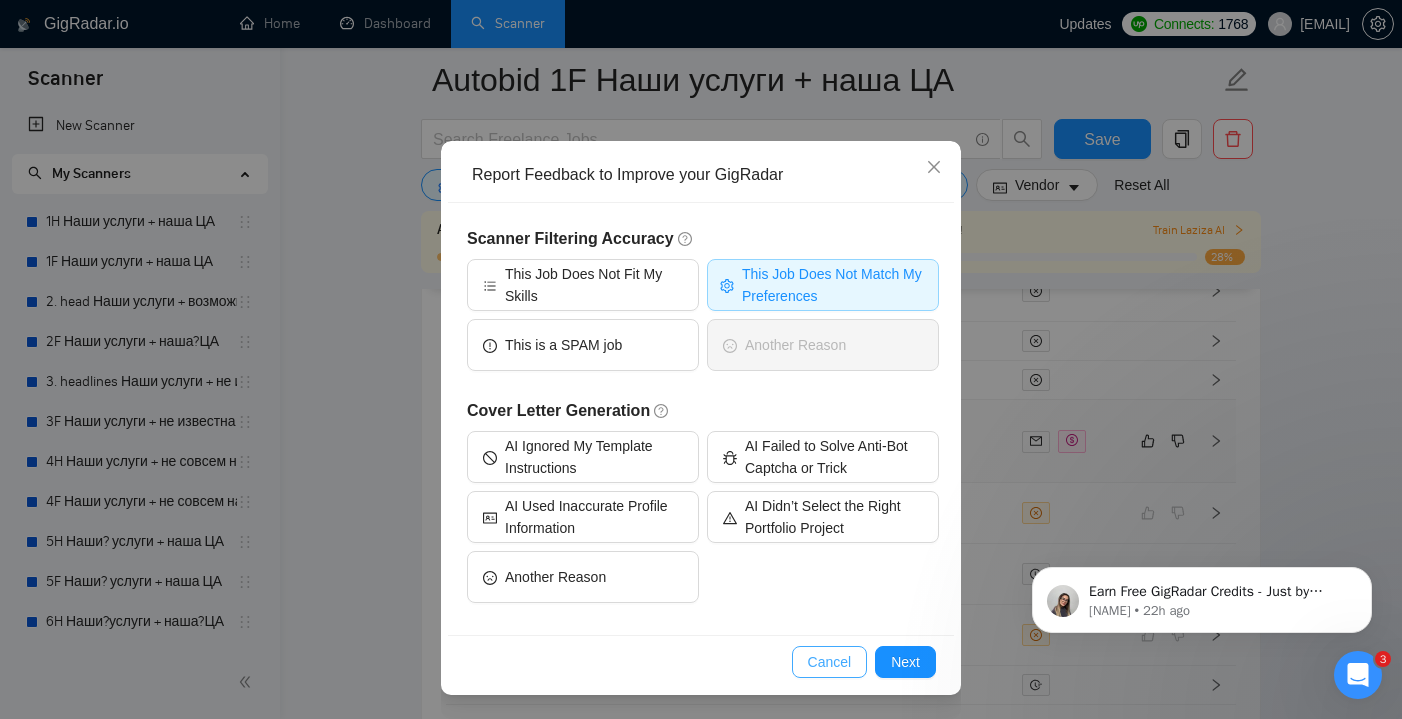 scroll, scrollTop: 79, scrollLeft: 0, axis: vertical 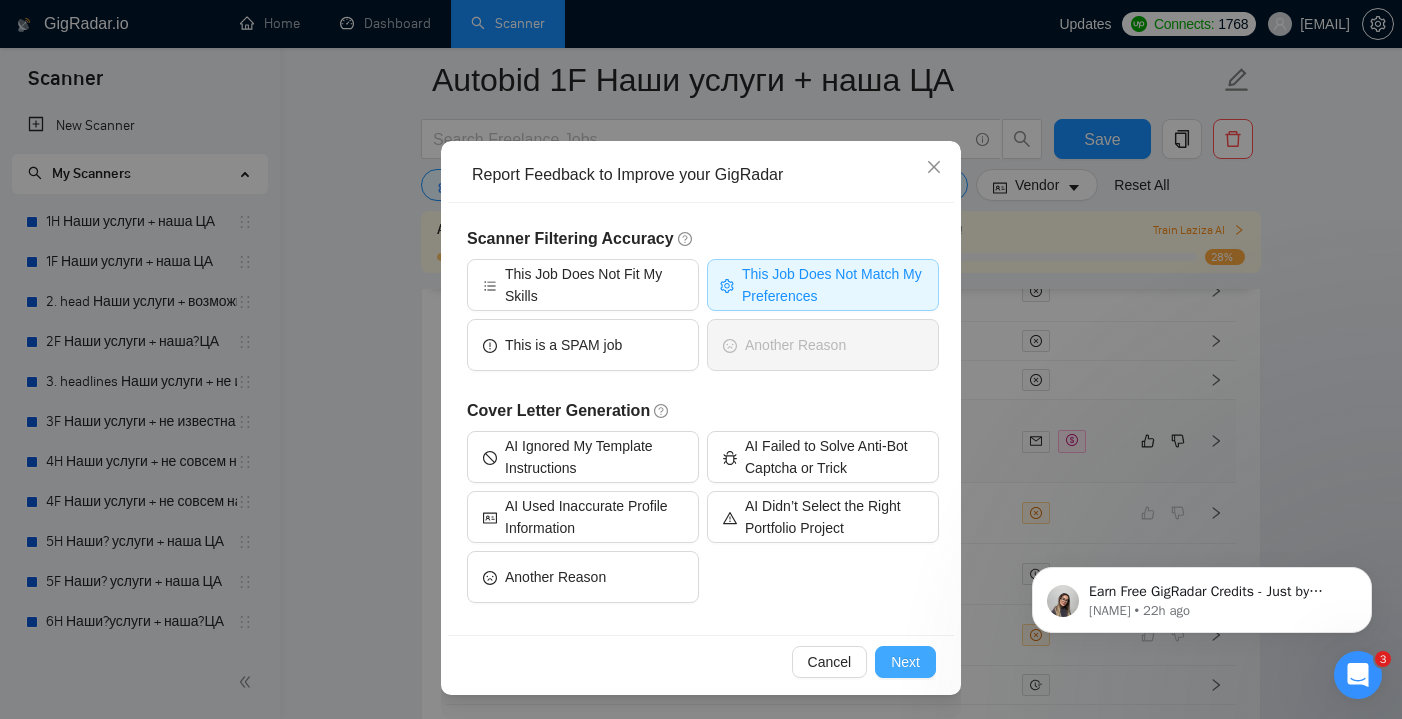 click on "Next" at bounding box center [905, 662] 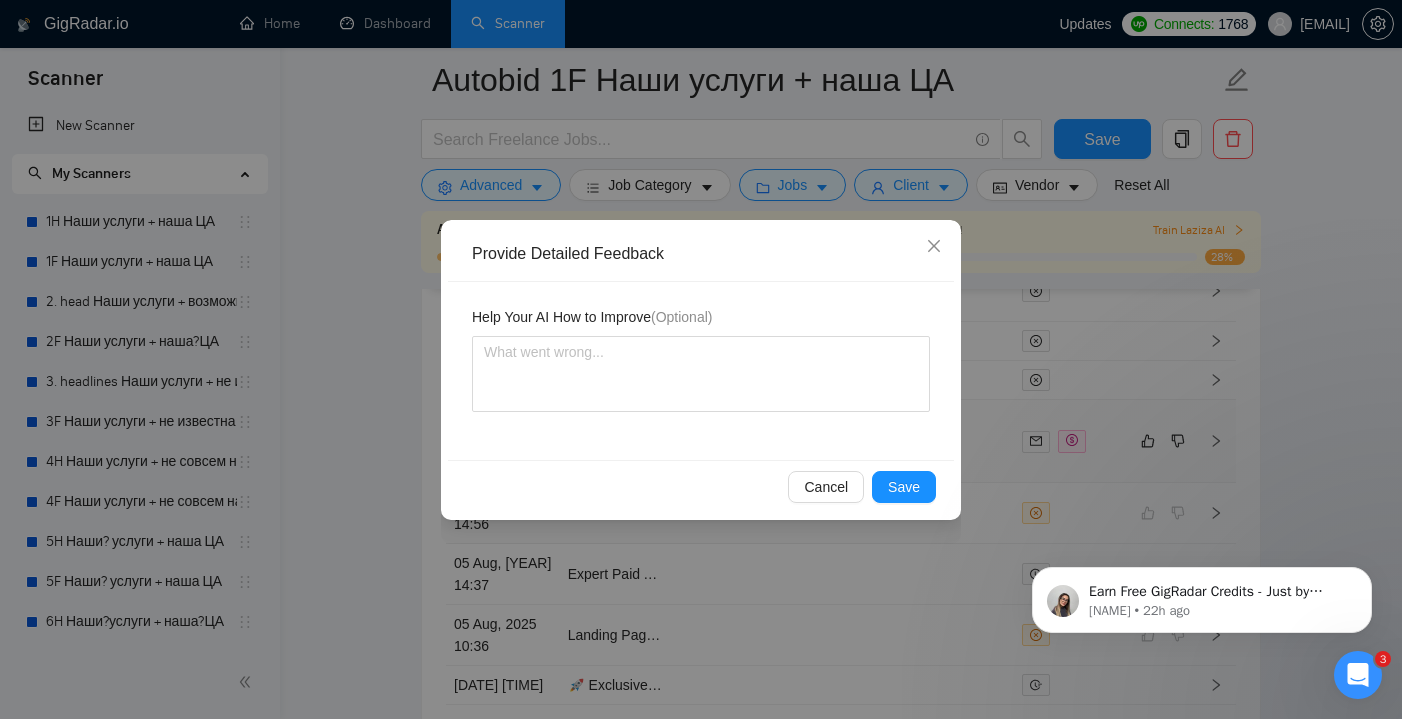 scroll, scrollTop: 0, scrollLeft: 0, axis: both 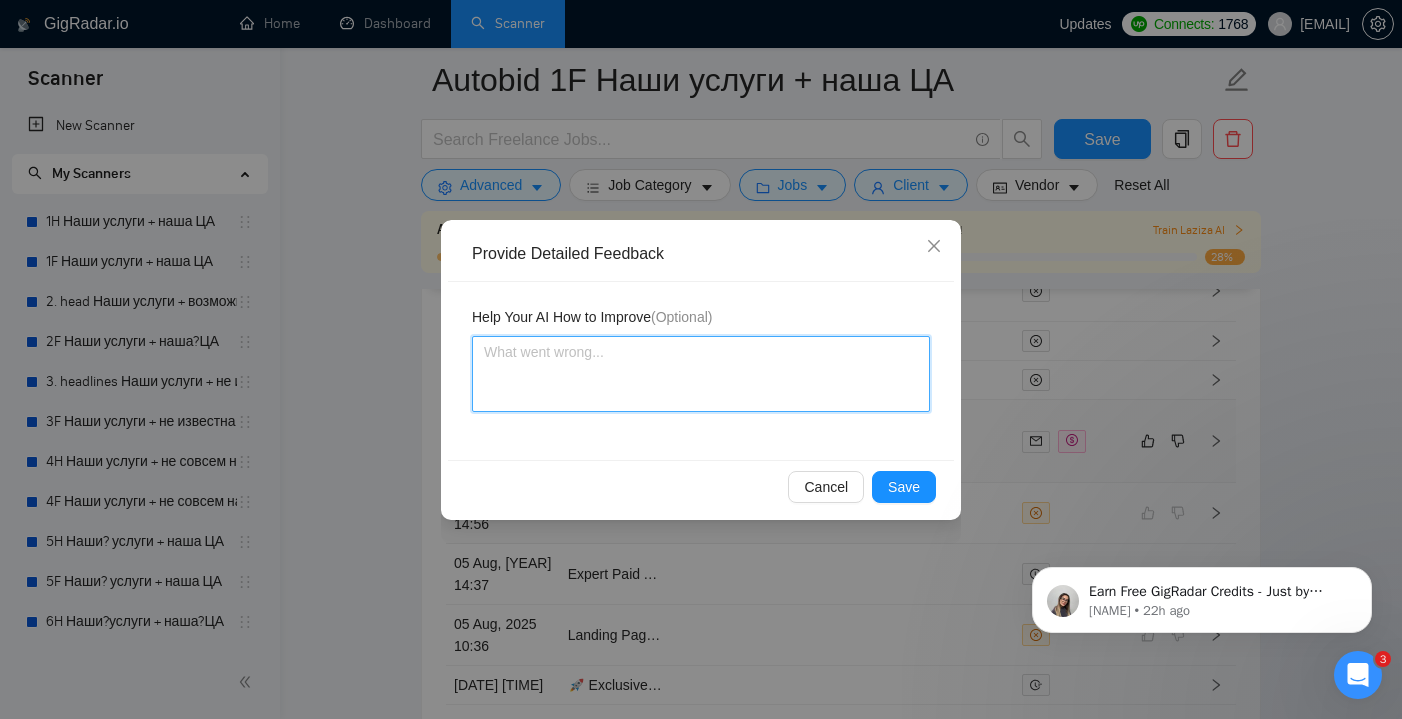click at bounding box center [701, 374] 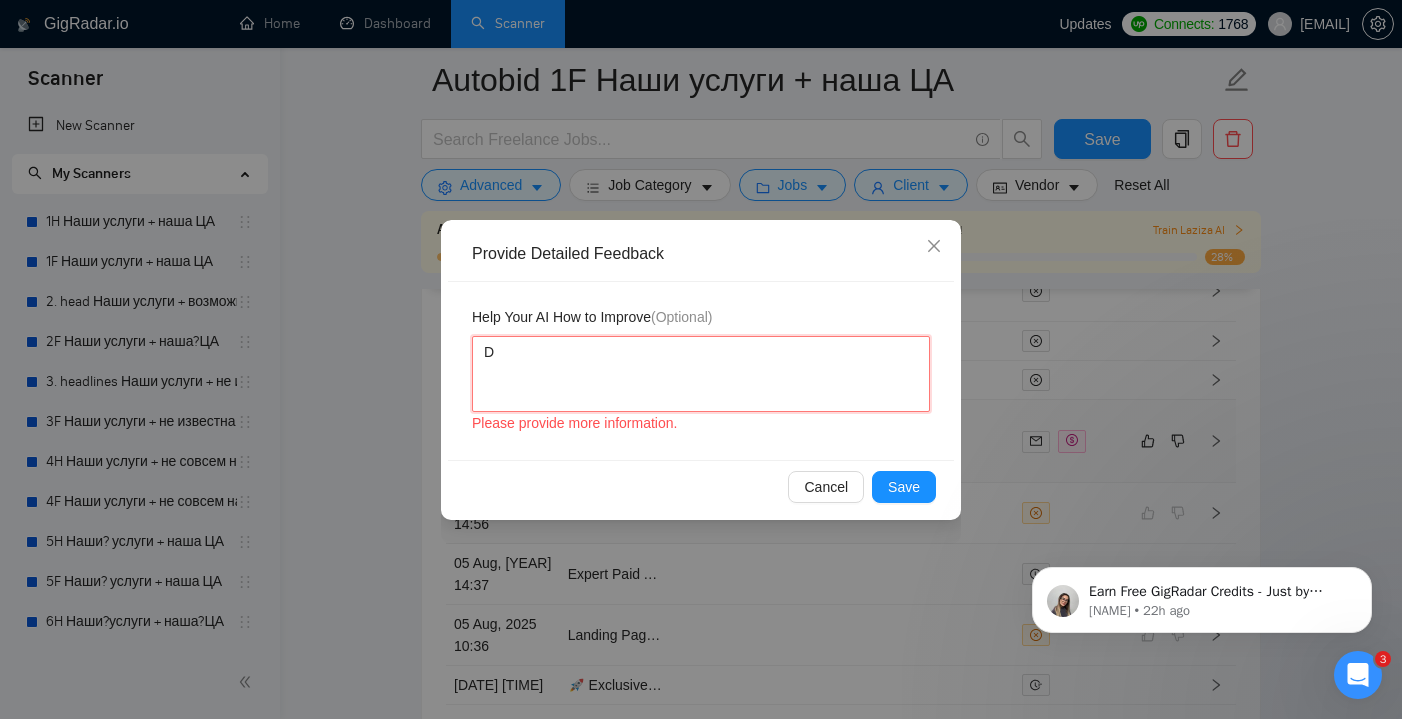 type 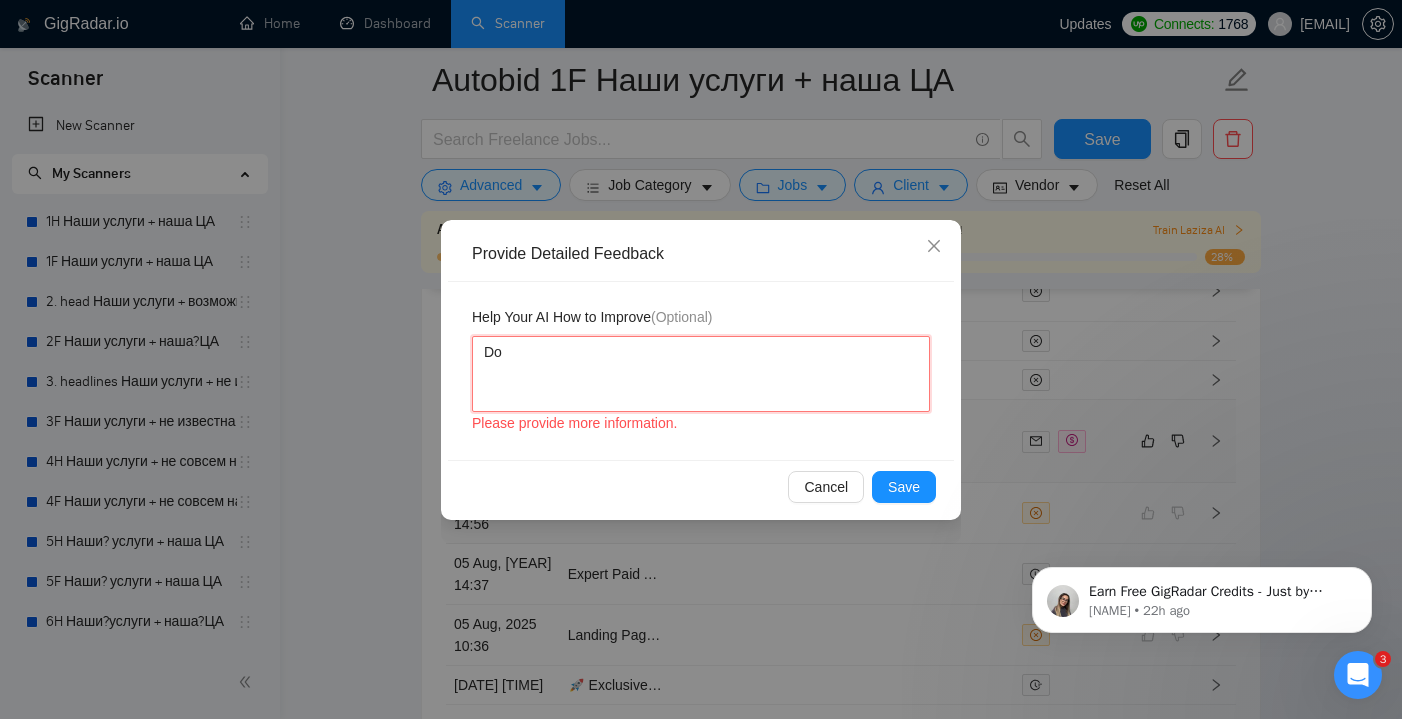 type 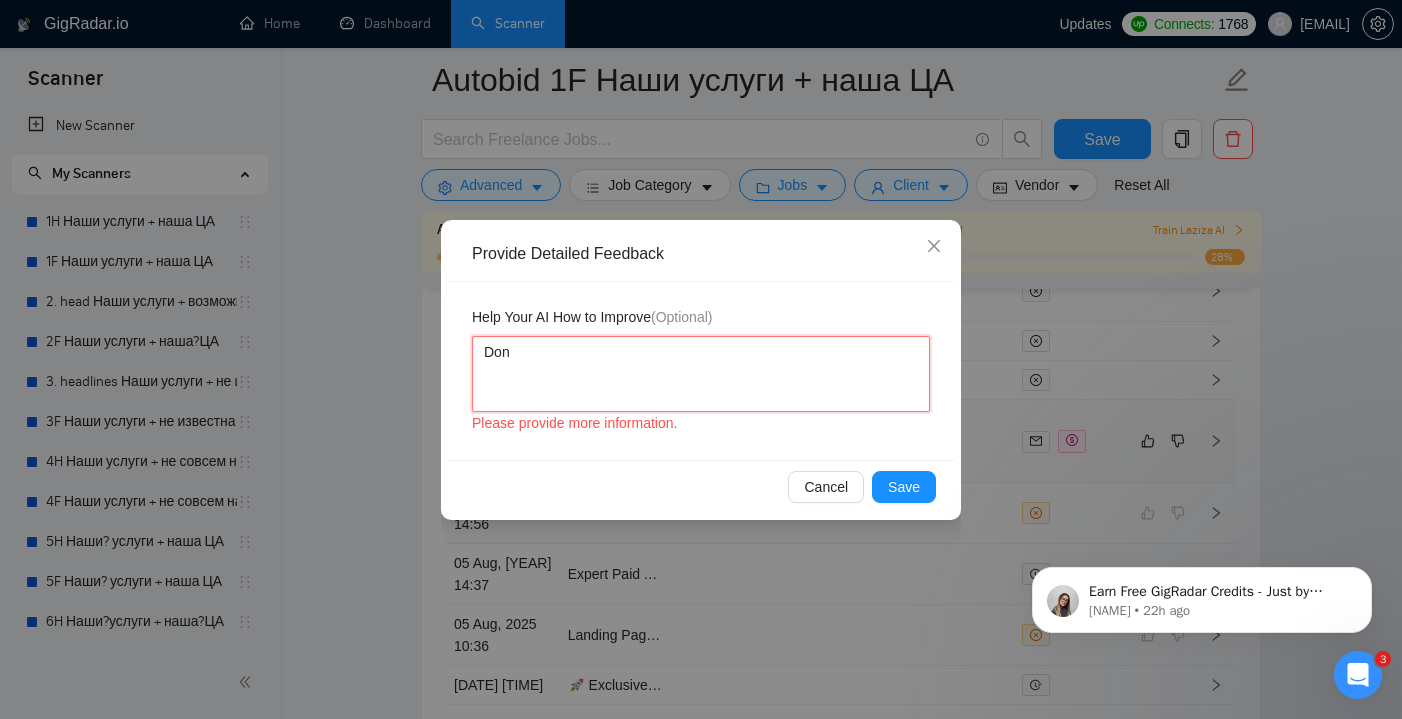 type 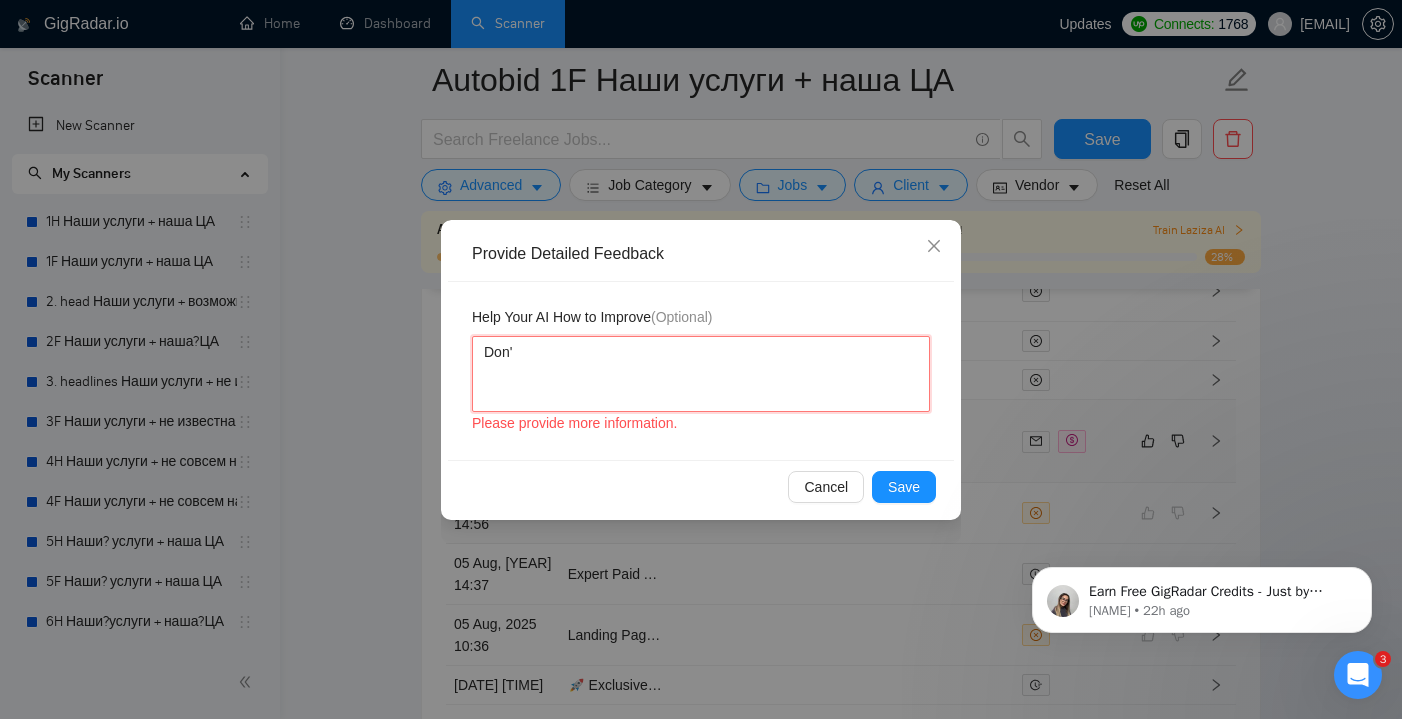 type 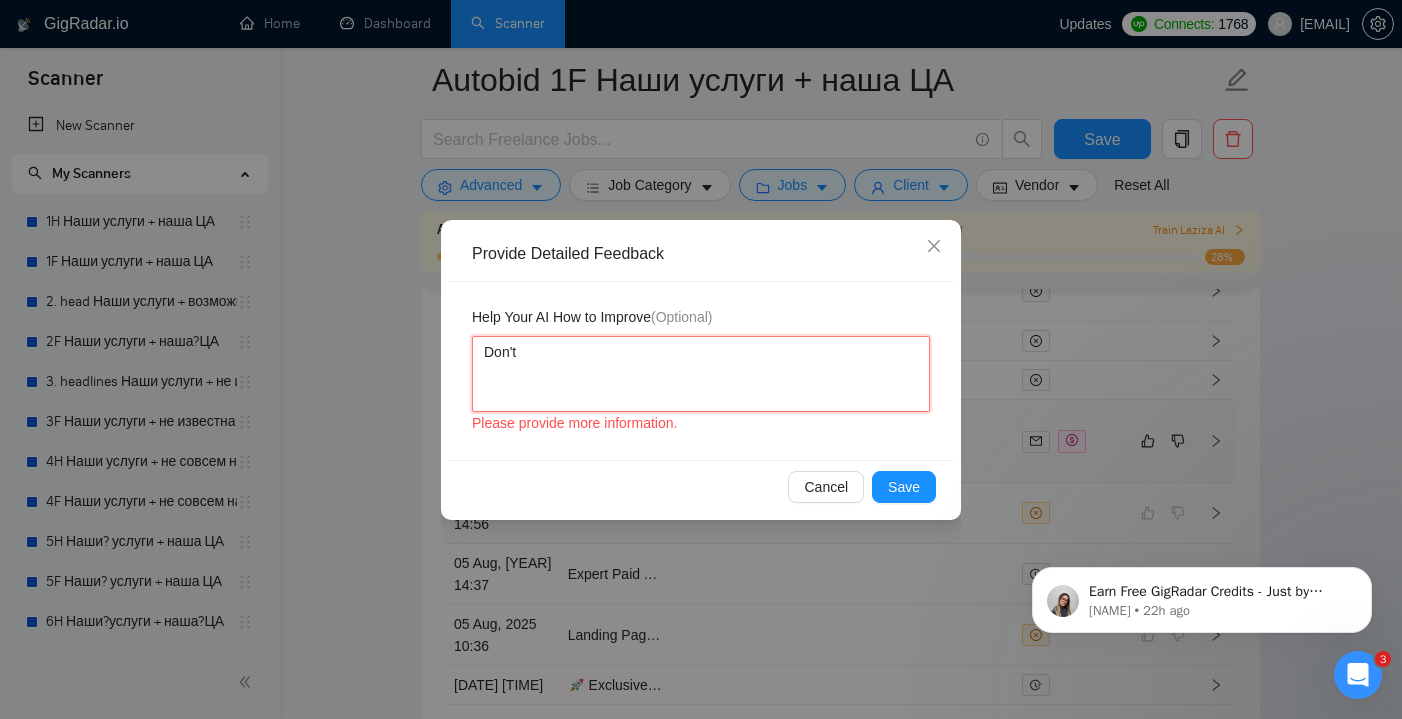 type 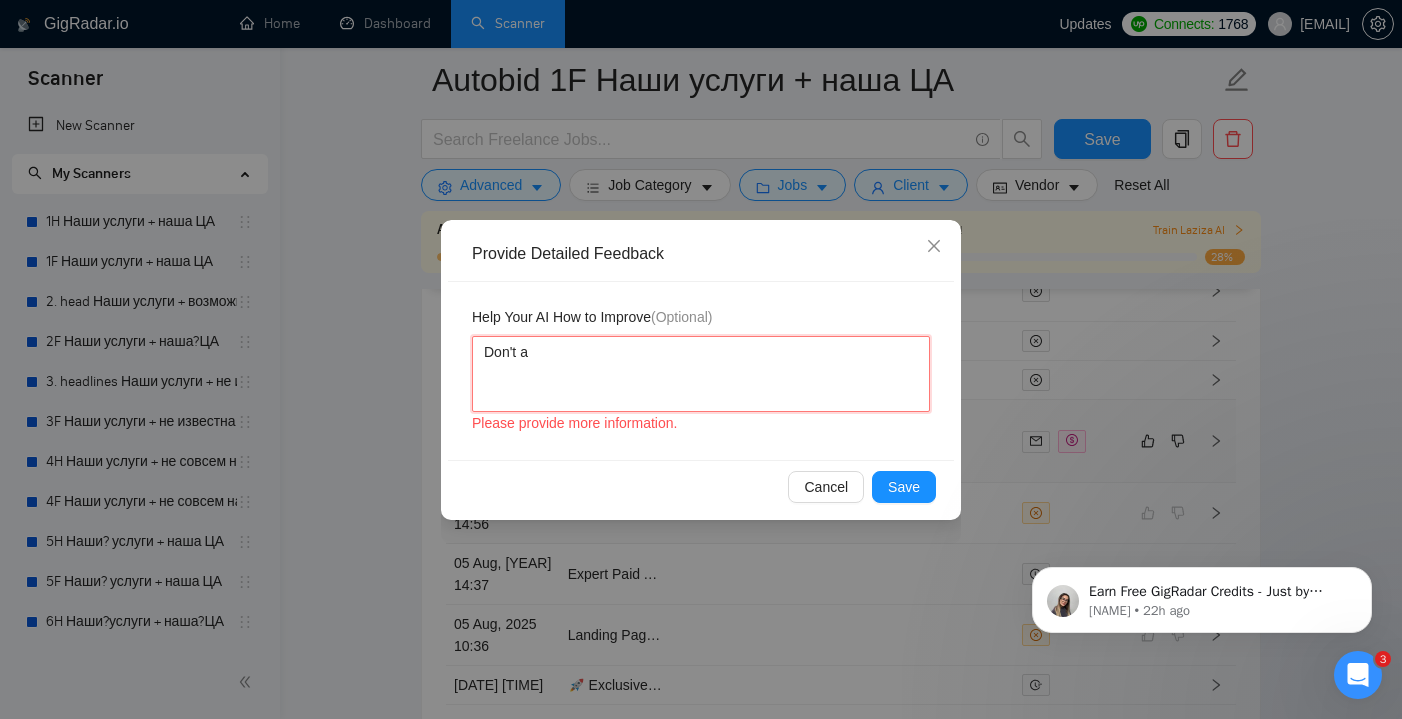 type 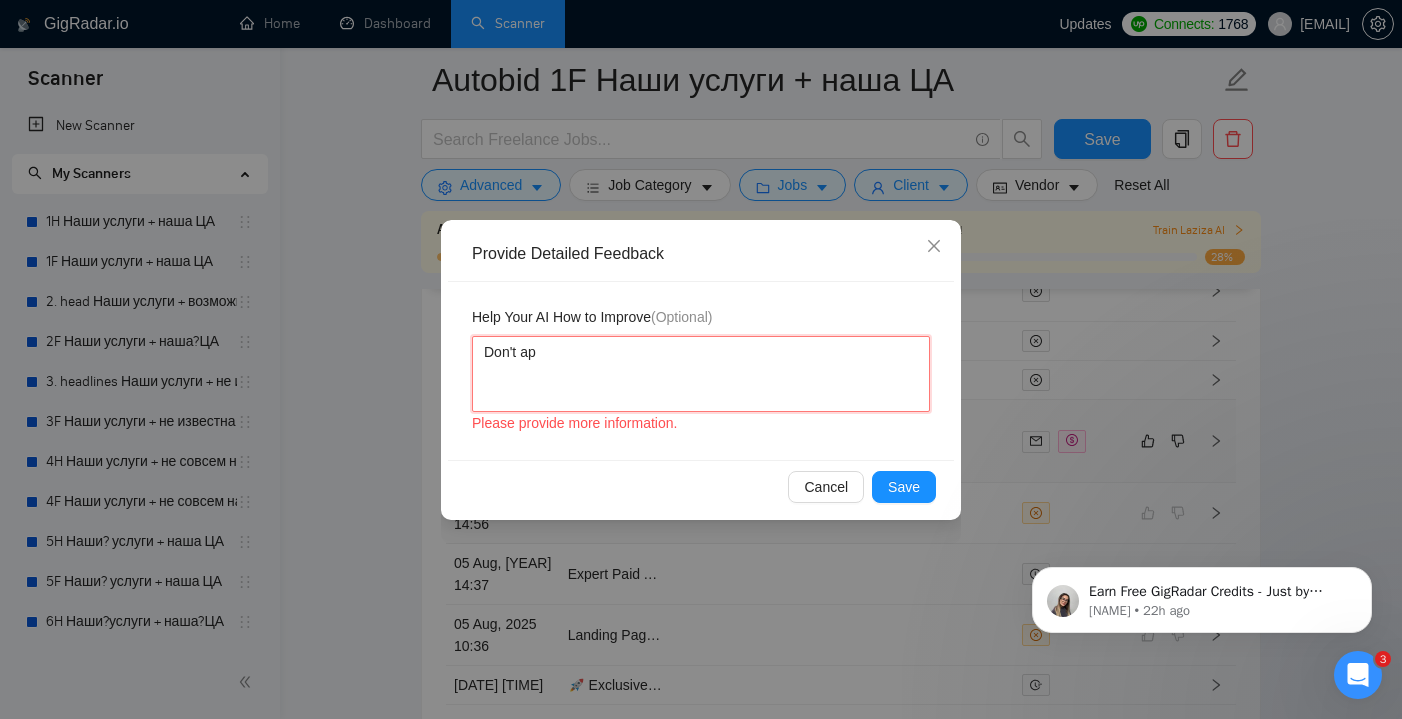 type 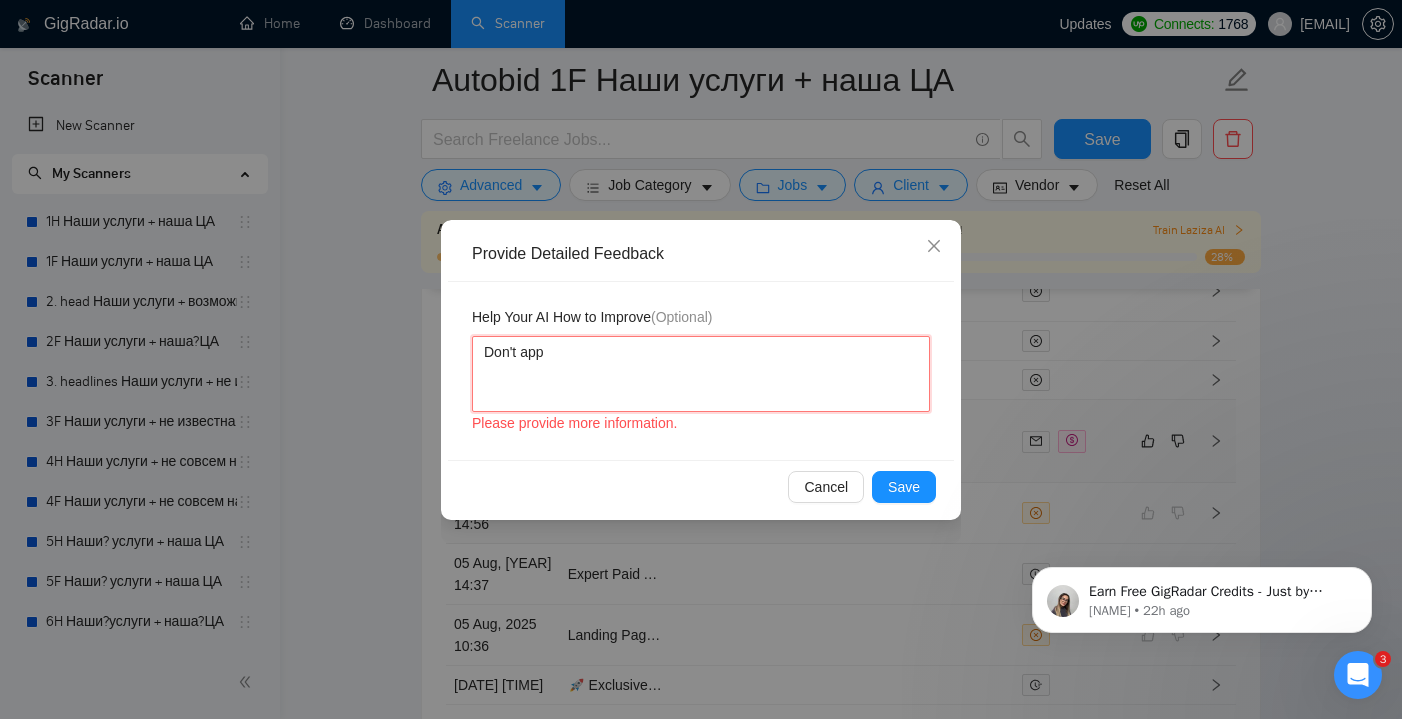 type 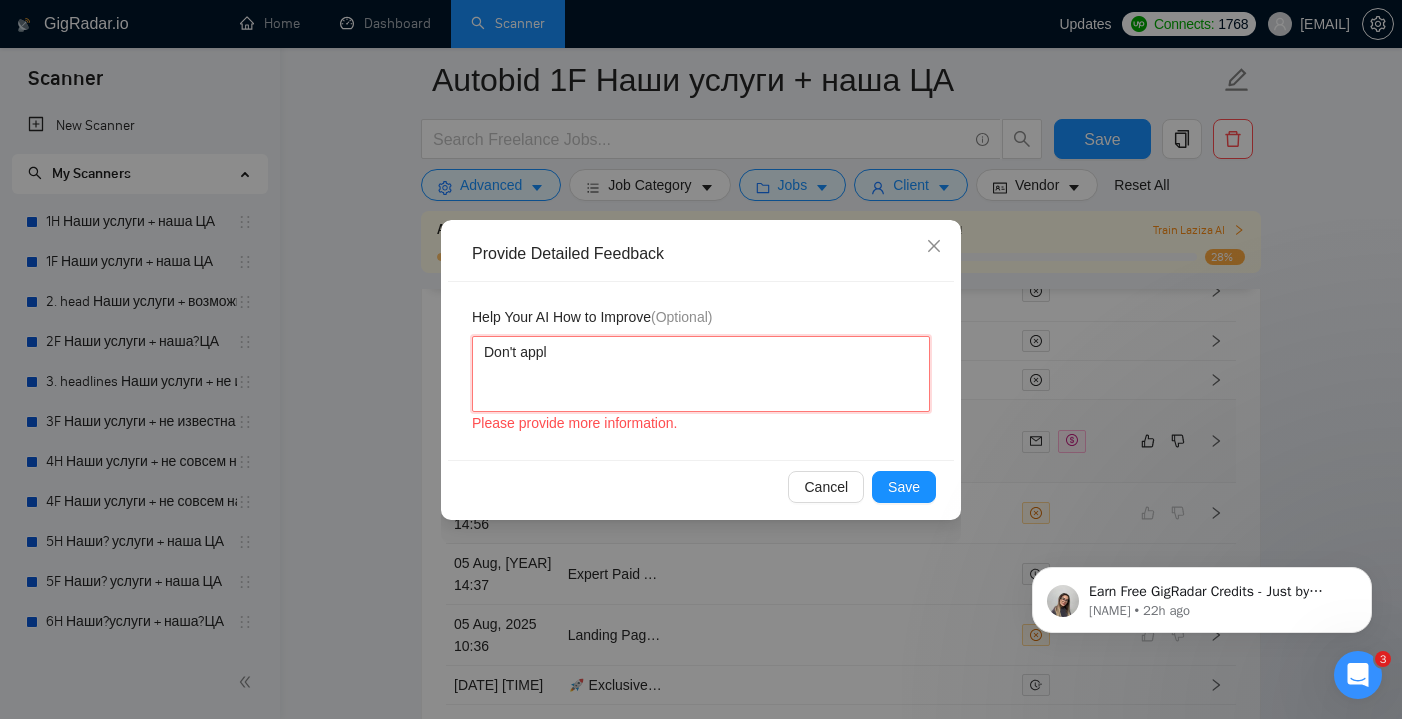 type 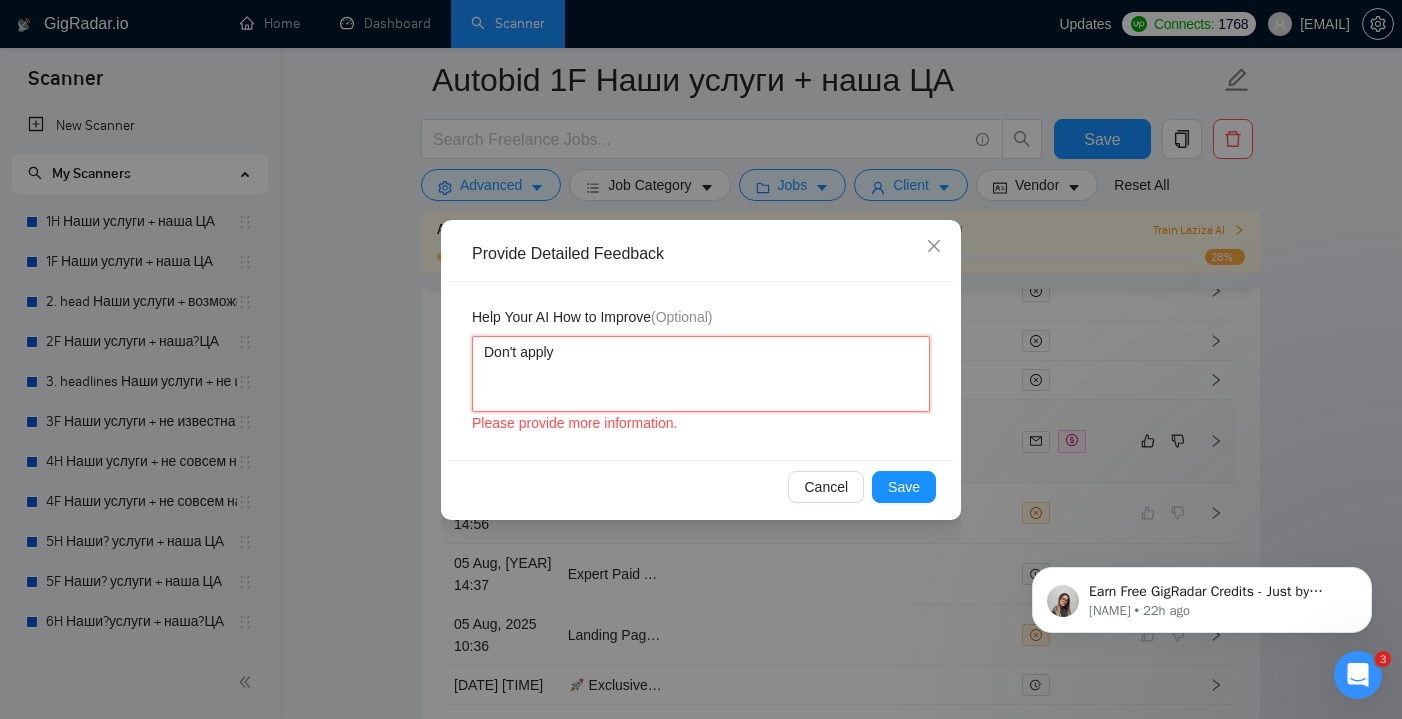 type 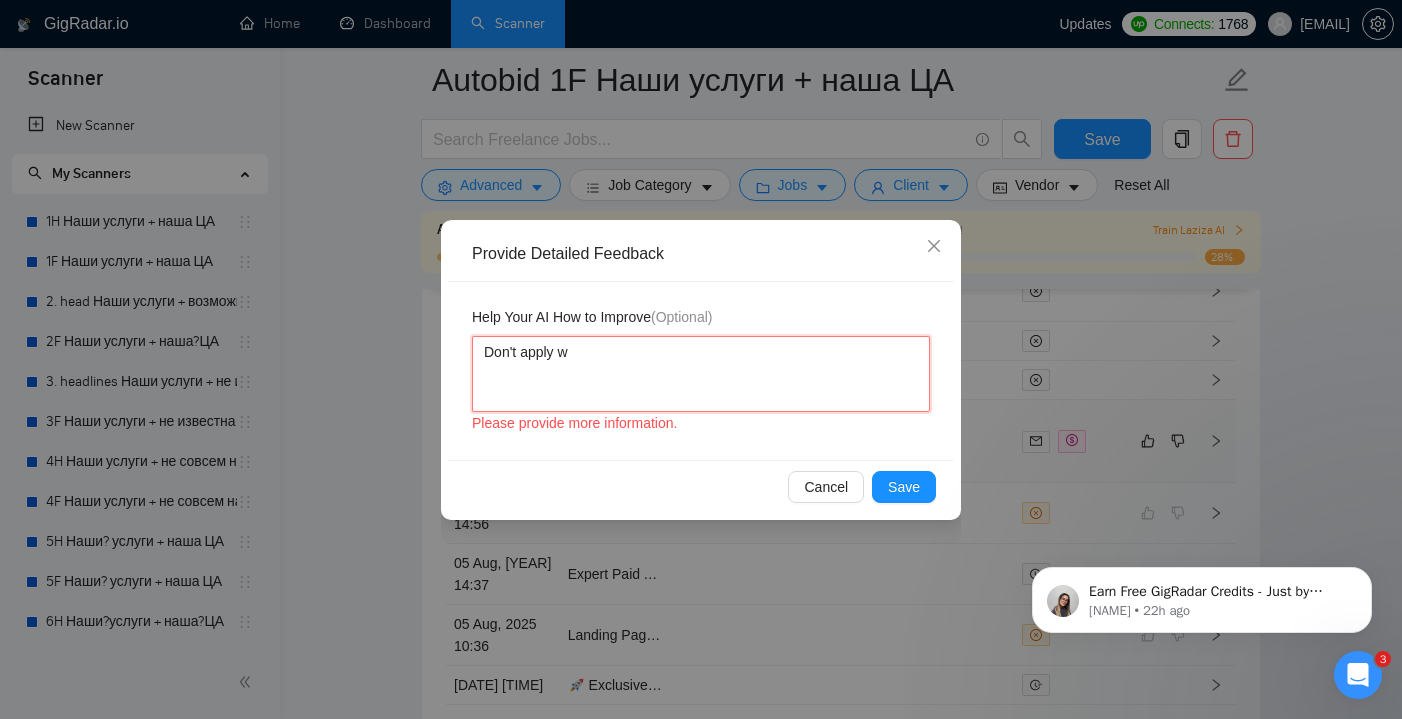 type 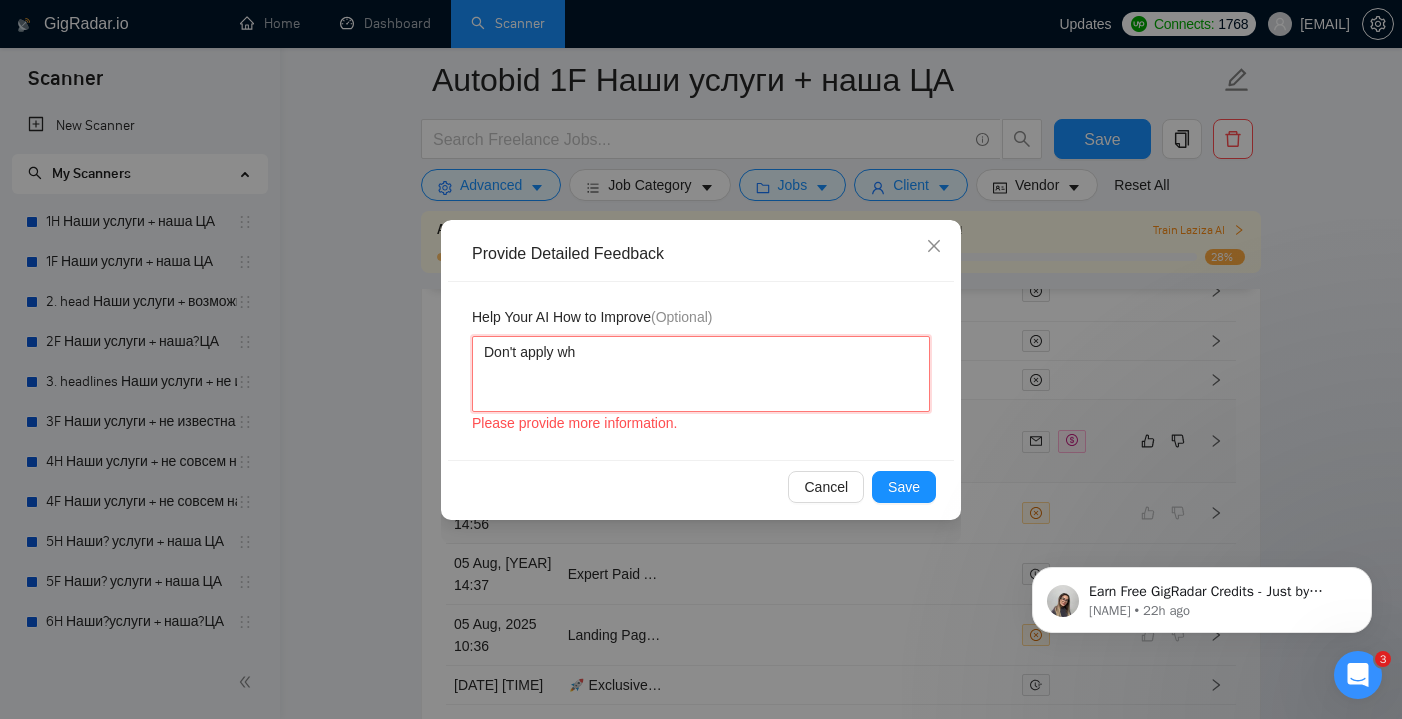 type 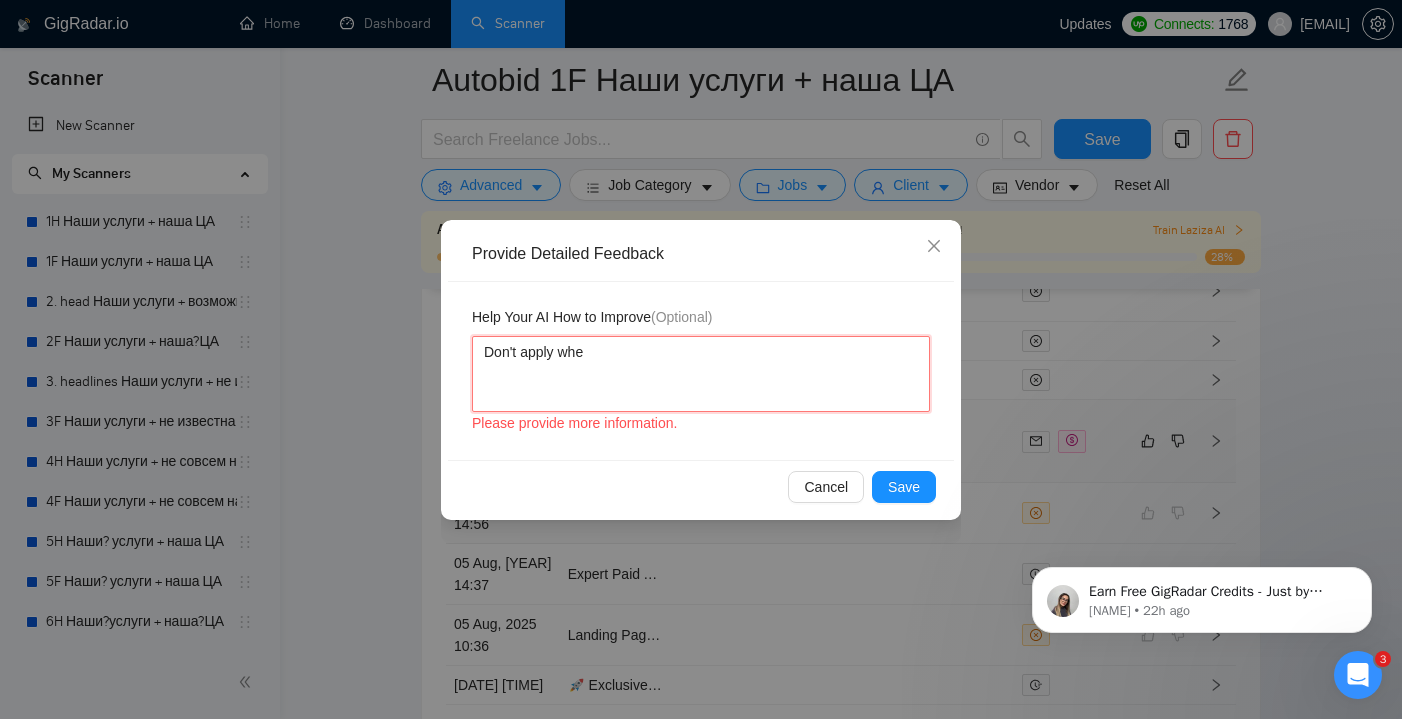 type 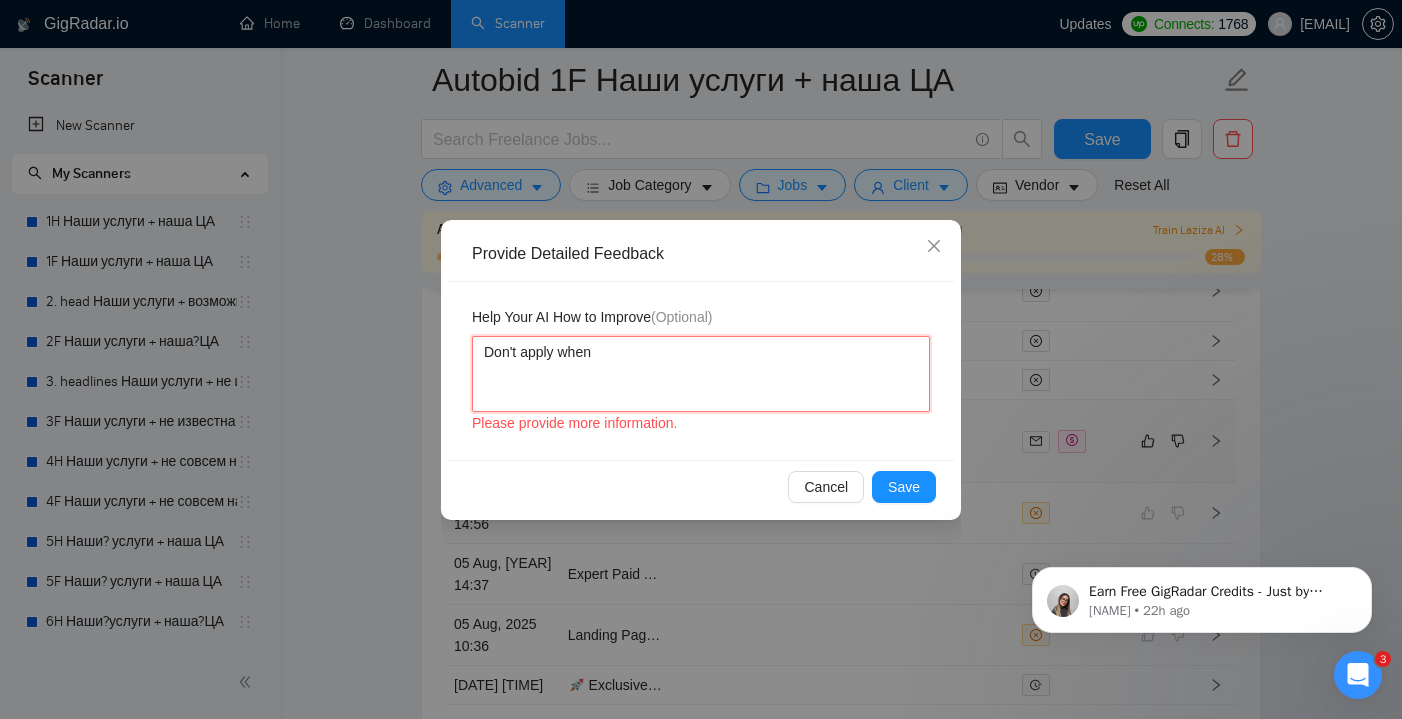 type 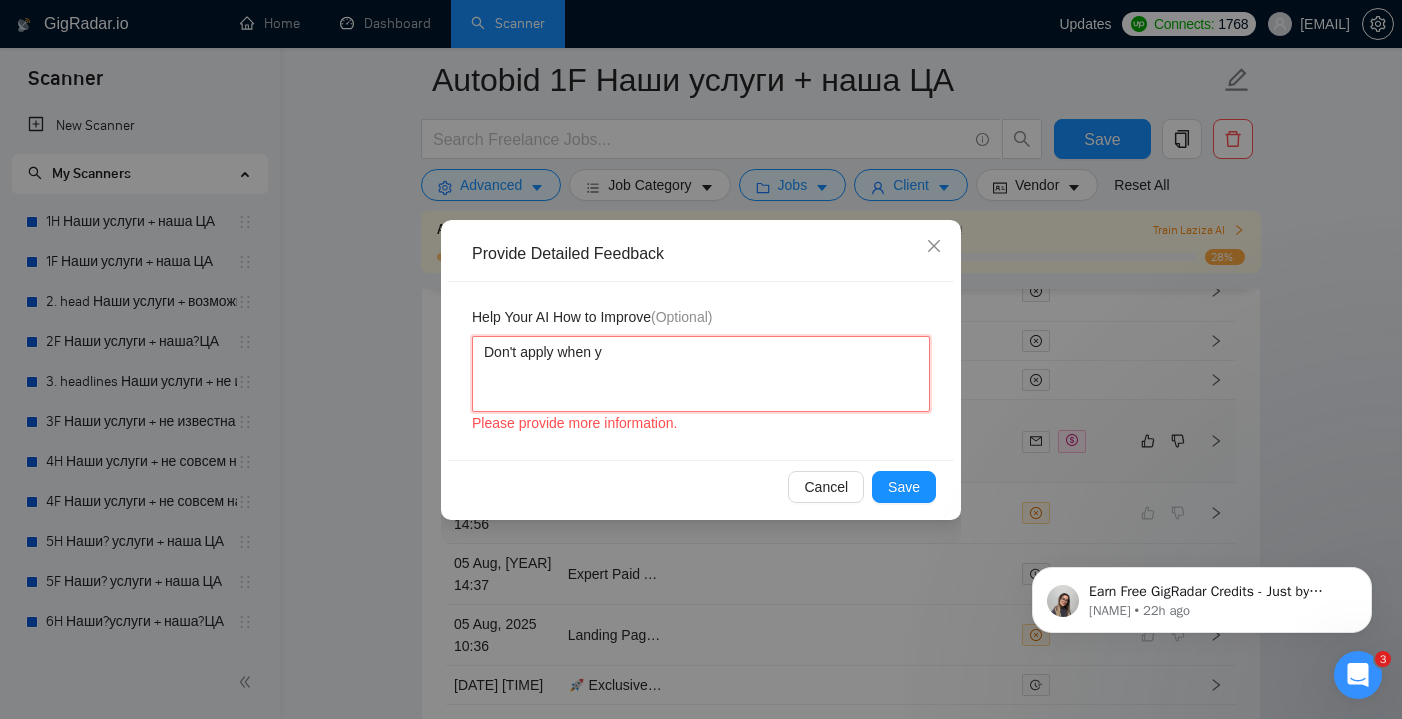 type 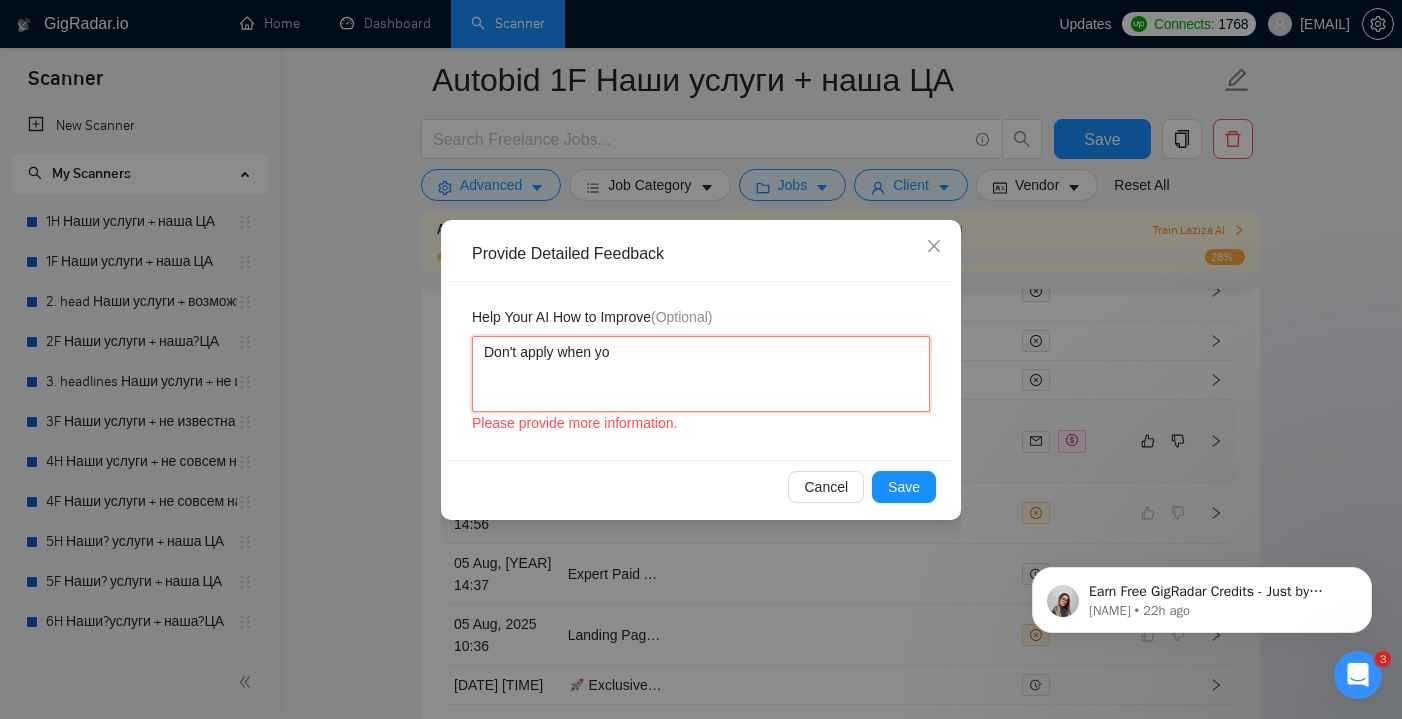 type 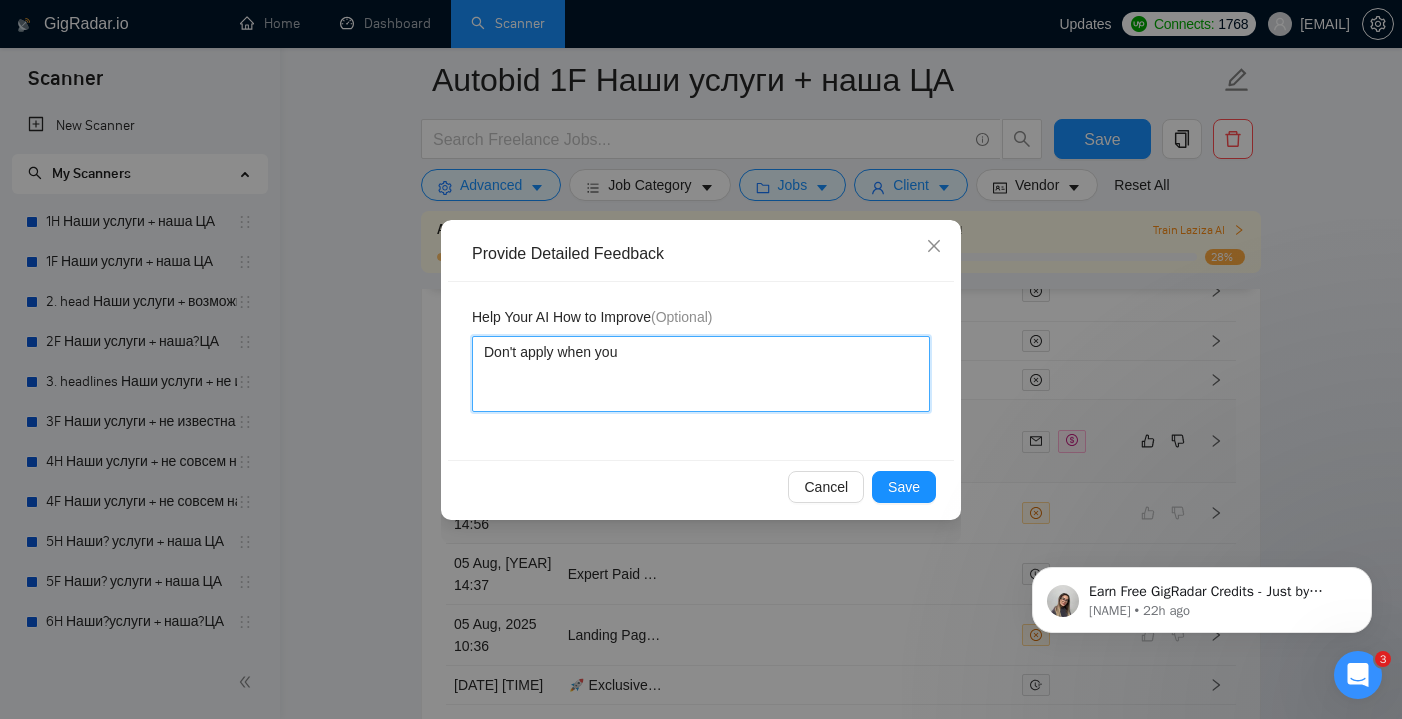 type 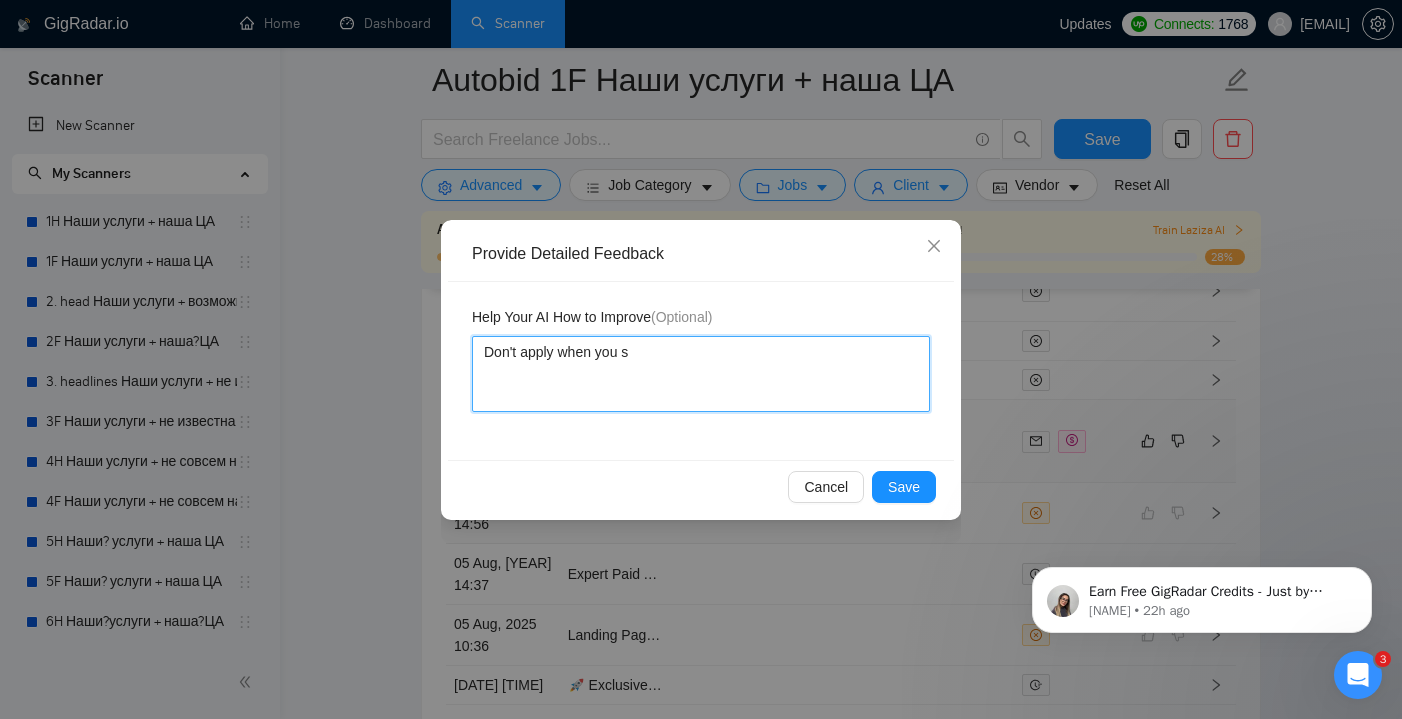 type 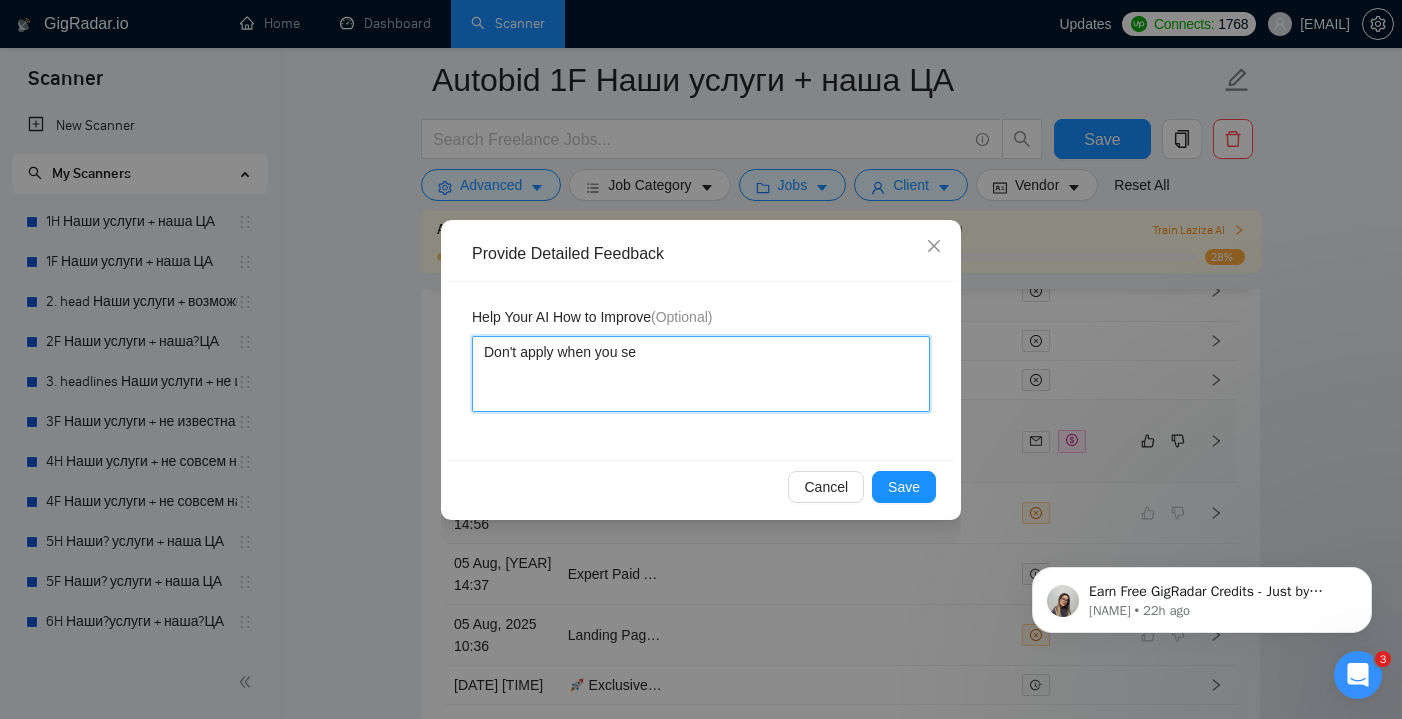 type 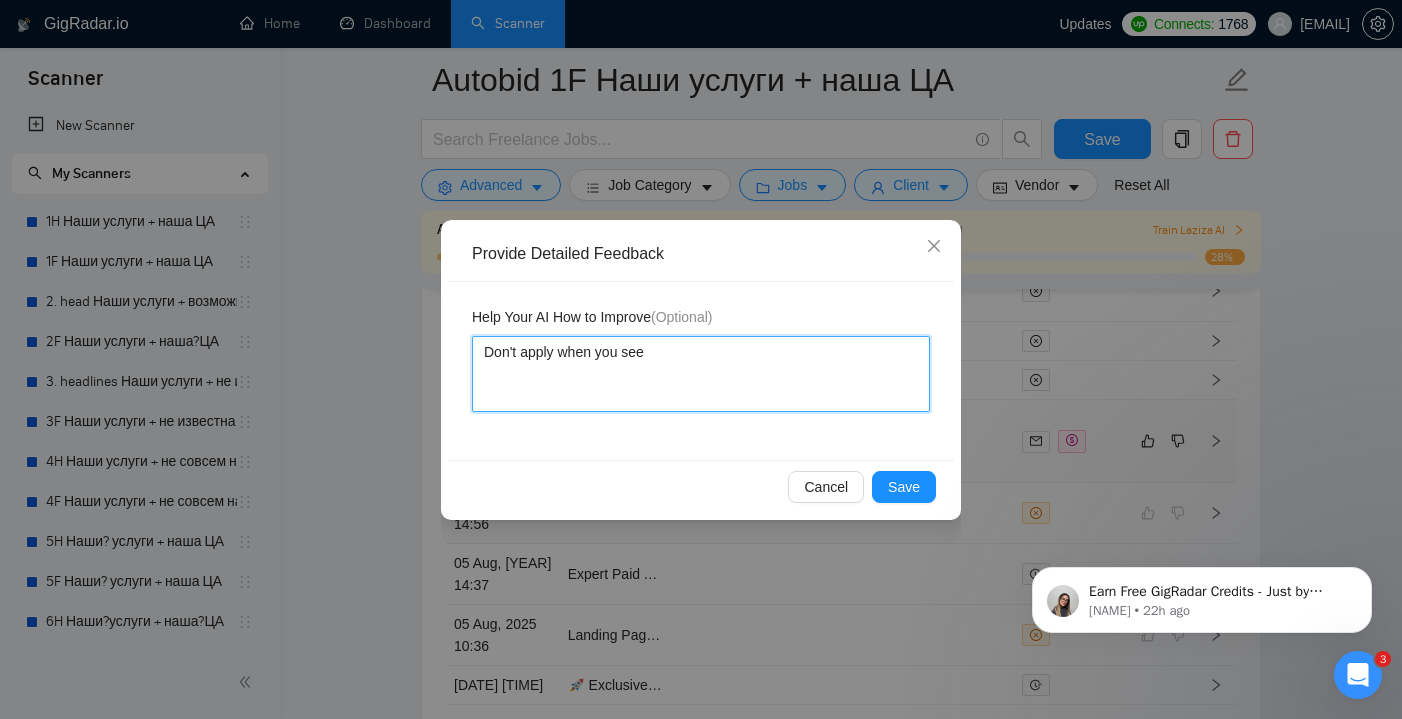 type 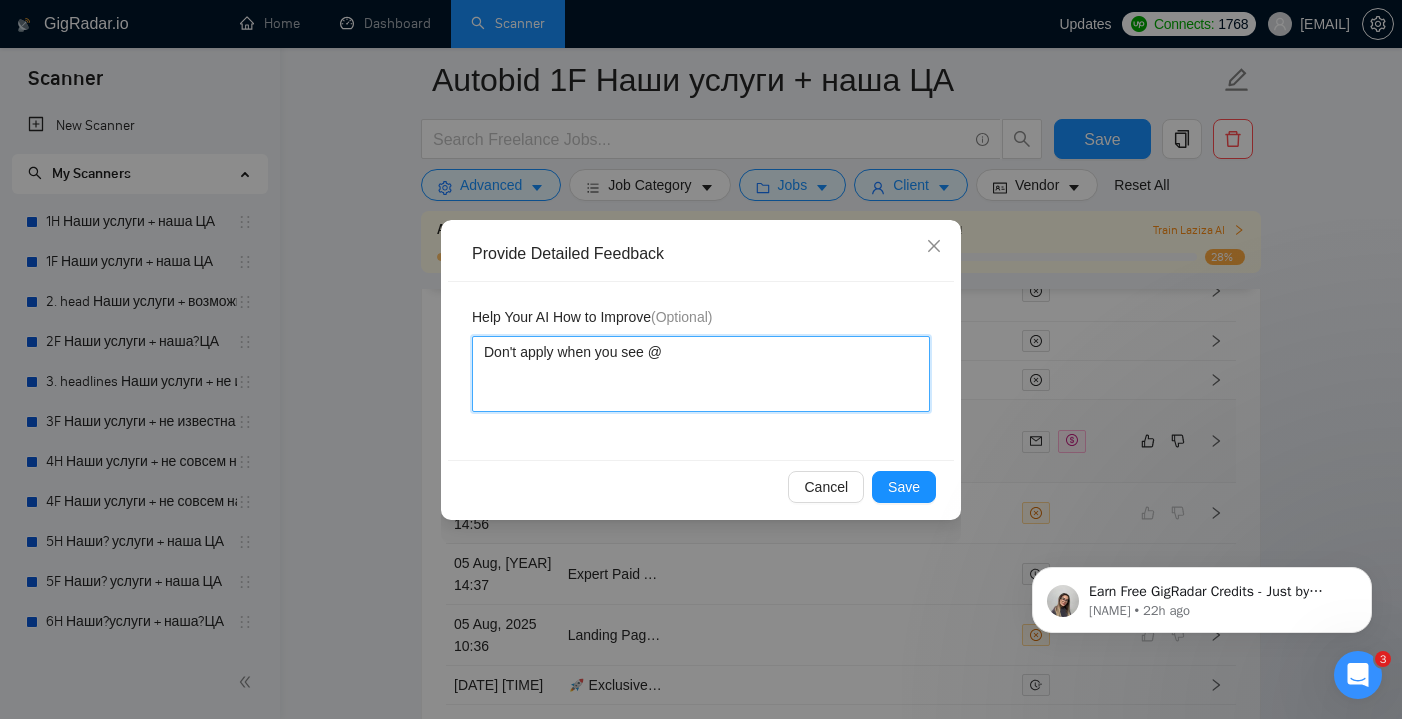 type 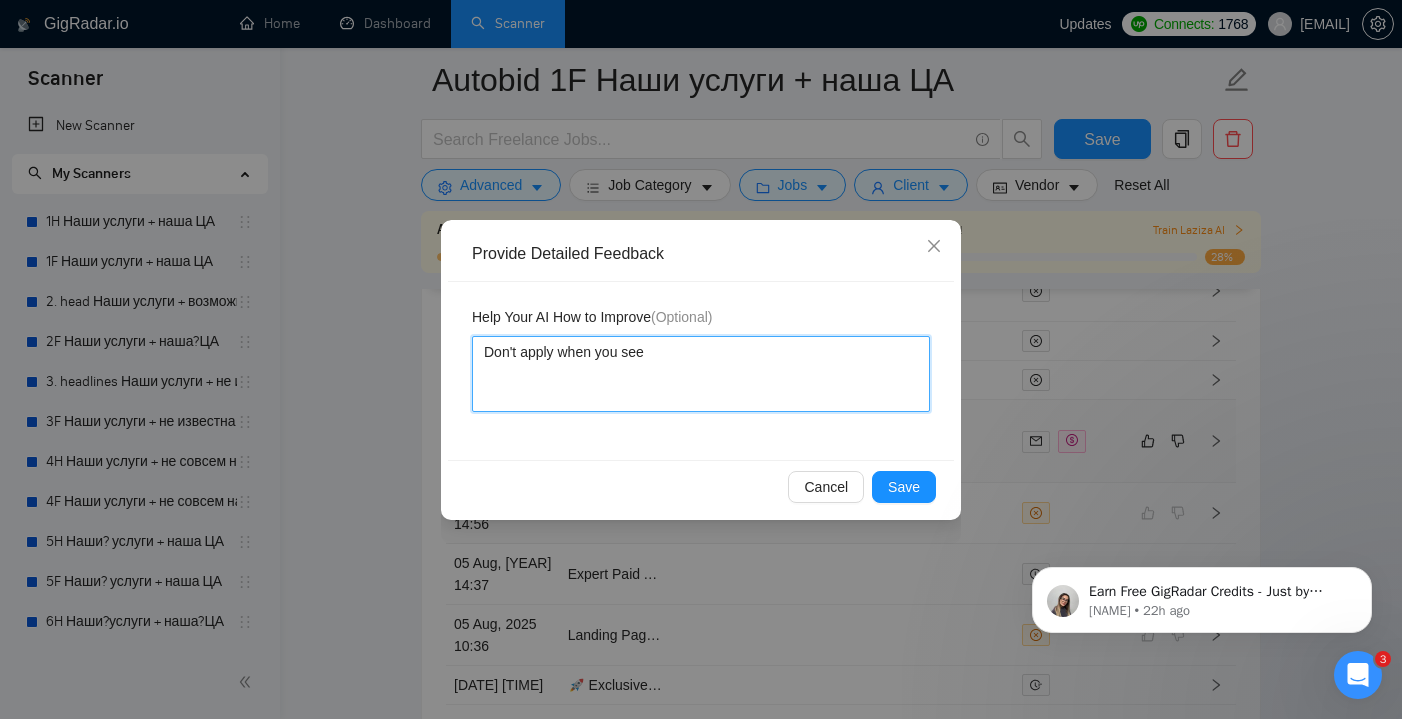 type 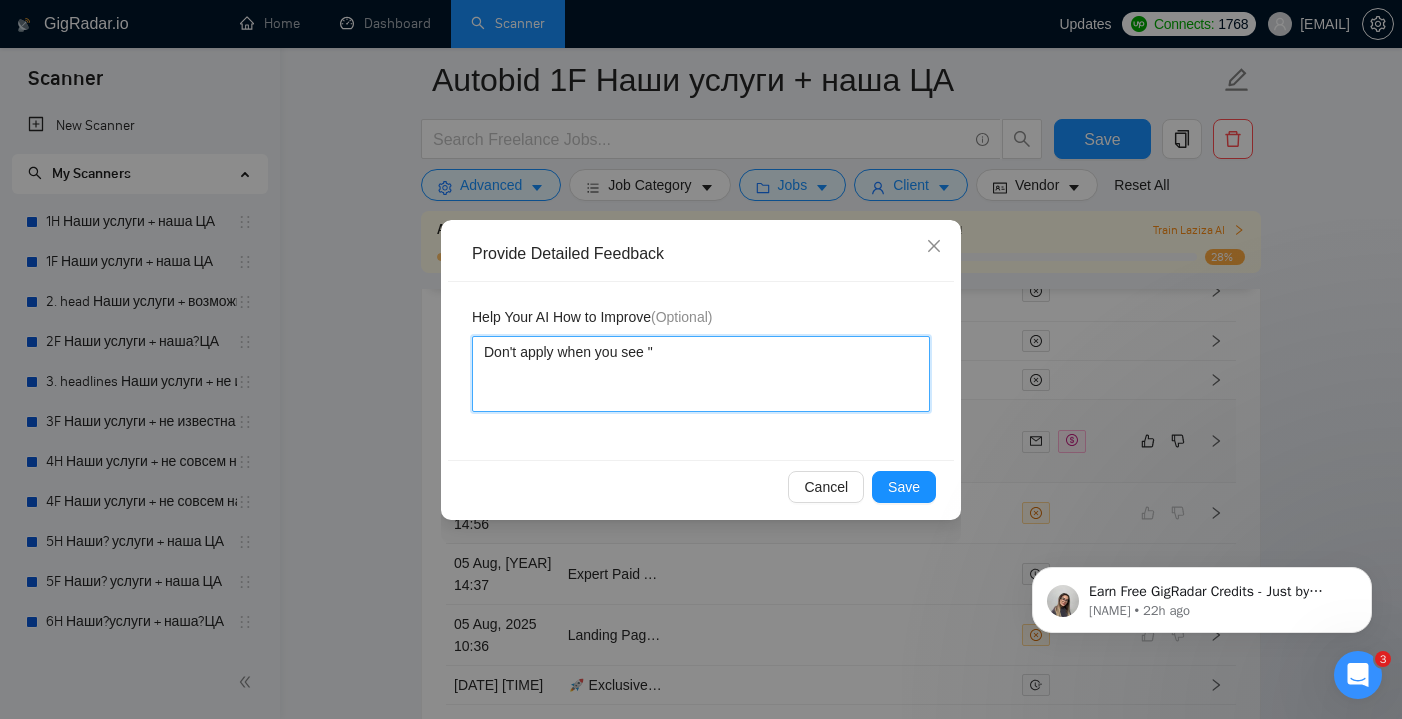 paste on "We're a digital marketing agency" 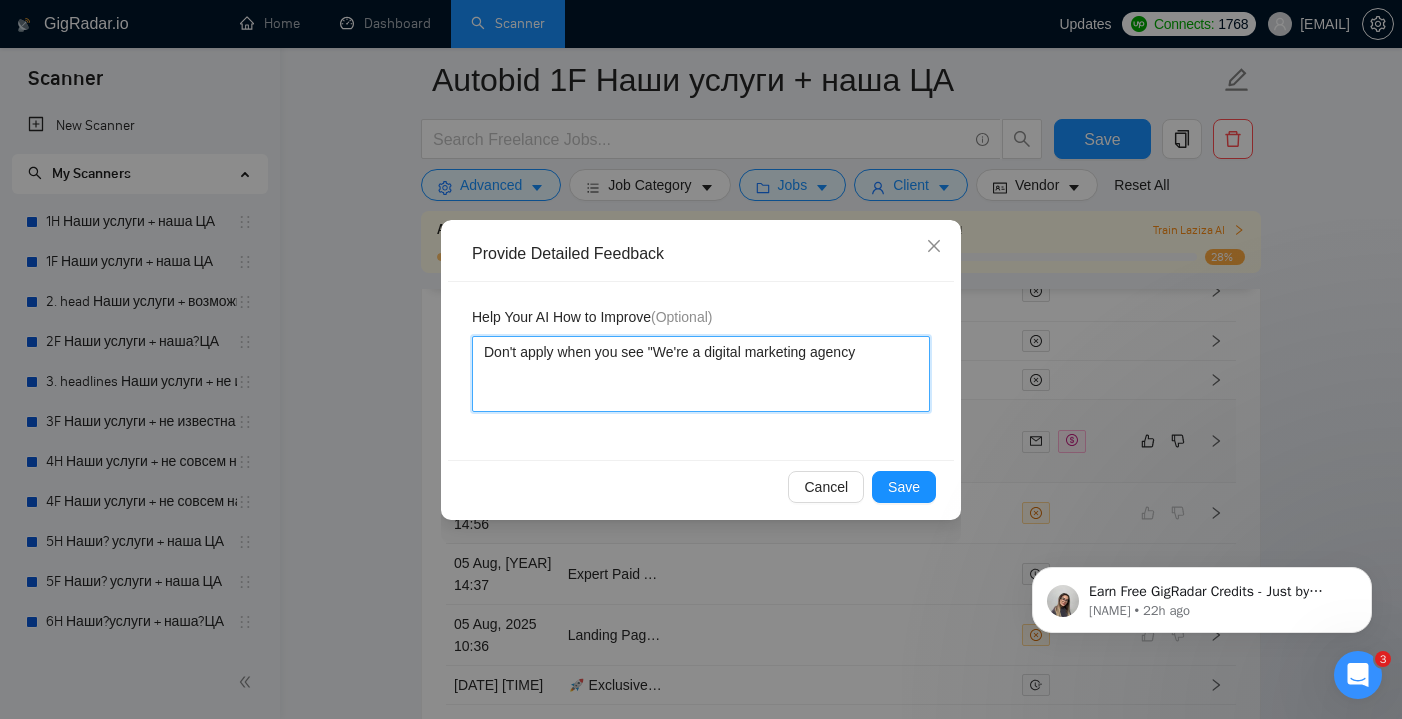 type 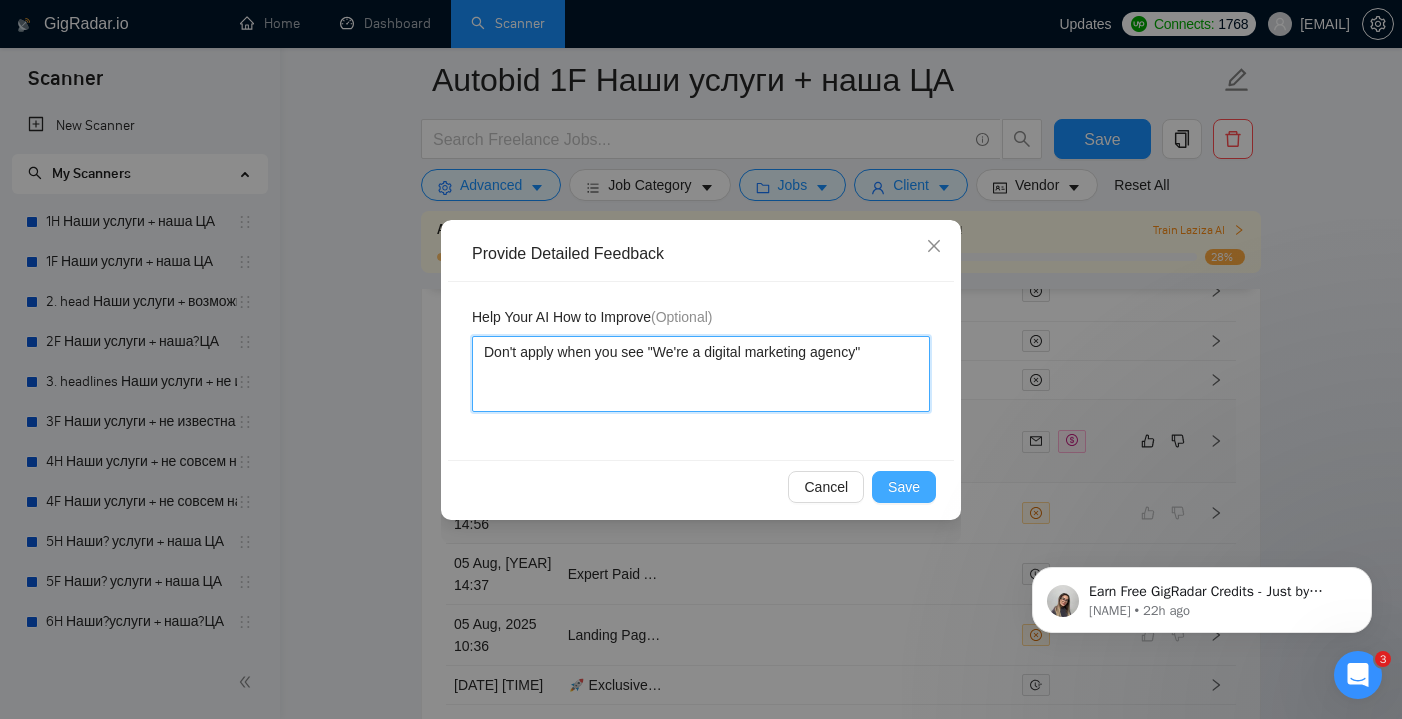 type on "Don't apply when you see "We're a digital marketing agency"" 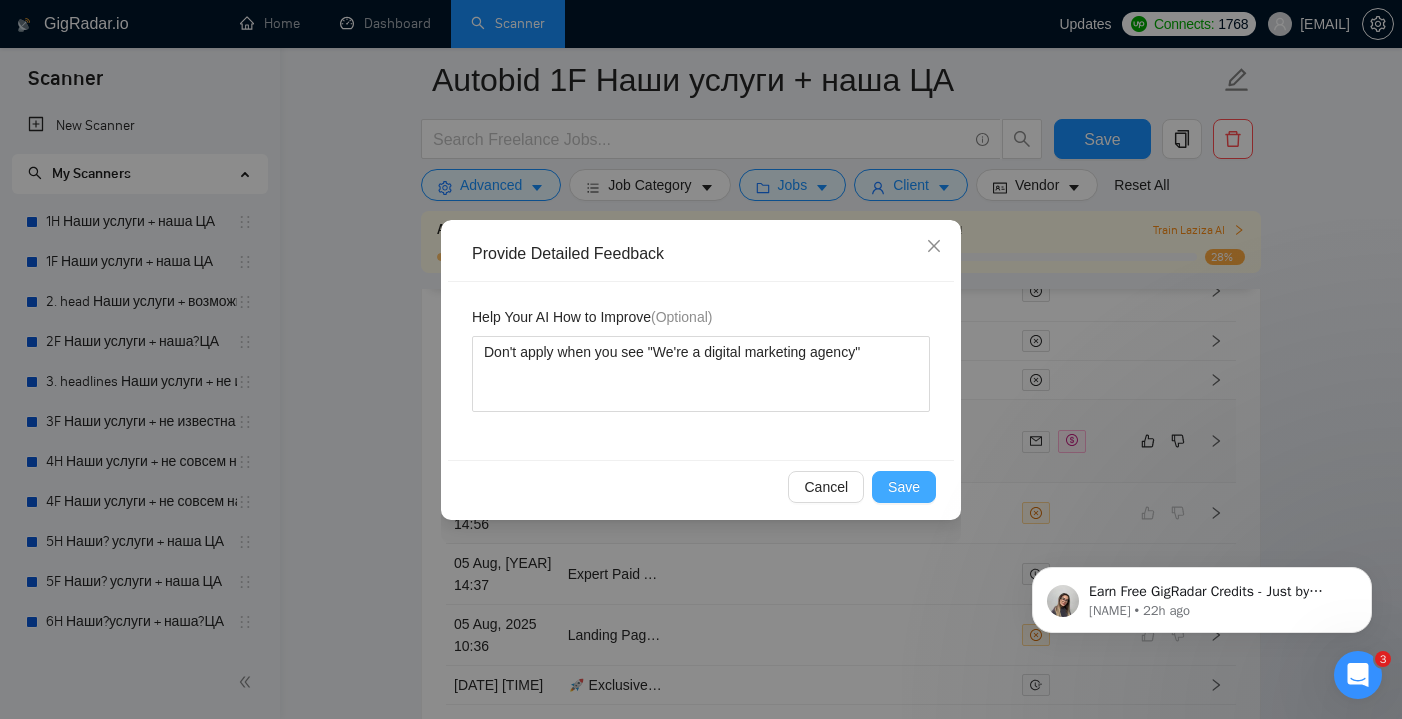 click on "Save" at bounding box center (904, 487) 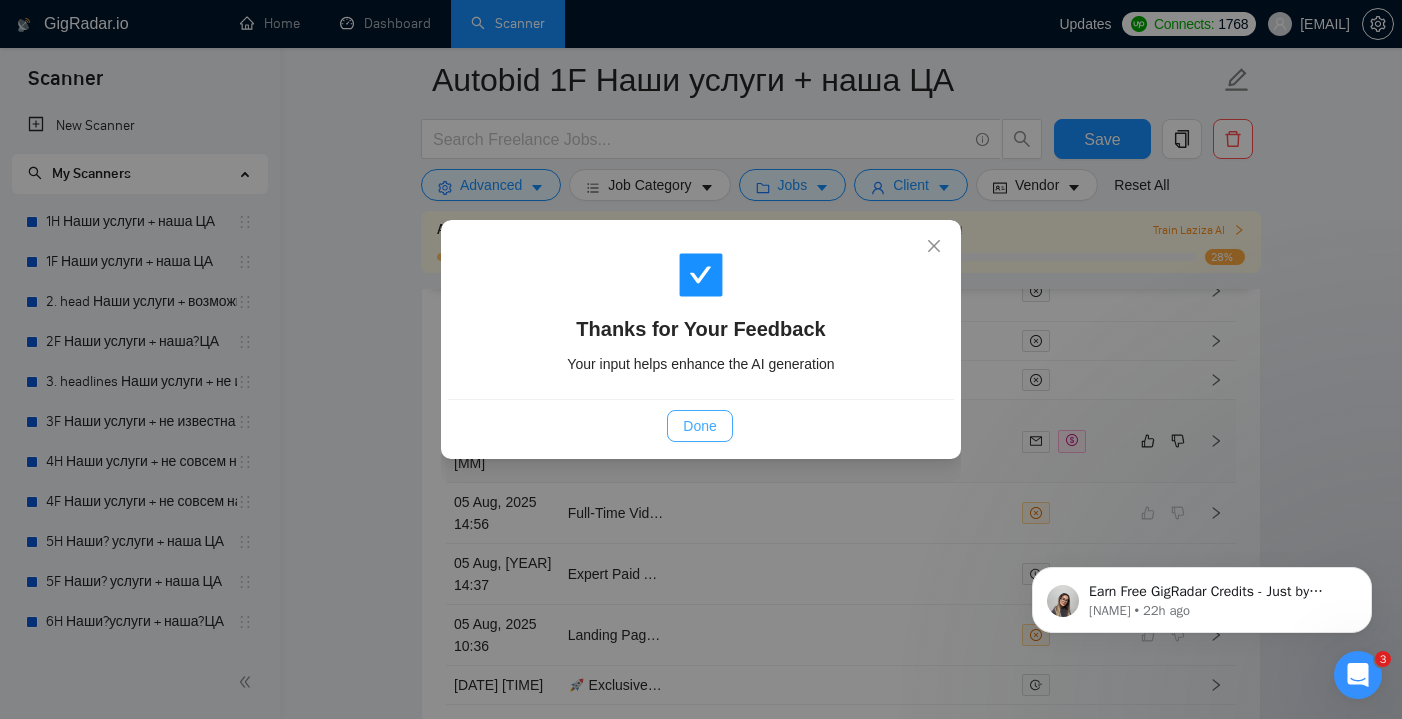 click on "Done" at bounding box center (699, 426) 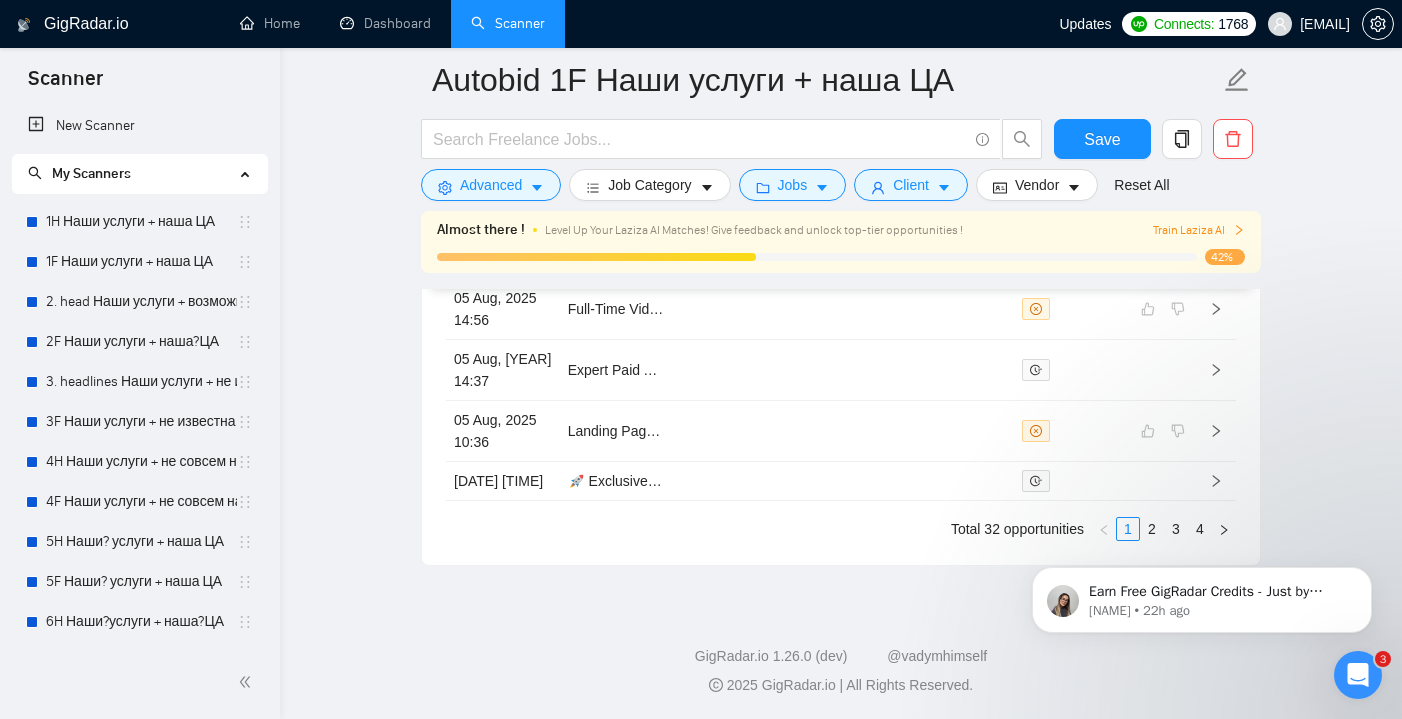 scroll, scrollTop: 5777, scrollLeft: 0, axis: vertical 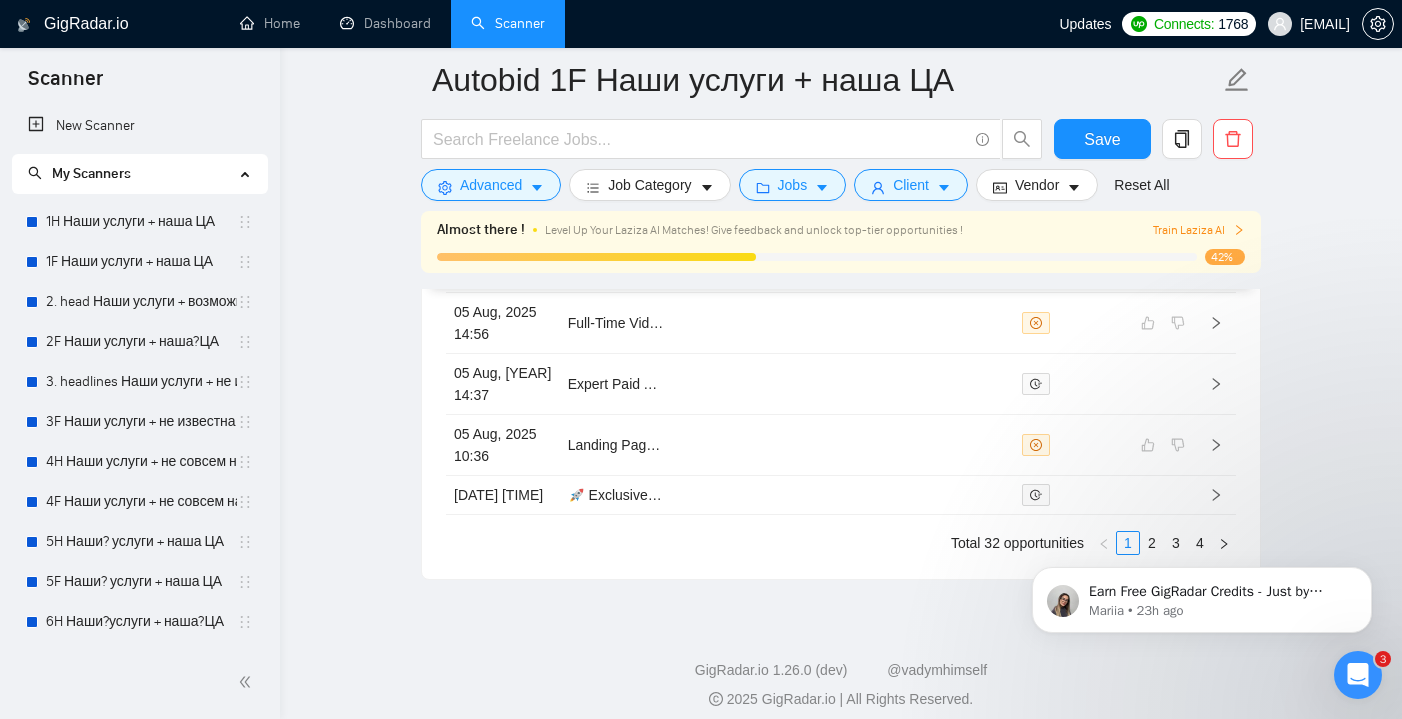 click on "Earn Free GigRadar Credits - Just by Sharing Your Story! 💬 Want more credits for sending proposals? It’s simple - share, inspire, and get rewarded! 🤫 Here’s how you can earn free credits: Introduce yourself in the #intros channel of the GigRadar Upwork Community and grab +20 credits for sending bids., Post your success story (closed projects, high LRR, etc.) in the #general channel and claim +50 credits for sending bids. Why? GigRadar is building a powerful network of freelancers and agencies. We want you to make valuable connections, showcase your wins, and inspire others while getting rewarded! 🚀 Not a member yet? Join our Slack community now 👉 Join Slack Community Claiming your credits is easy: Reply to this message with a screenshot of your post, and our Tech Support Team will instantly top up your credits! 💸 [FIRST] [LAST] • [TIME] ago" at bounding box center [1202, 595] 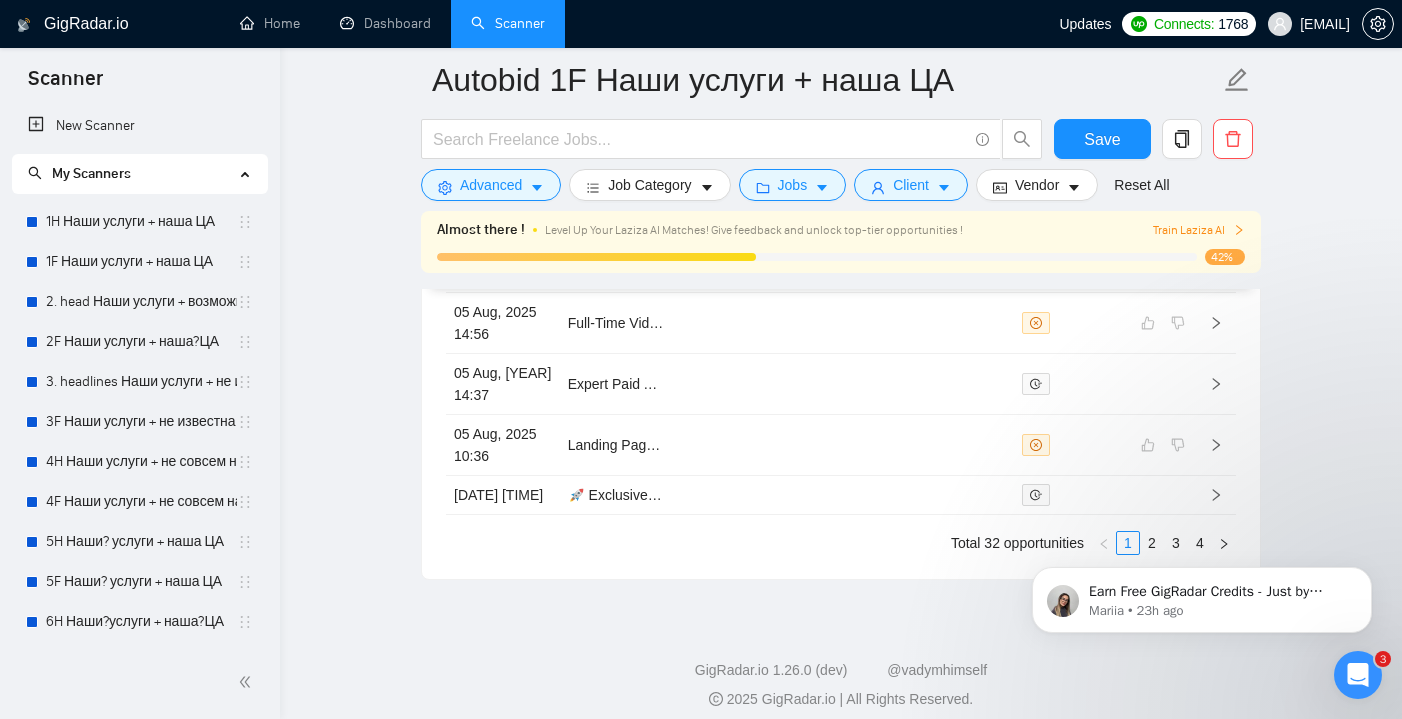 click on "Earn Free GigRadar Credits - Just by Sharing Your Story! 💬 Want more credits for sending proposals? It’s simple - share, inspire, and get rewarded! 🤫 Here’s how you can earn free credits: Introduce yourself in the #intros channel of the GigRadar Upwork Community and grab +20 credits for sending bids., Post your success story (closed projects, high LRR, etc.) in the #general channel and claim +50 credits for sending bids. Why? GigRadar is building a powerful network of freelancers and agencies. We want you to make valuable connections, showcase your wins, and inspire others while getting rewarded! 🚀 Not a member yet? Join our Slack community now 👉 Join Slack Community Claiming your credits is easy: Reply to this message with a screenshot of your post, and our Tech Support Team will instantly top up your credits! 💸 [FIRST] [LAST] • [TIME] ago" at bounding box center [1202, 508] 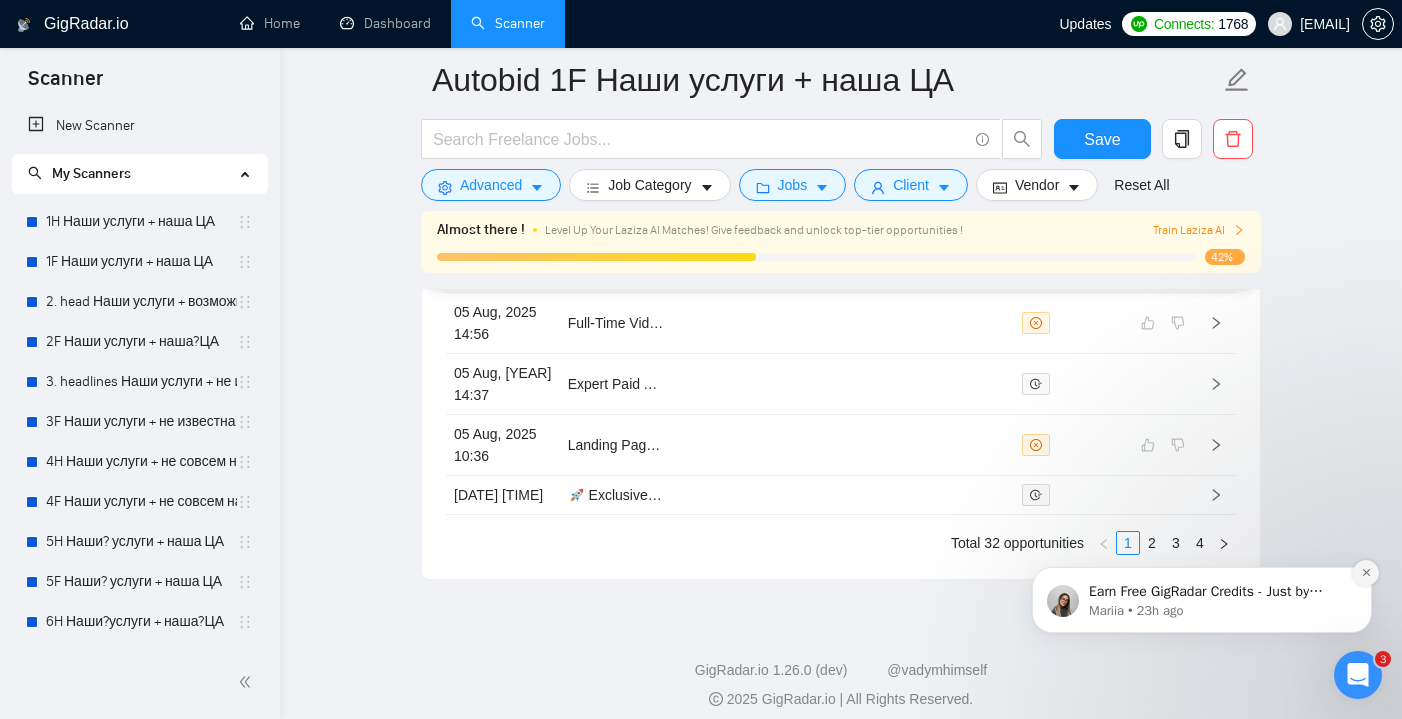click 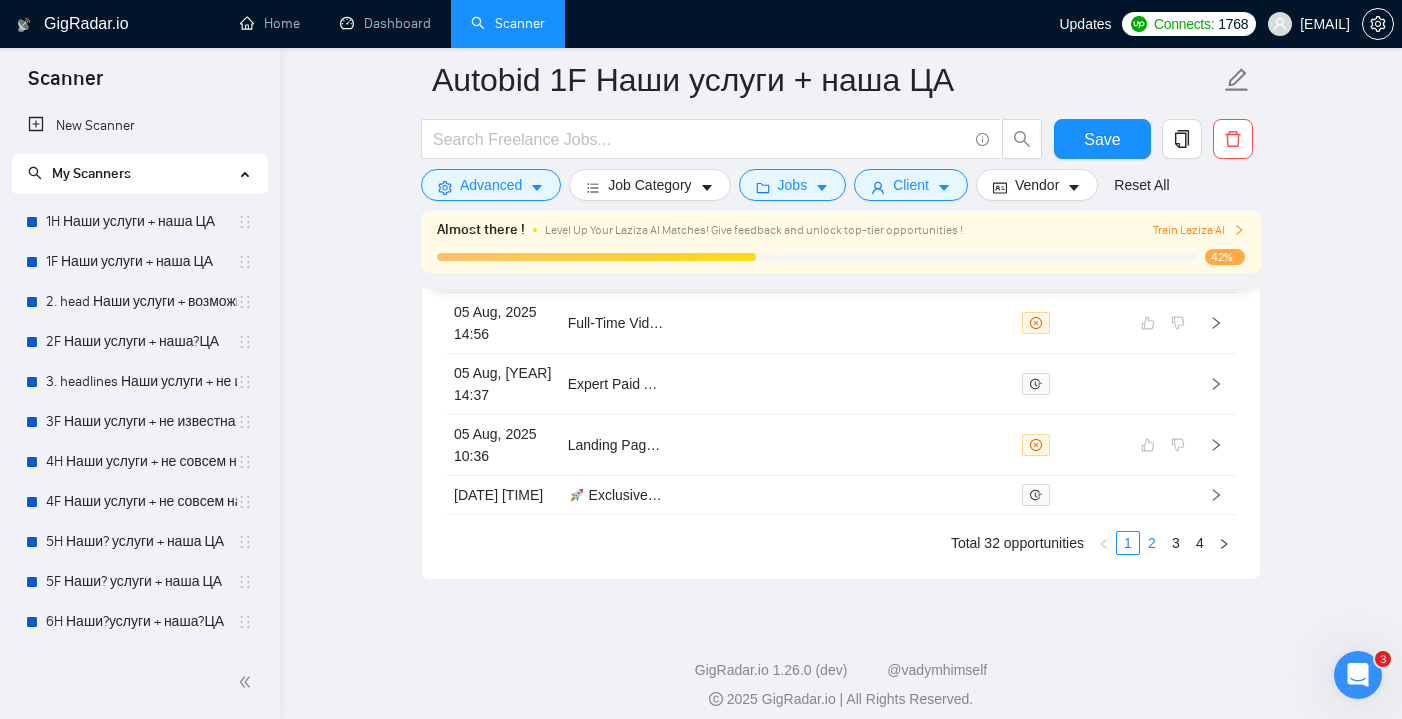 click on "2" at bounding box center (1152, 543) 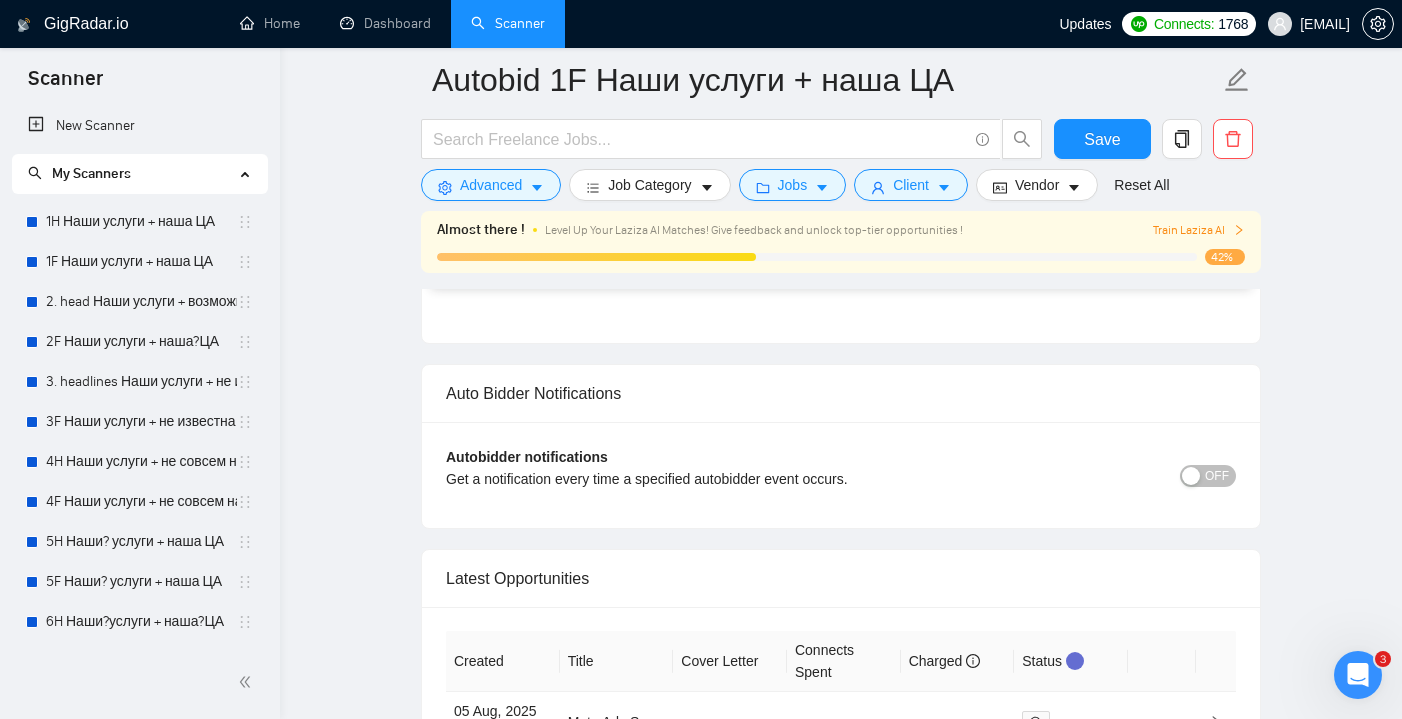scroll, scrollTop: 5251, scrollLeft: 0, axis: vertical 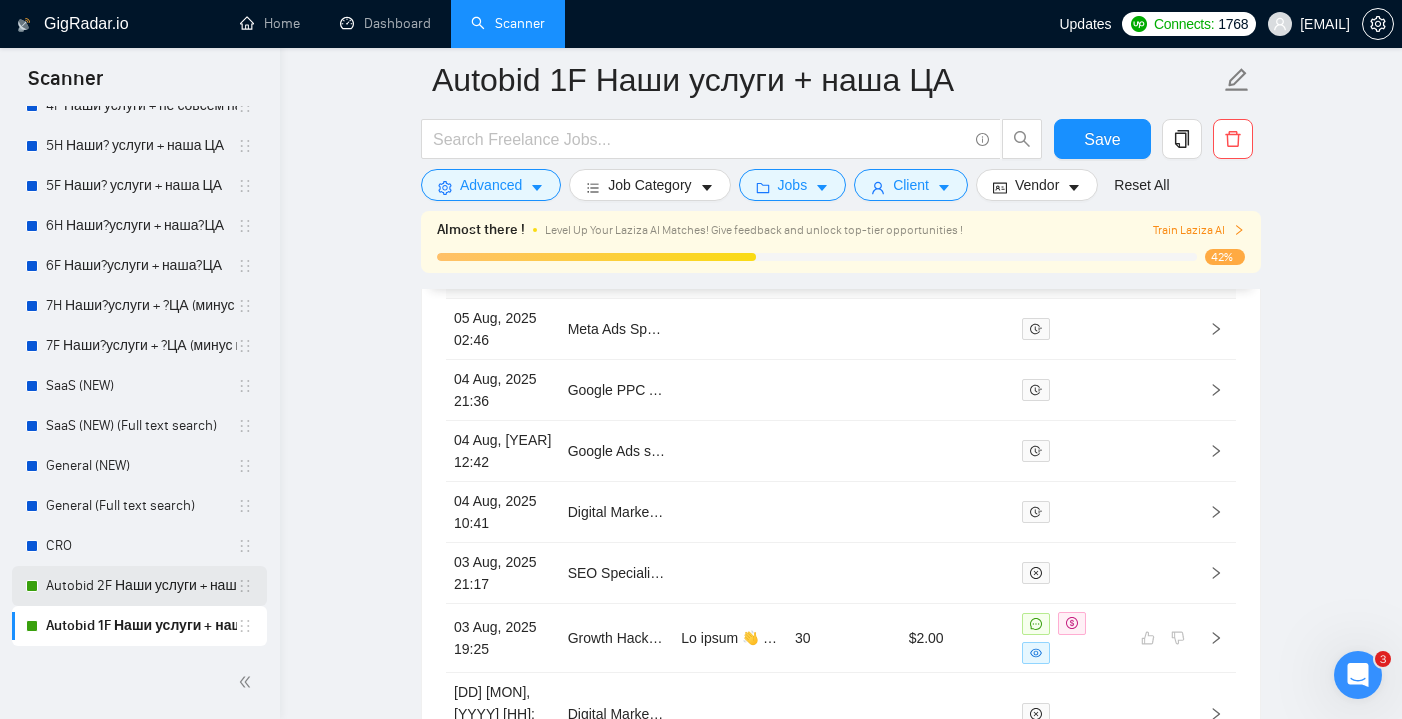 click on "Autobid 2F Наши услуги + наша?ЦА" at bounding box center [141, 586] 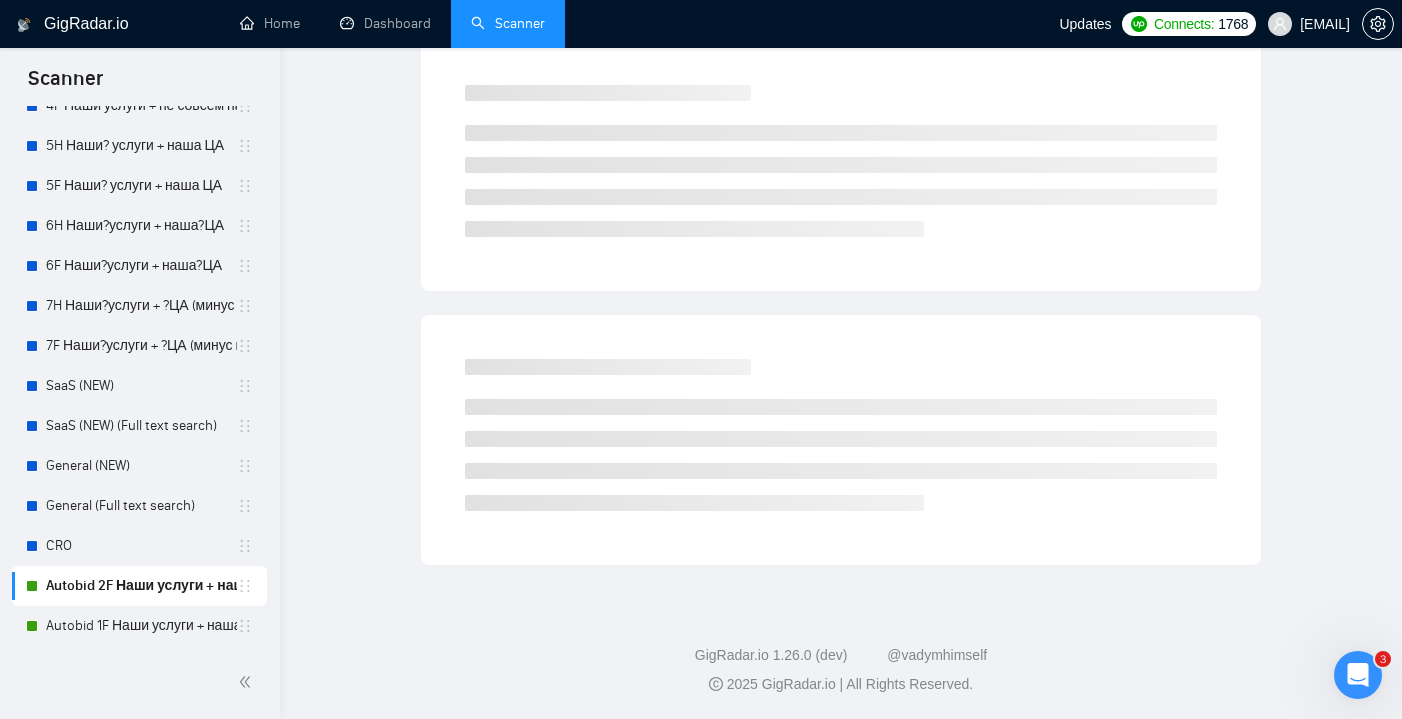 scroll, scrollTop: 73, scrollLeft: 0, axis: vertical 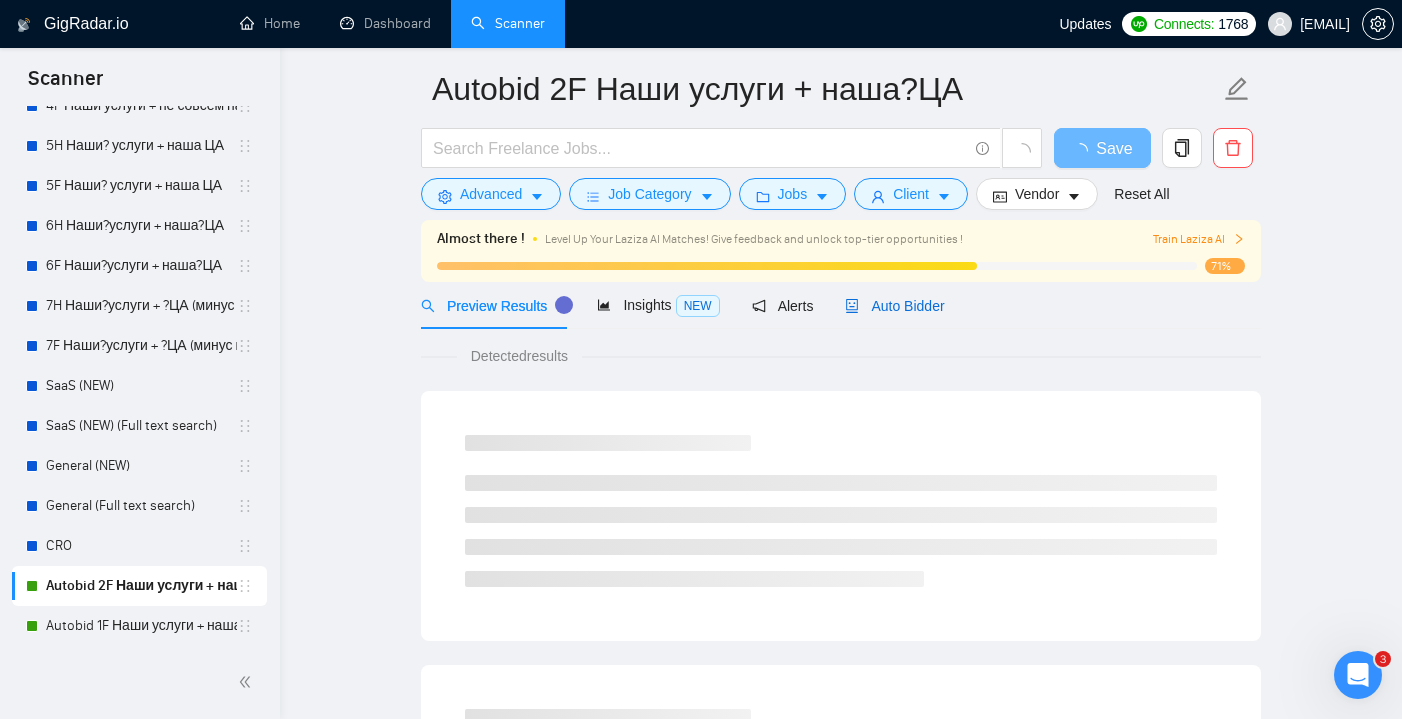 click on "Auto Bidder" at bounding box center [894, 306] 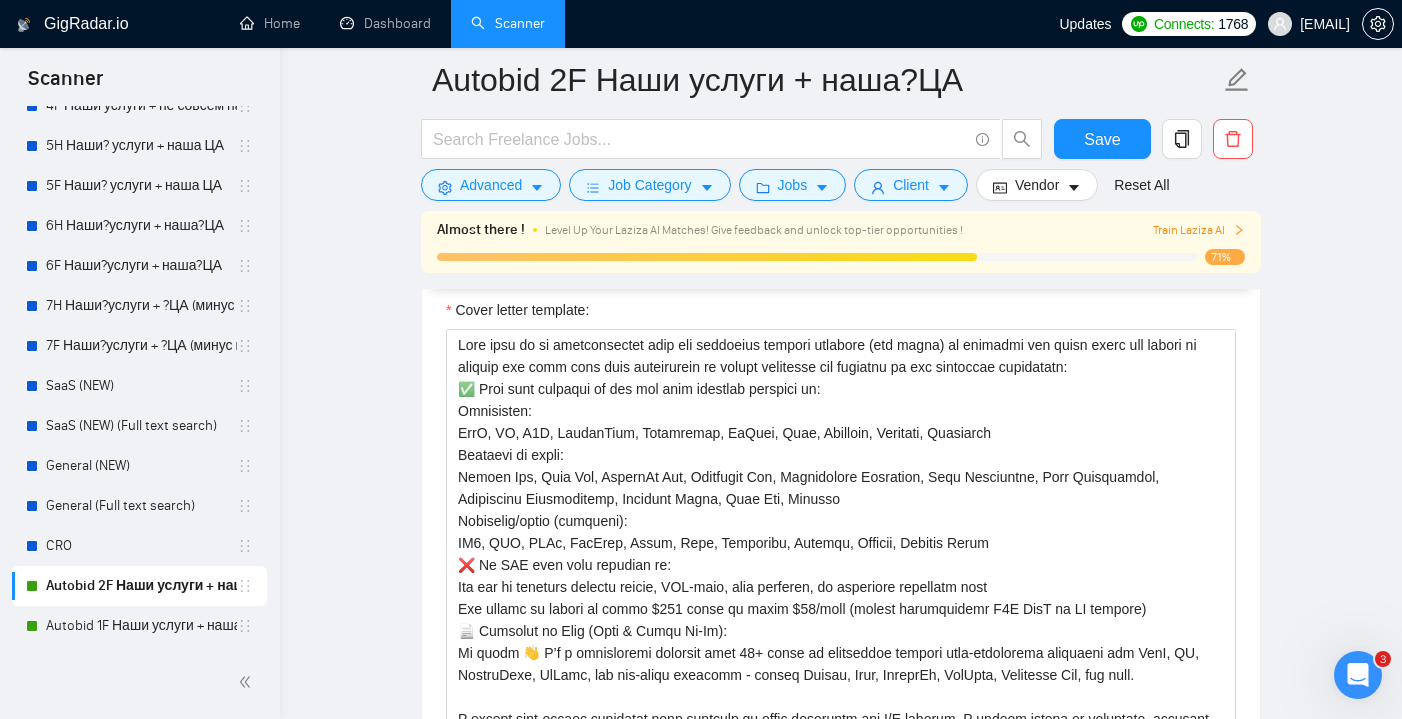 scroll, scrollTop: 2610, scrollLeft: 0, axis: vertical 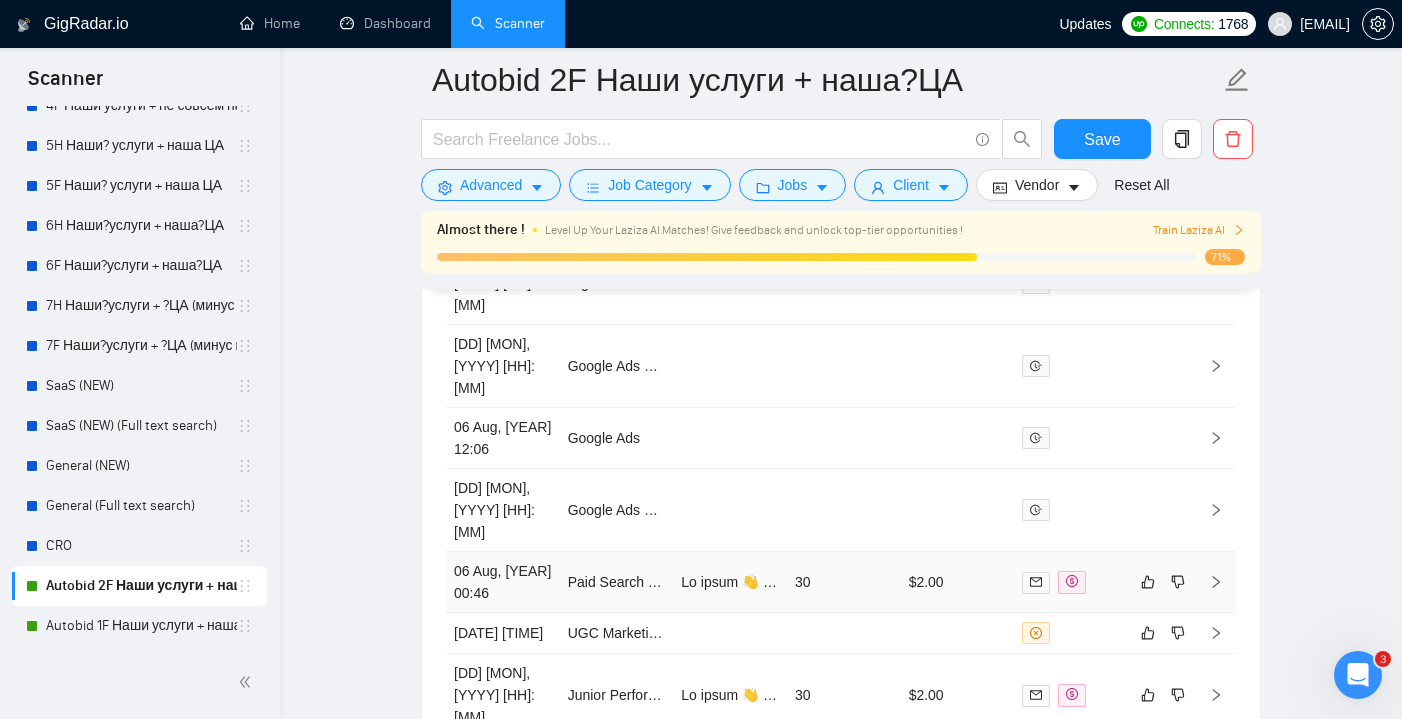 click on "30" at bounding box center [844, 582] 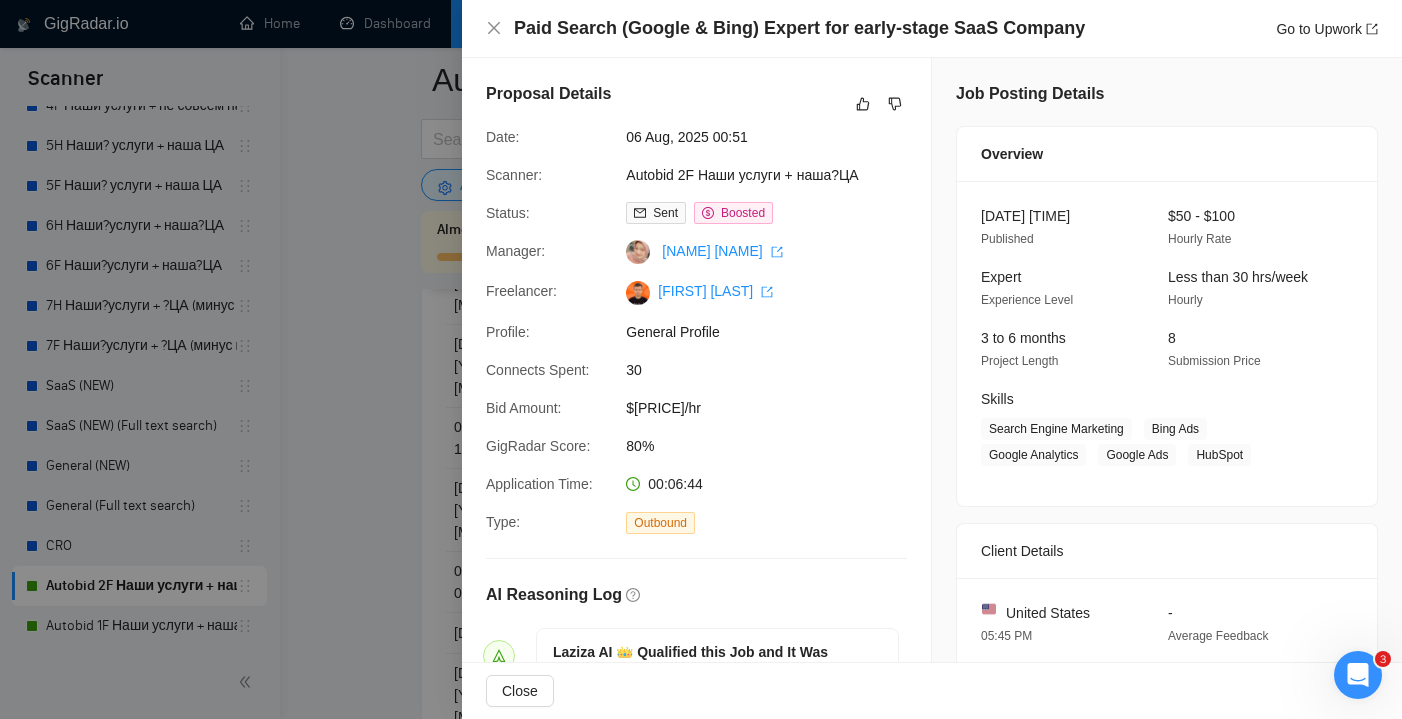 scroll, scrollTop: 0, scrollLeft: 0, axis: both 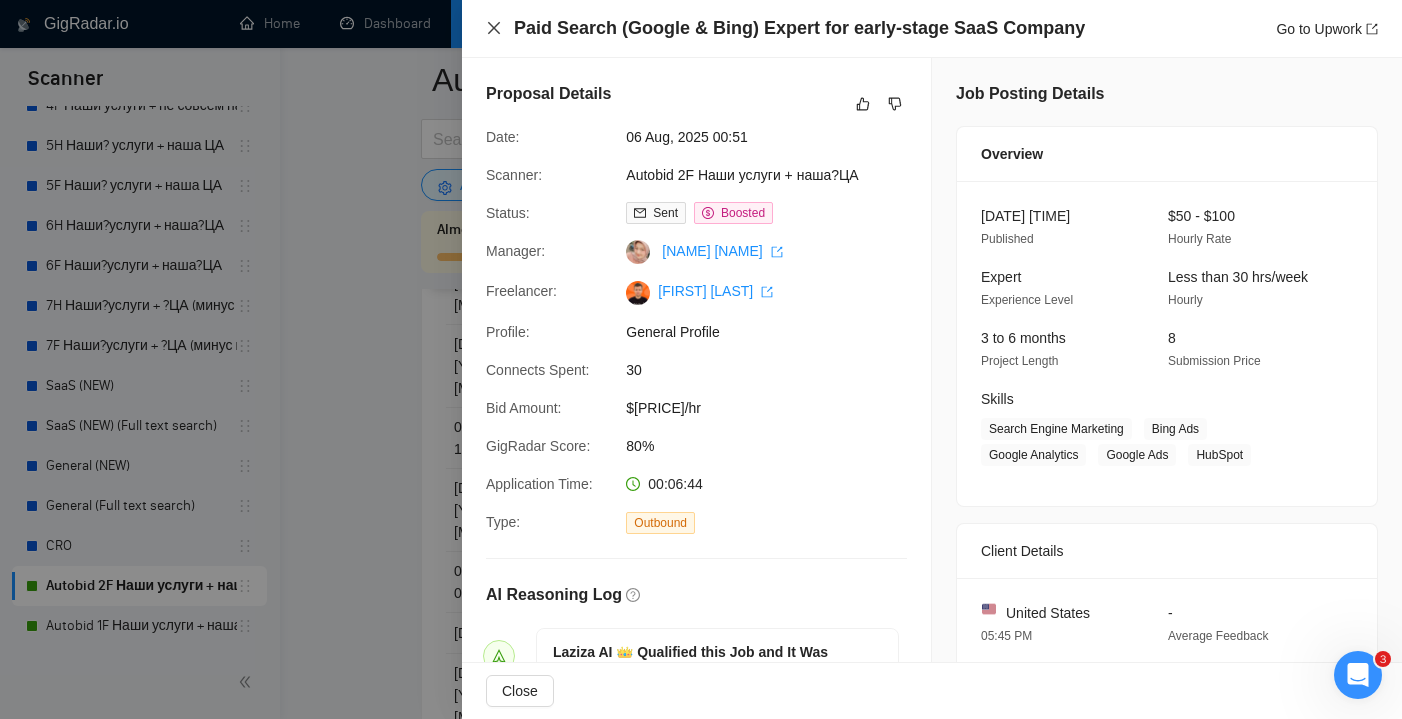 click 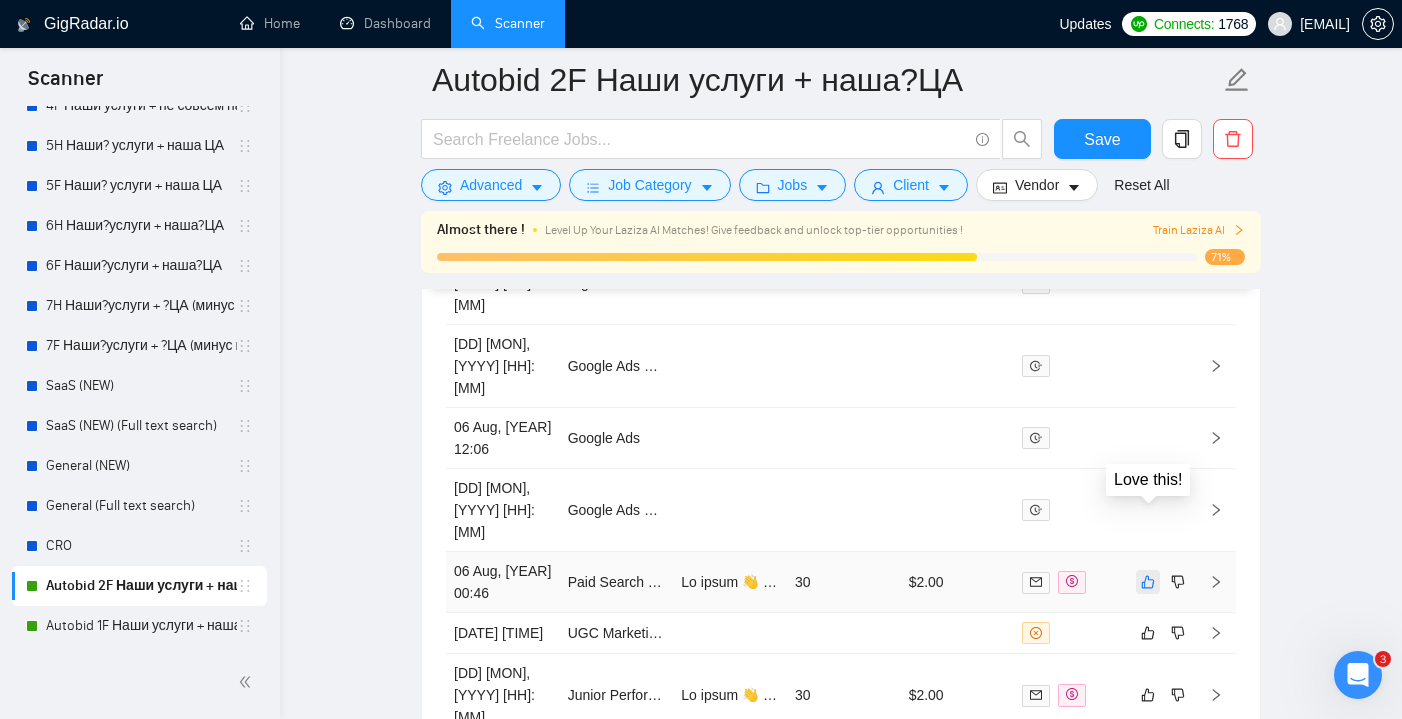 click 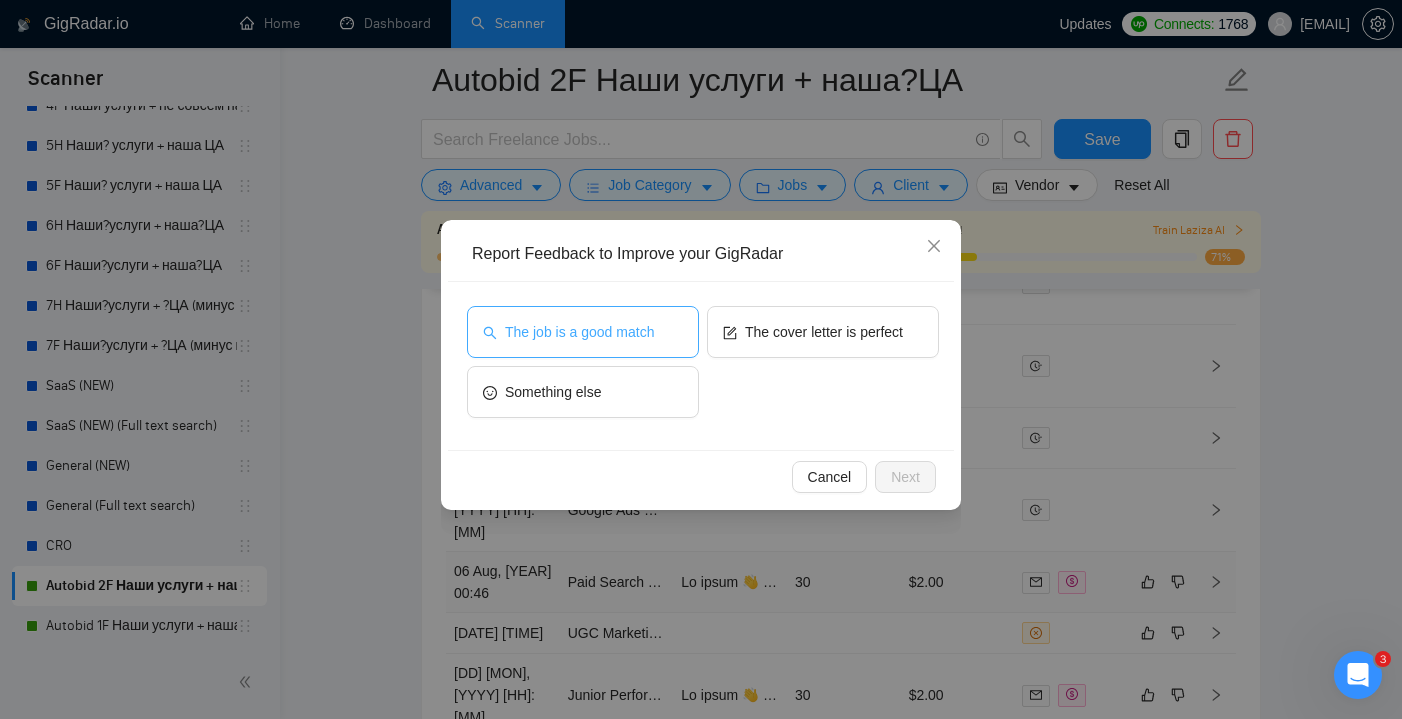 click on "The job is a good match" at bounding box center [583, 332] 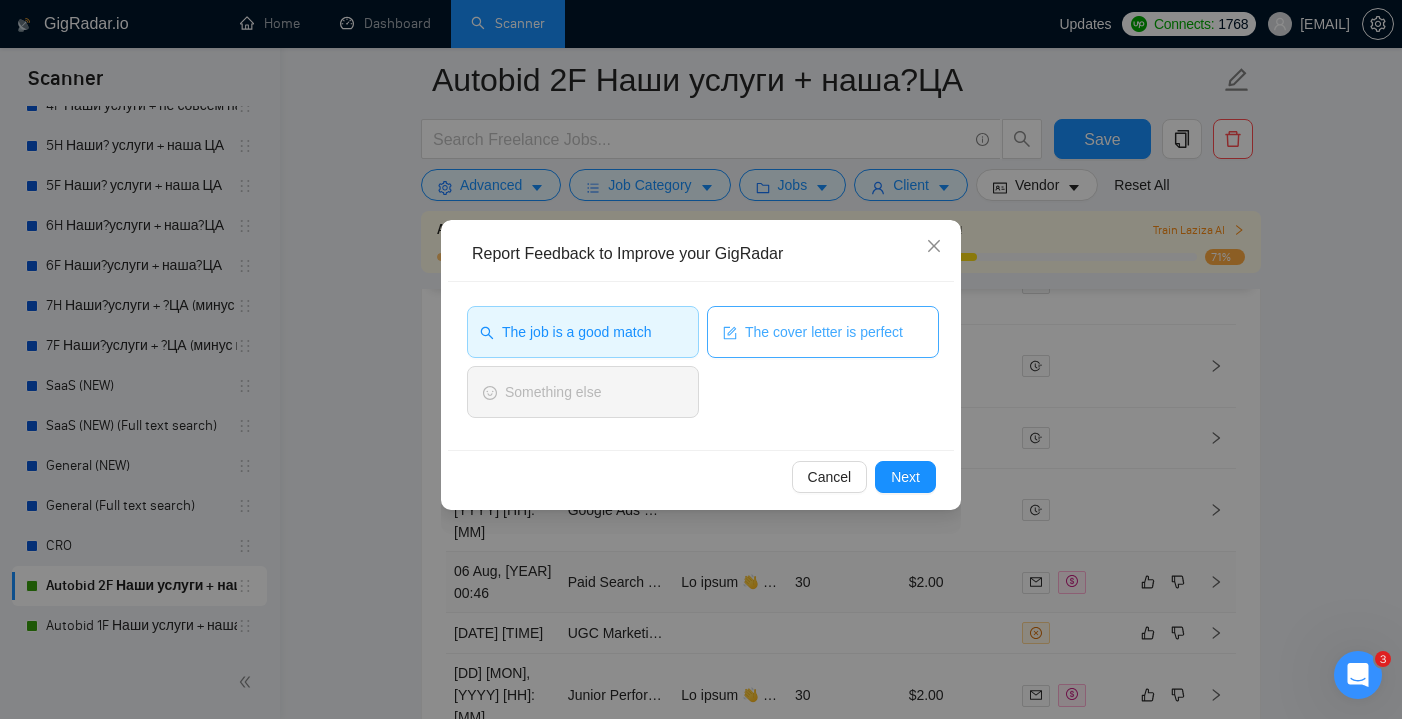 click on "The cover letter is perfect" at bounding box center [824, 332] 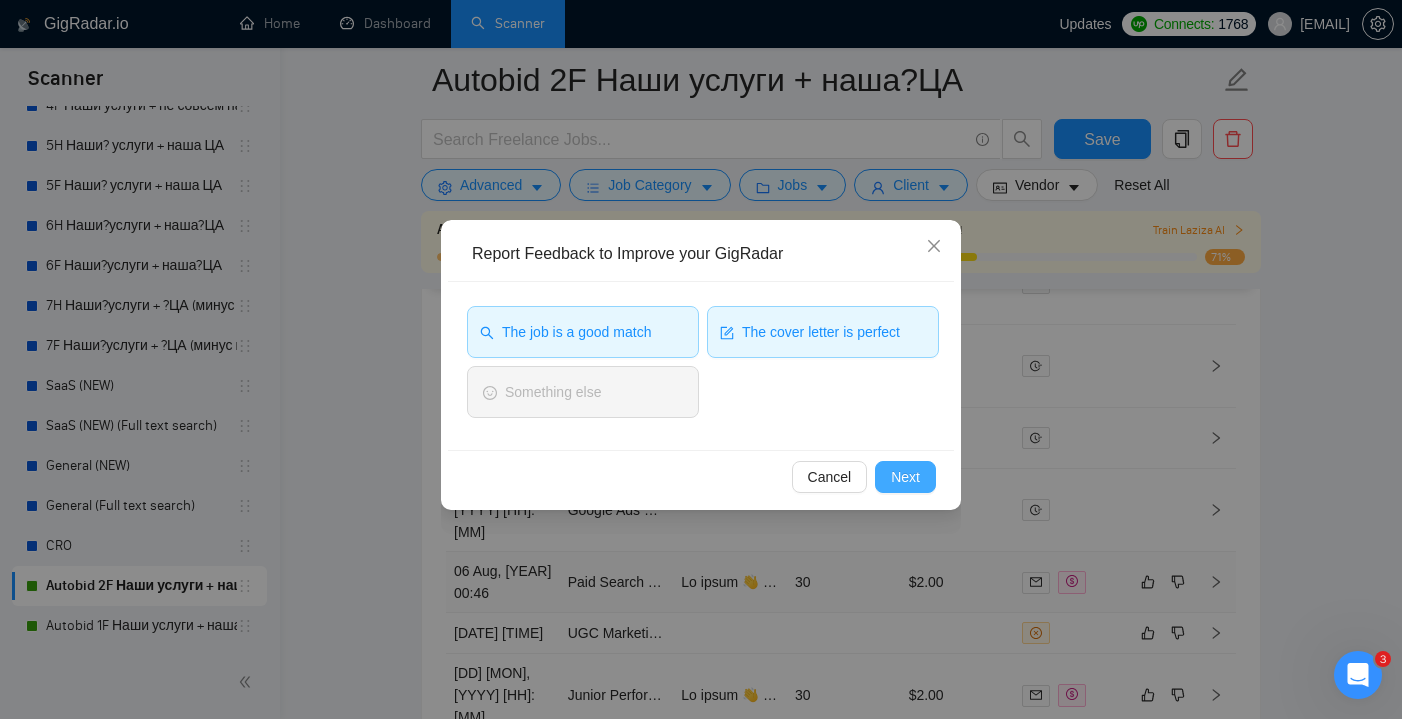 click on "Next" at bounding box center (905, 477) 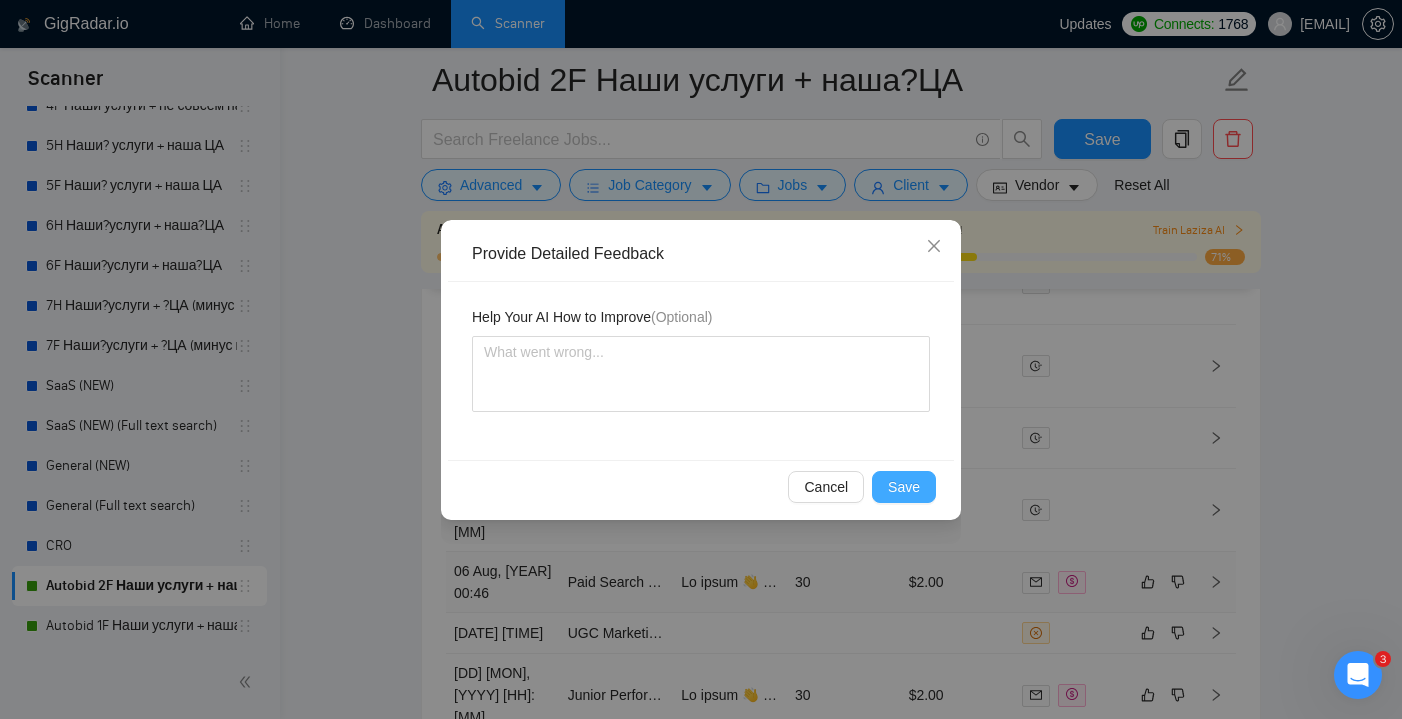 click on "Save" at bounding box center (904, 487) 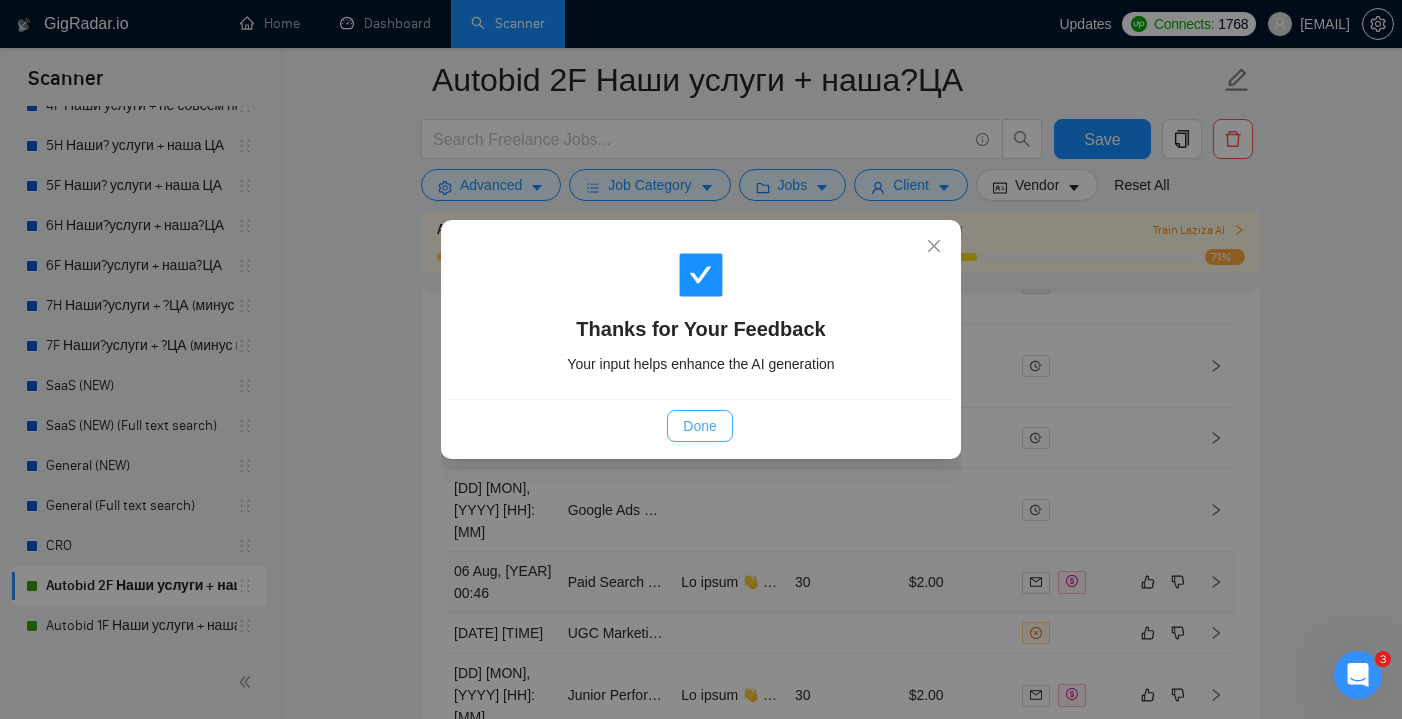 click on "Done" at bounding box center [699, 426] 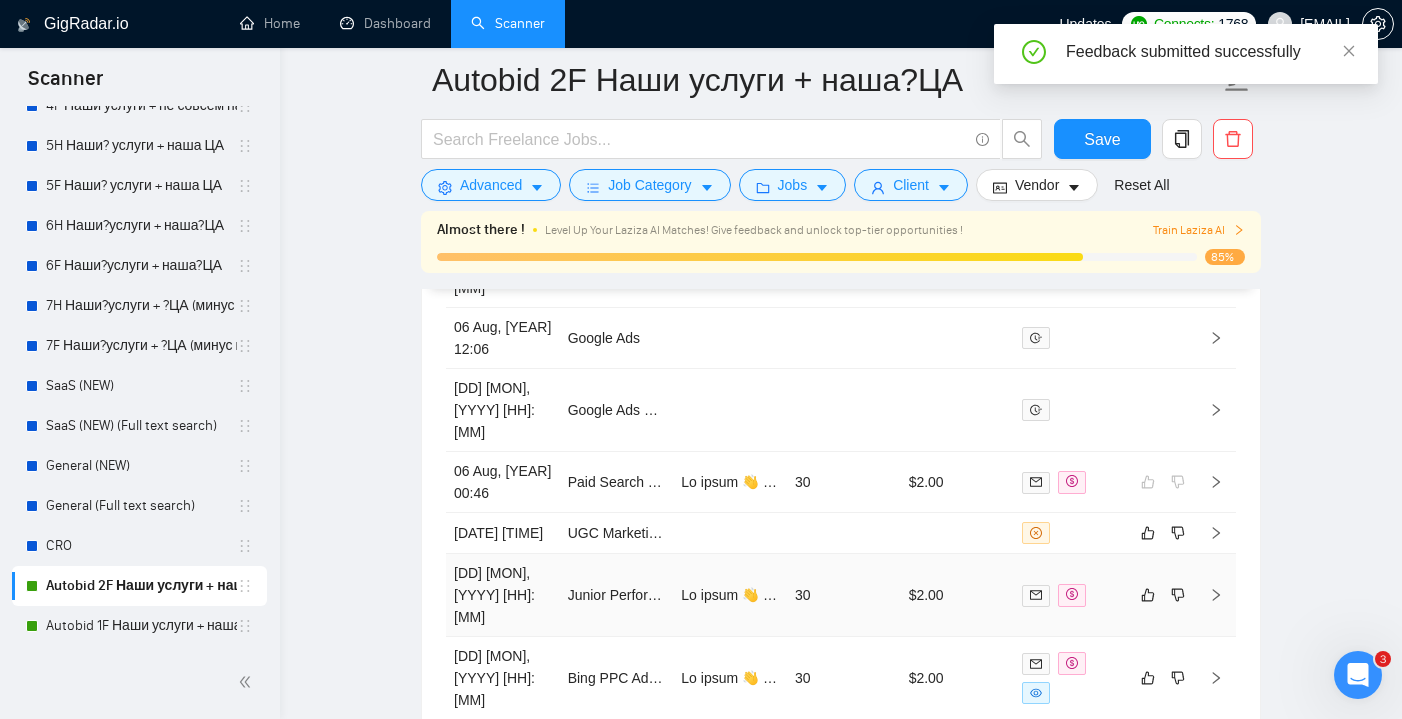 scroll, scrollTop: 5529, scrollLeft: 0, axis: vertical 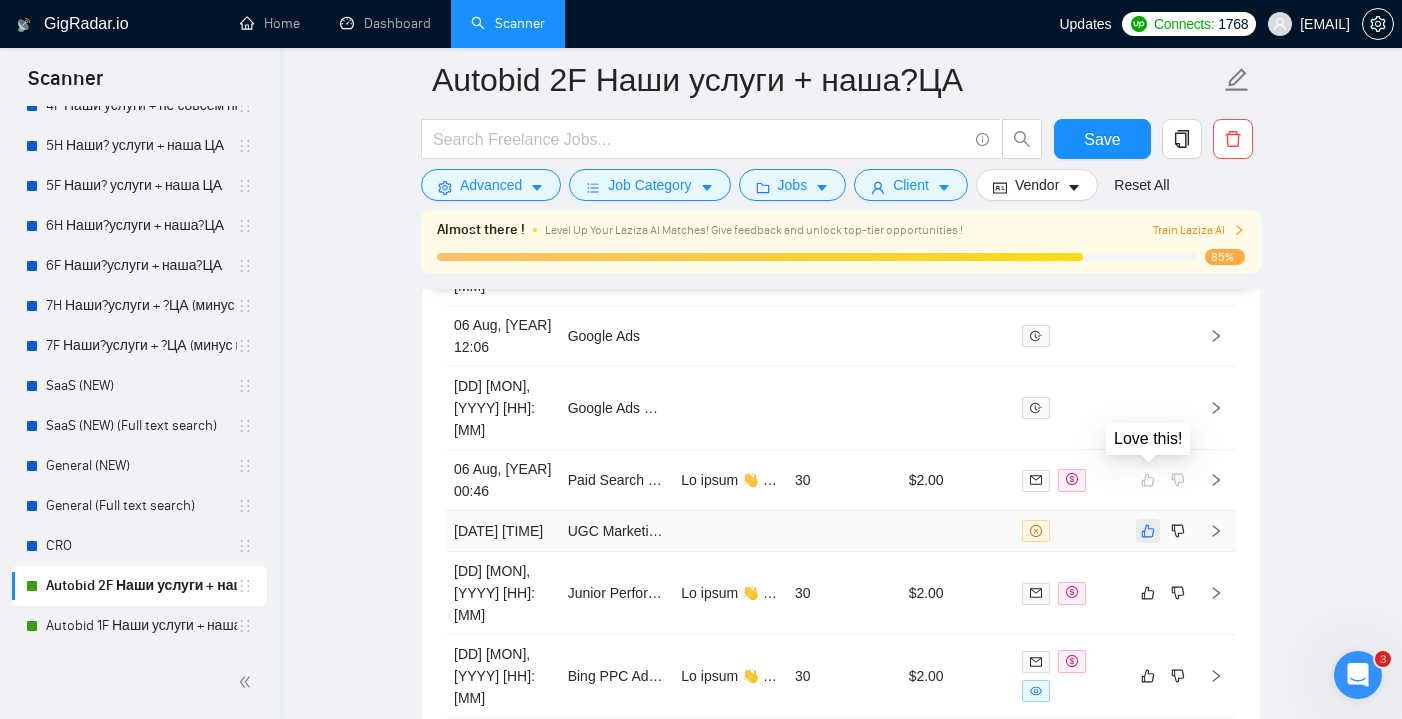 click at bounding box center (1148, 531) 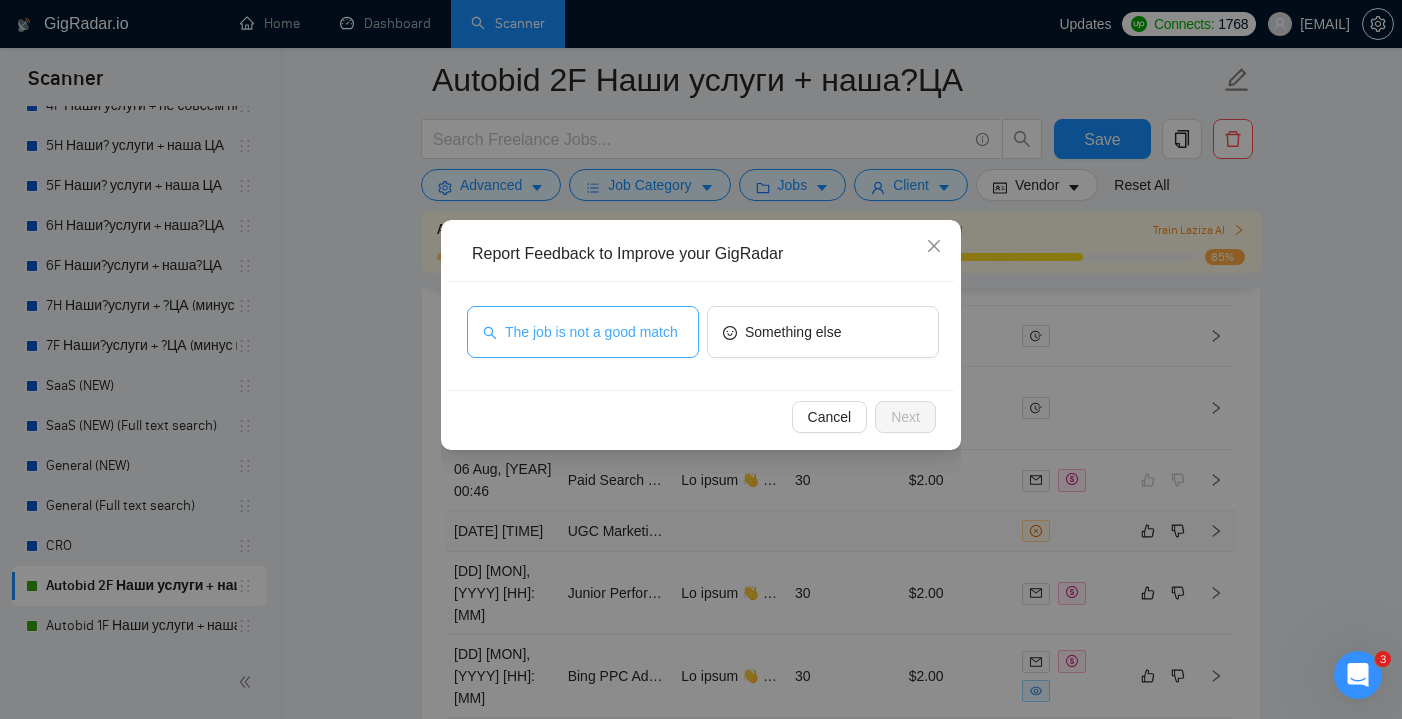 click on "The job is not a good match" at bounding box center (591, 332) 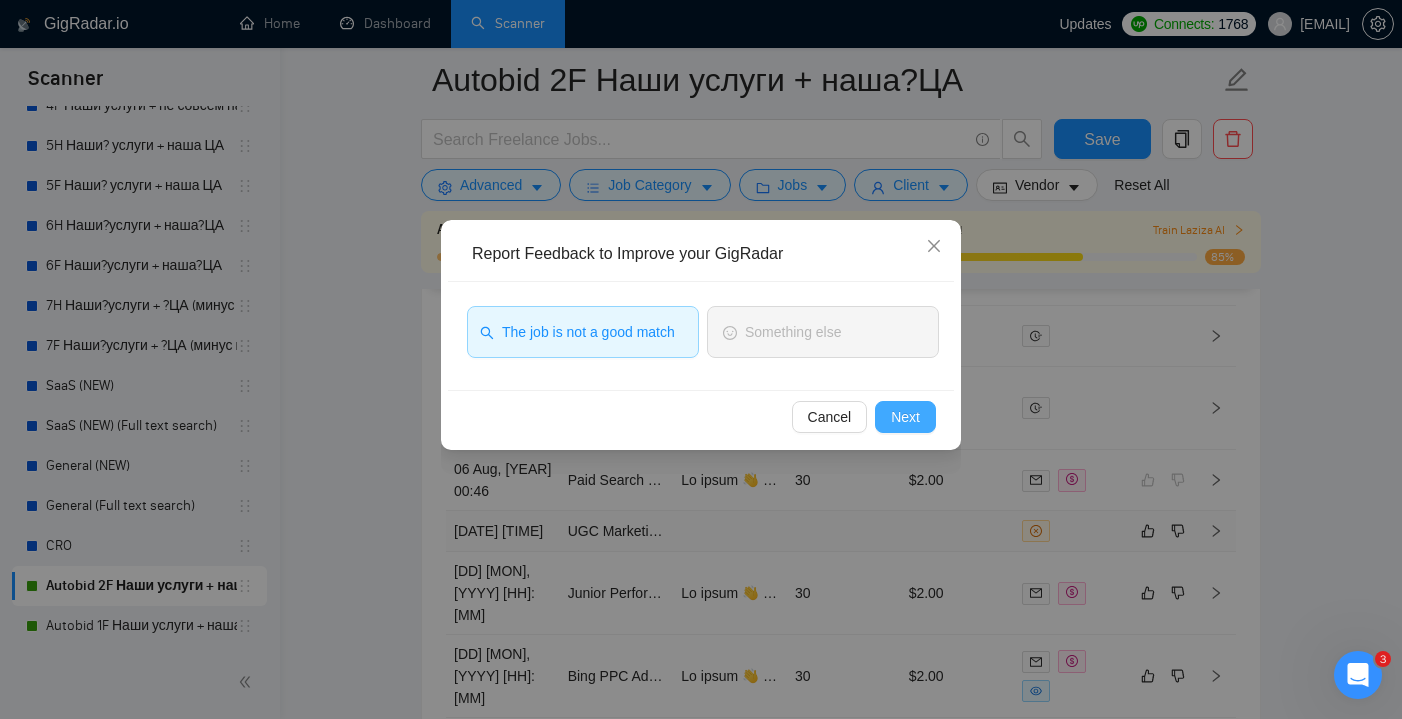 click on "Next" at bounding box center [905, 417] 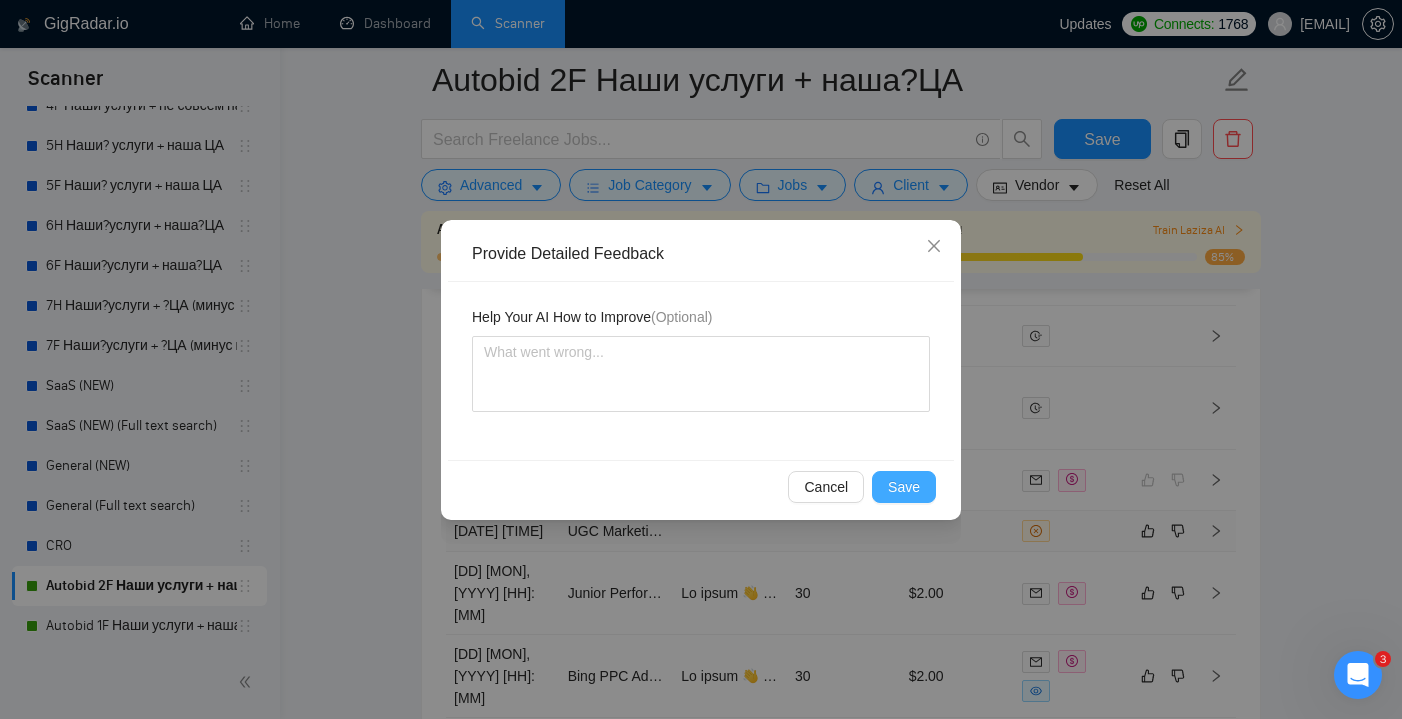 click on "Save" at bounding box center (904, 487) 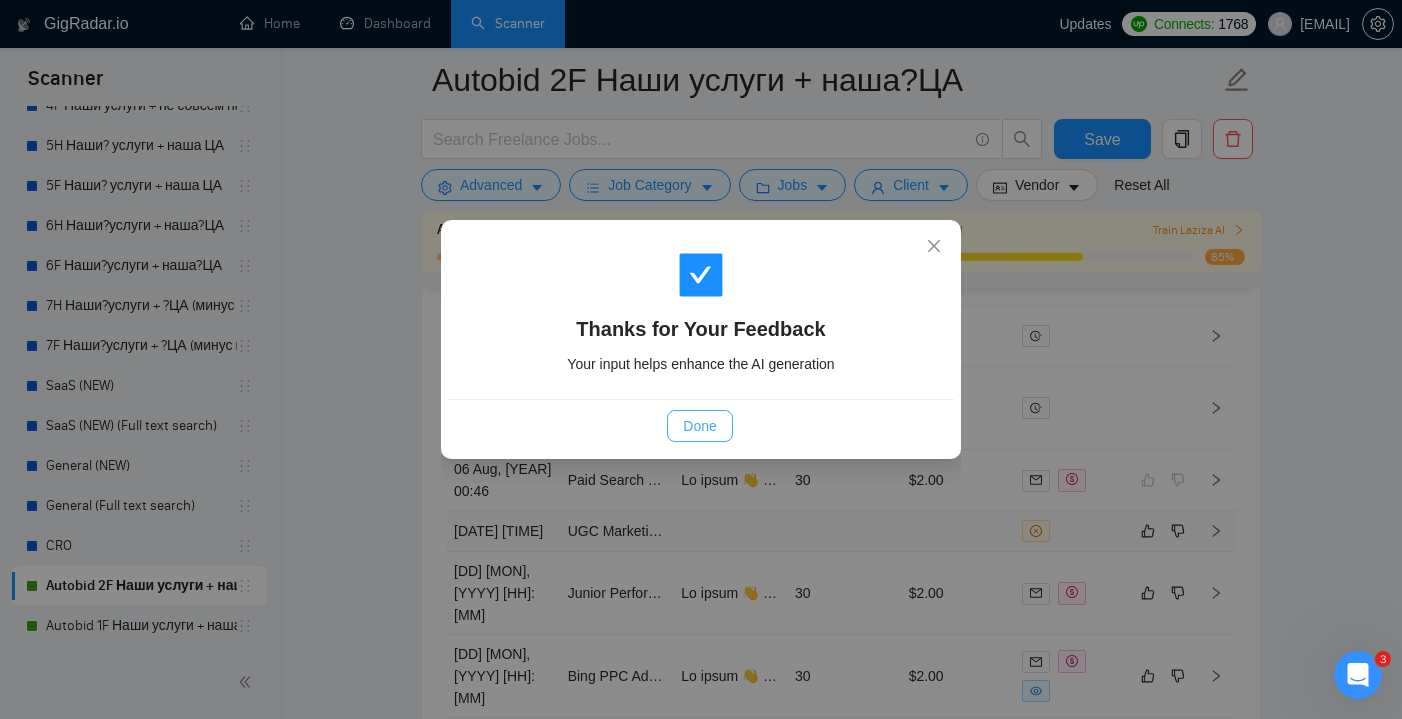click on "Done" at bounding box center (699, 426) 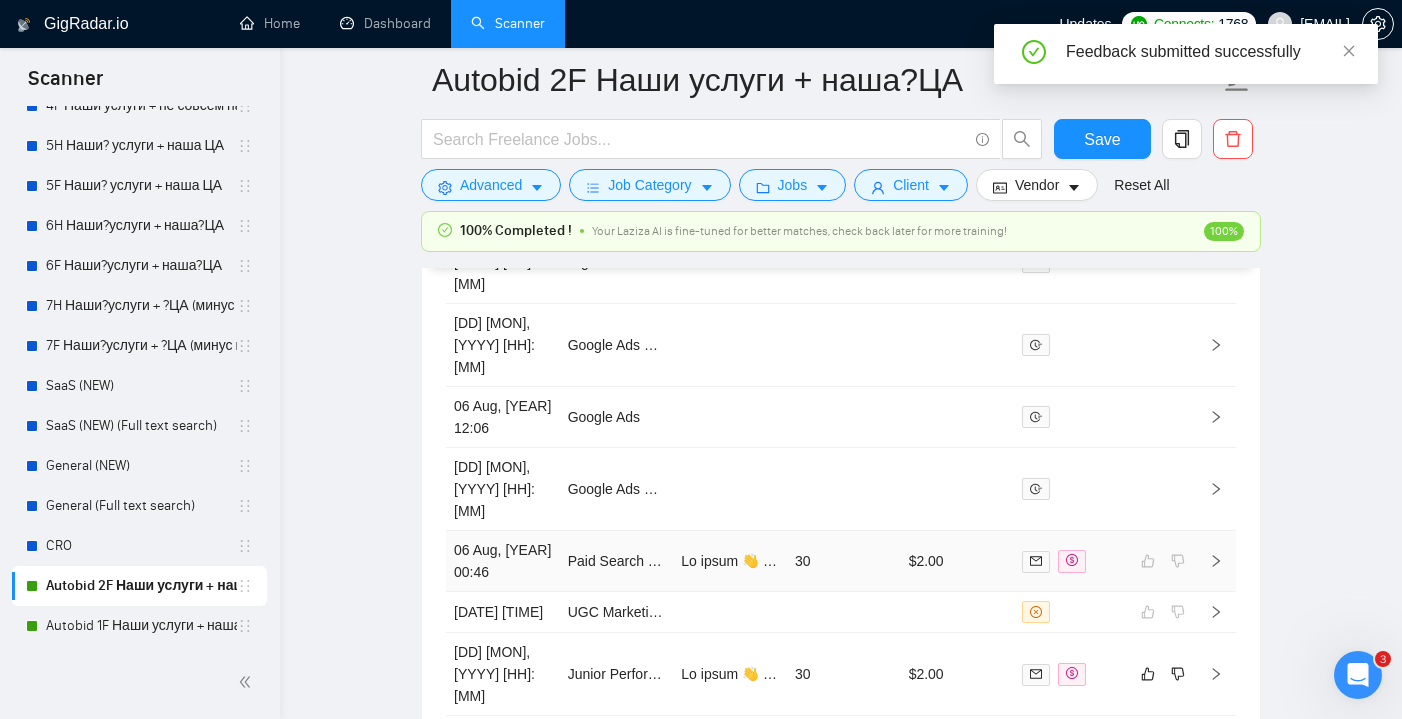 scroll, scrollTop: 5489, scrollLeft: 0, axis: vertical 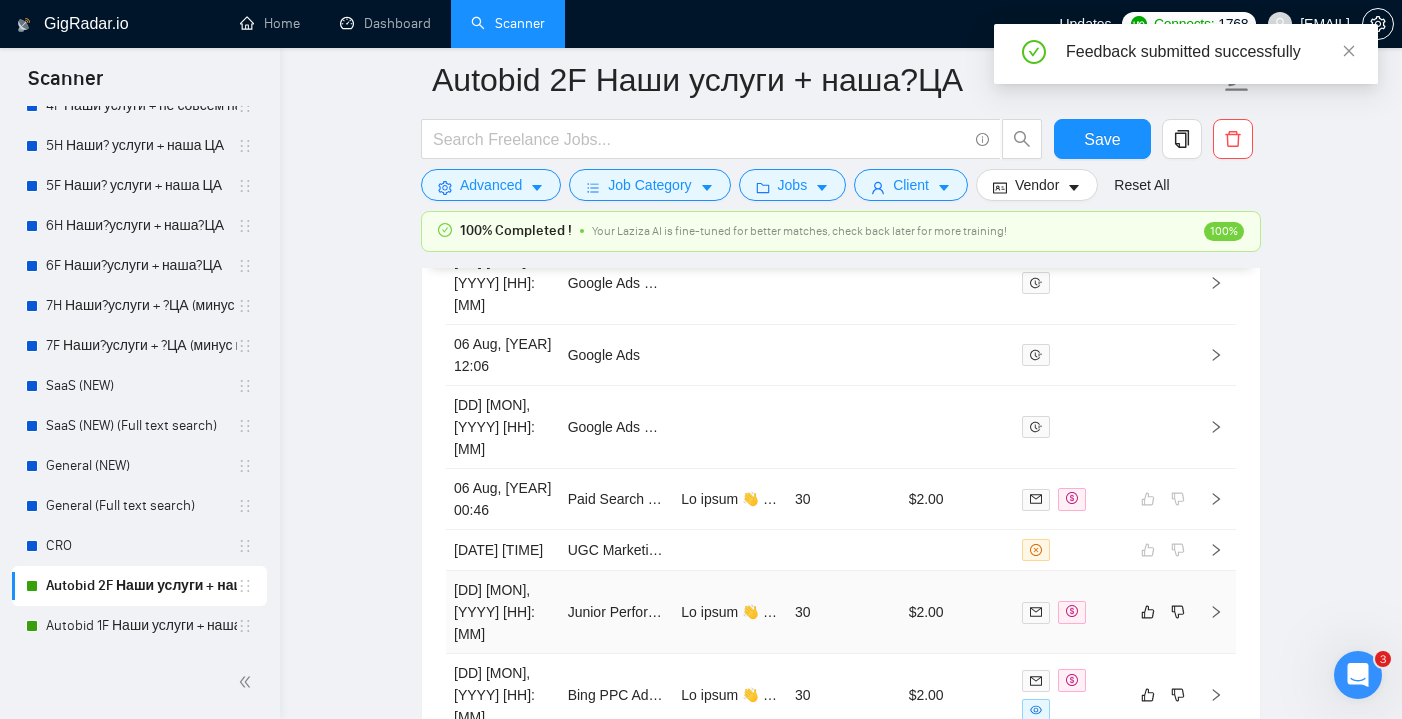 click on "$2.00" at bounding box center [958, 612] 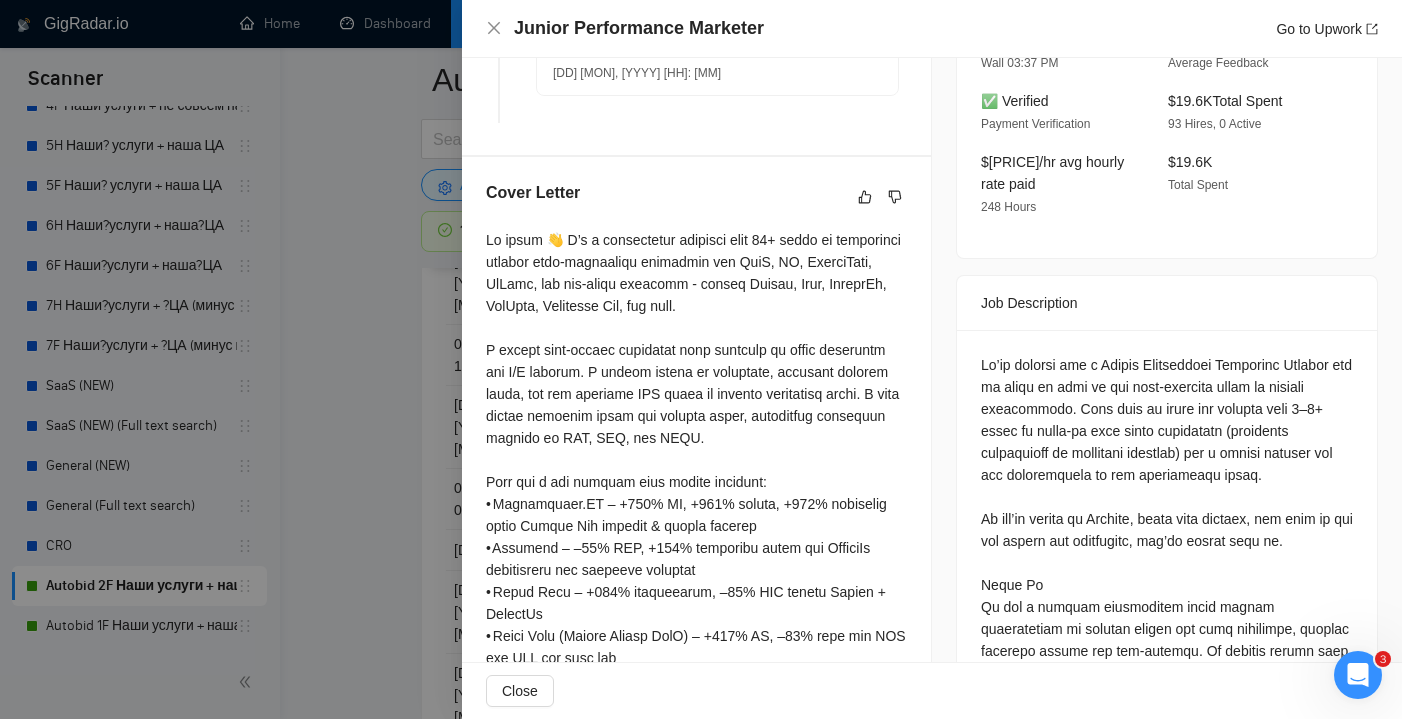 scroll, scrollTop: 622, scrollLeft: 0, axis: vertical 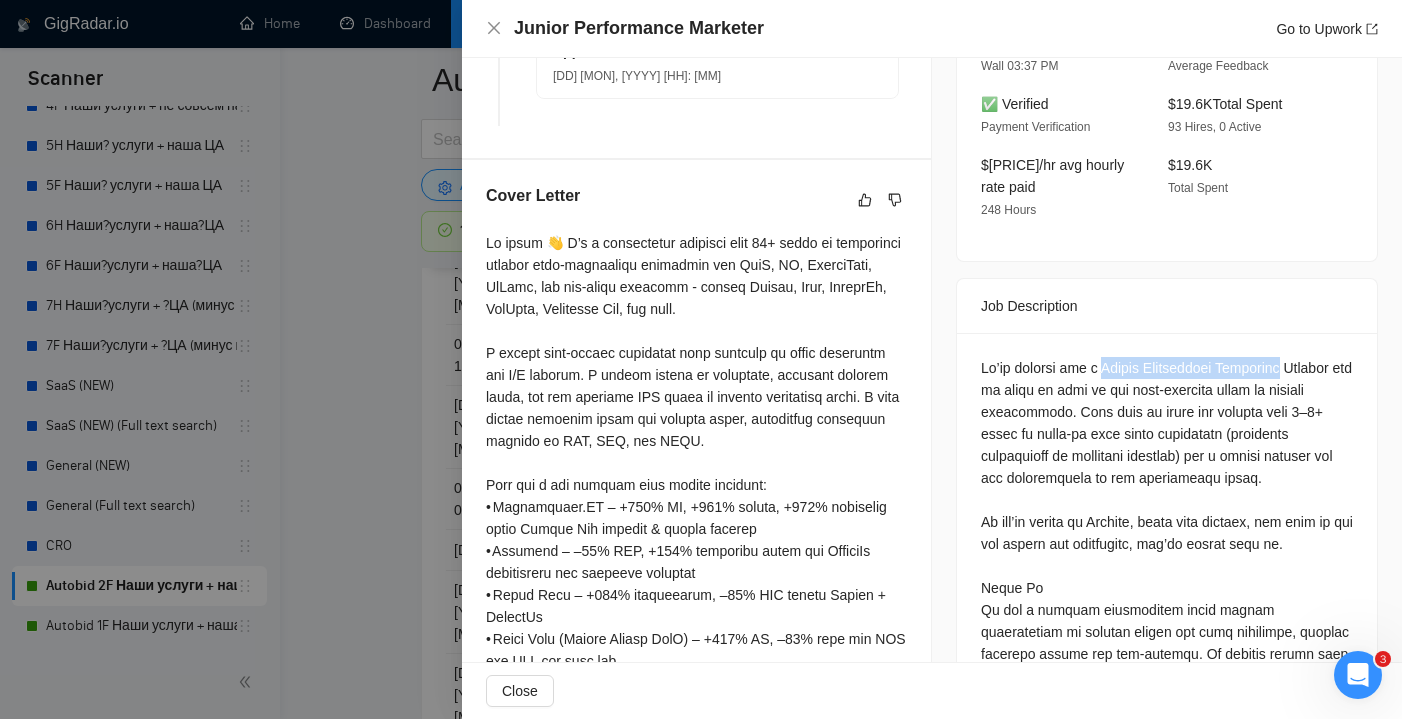 drag, startPoint x: 1106, startPoint y: 394, endPoint x: 1299, endPoint y: 390, distance: 193.04144 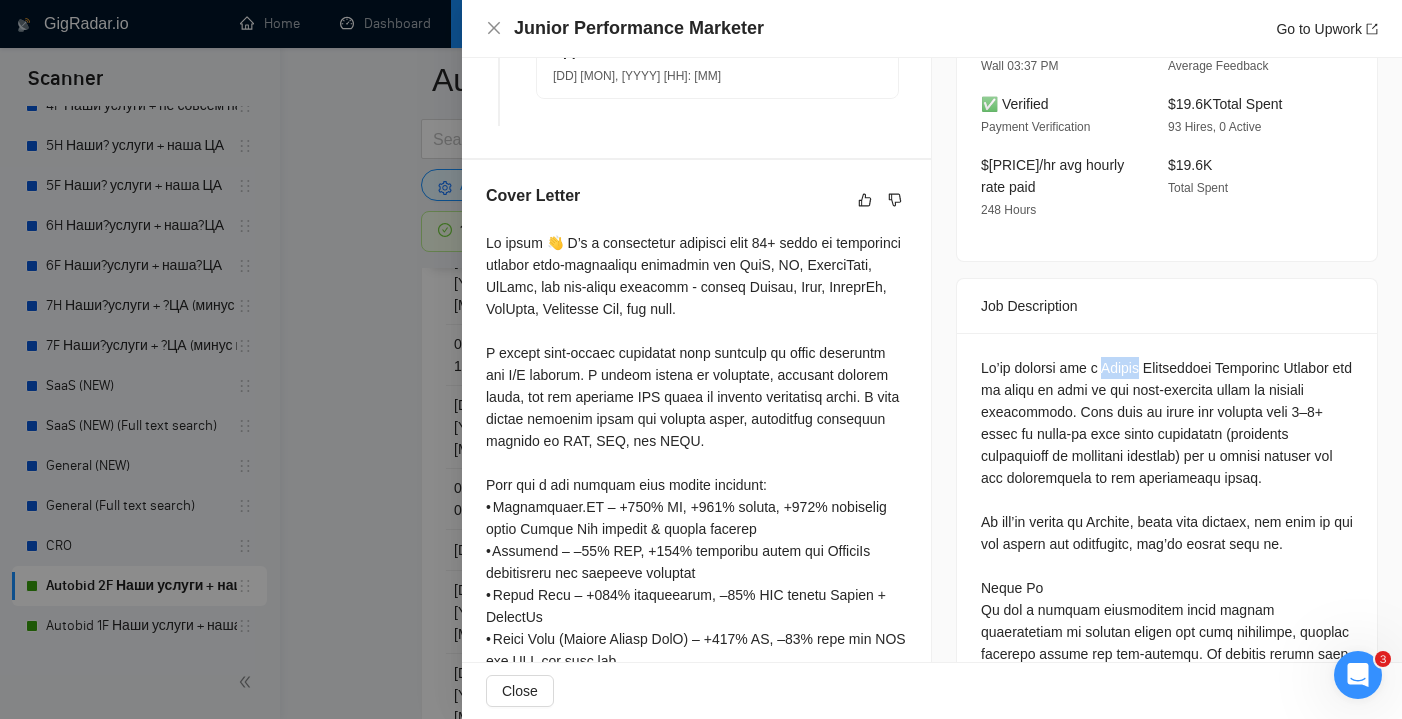drag, startPoint x: 1147, startPoint y: 391, endPoint x: 1106, endPoint y: 390, distance: 41.01219 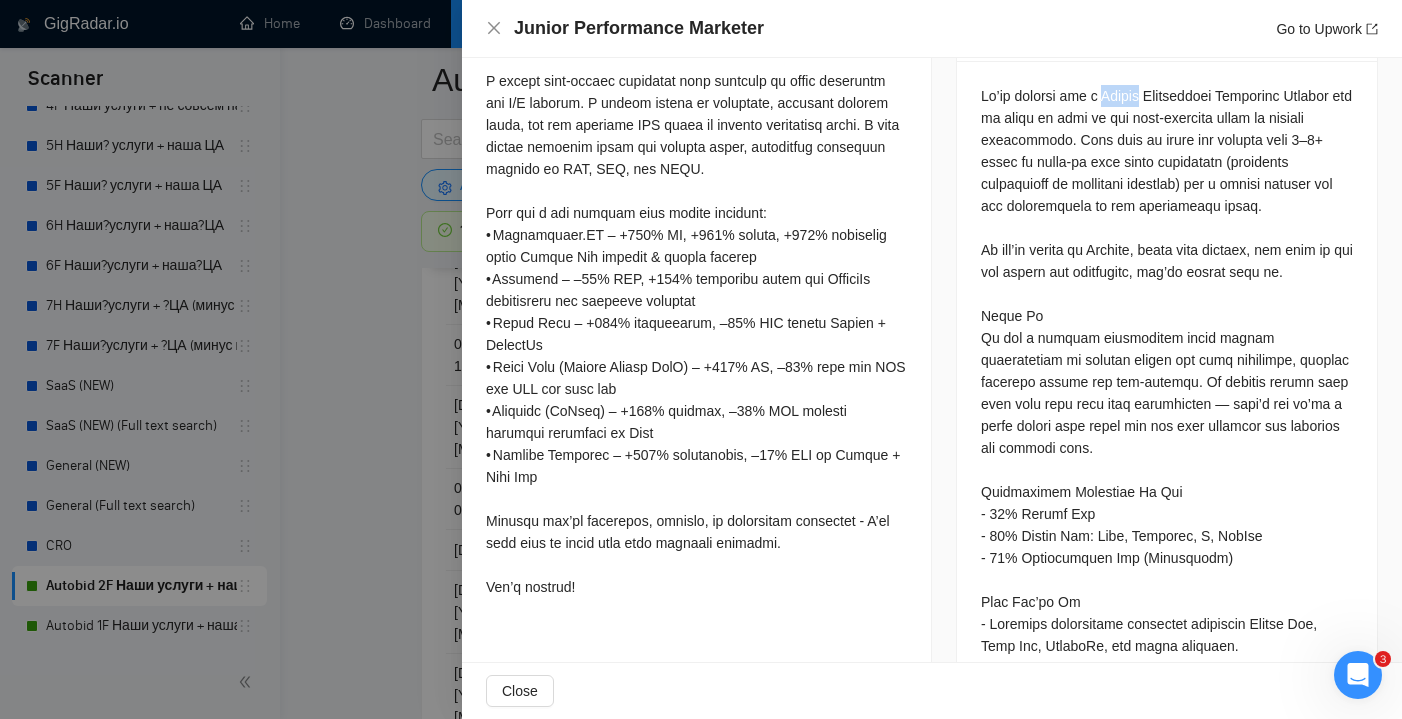 scroll, scrollTop: 892, scrollLeft: 0, axis: vertical 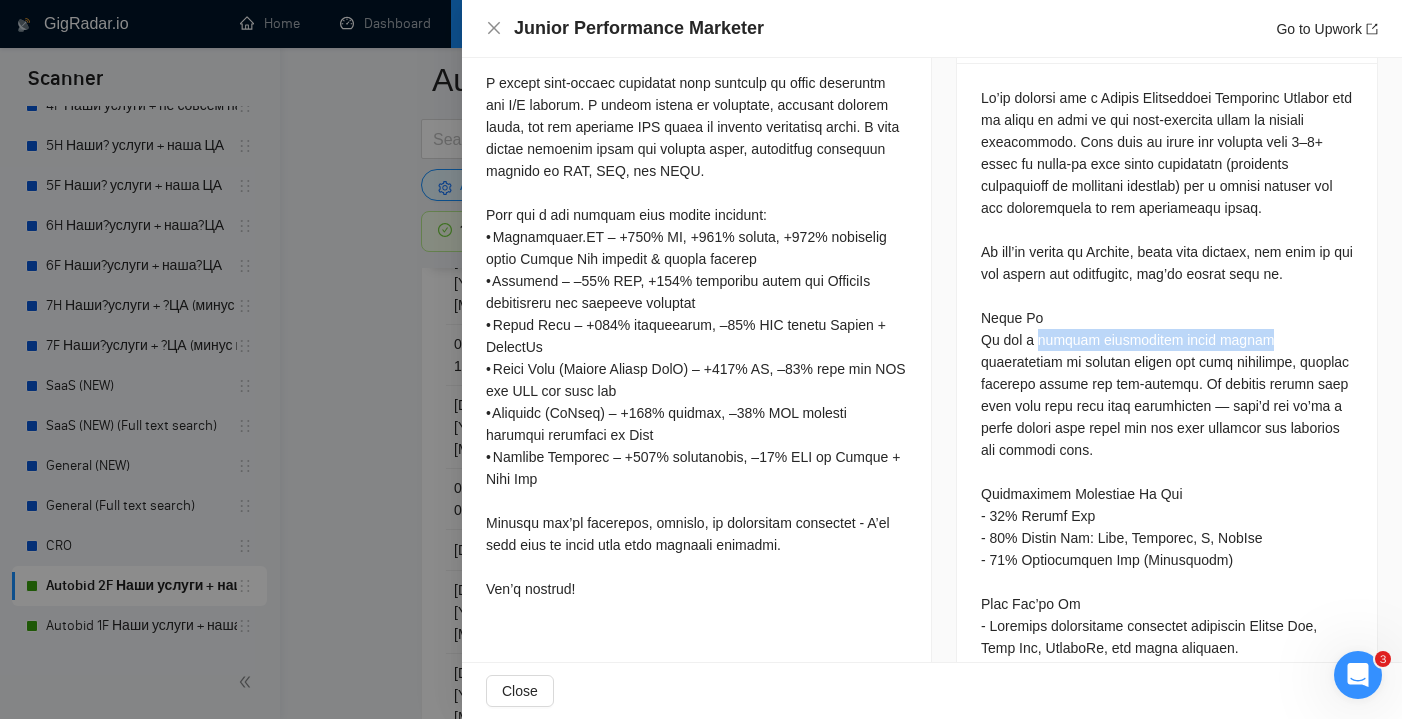 drag, startPoint x: 1045, startPoint y: 364, endPoint x: 1262, endPoint y: 366, distance: 217.00922 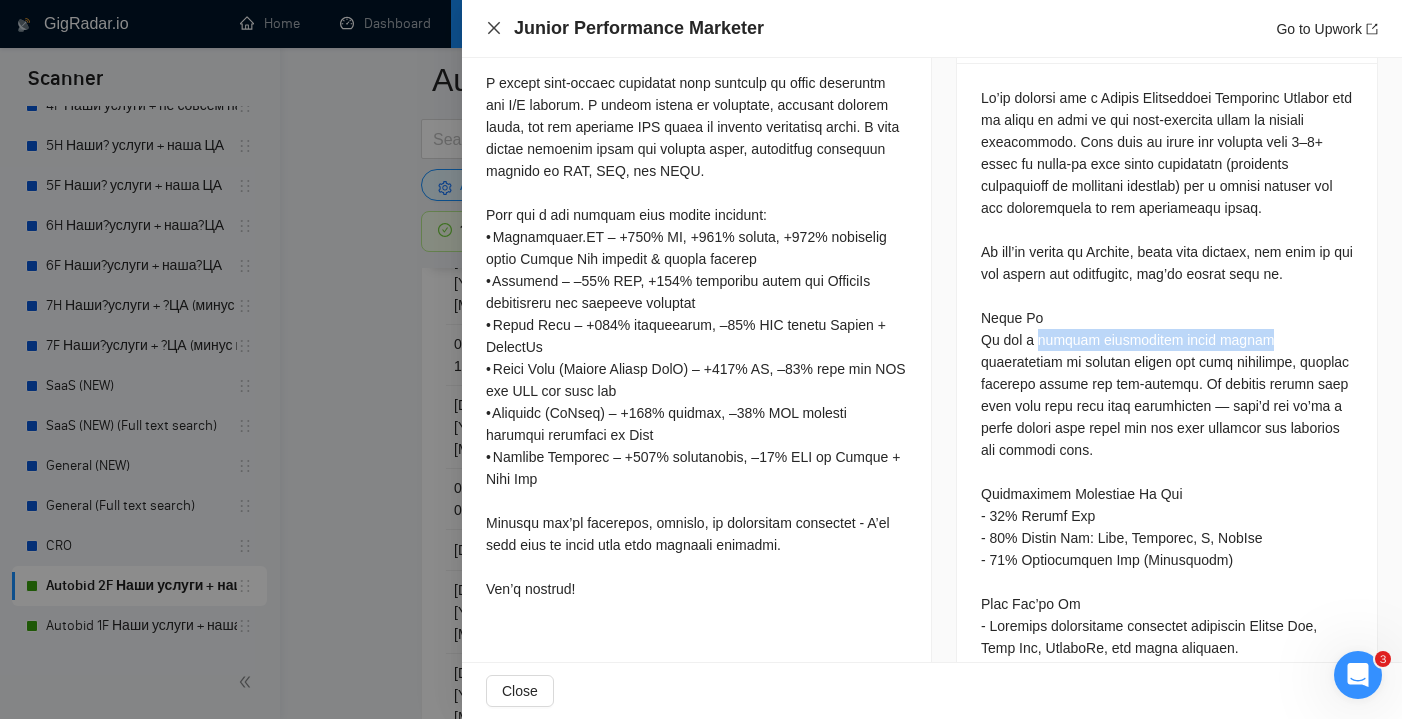 click 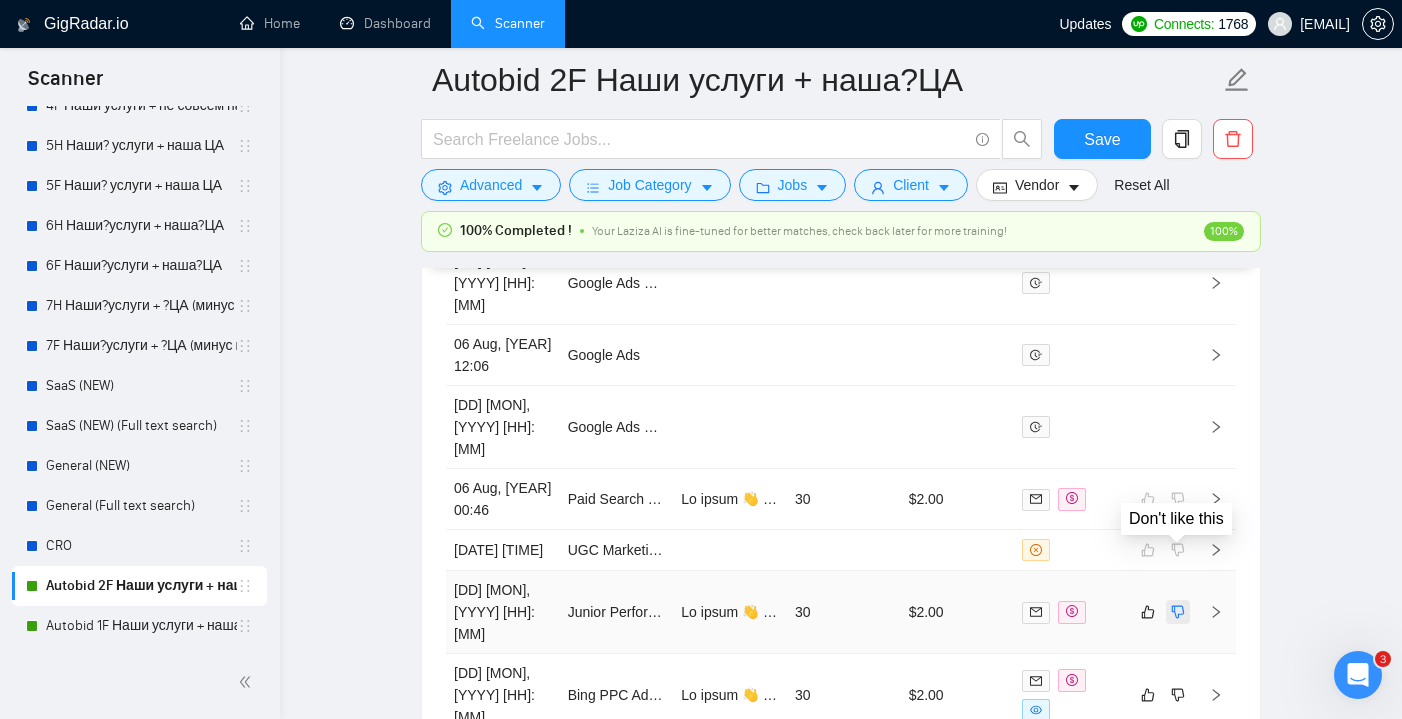 click 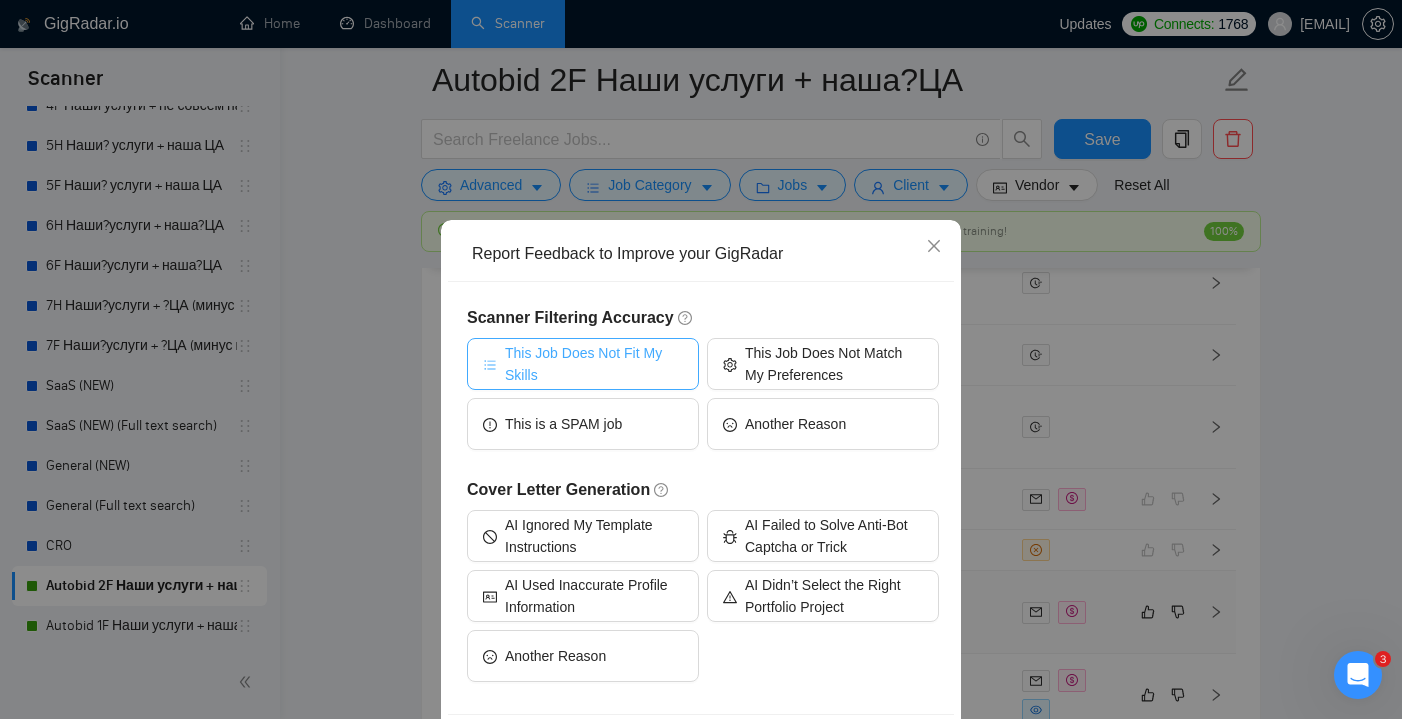 click on "This Job Does Not Fit My Skills" at bounding box center (594, 364) 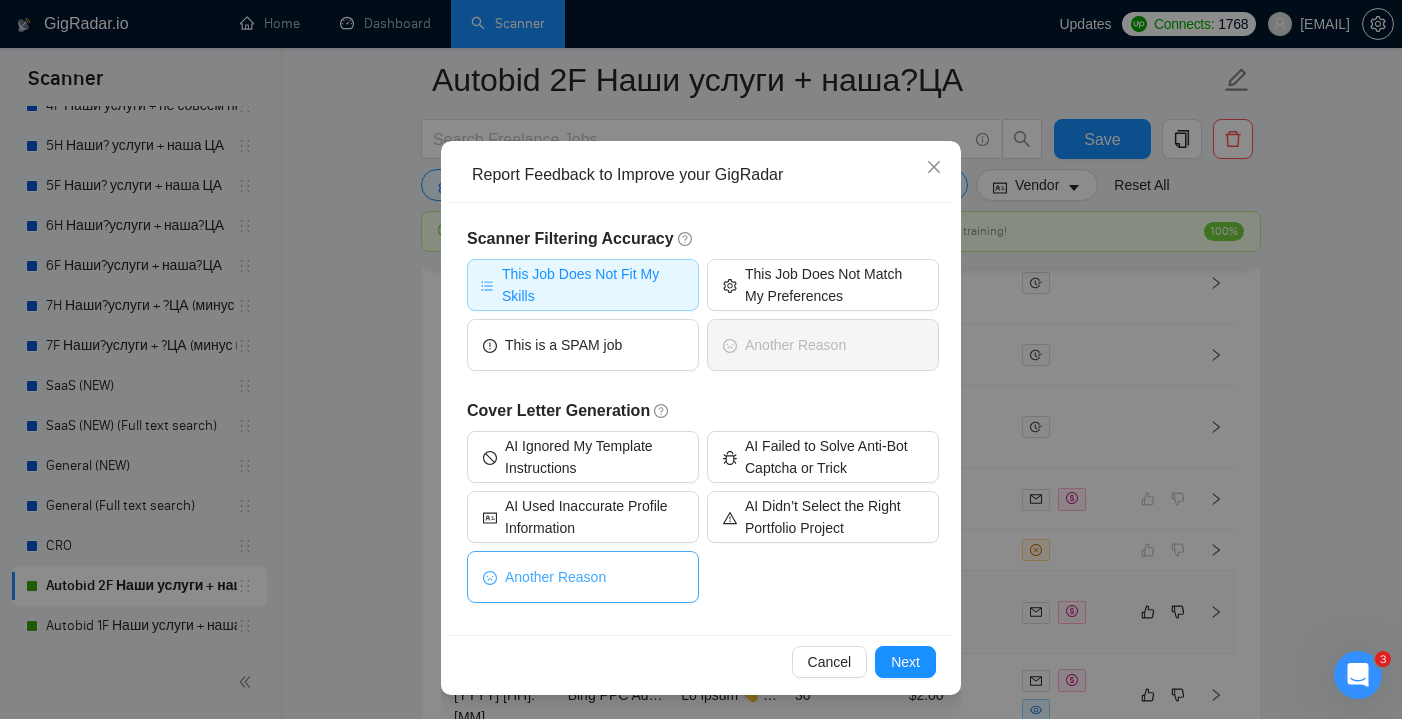 scroll, scrollTop: 79, scrollLeft: 0, axis: vertical 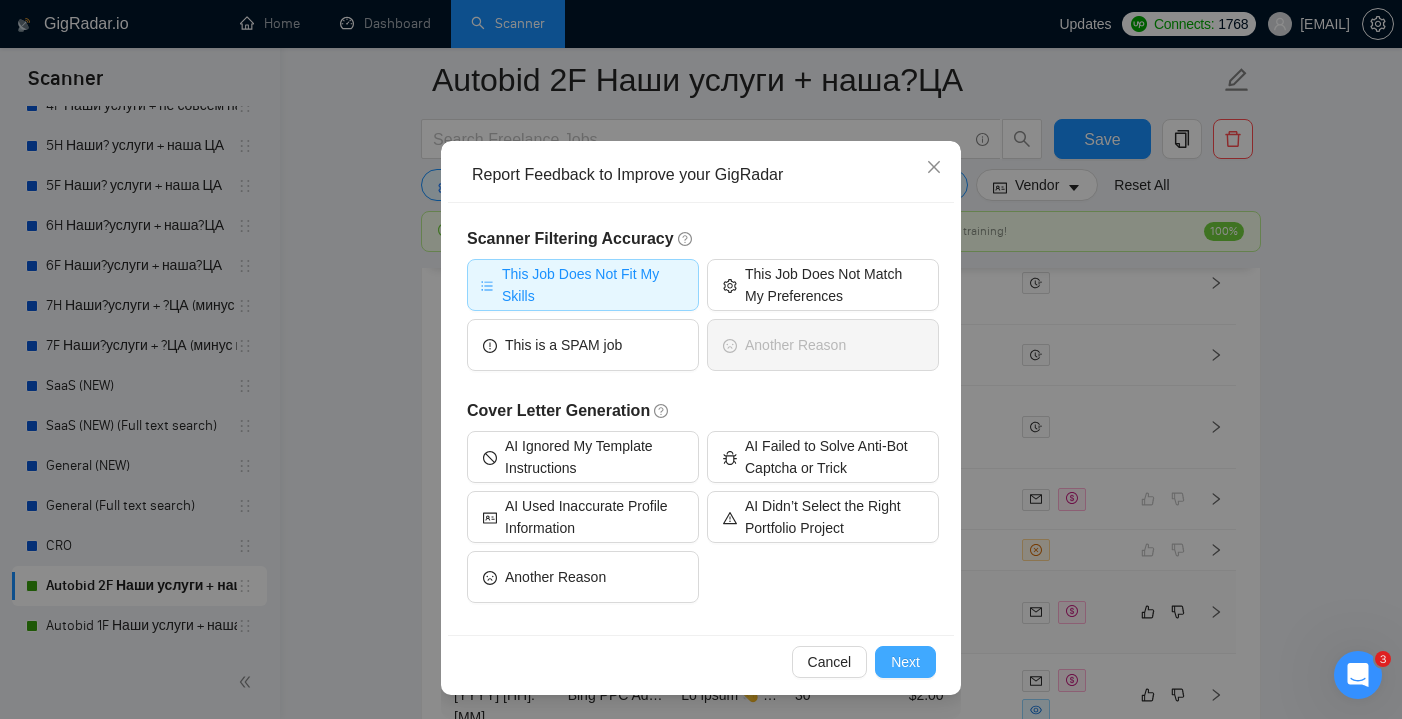 click on "Next" at bounding box center [905, 662] 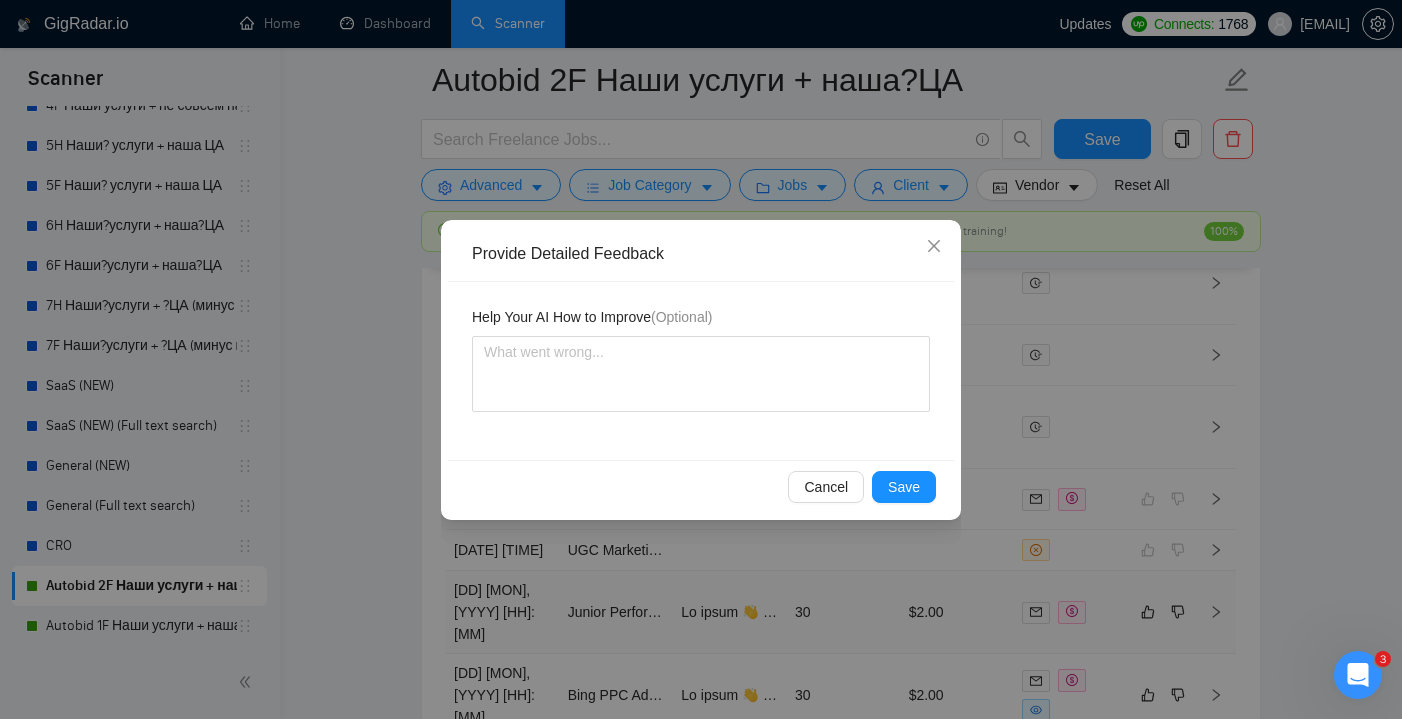 scroll, scrollTop: 0, scrollLeft: 0, axis: both 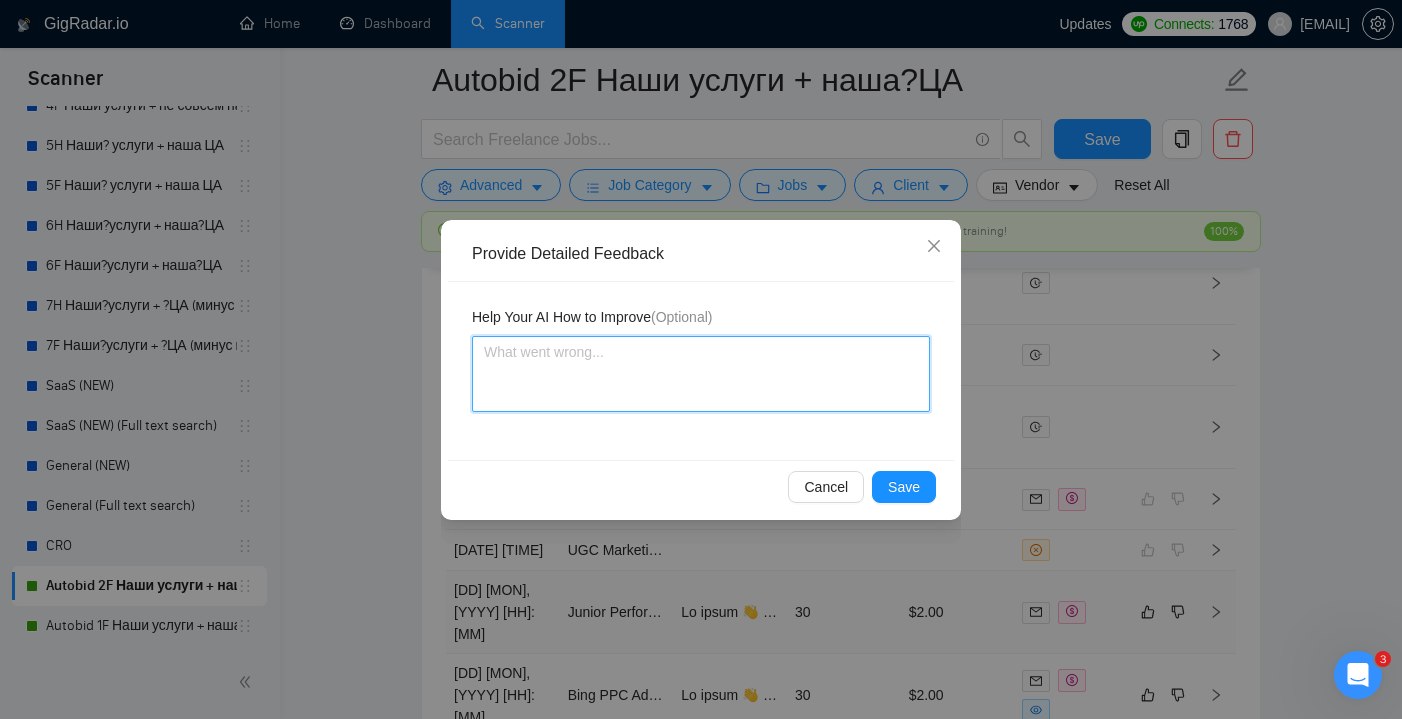 click at bounding box center (701, 374) 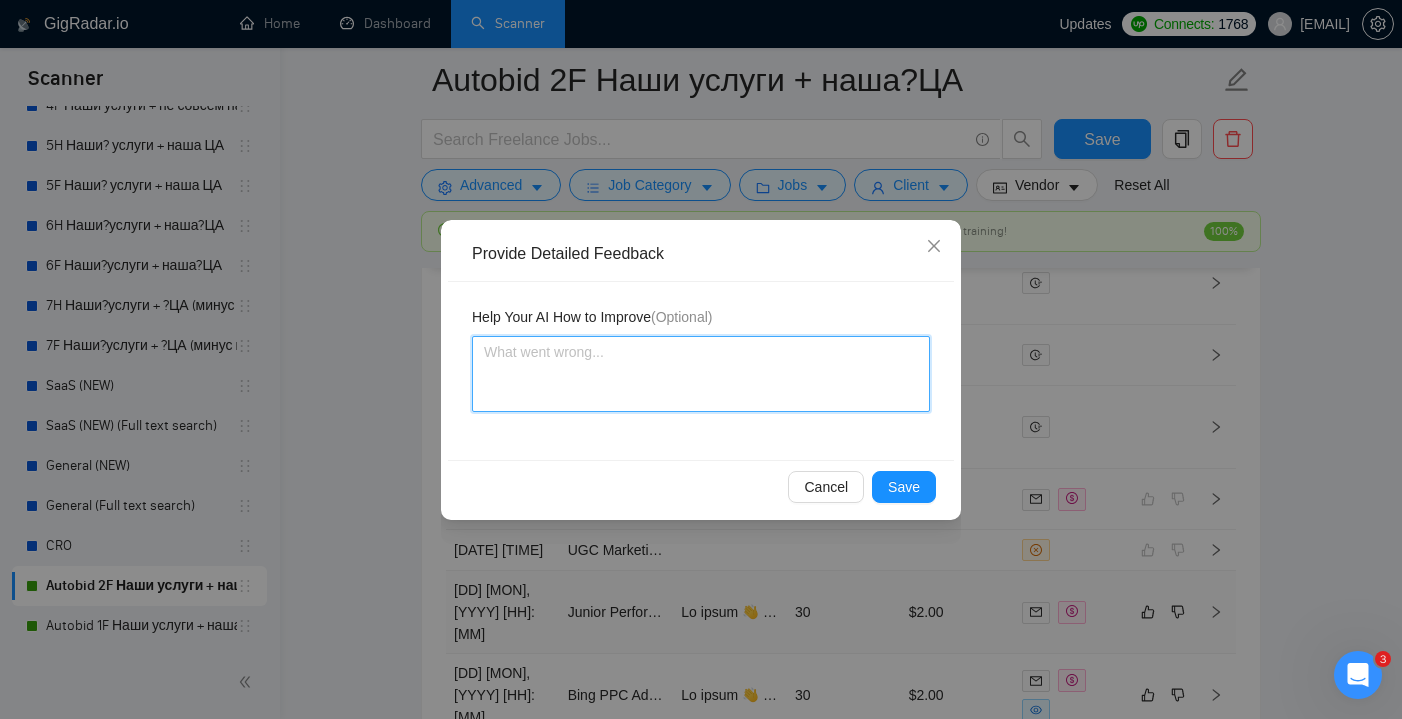 type 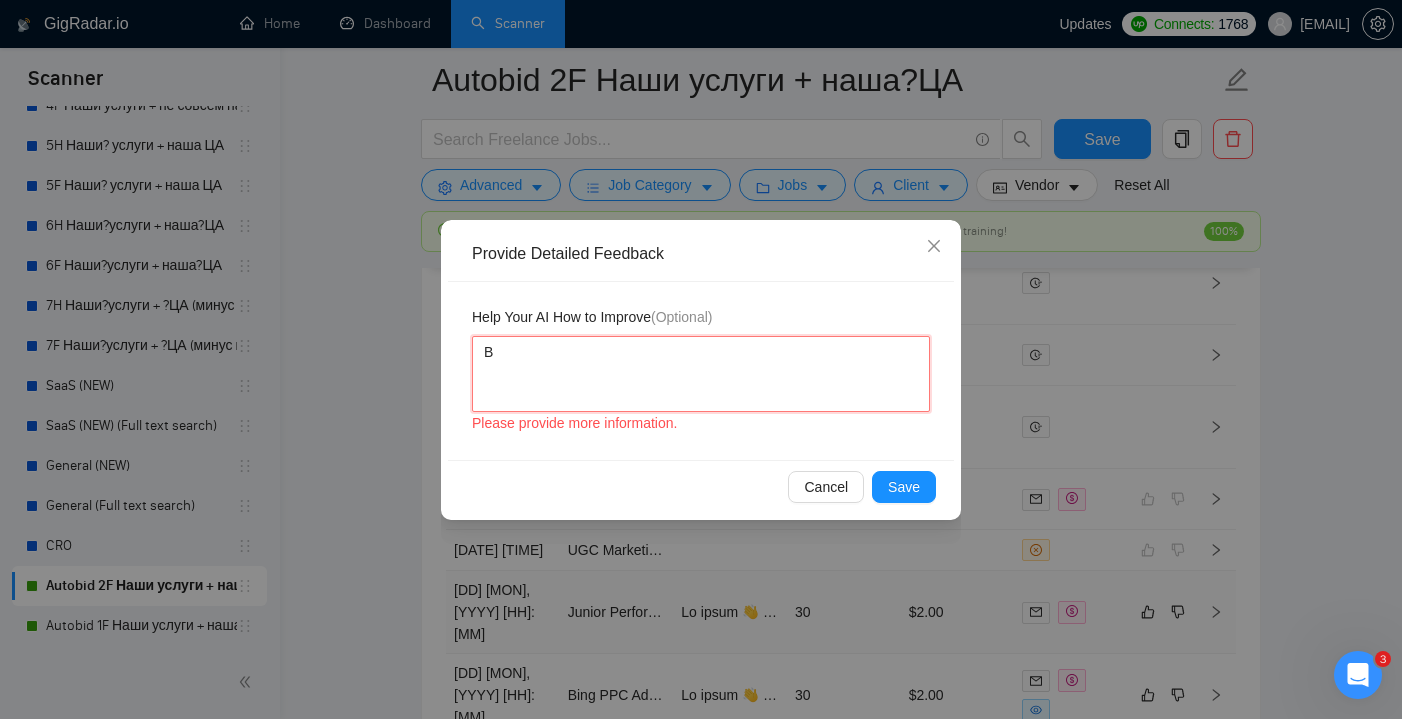 type 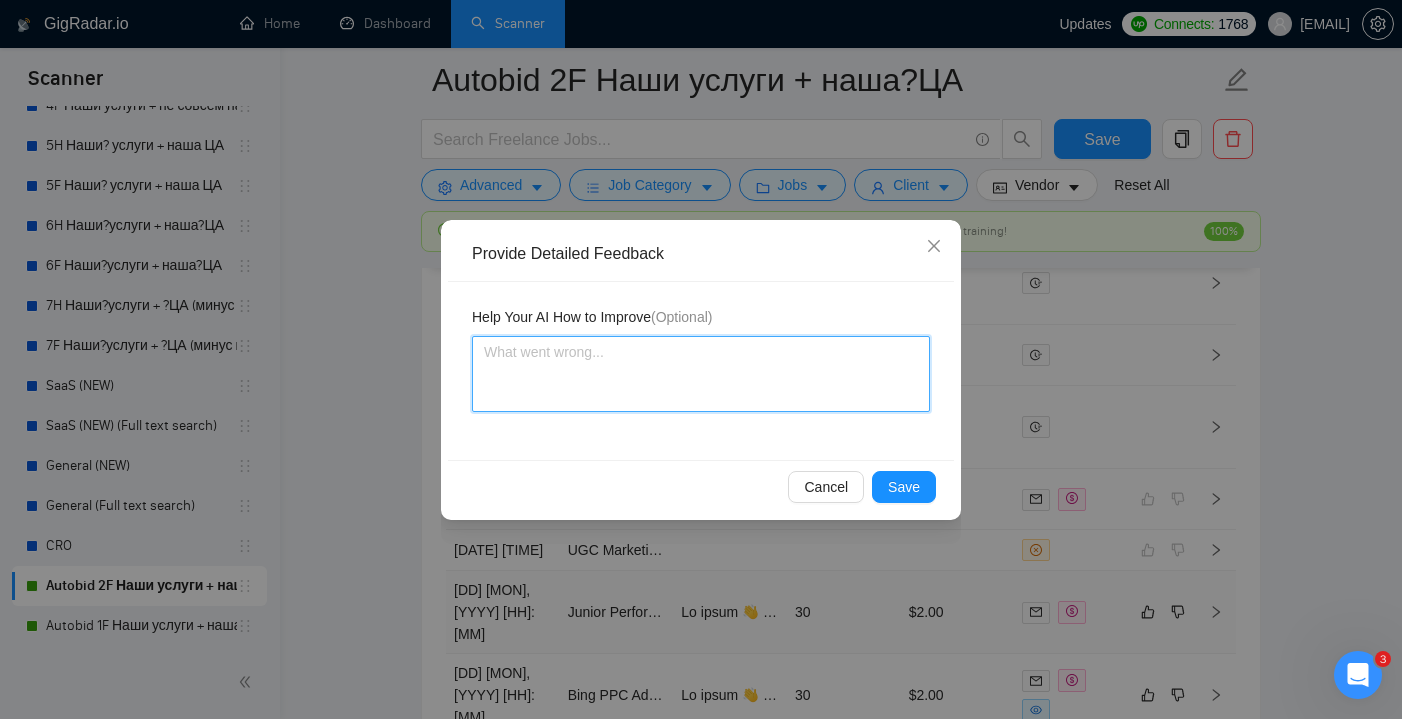 type 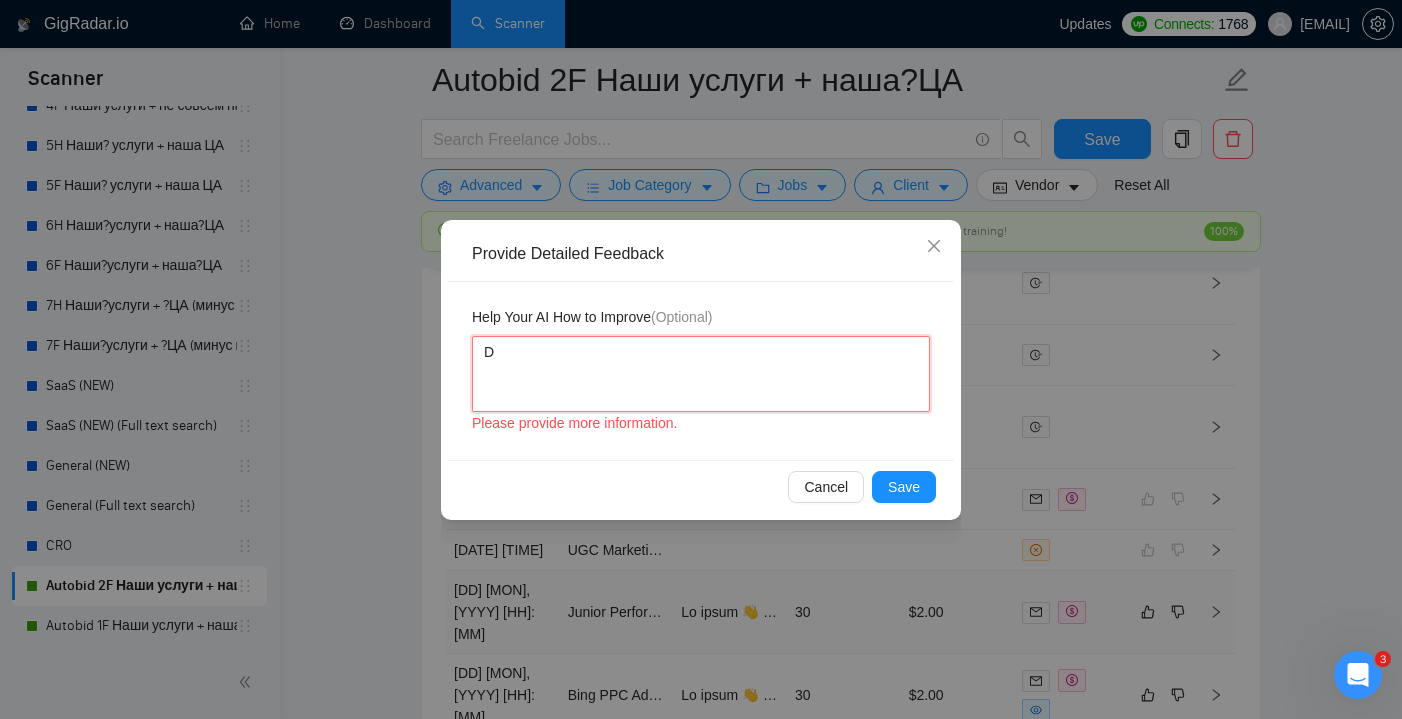 type 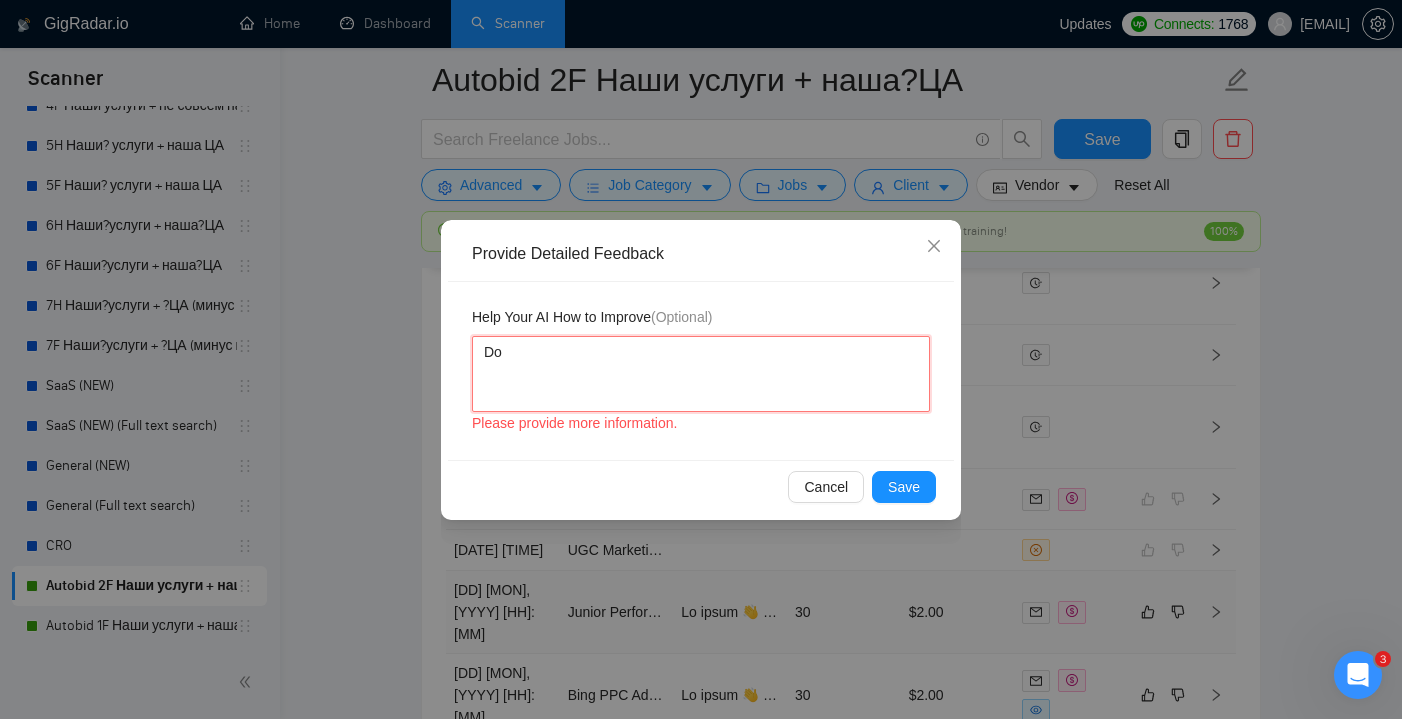type 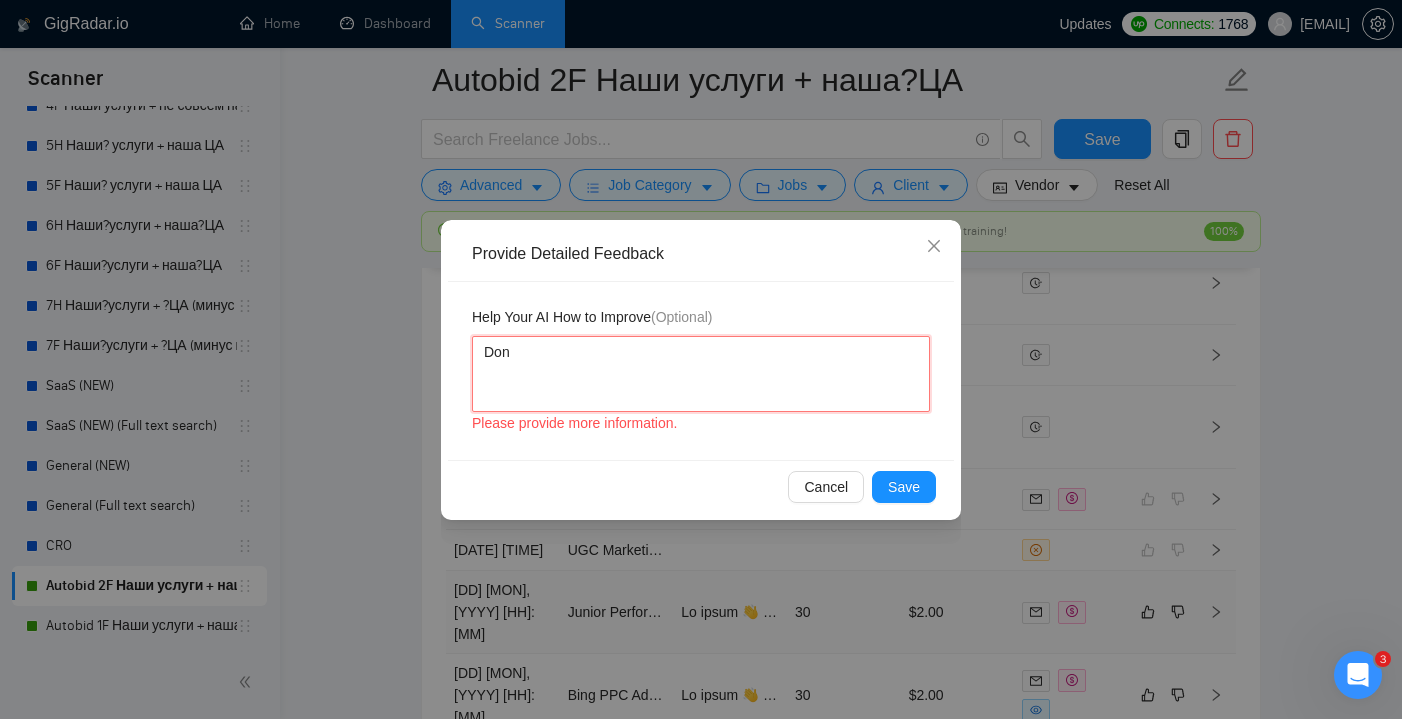 type 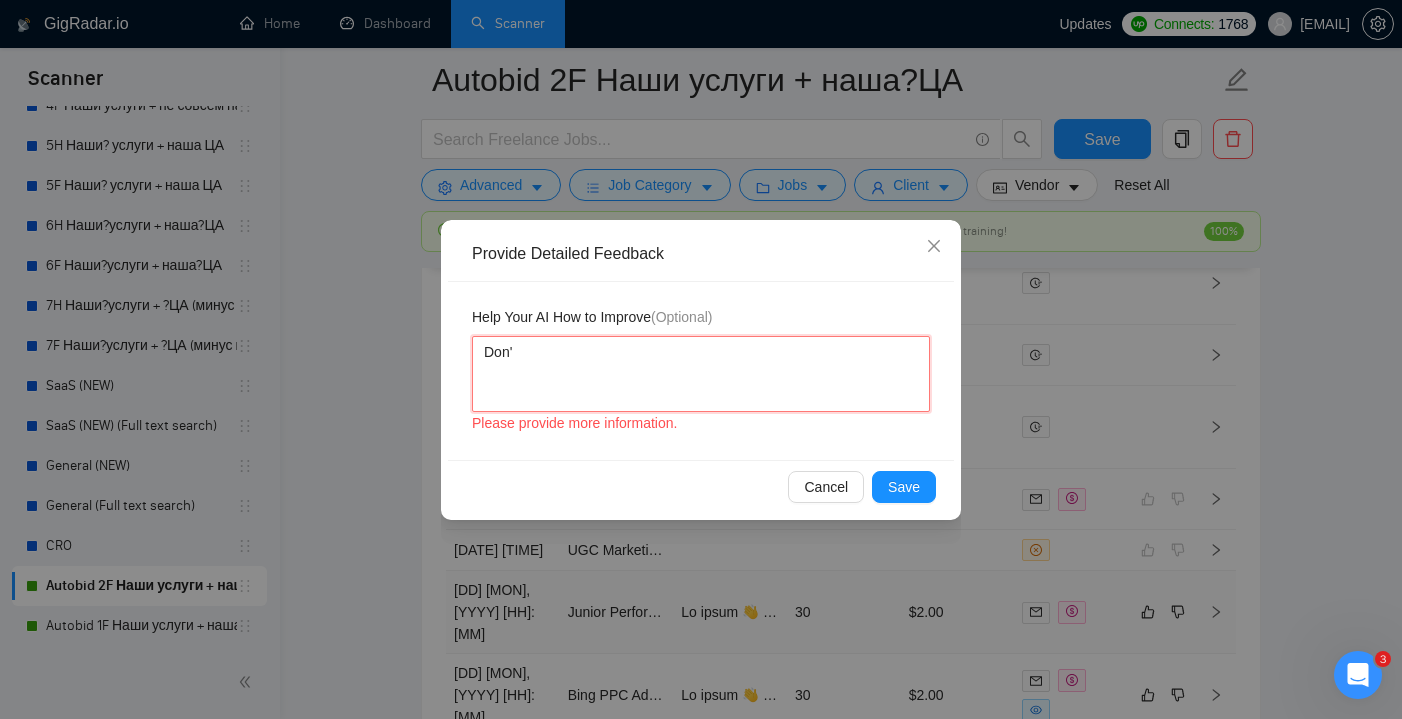 type 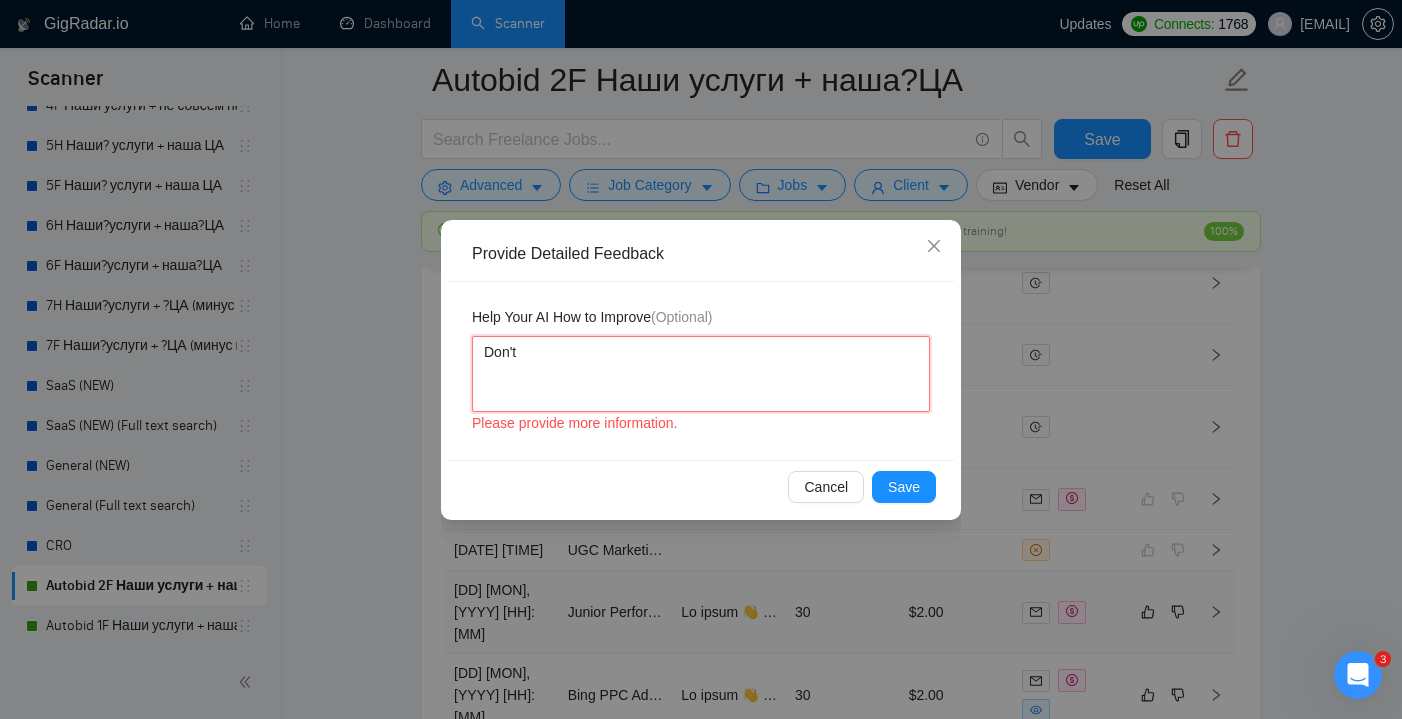 type 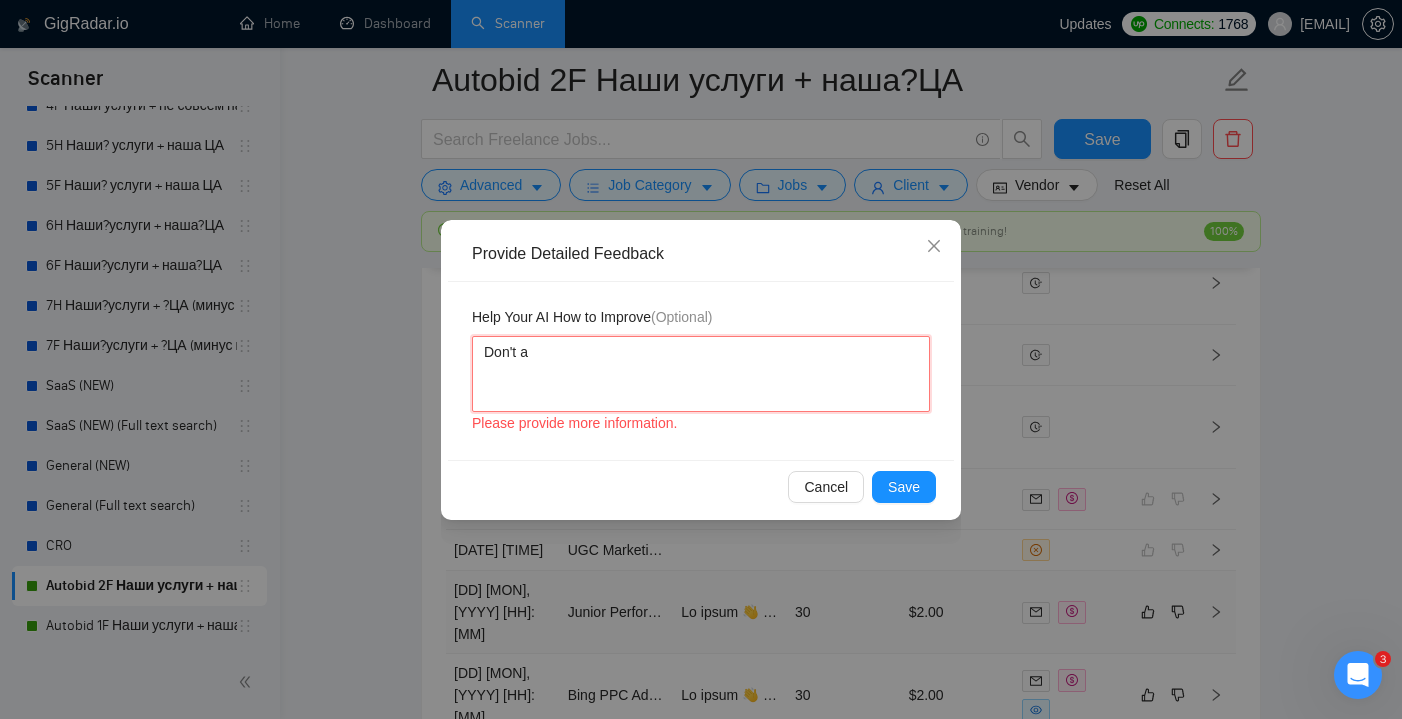 type 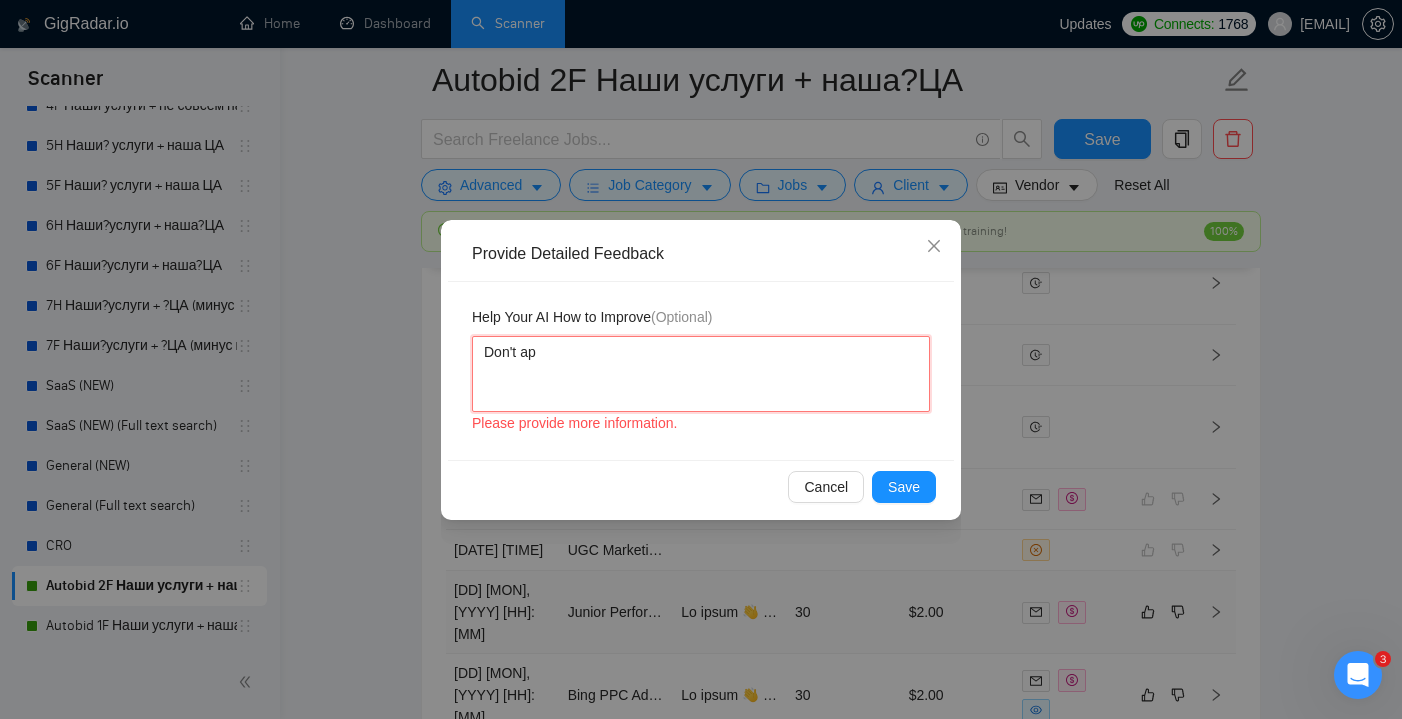 type 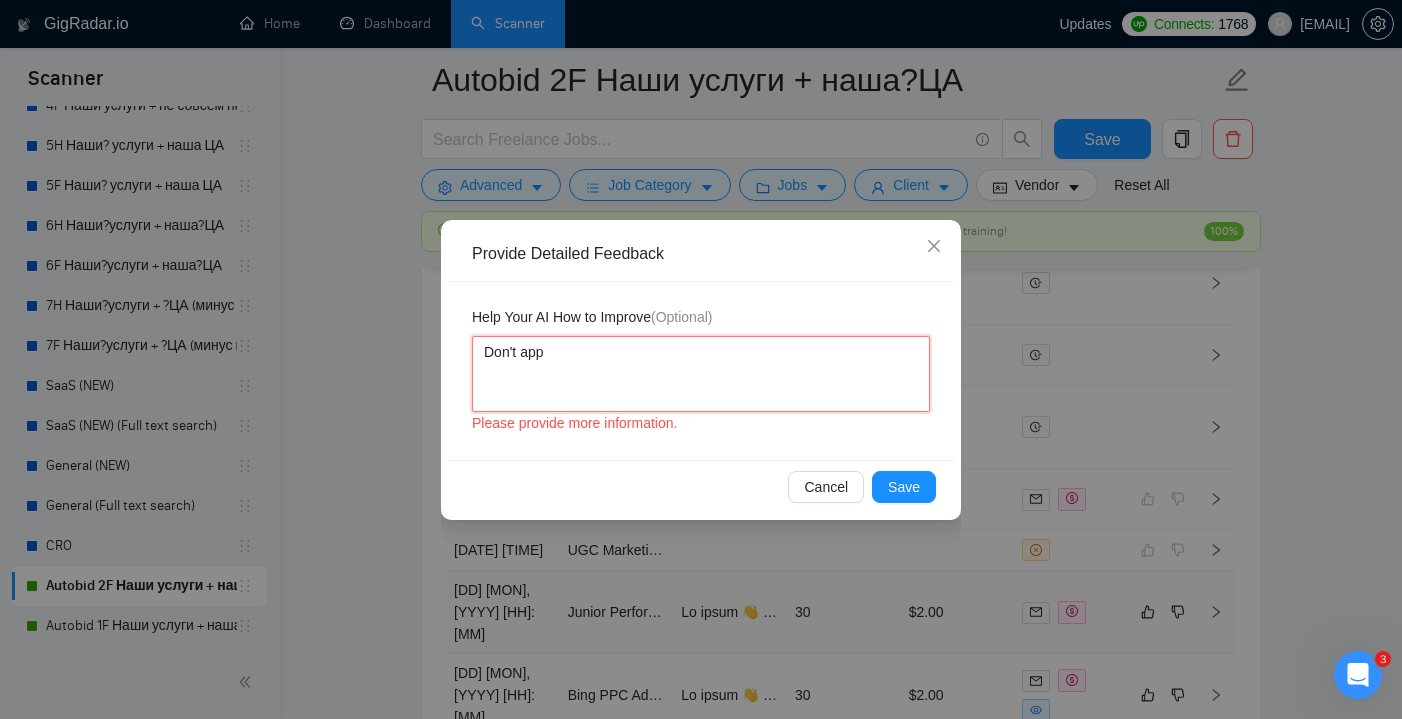 type 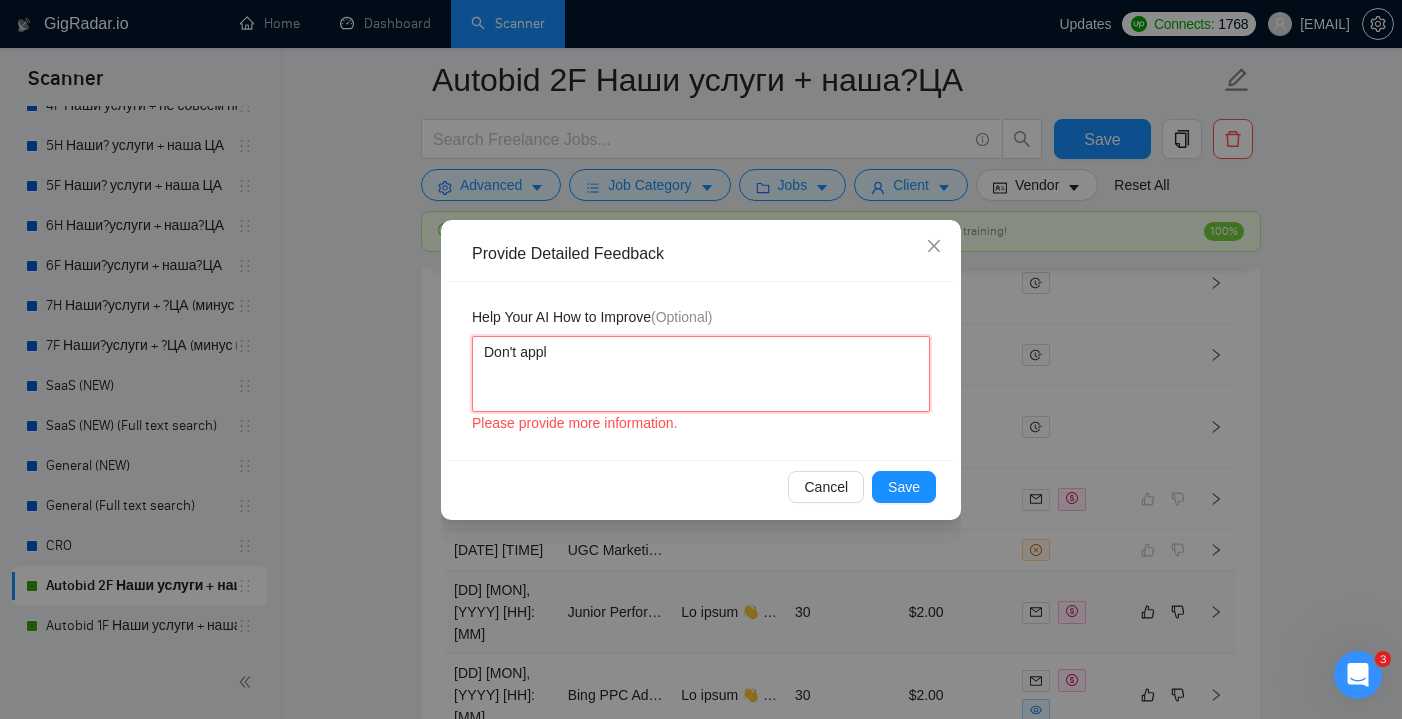 type 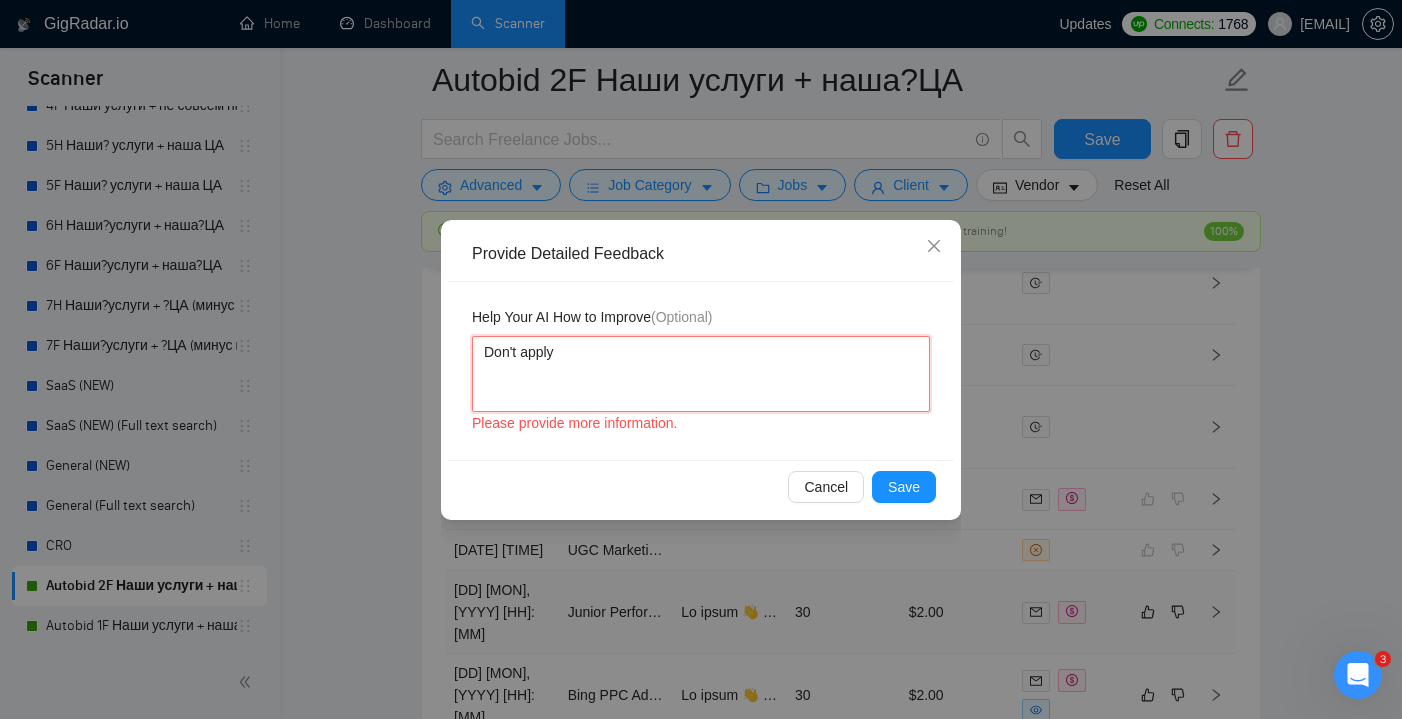 type 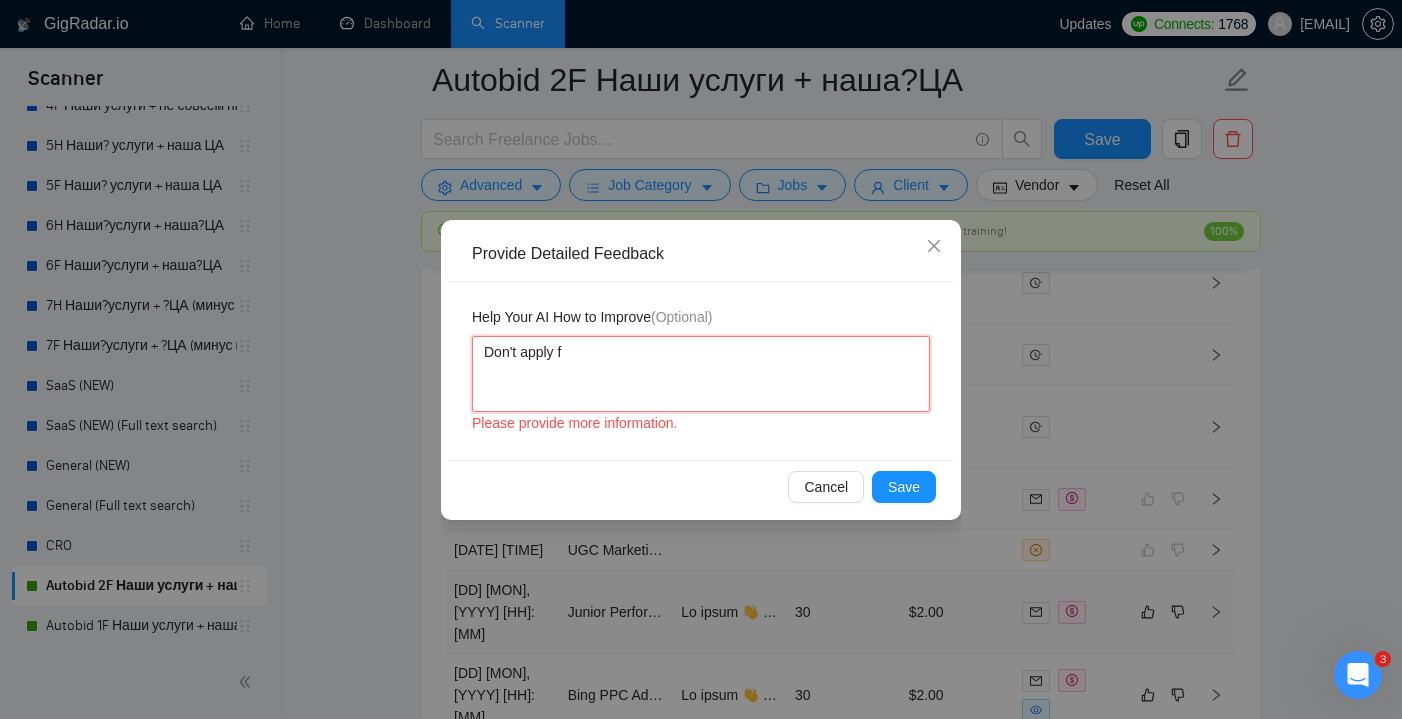 type 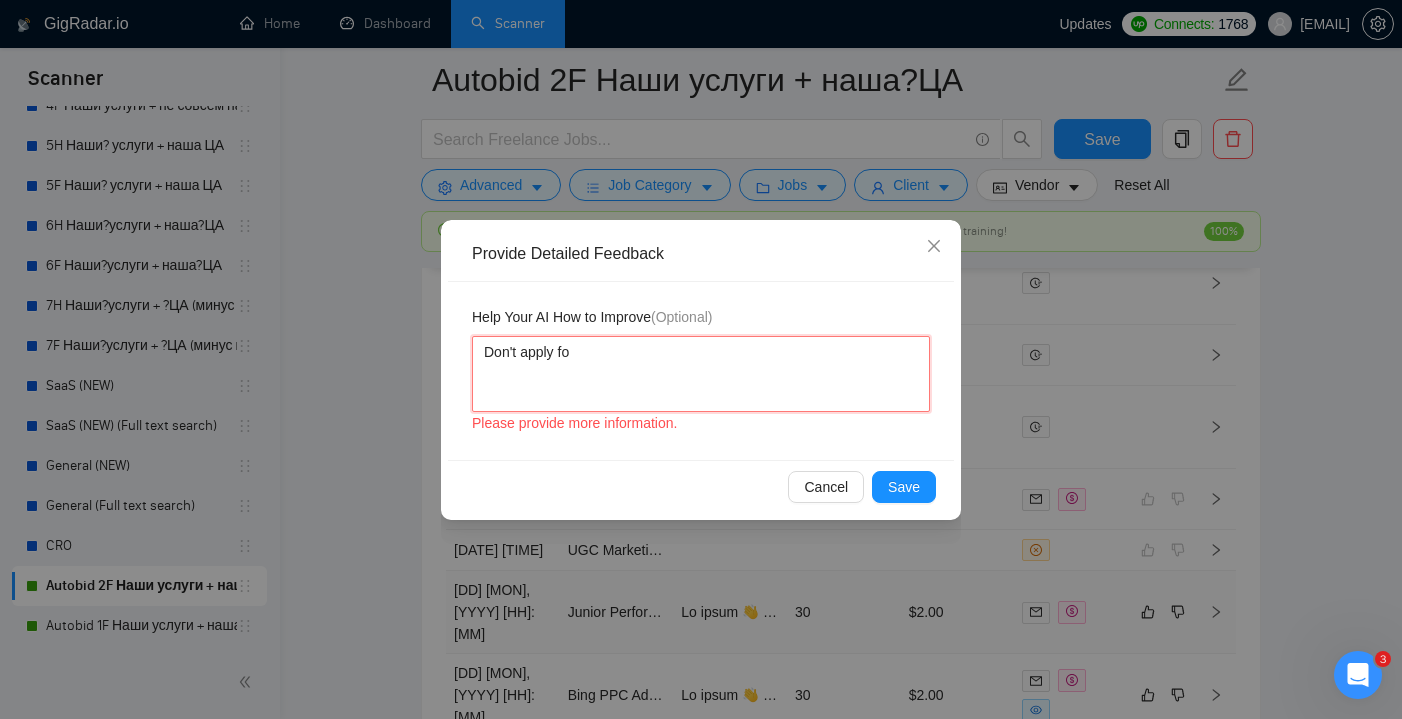 type 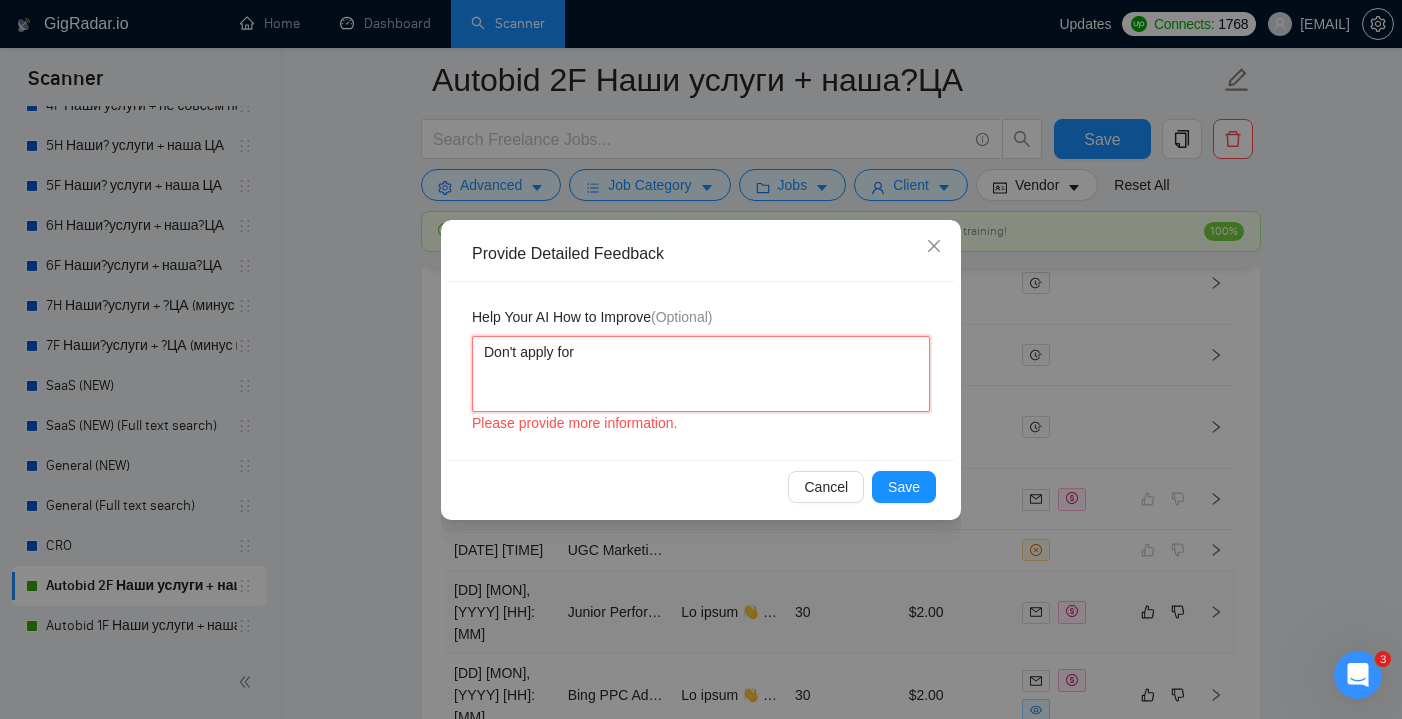 type 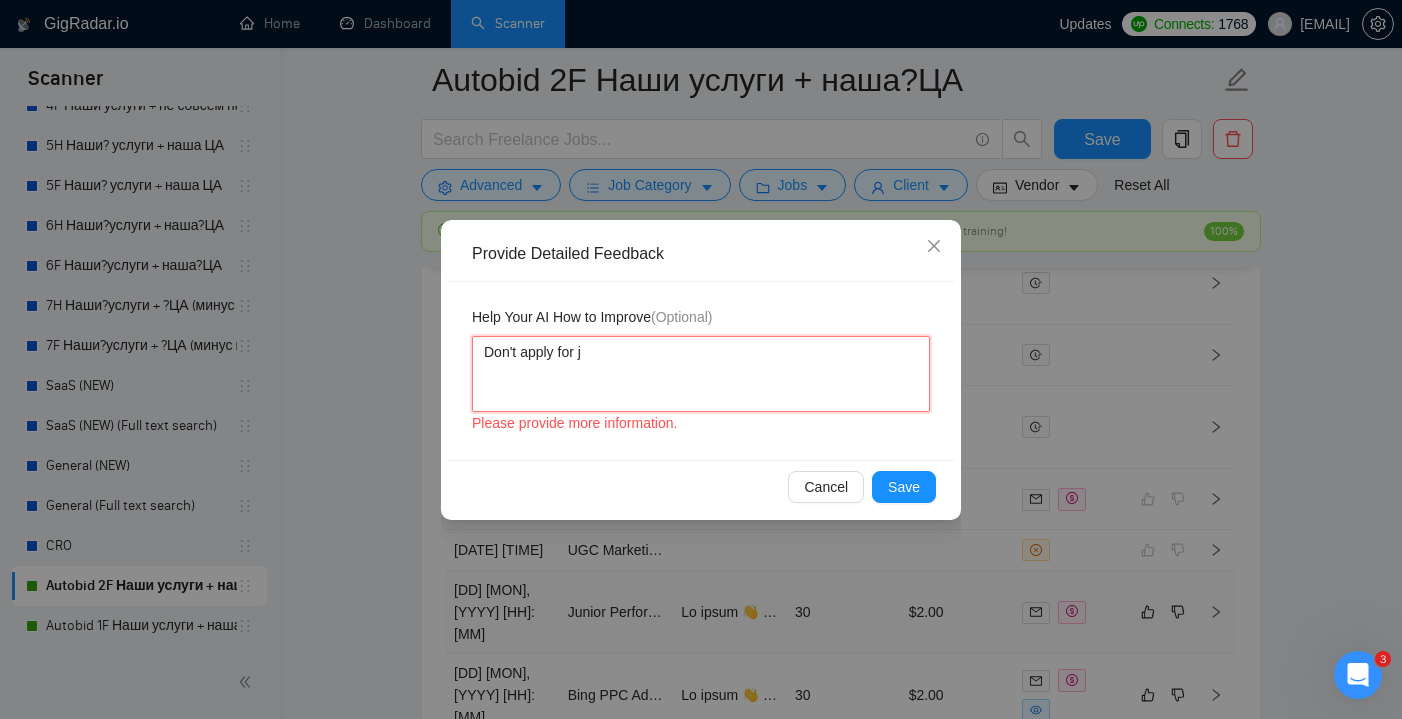 type 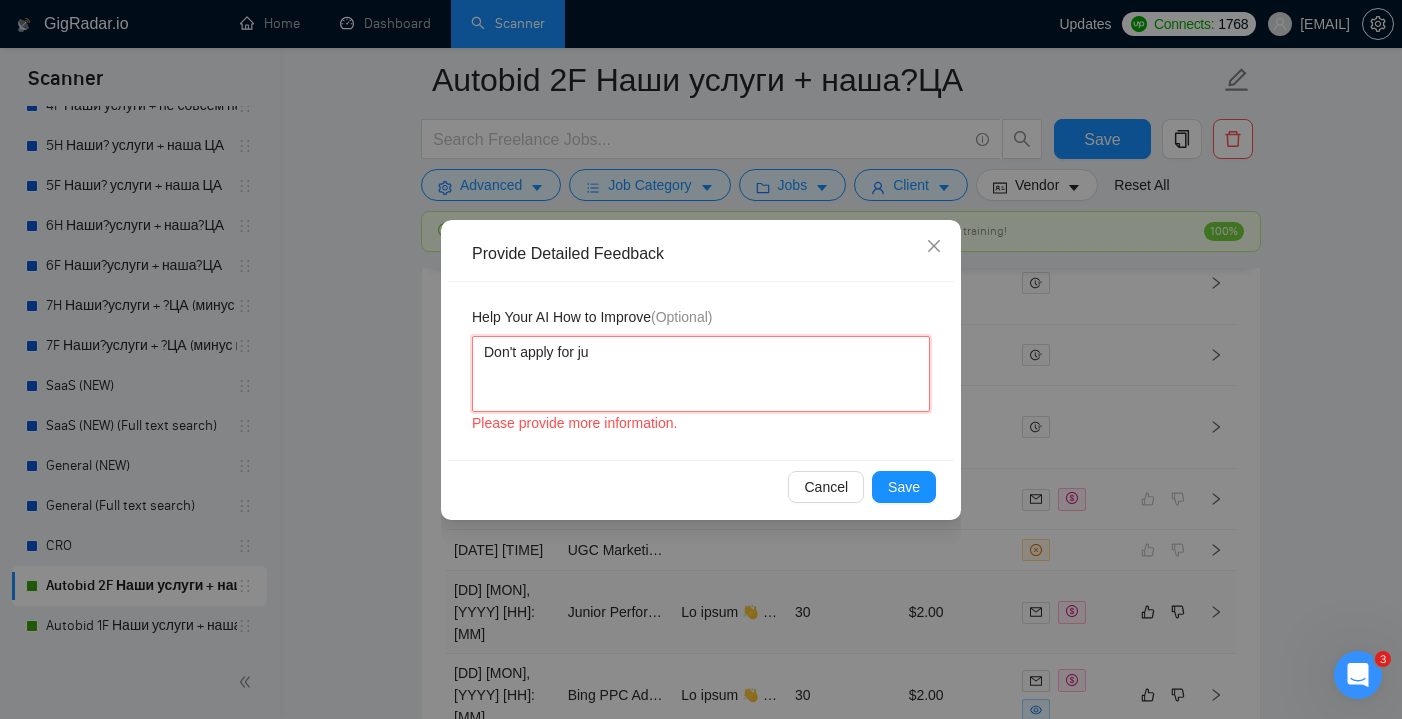 type 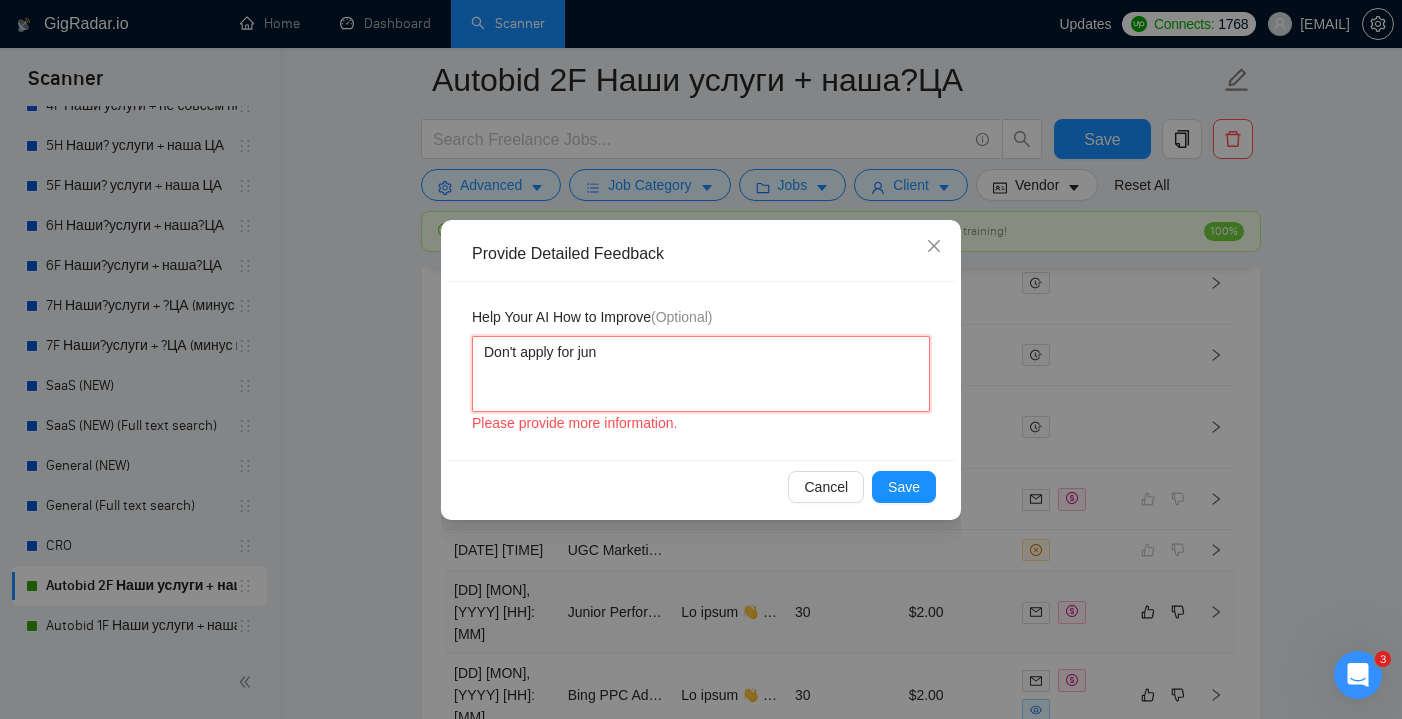 type 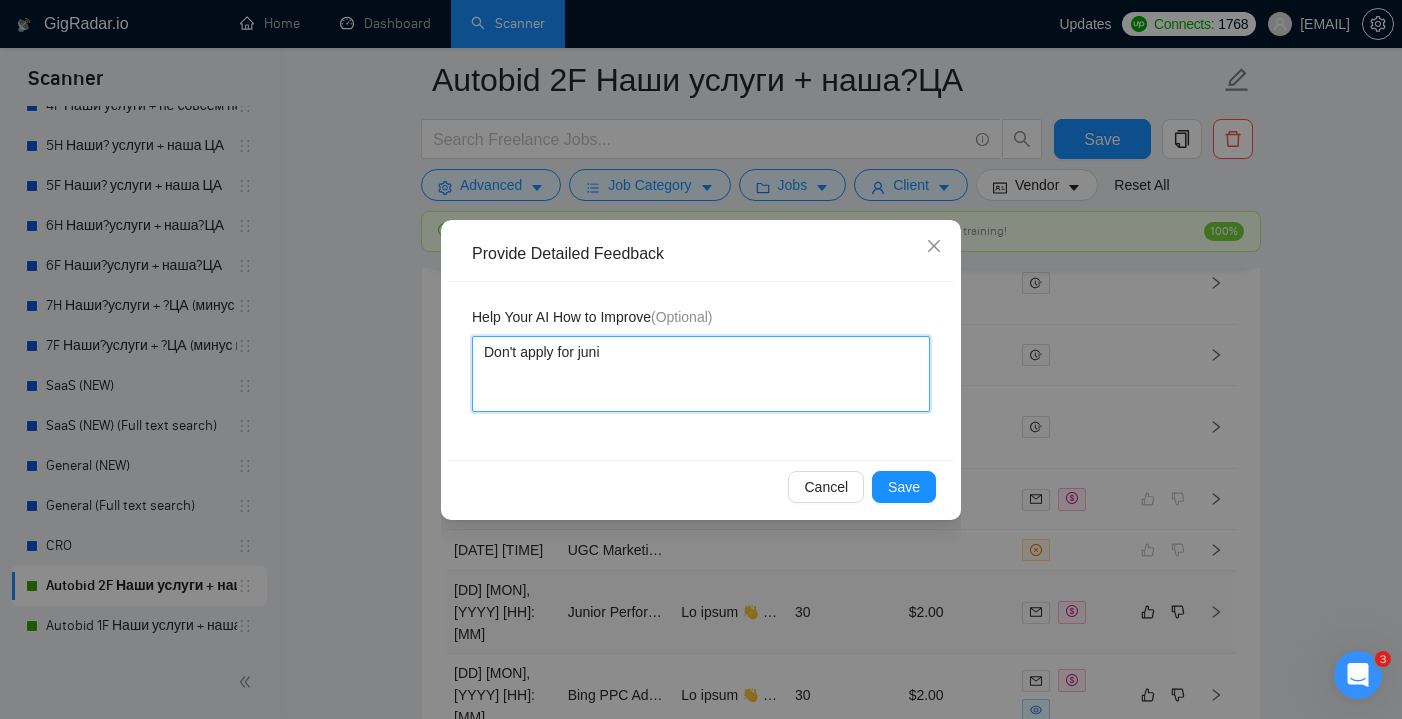 type 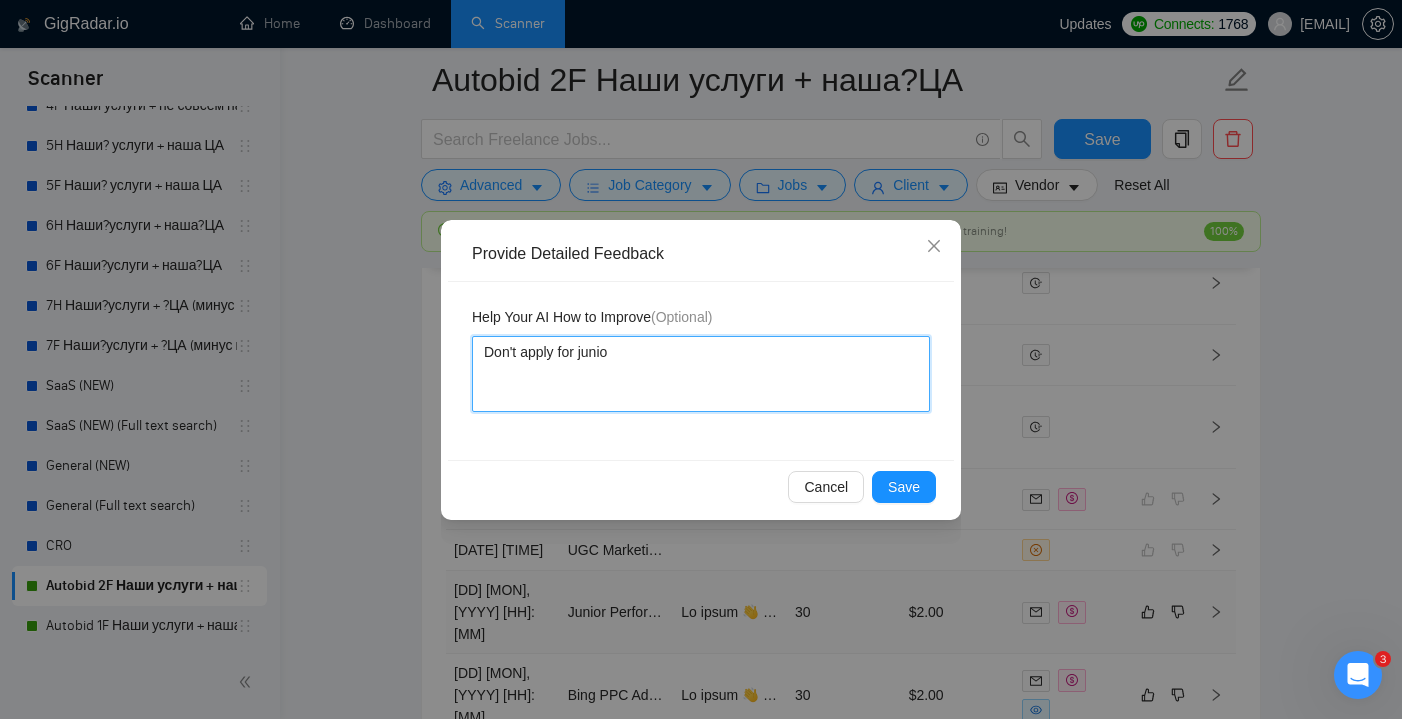 type 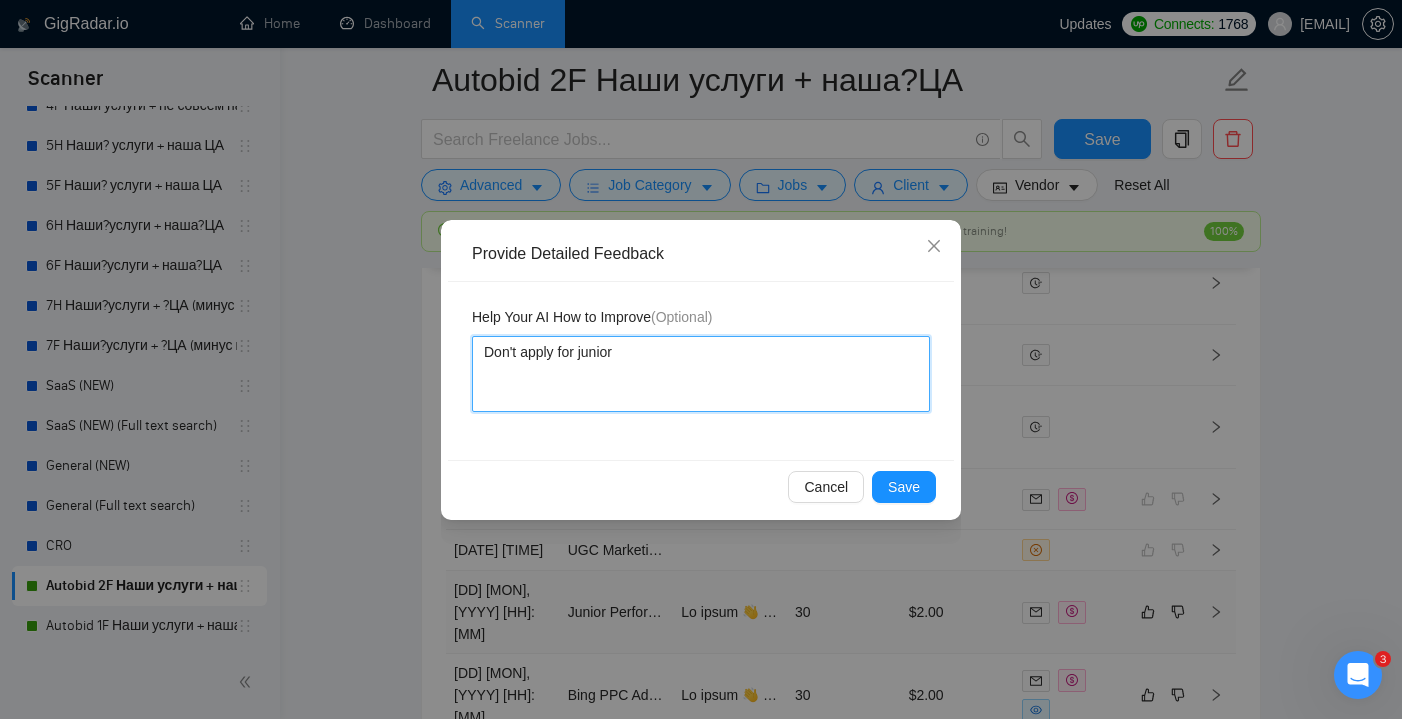 type 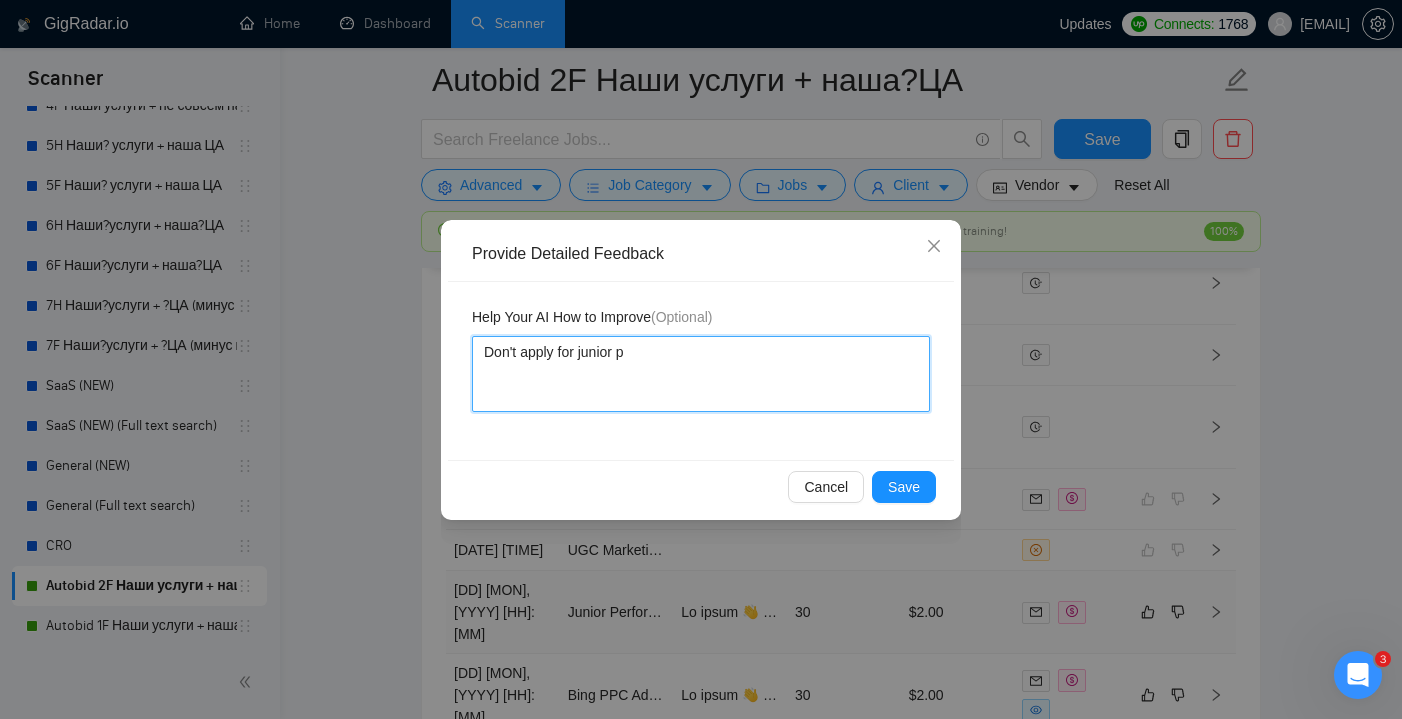 type 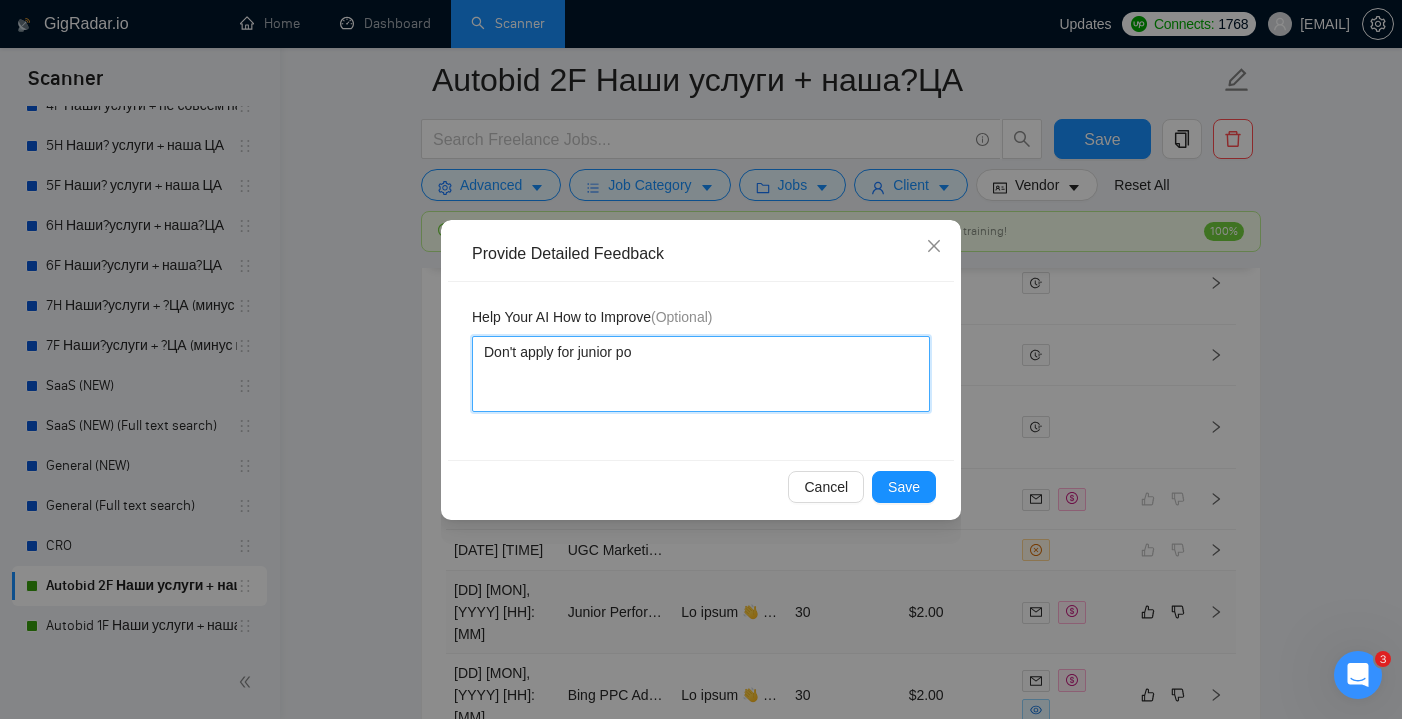 type 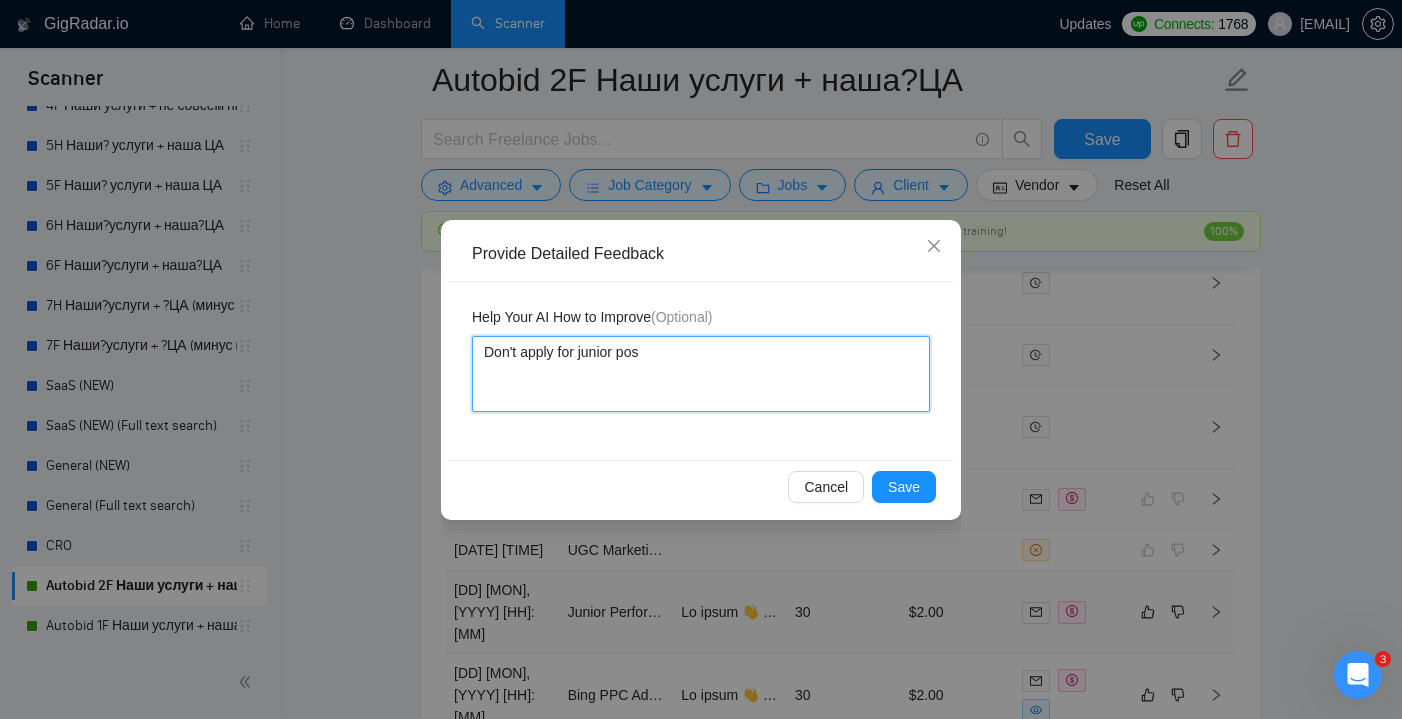 type 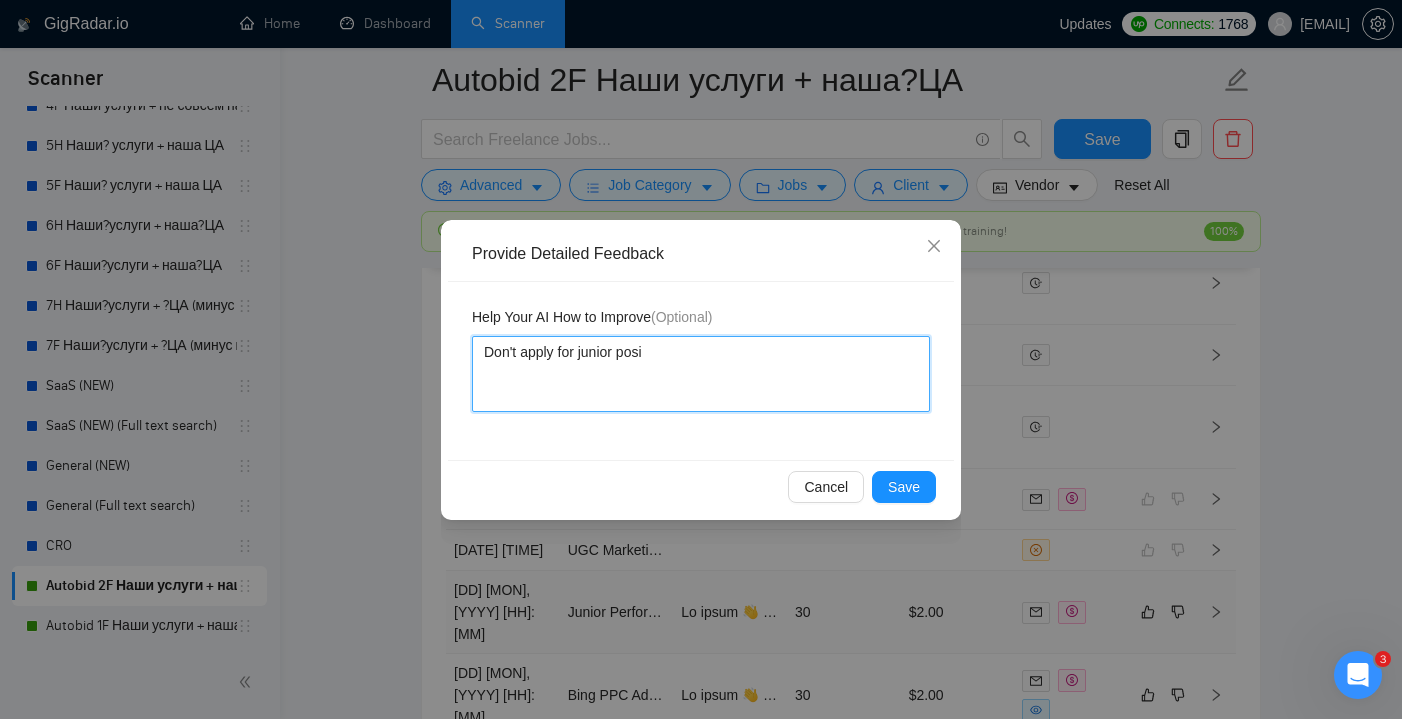 type 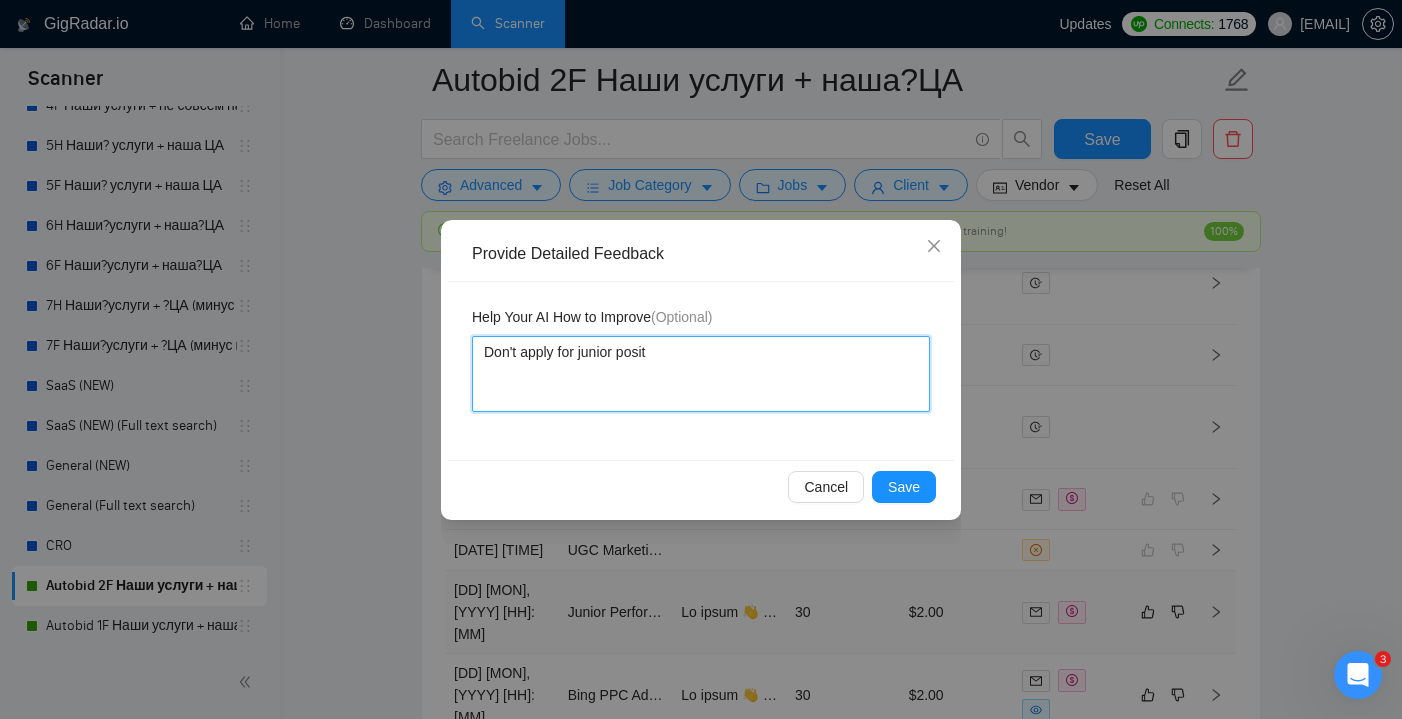 type 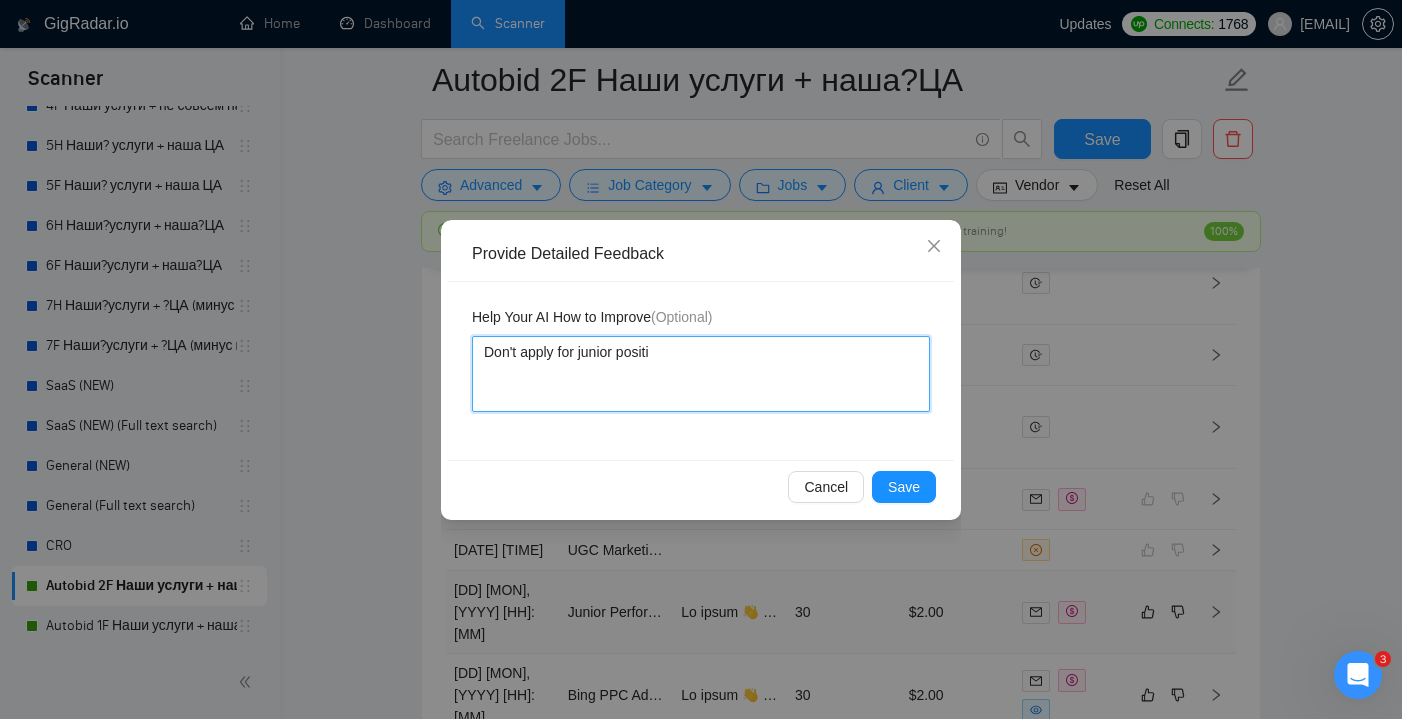 type 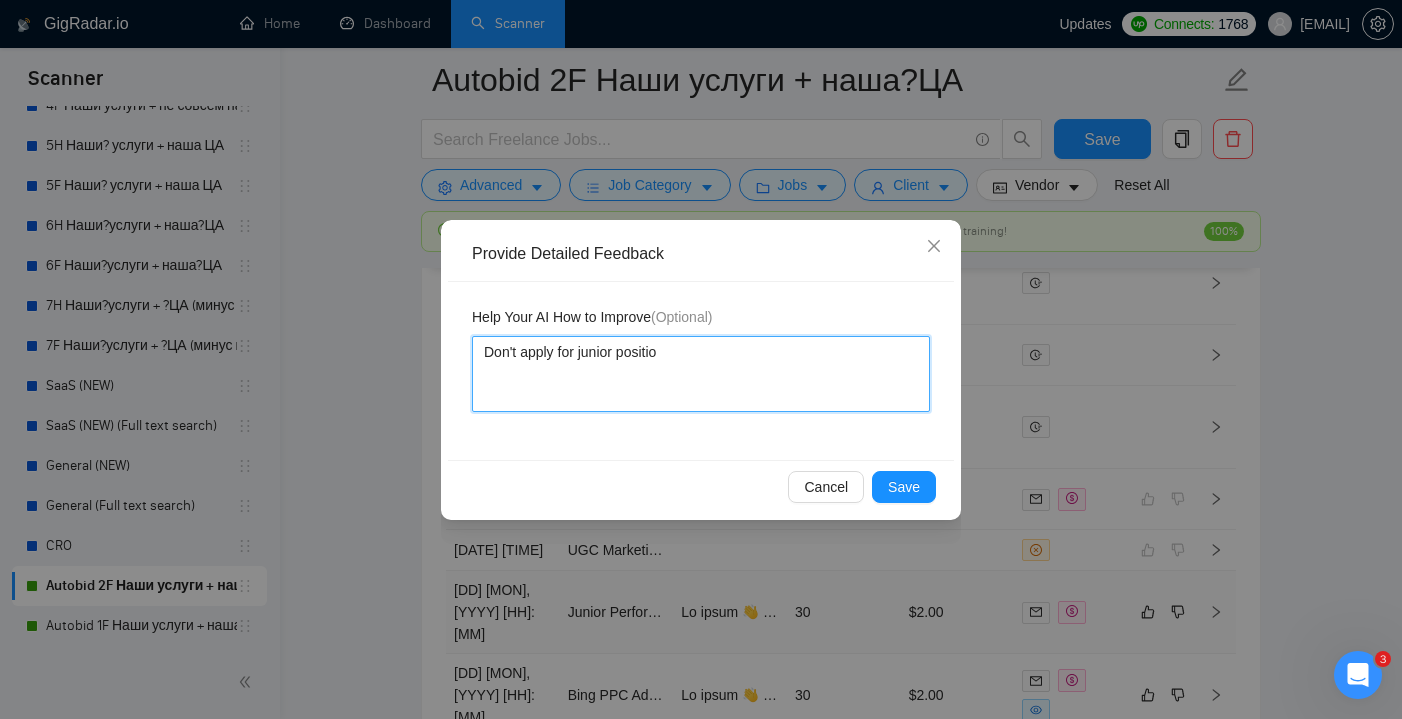 type 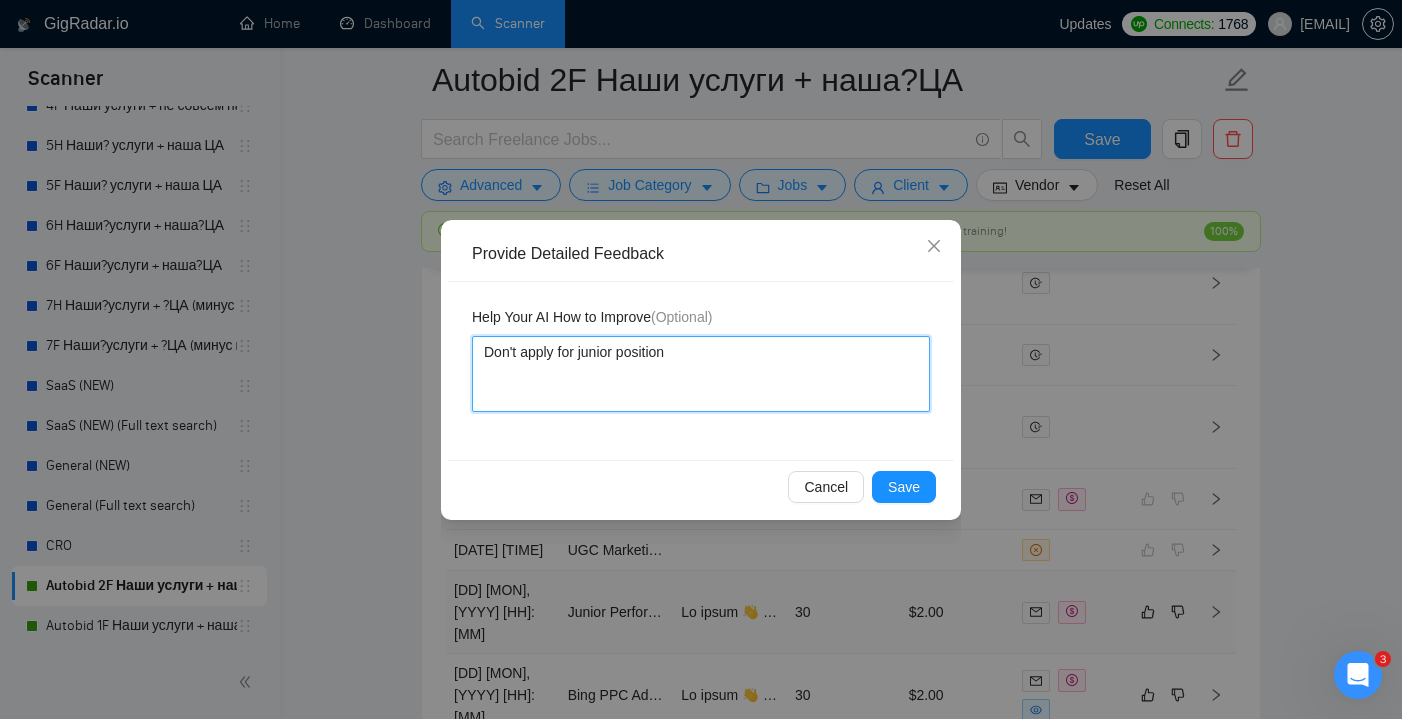 type 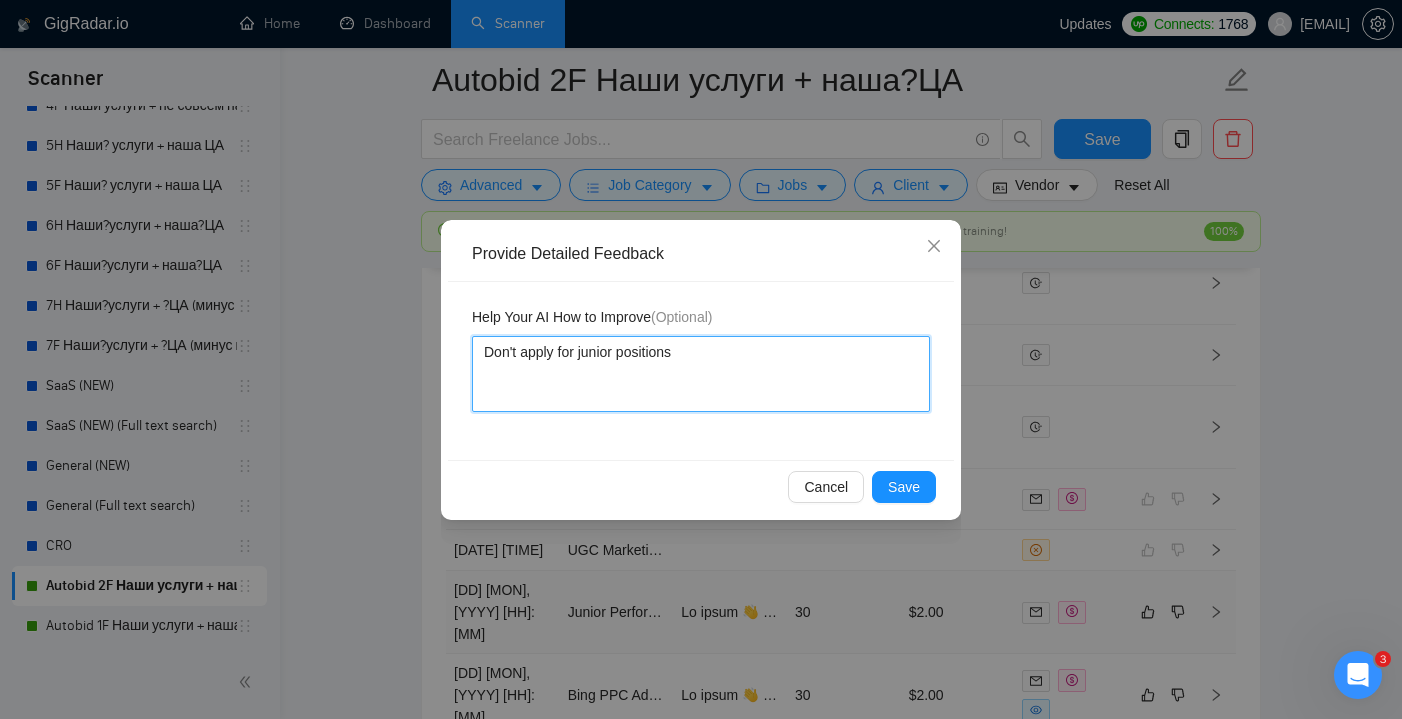 type 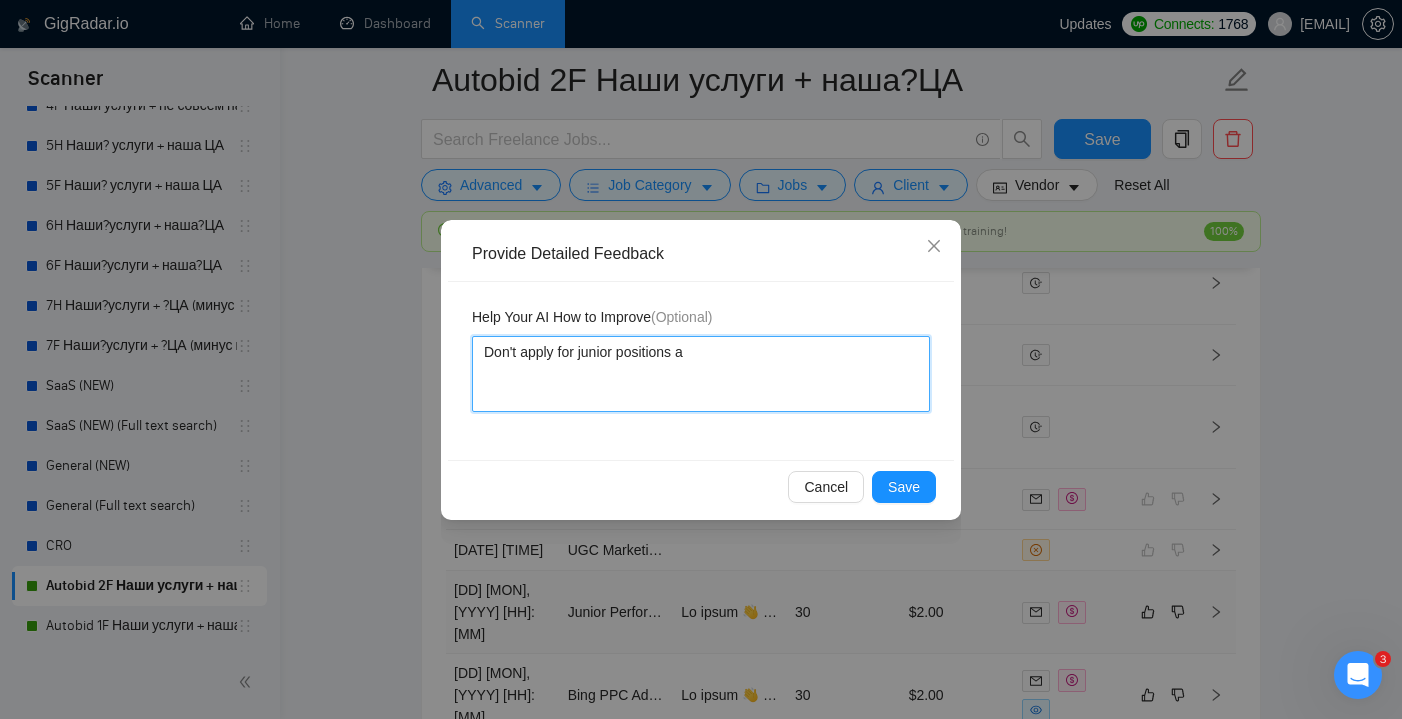 type 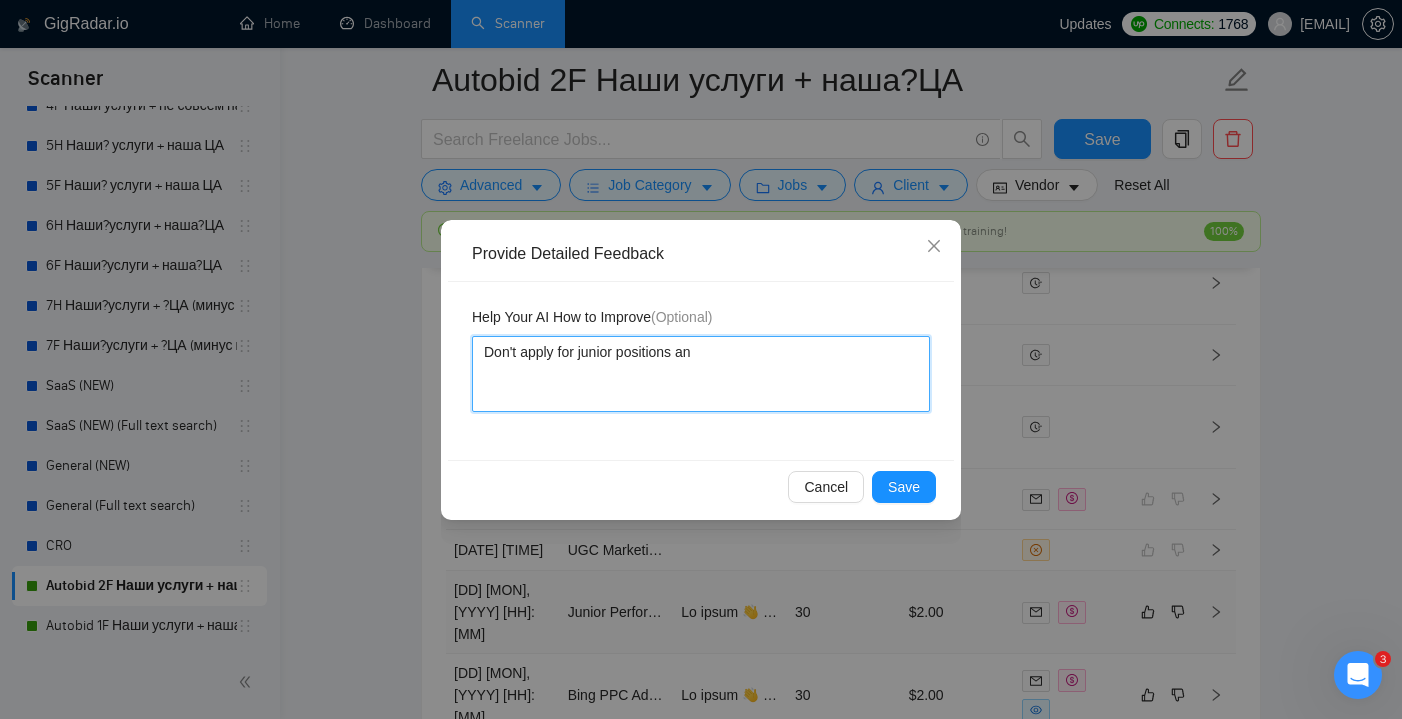 type 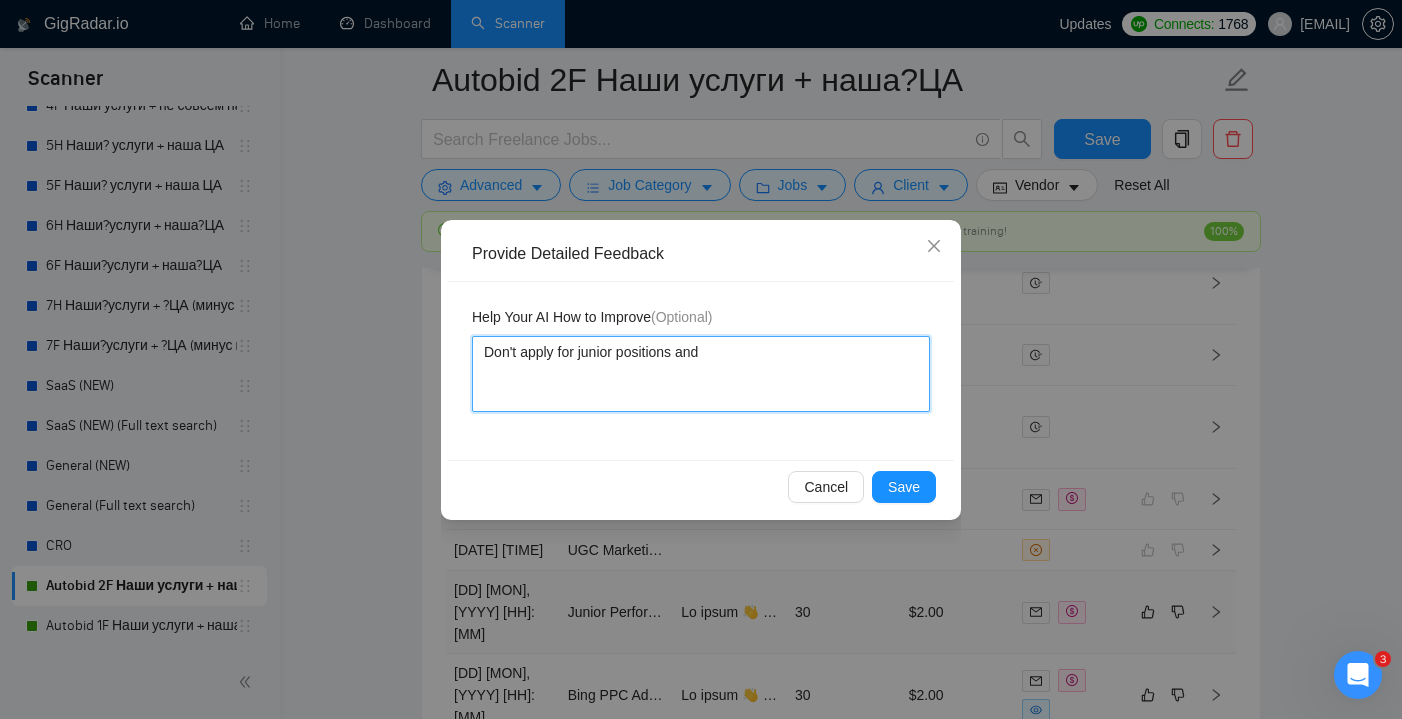 type 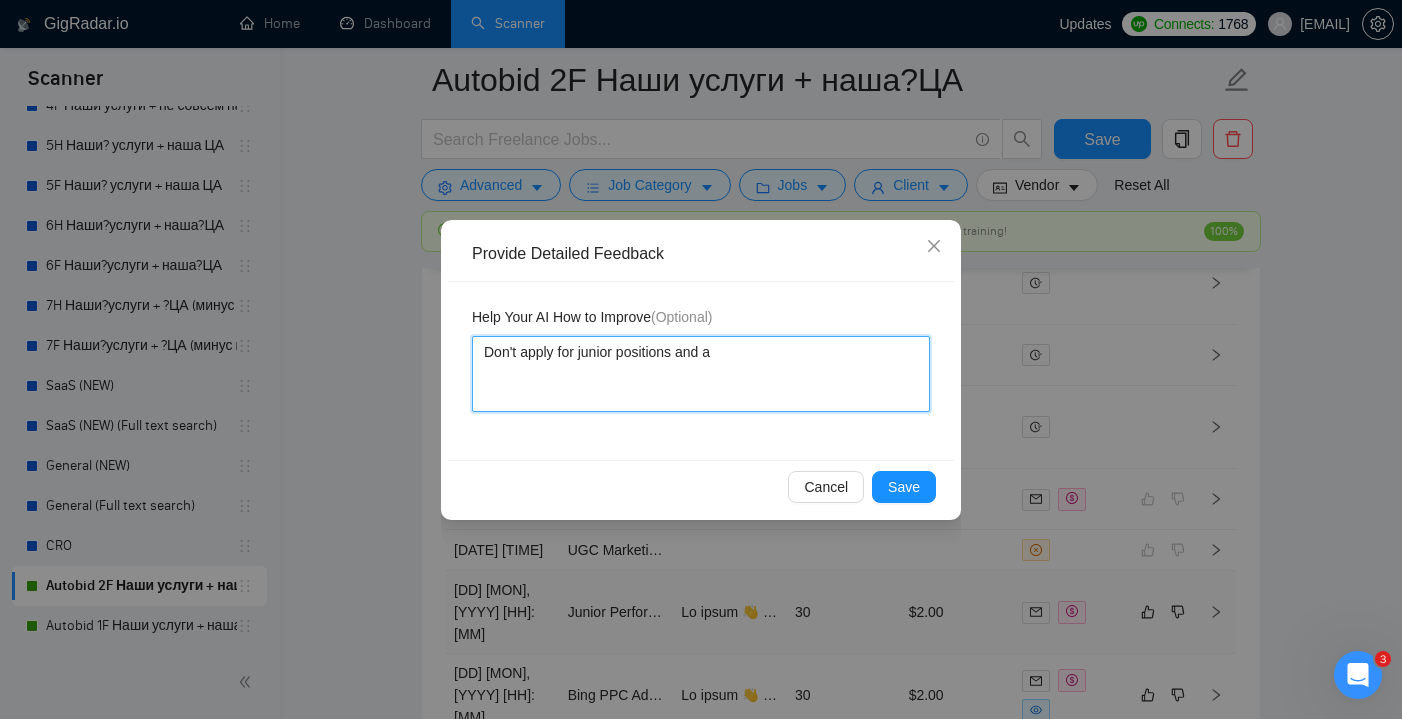 type 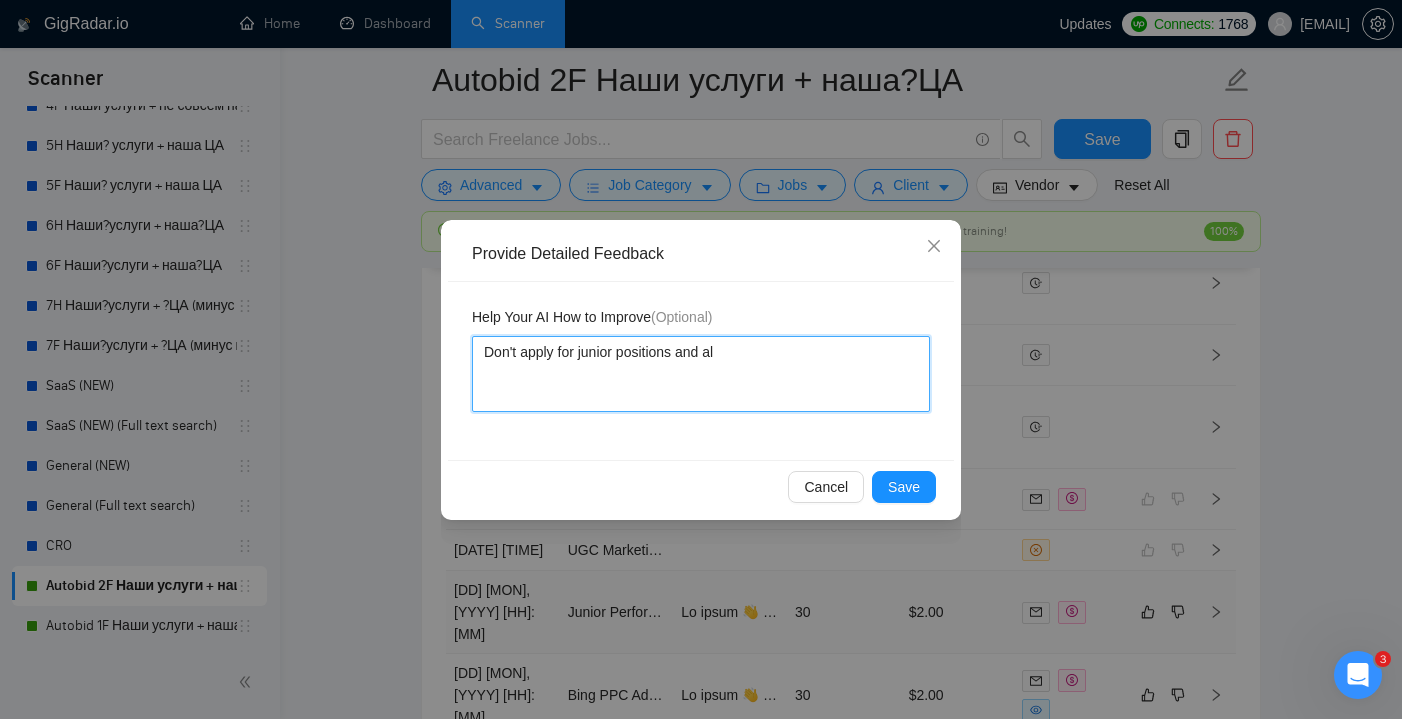 type 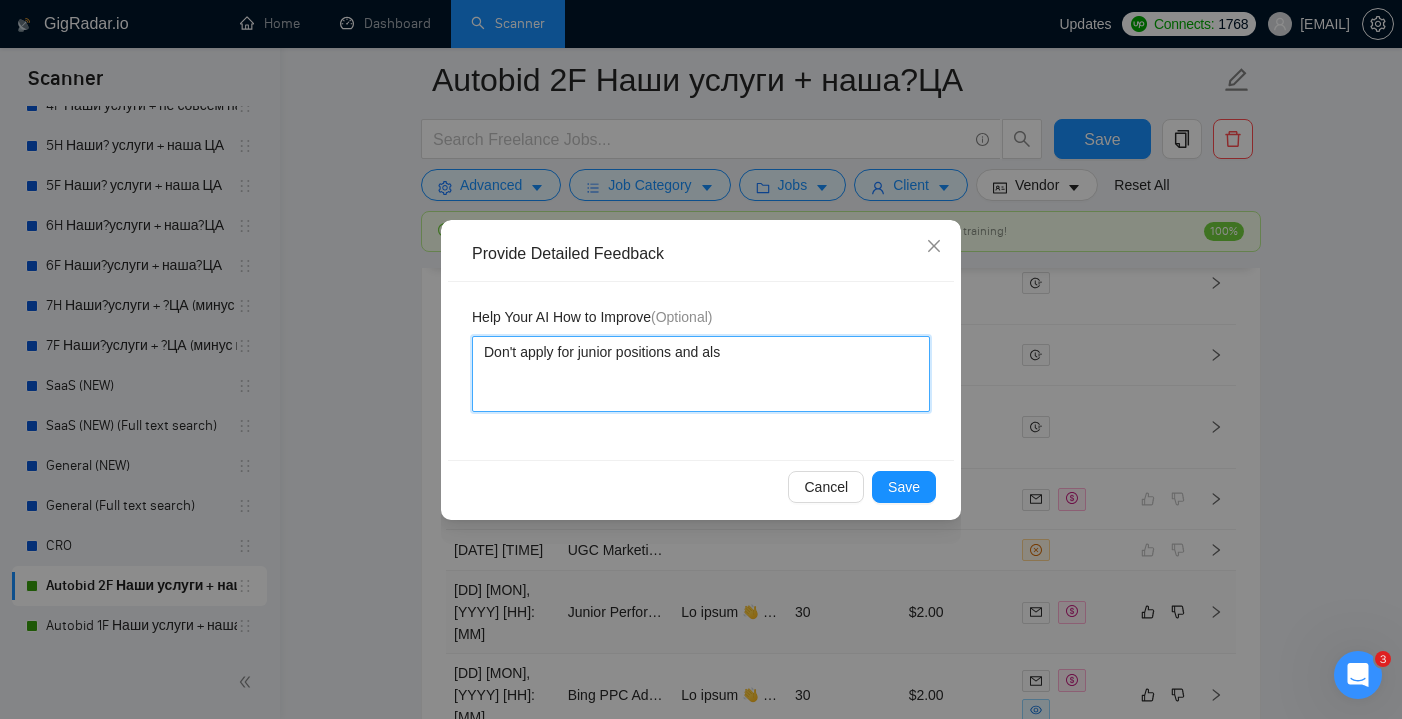 type 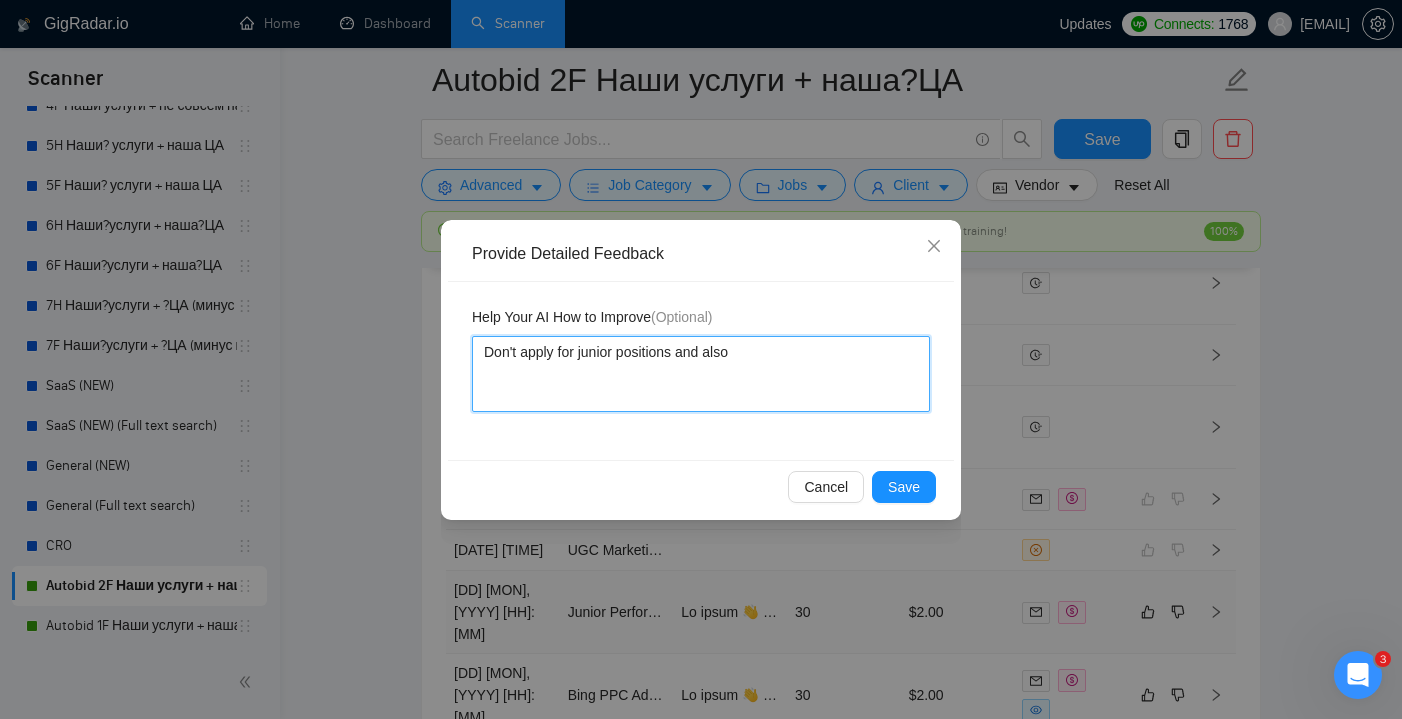 type 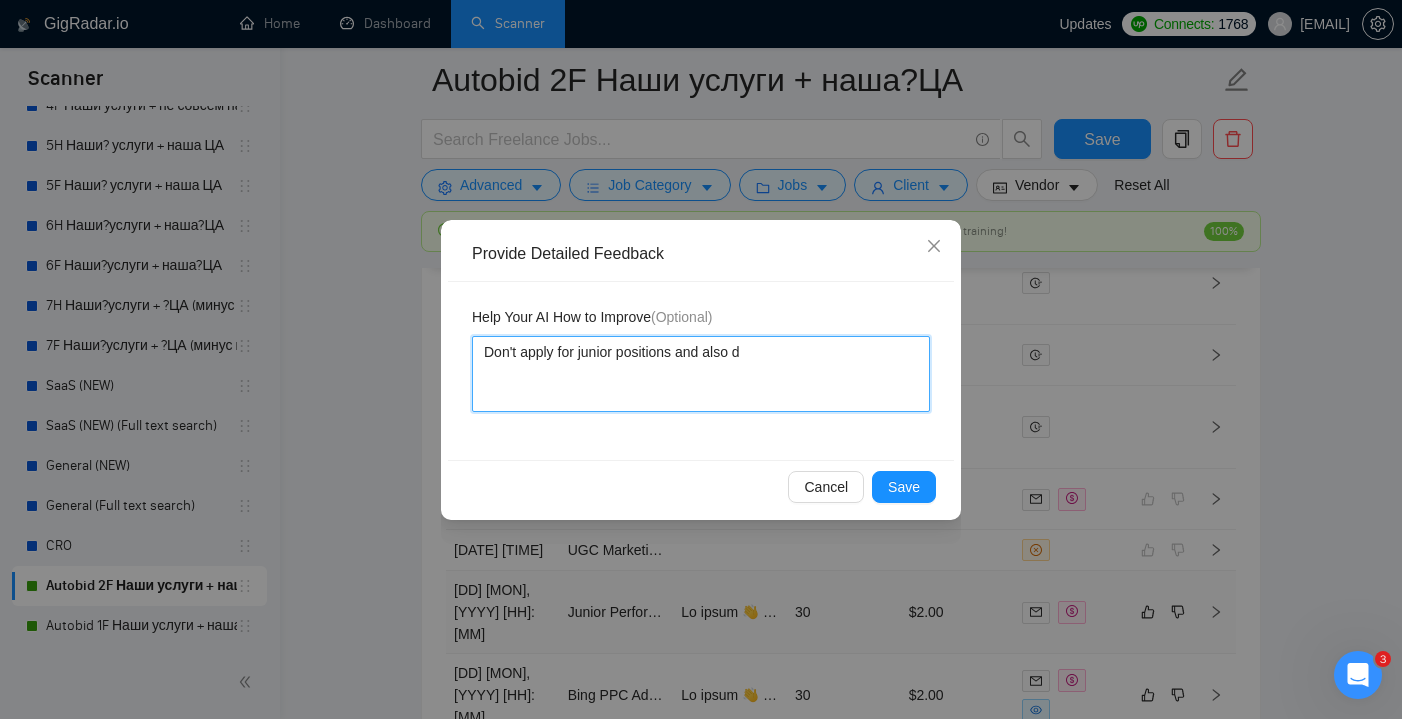 type 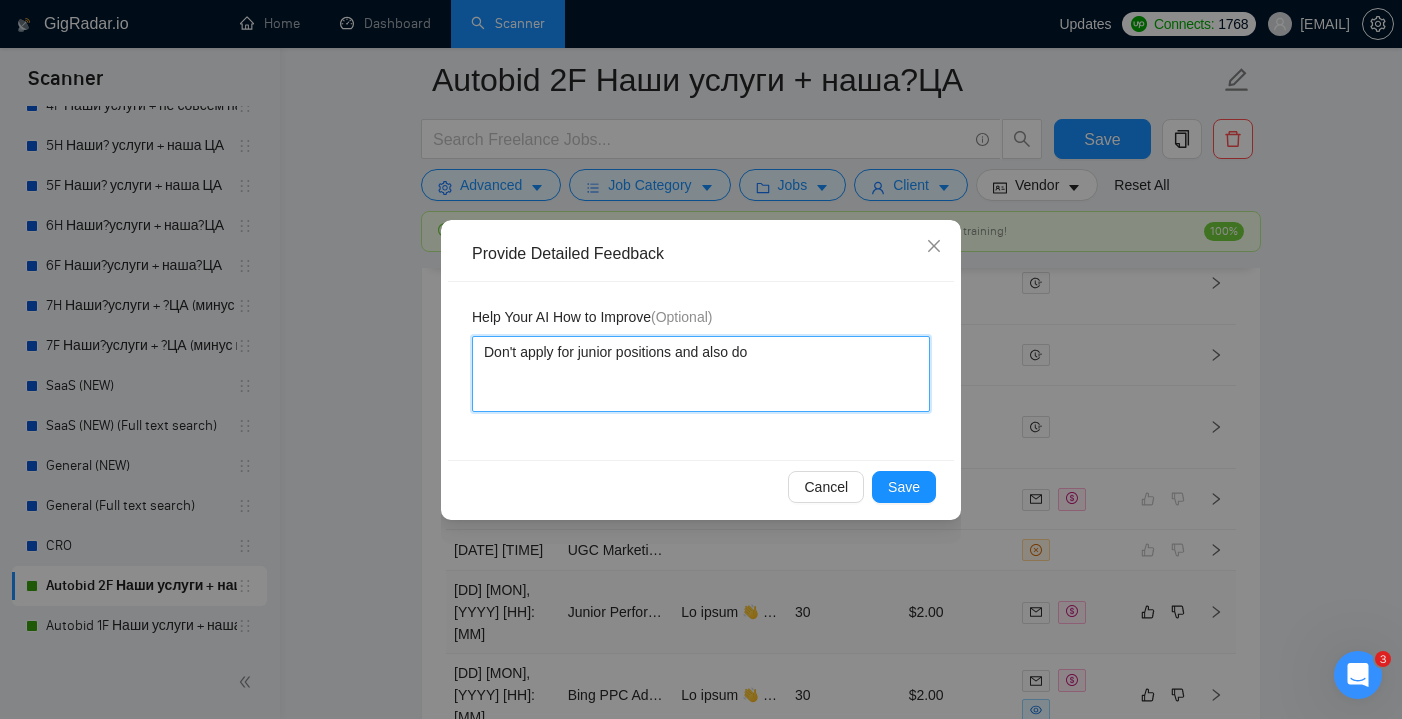 type 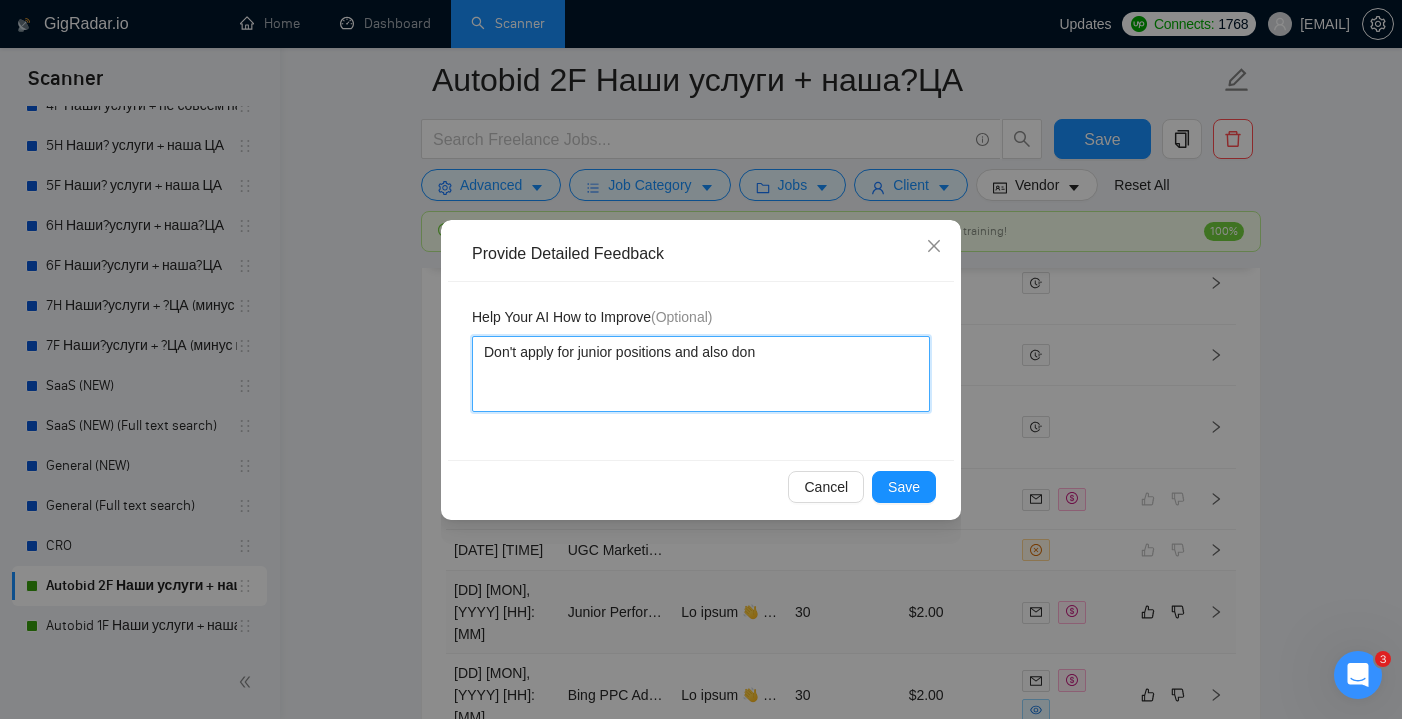 type 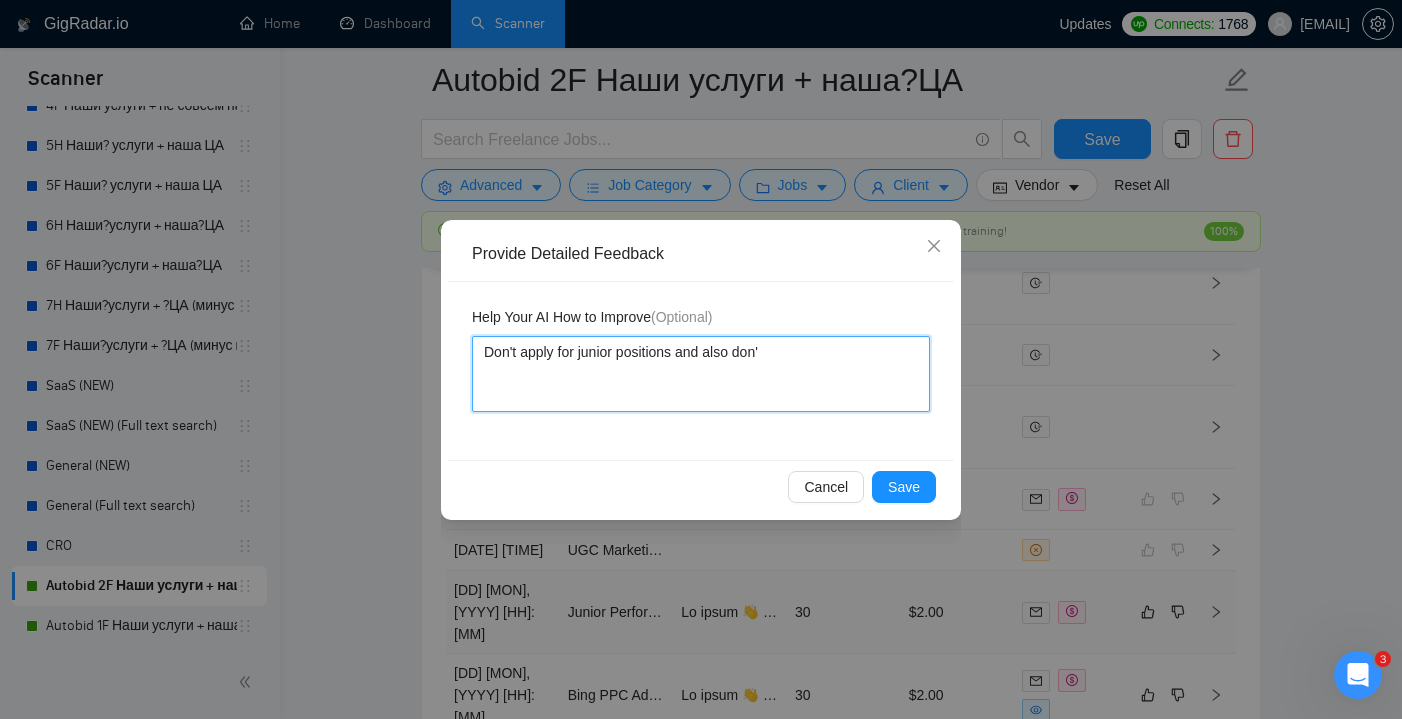type 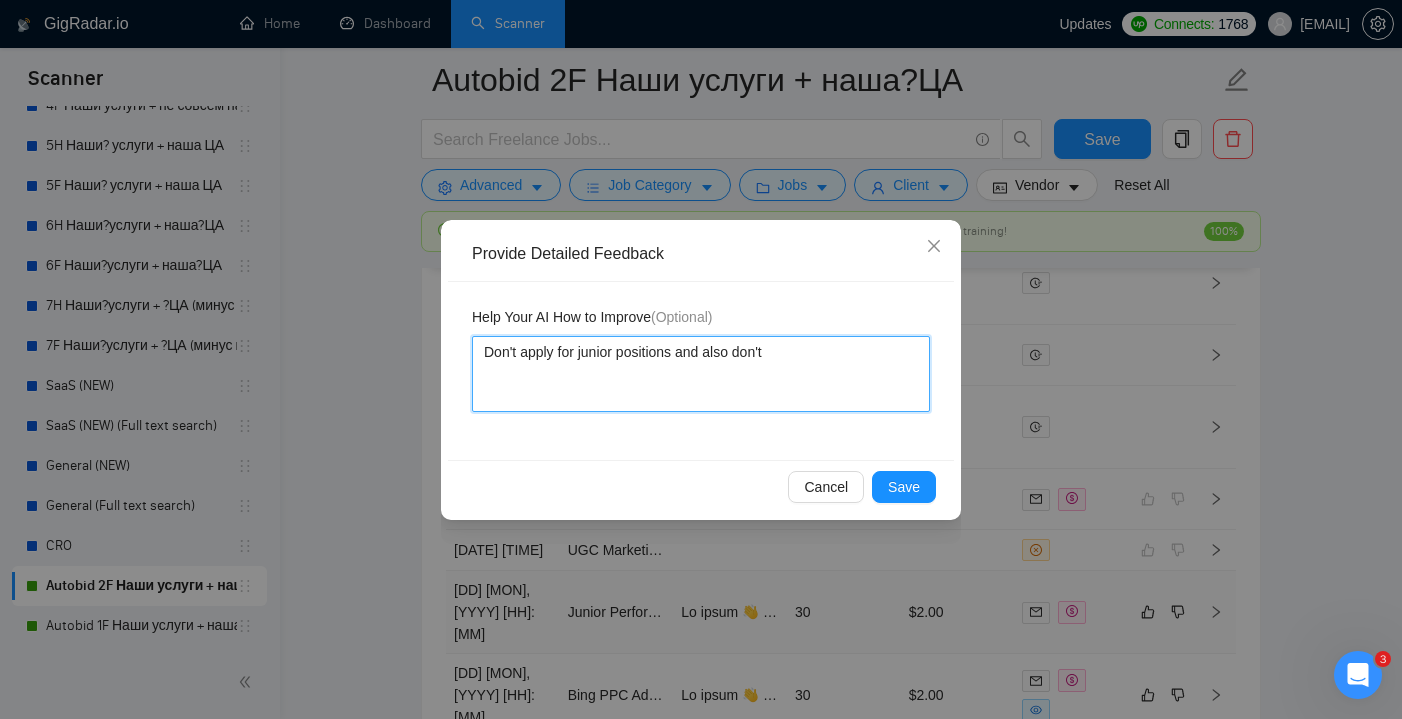 type 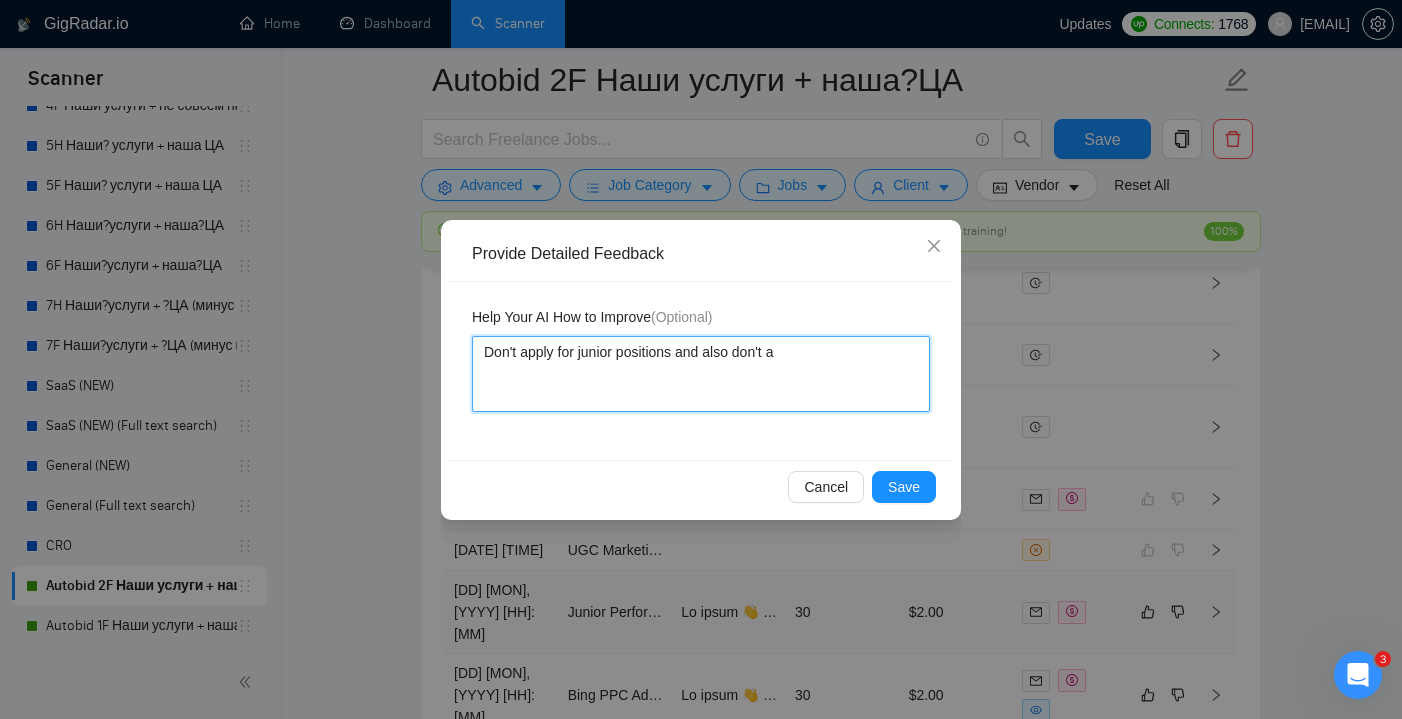 type 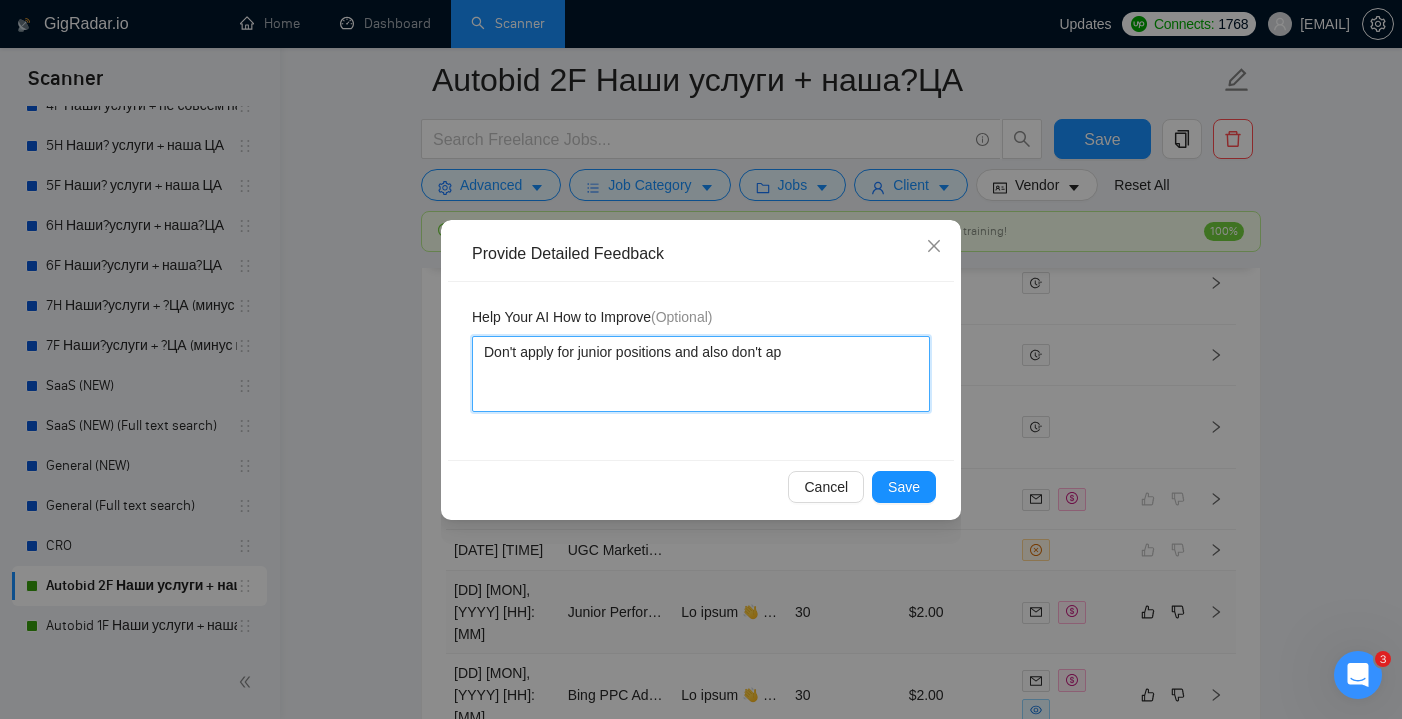 type 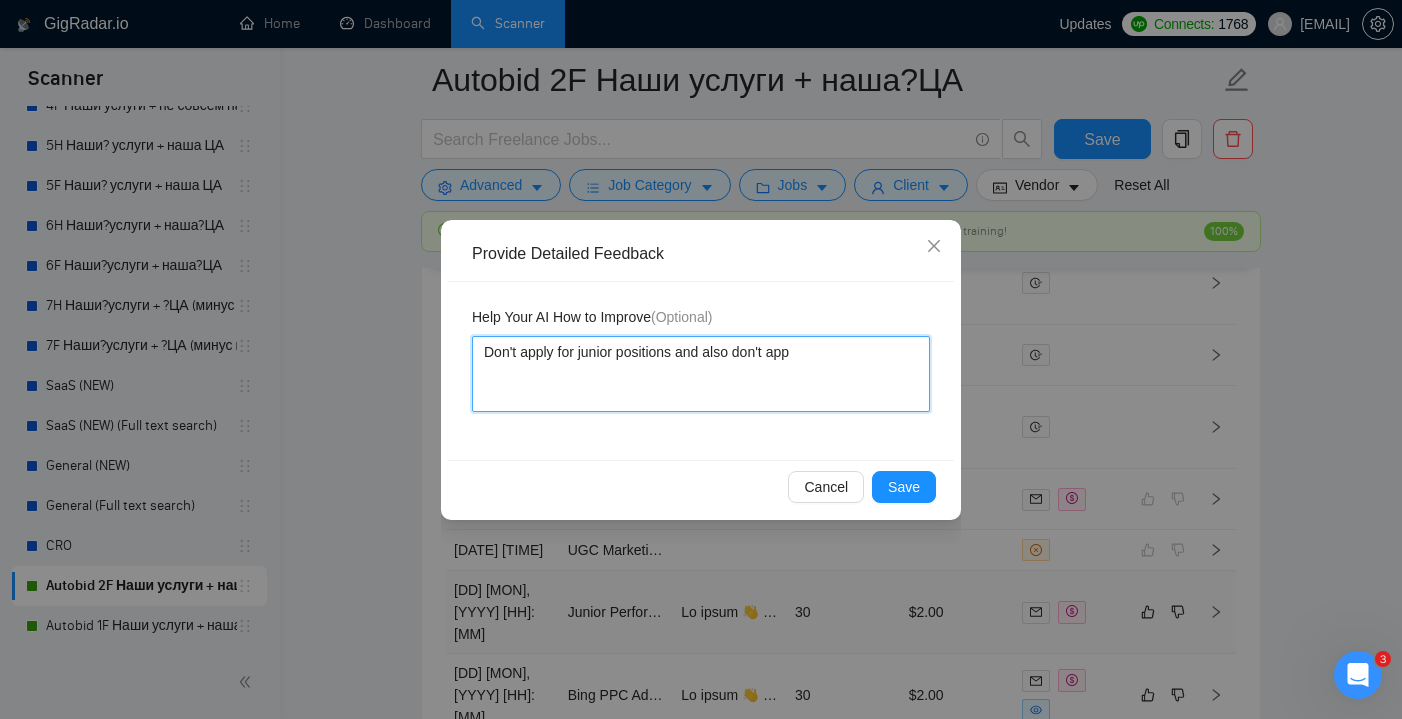 type 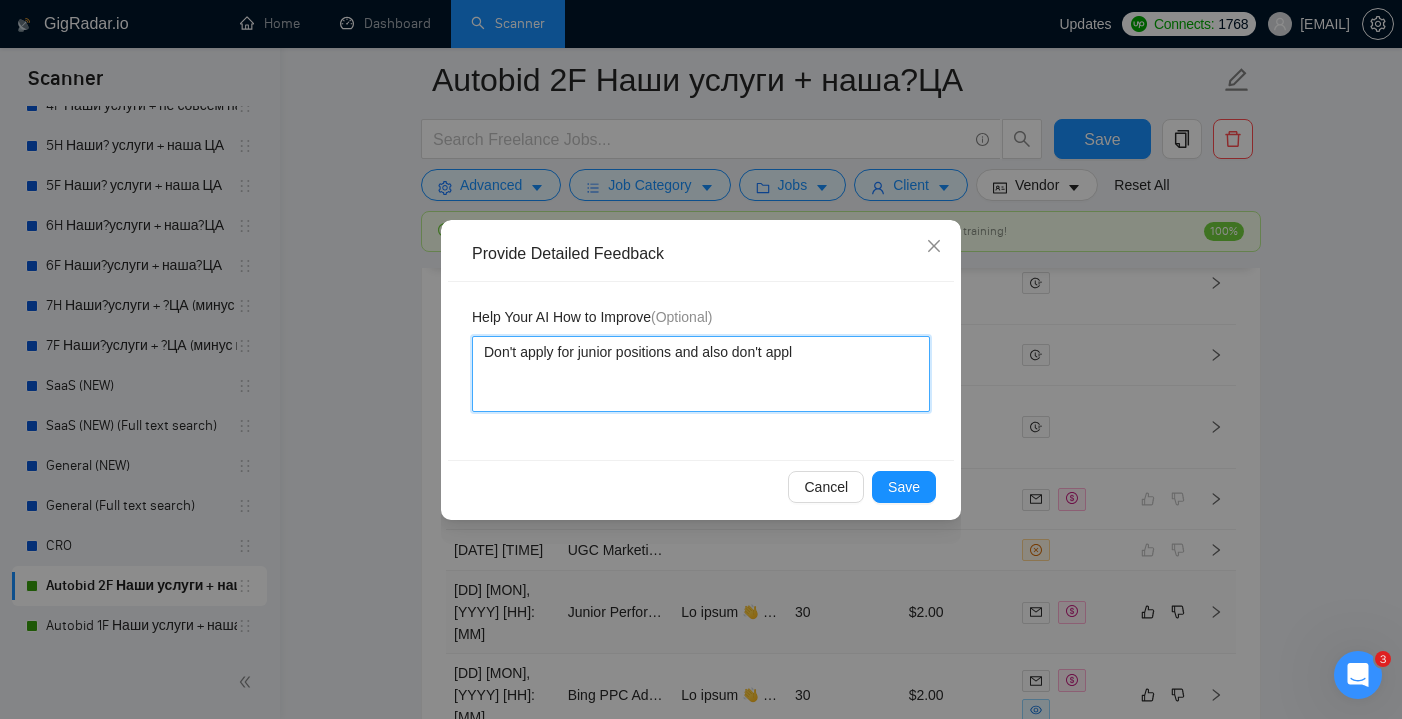 type 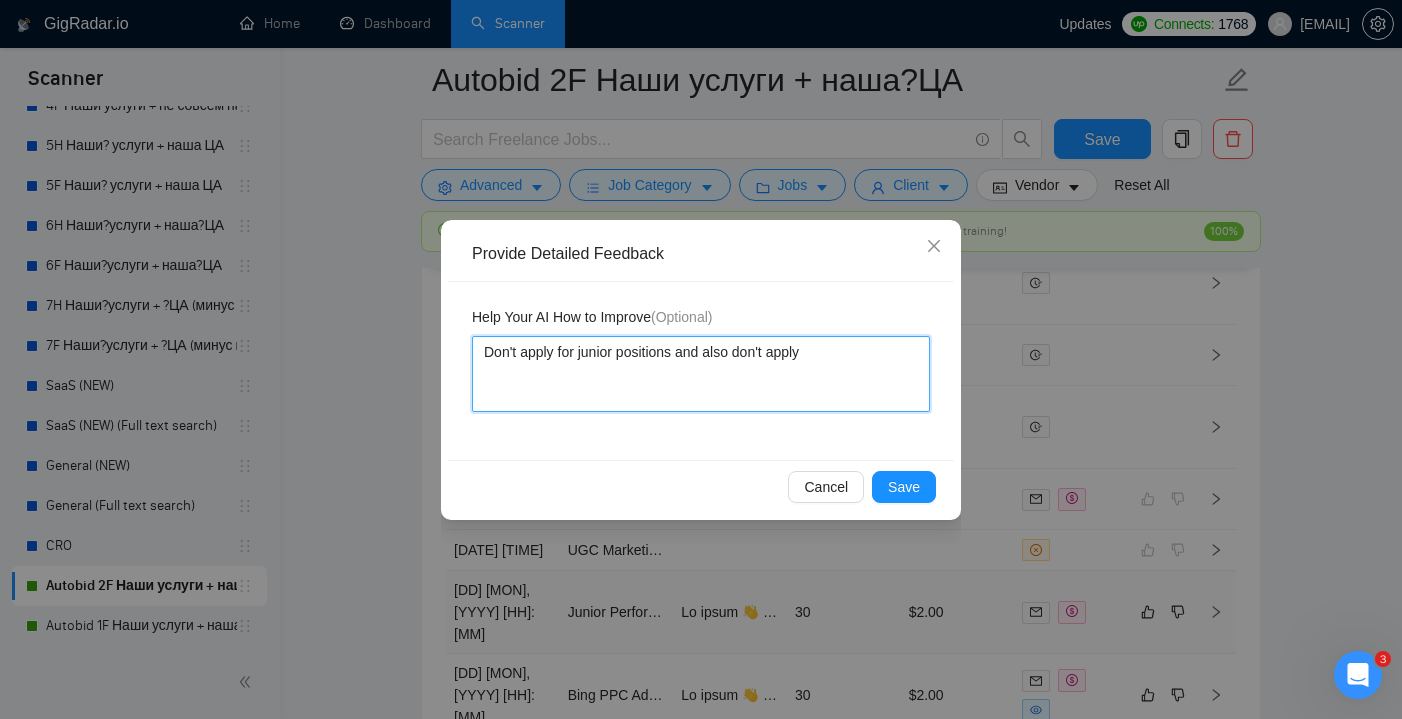 type 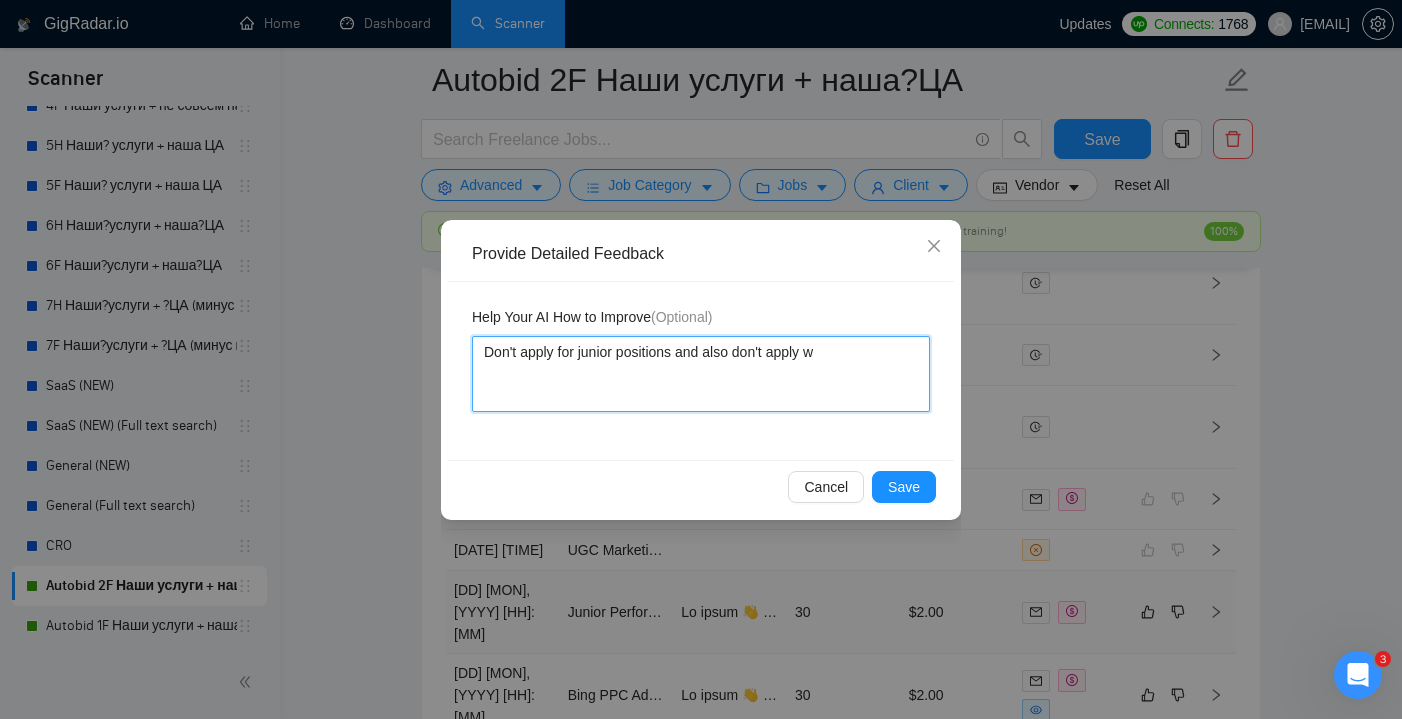 type 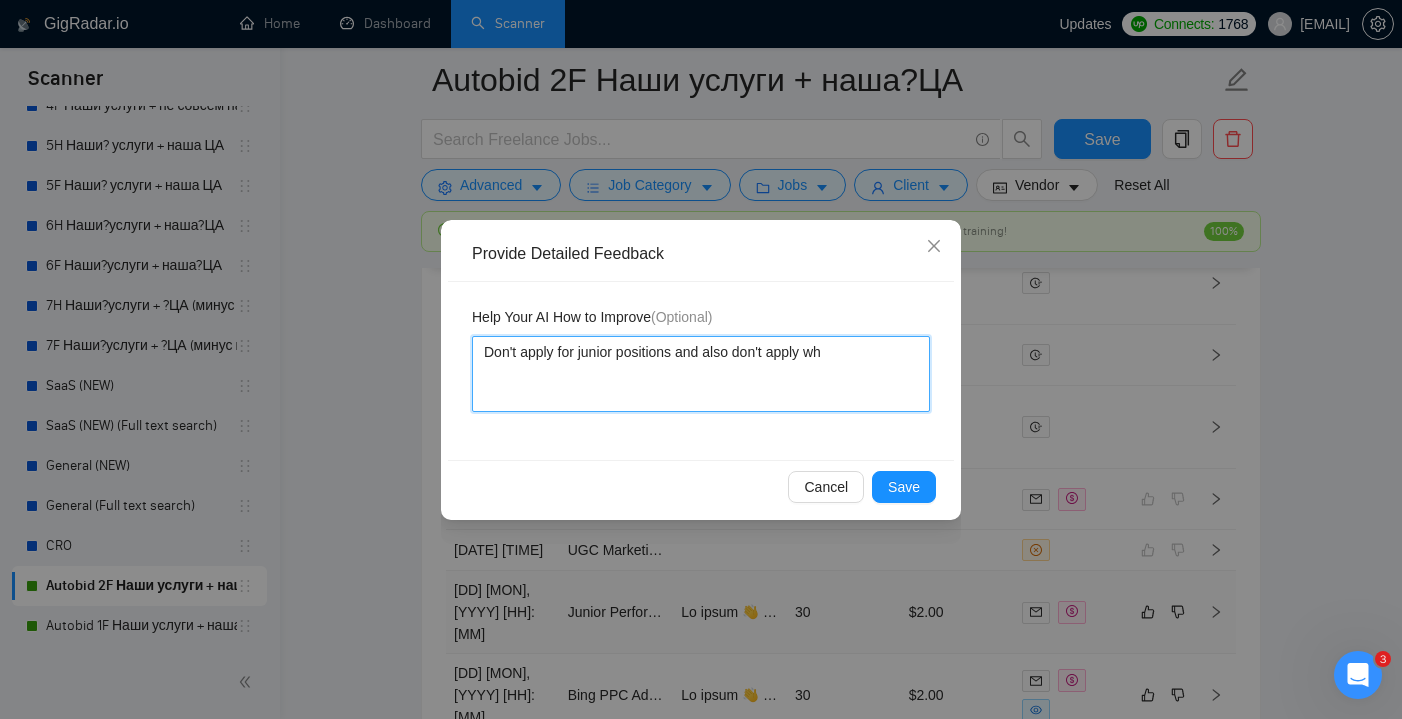 type 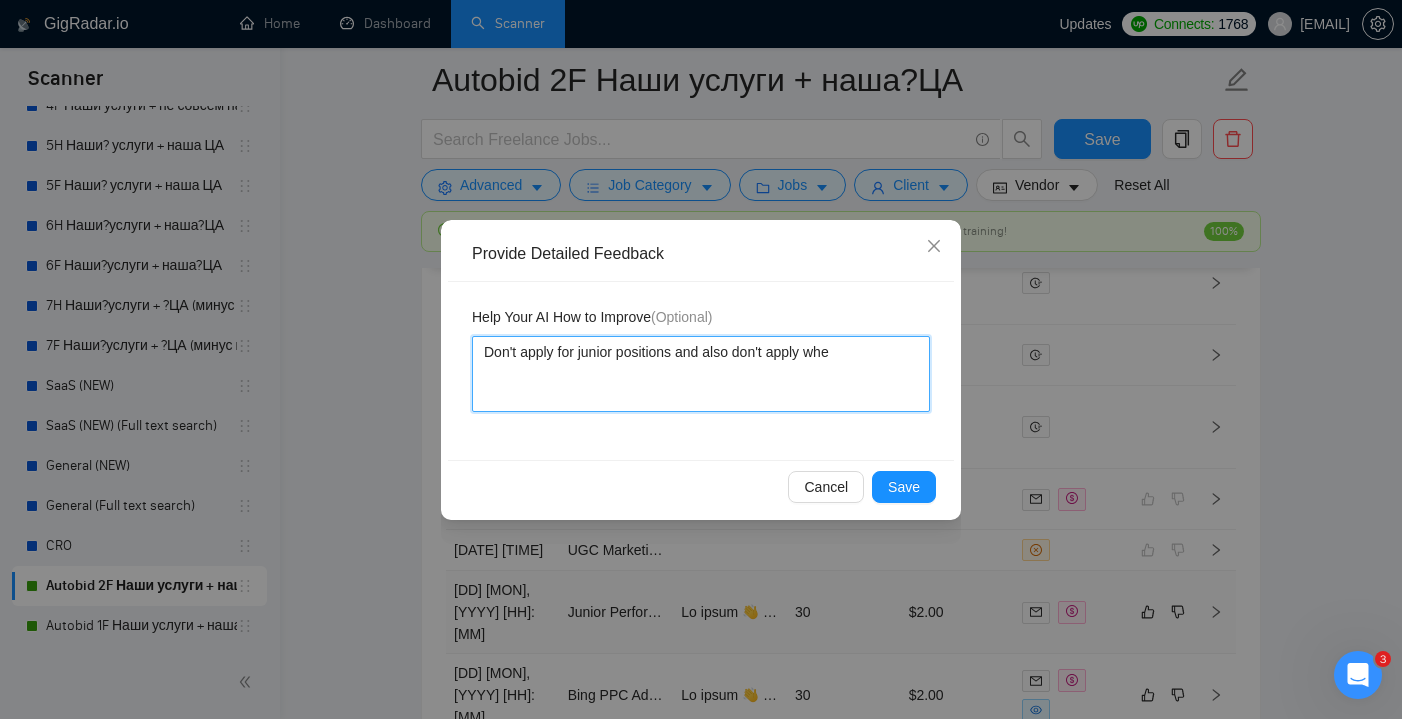 type 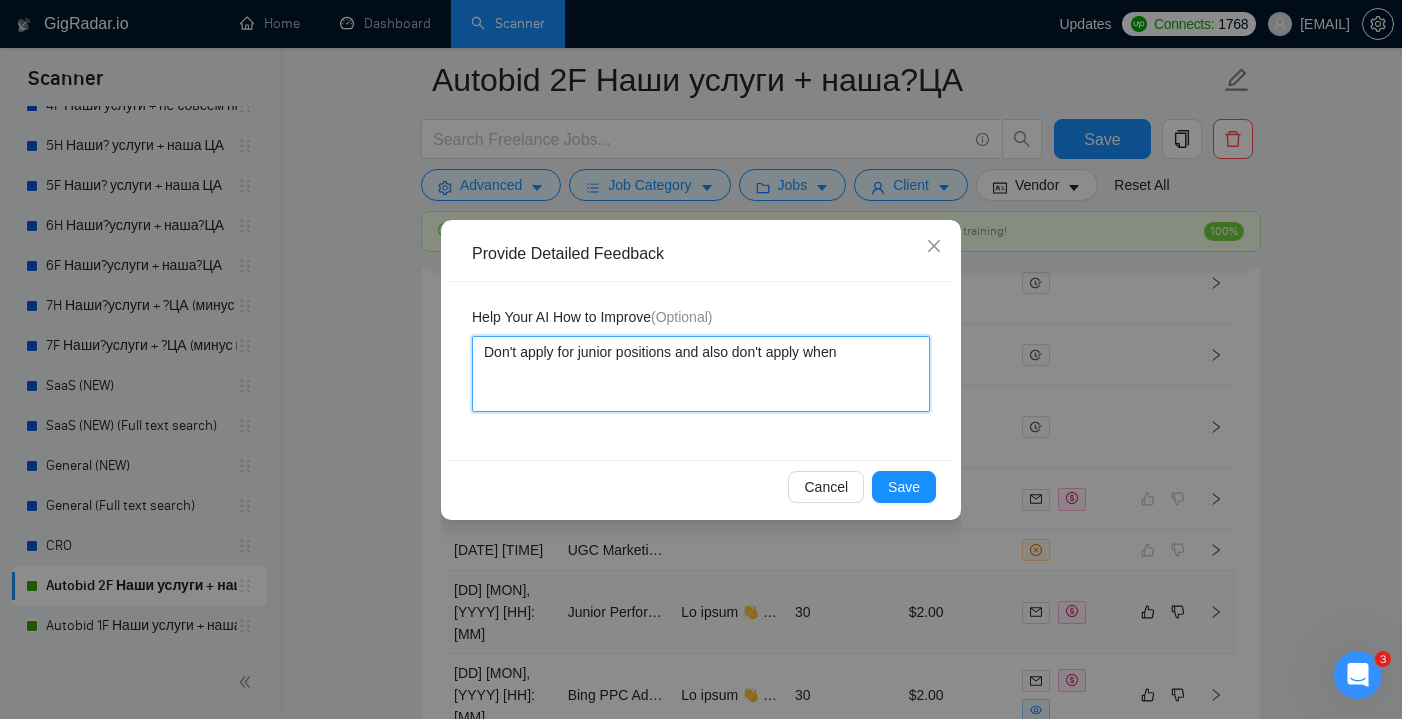 type 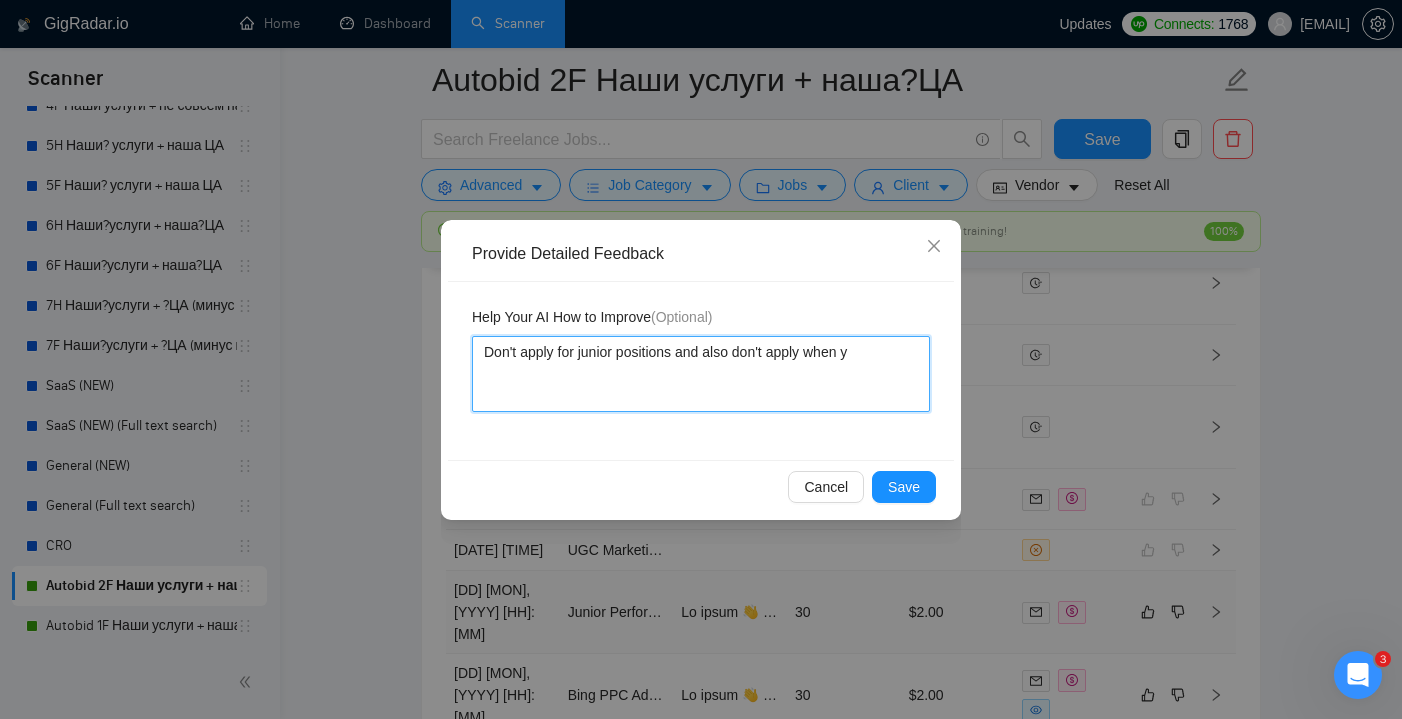 type 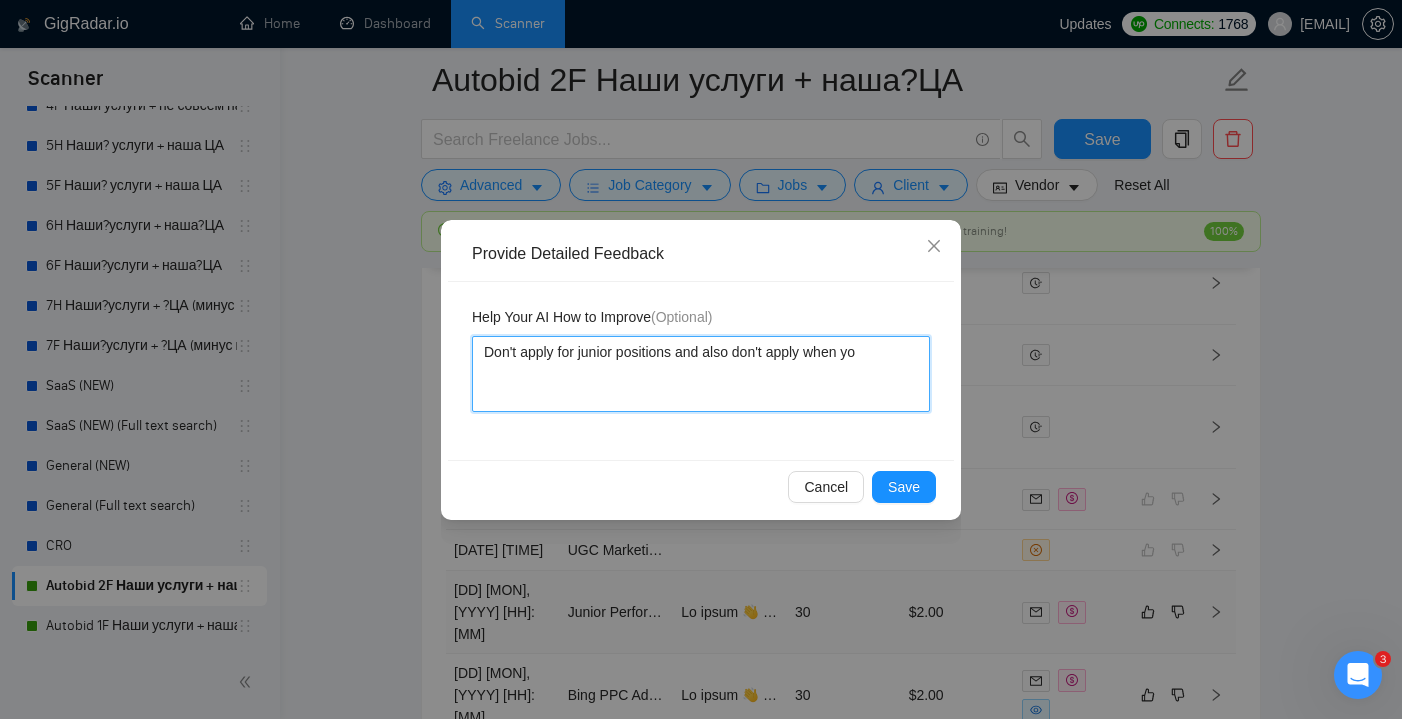 type 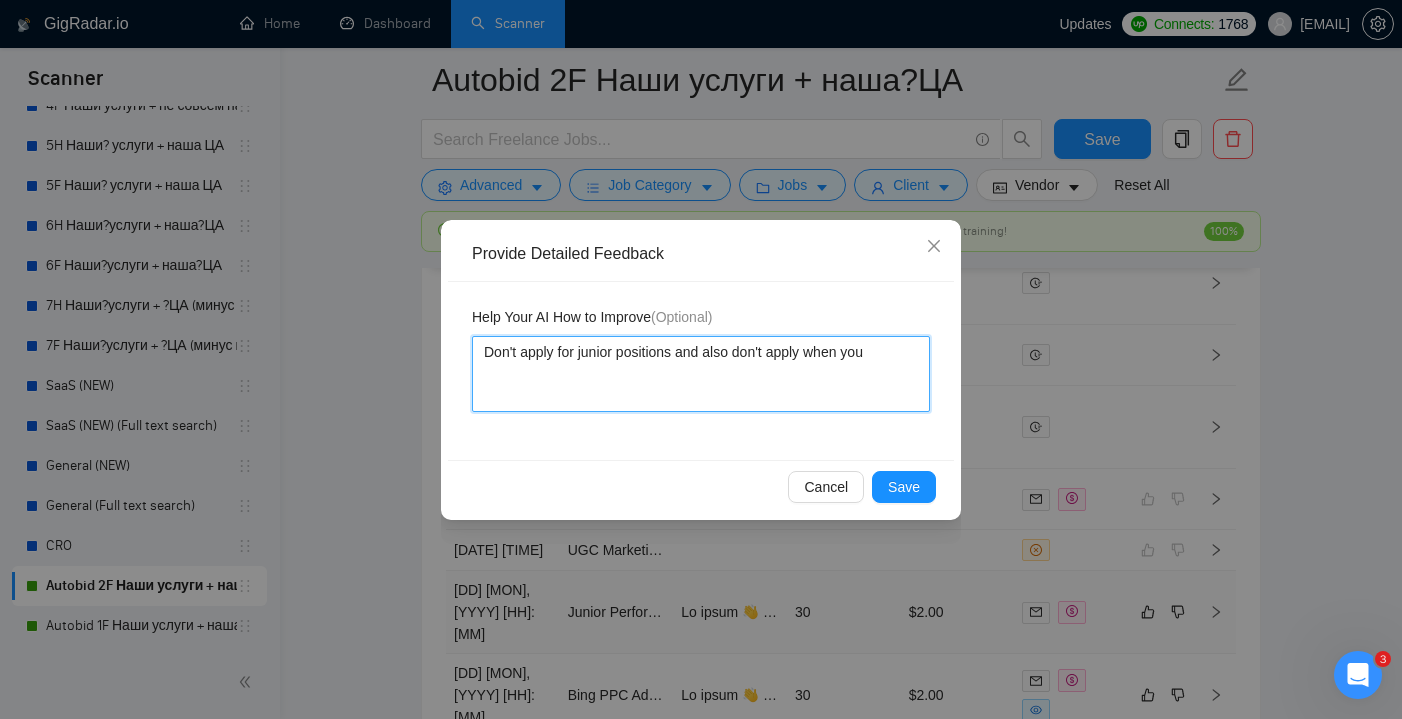 type 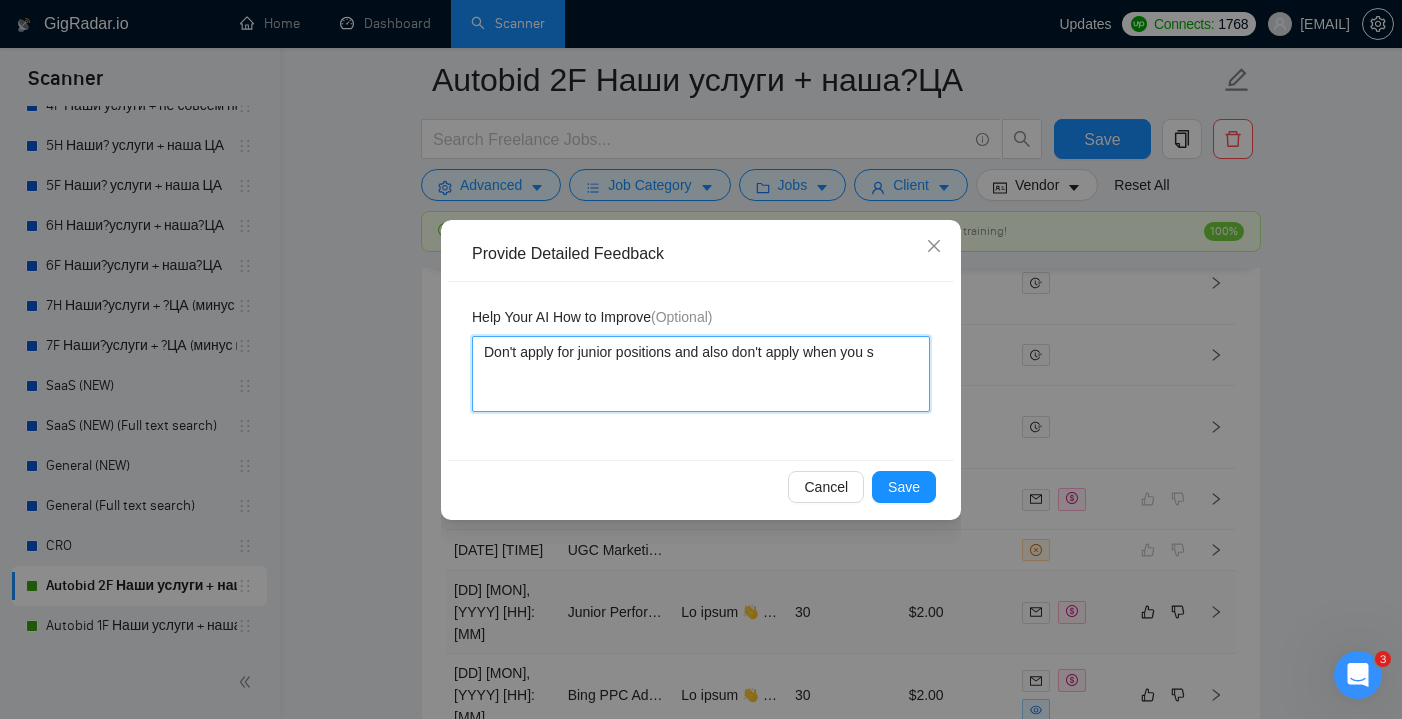 type 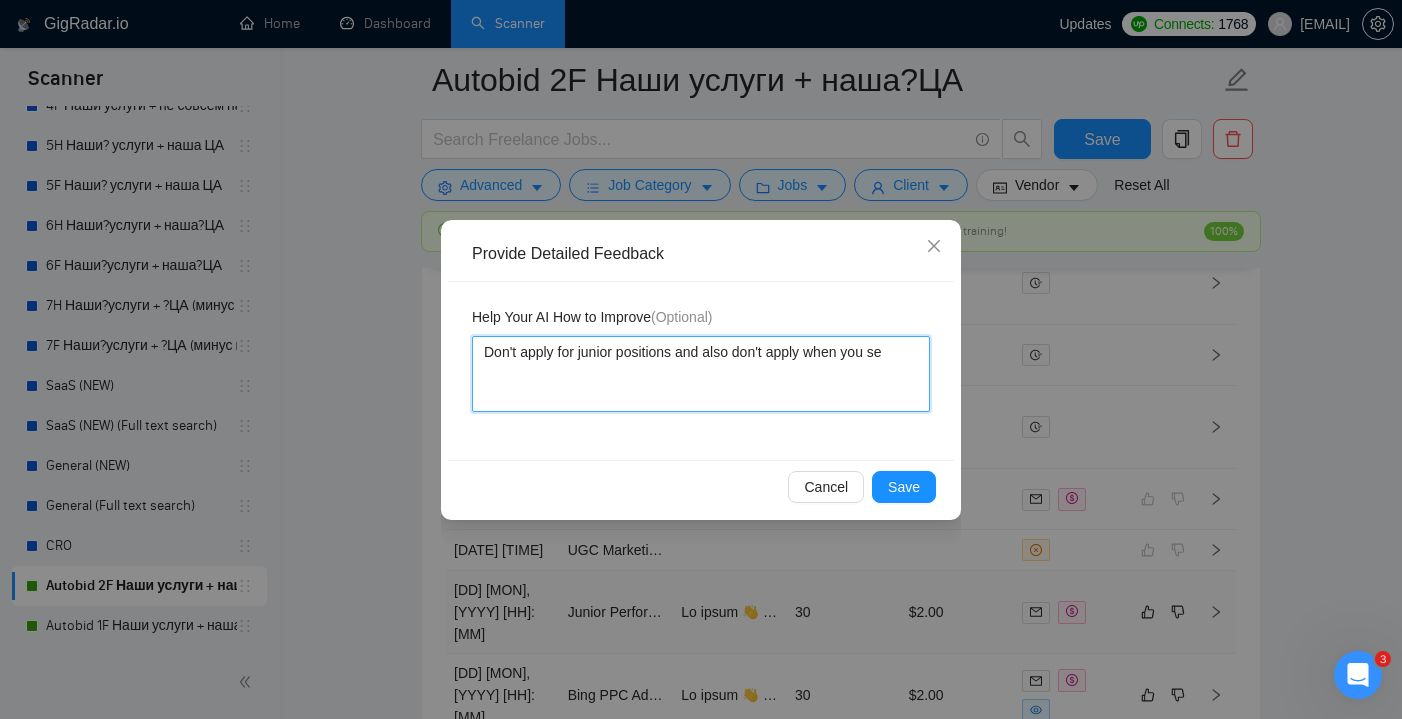 type 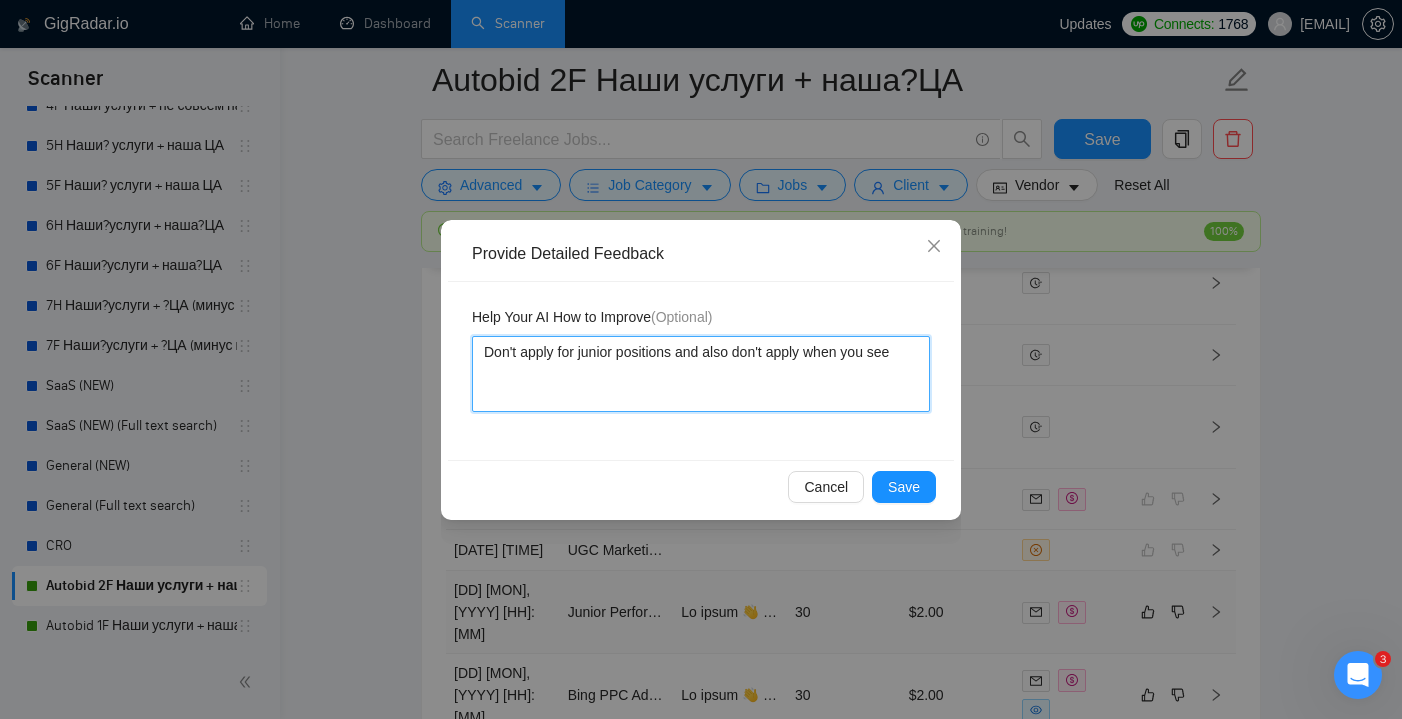 type 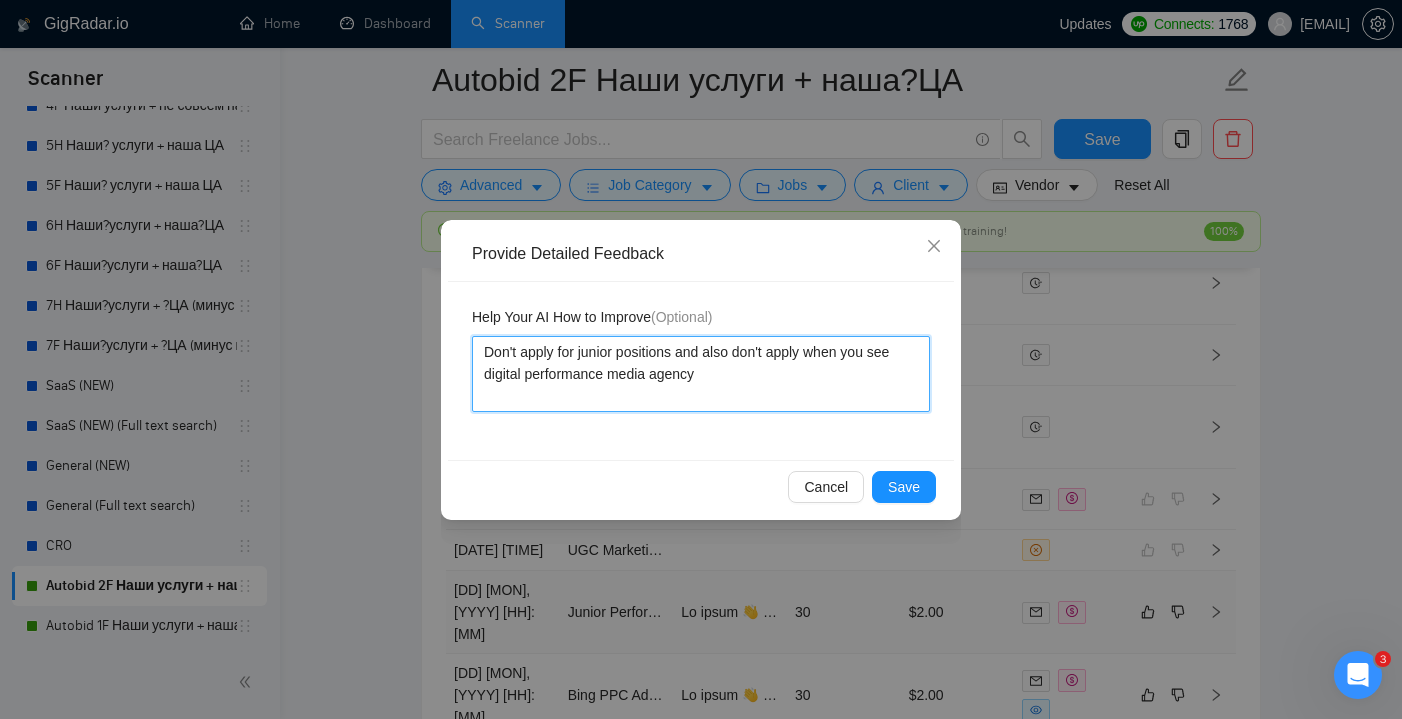 click on "Don't apply for junior positions and also don't apply when you see digital performance media agency" at bounding box center (701, 374) 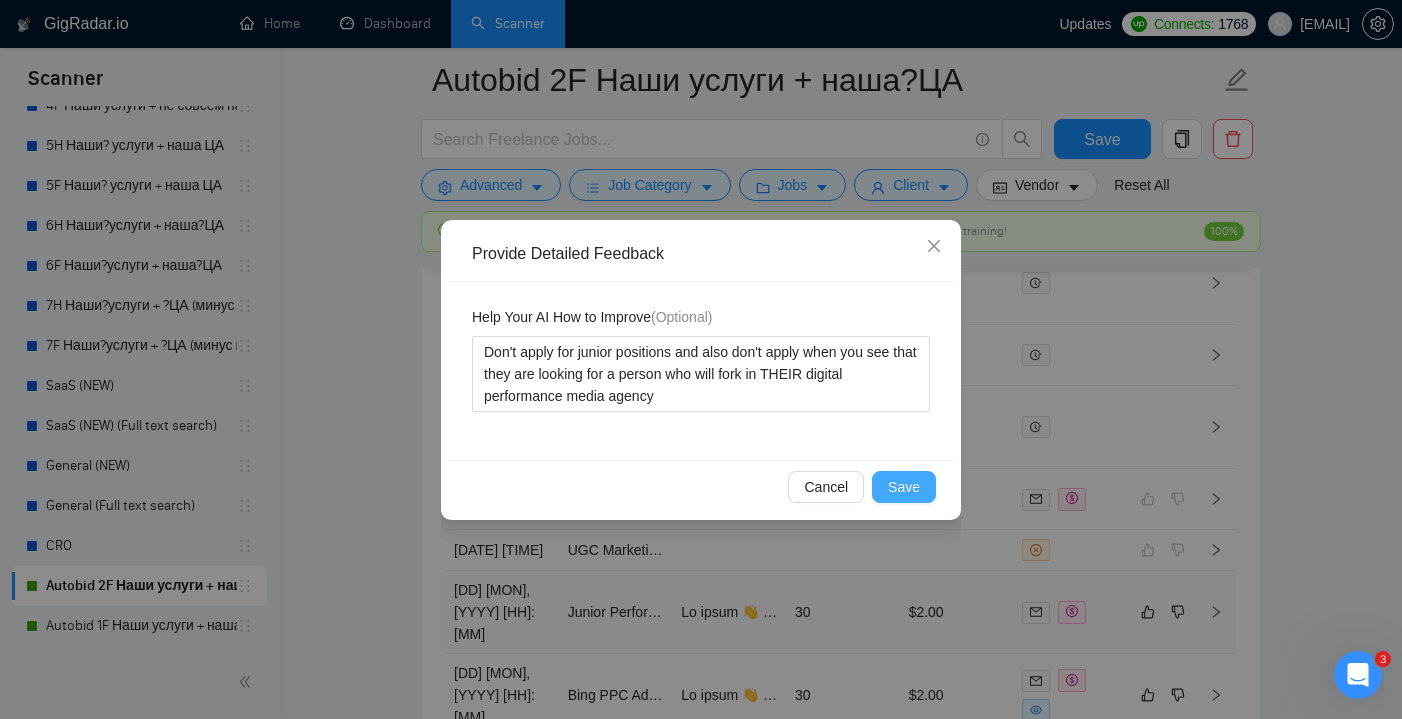 click on "Save" at bounding box center [904, 487] 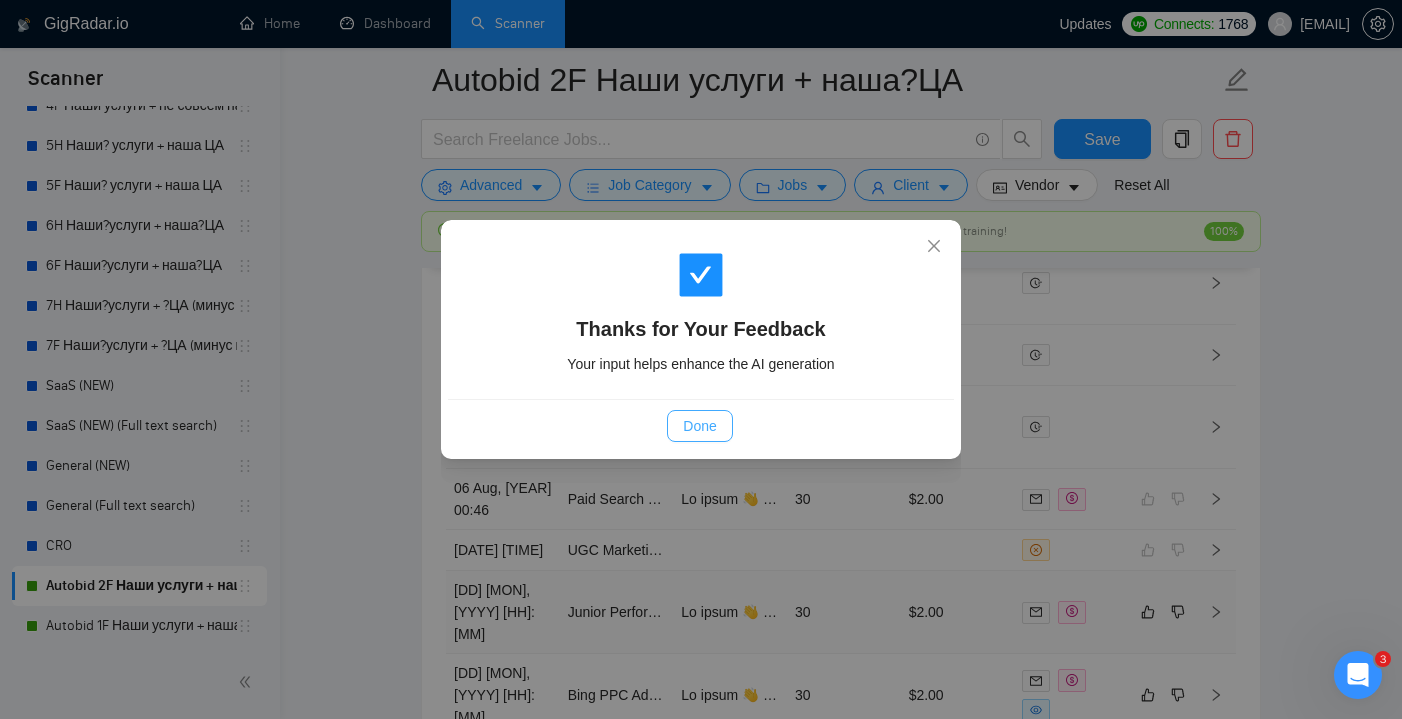 click on "Done" at bounding box center (699, 426) 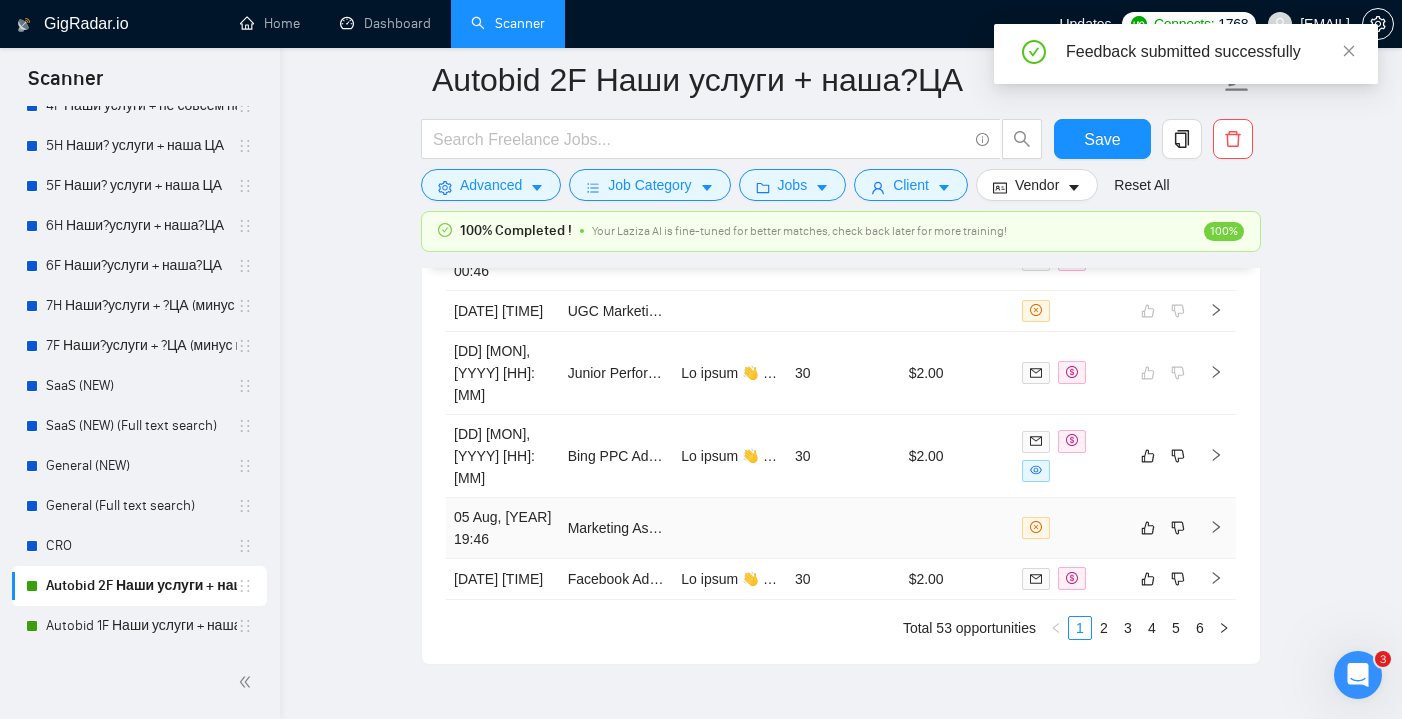 scroll, scrollTop: 5557, scrollLeft: 0, axis: vertical 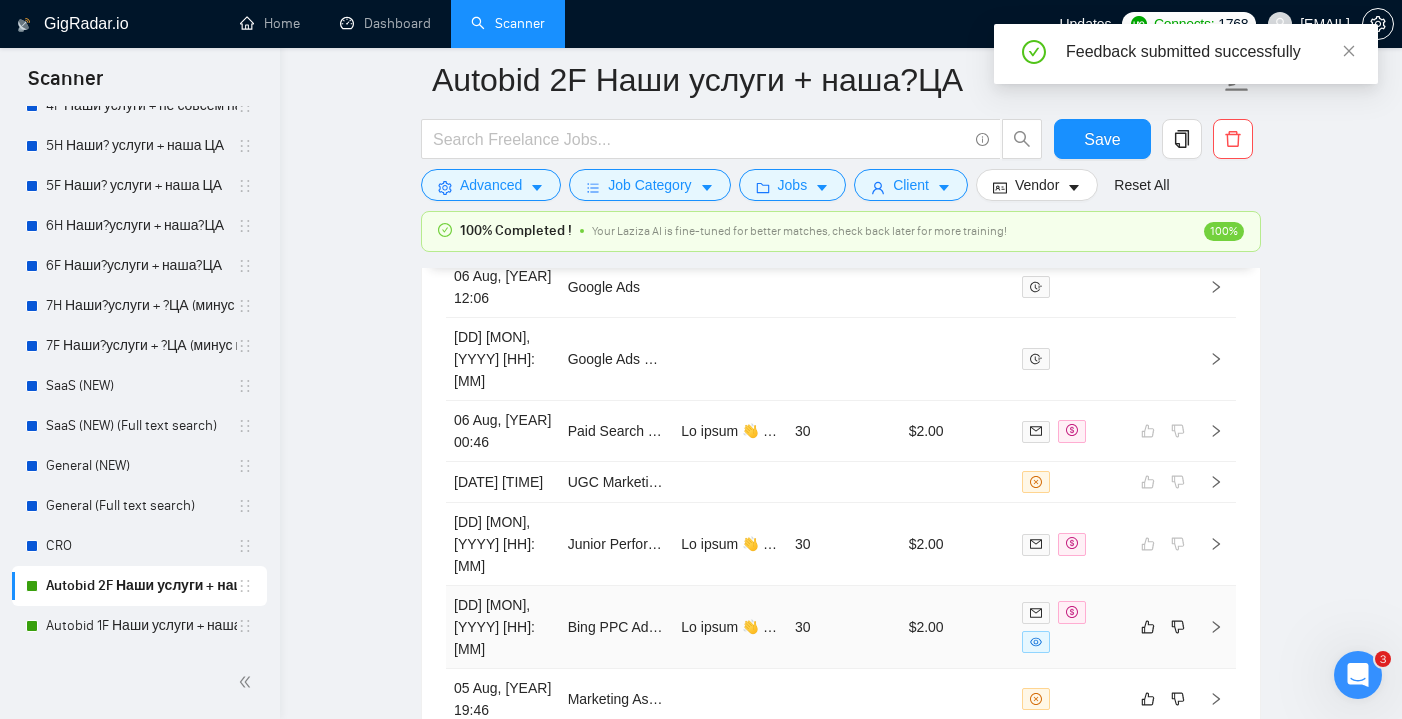 click on "$2.00" at bounding box center [958, 627] 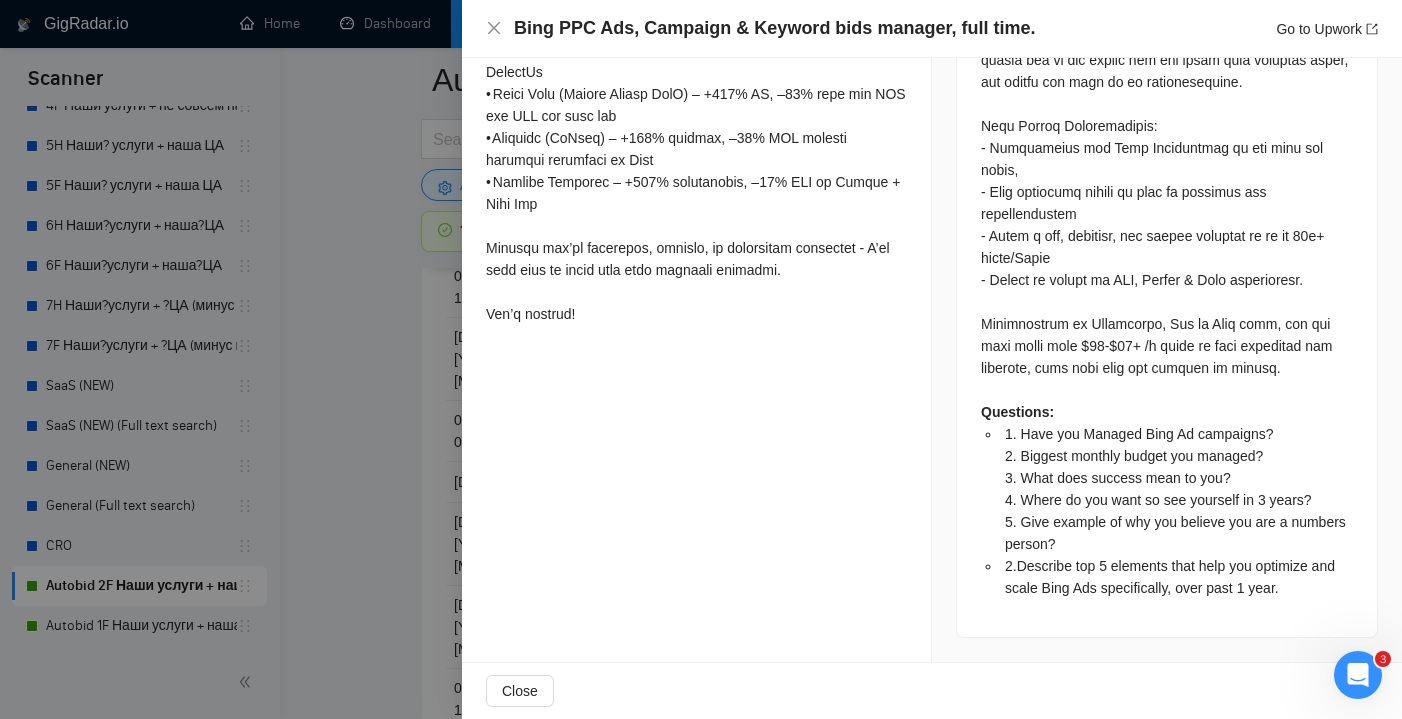 scroll, scrollTop: 1648, scrollLeft: 0, axis: vertical 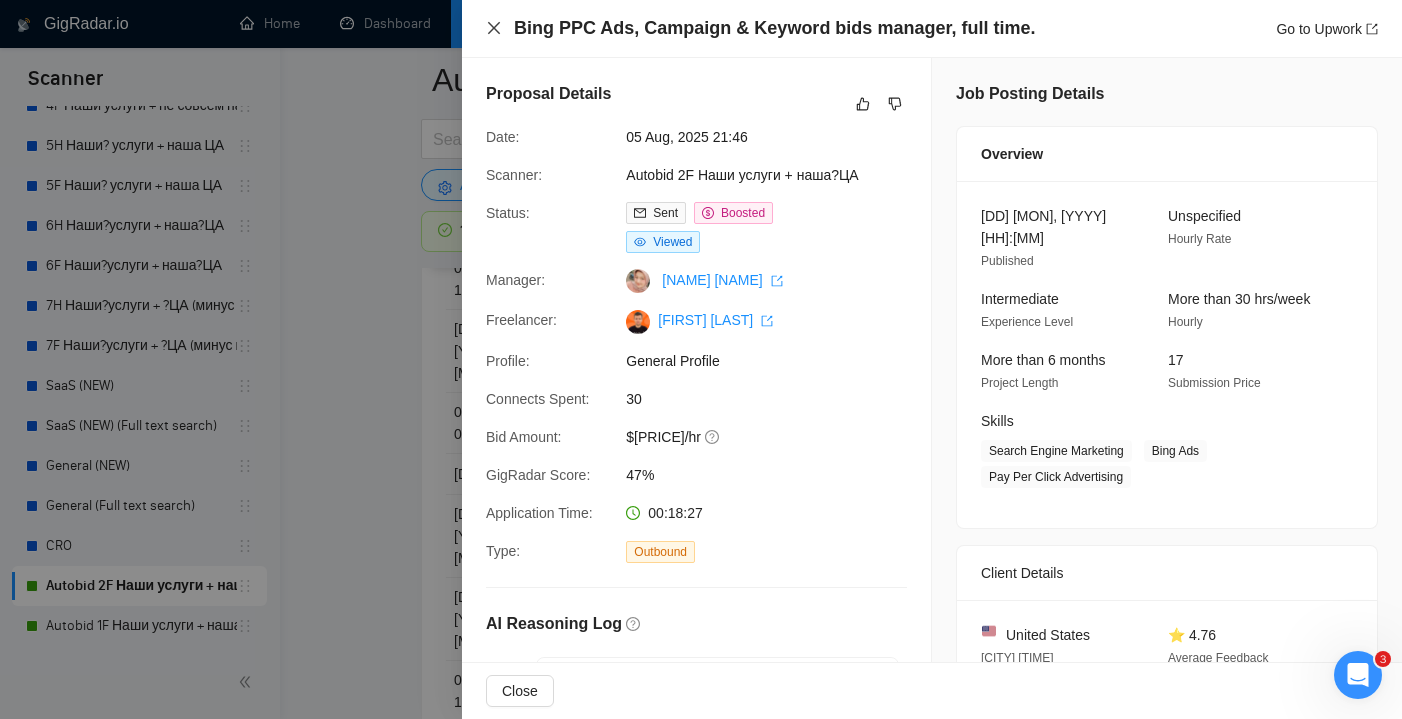 click 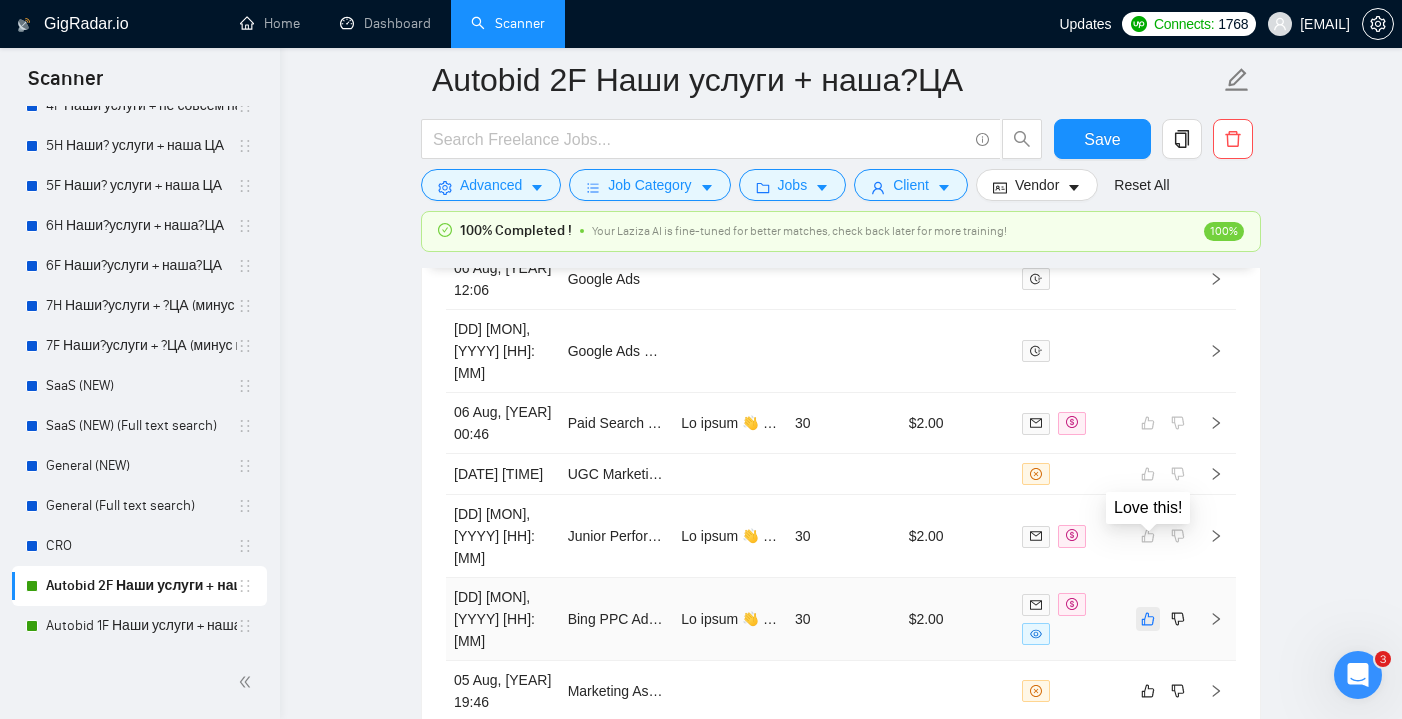 click 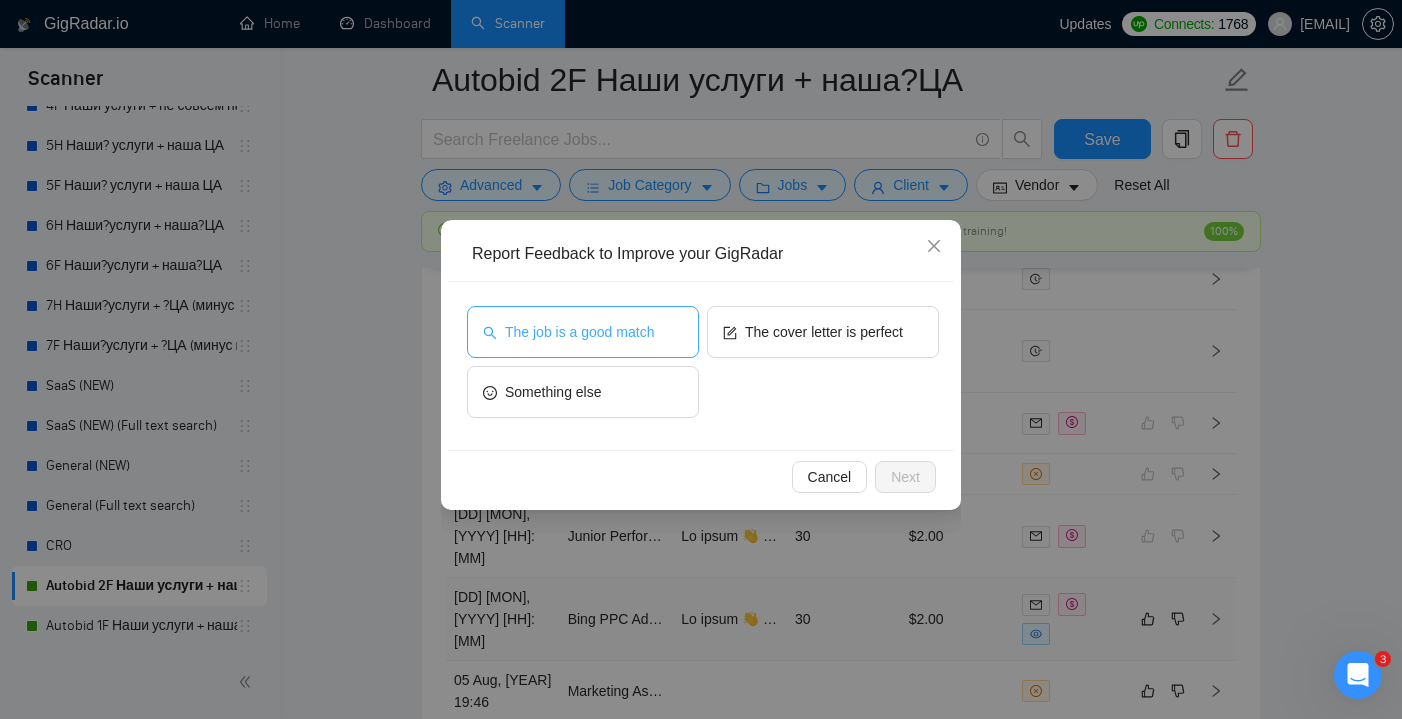 click on "The job is a good match" at bounding box center (579, 332) 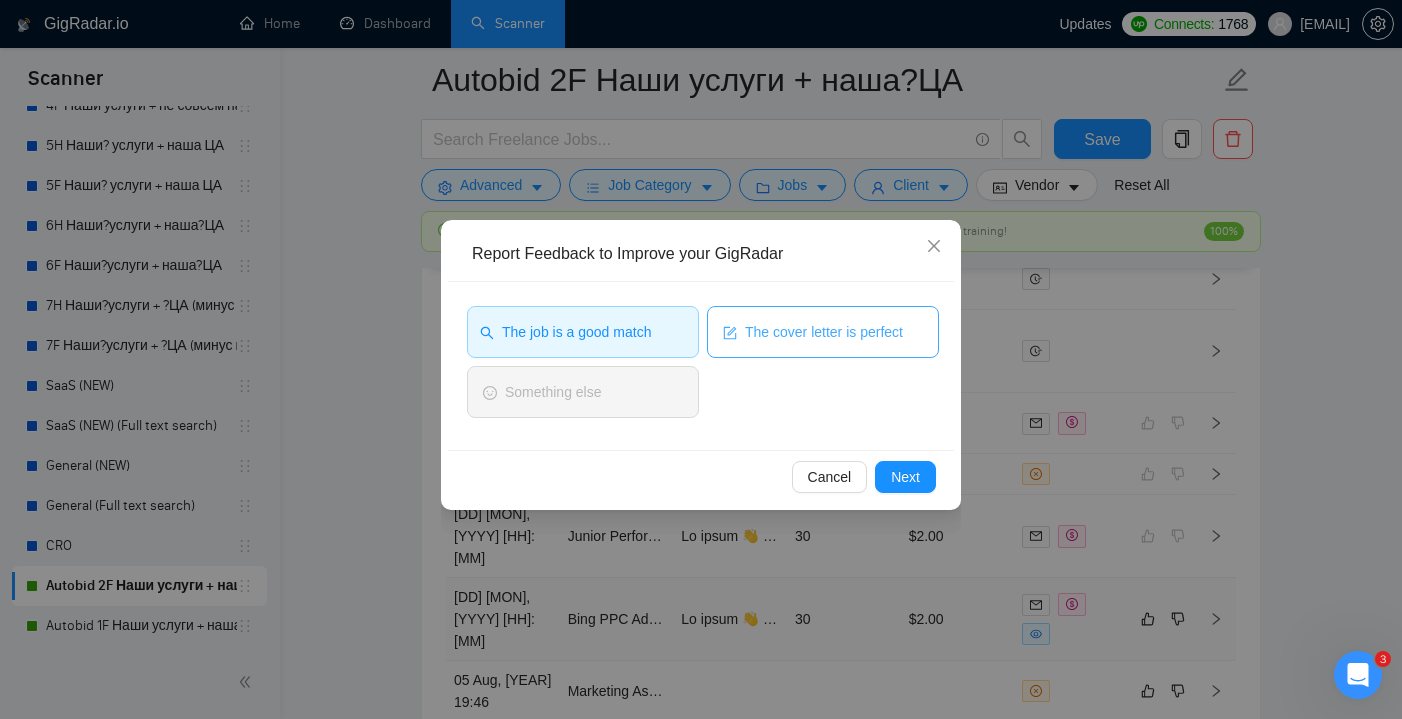 click on "The cover letter is perfect" at bounding box center [823, 332] 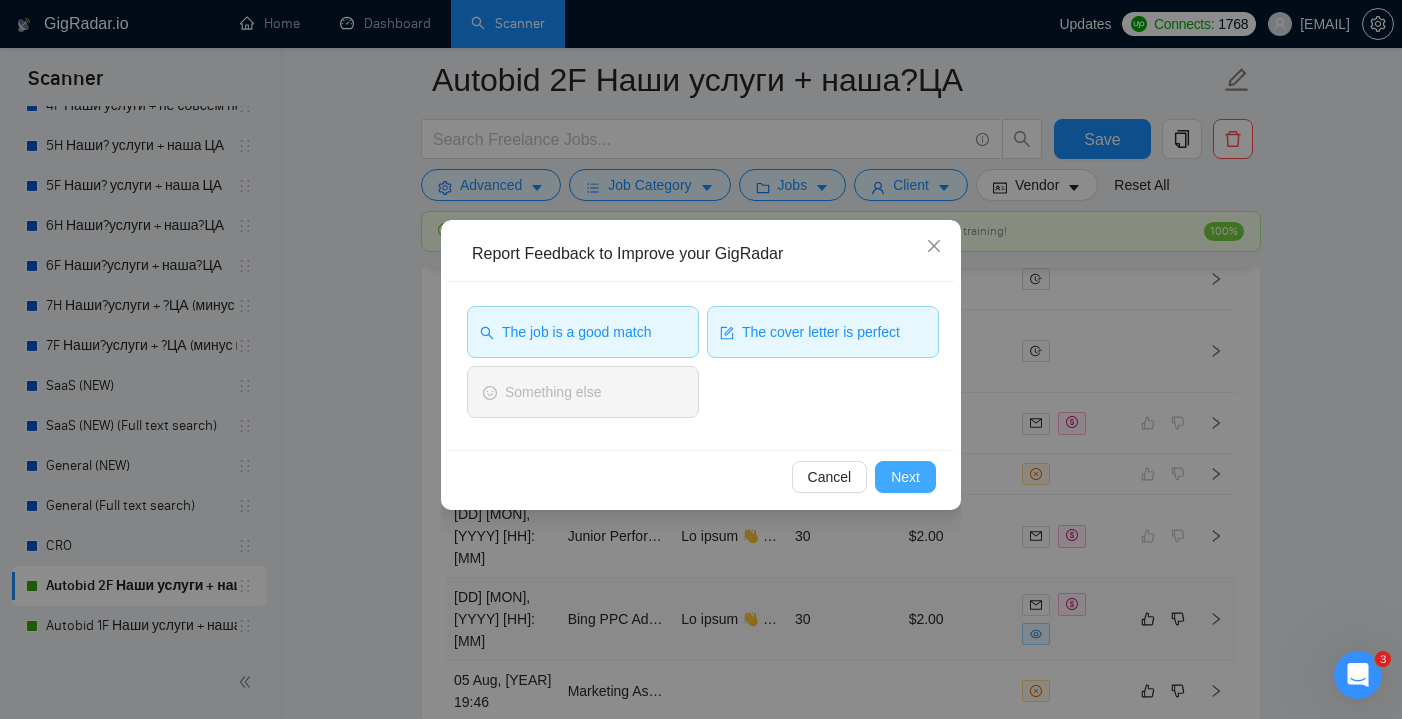 click on "Next" at bounding box center (905, 477) 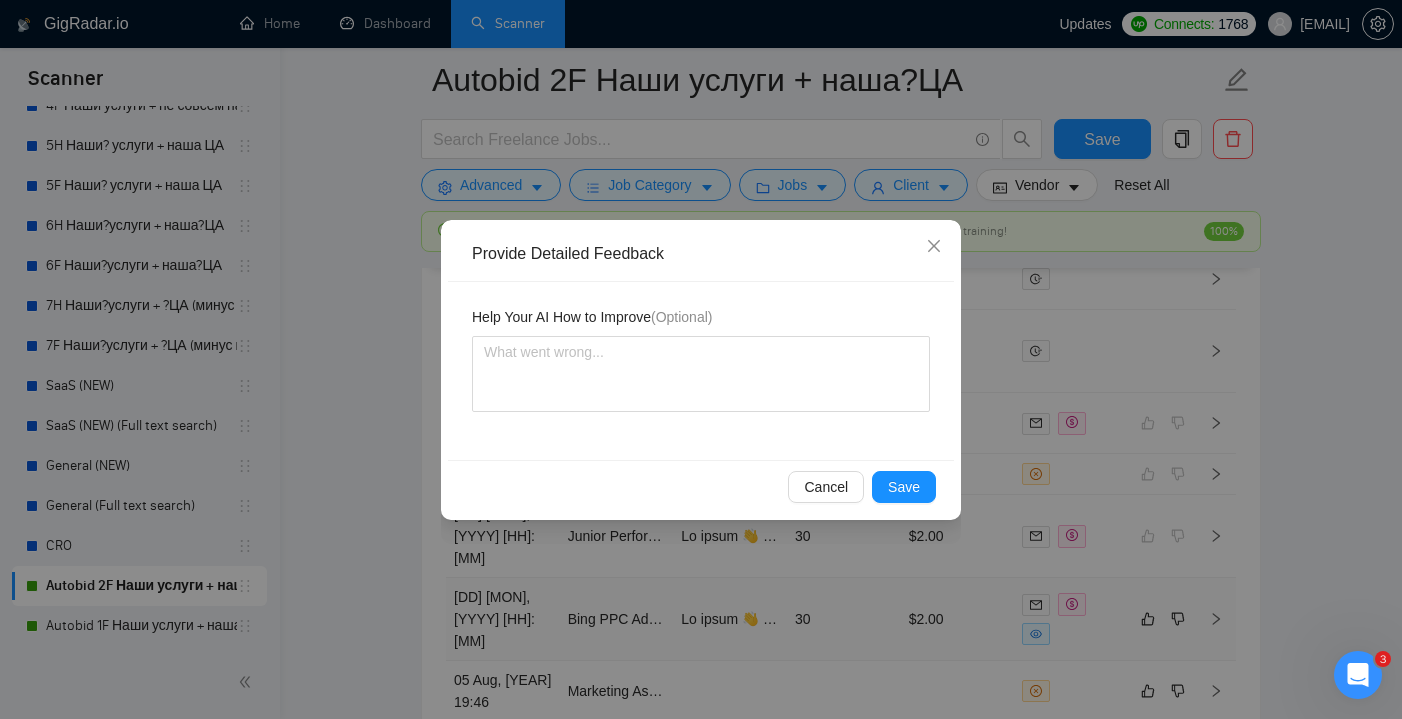 click on "Save" at bounding box center (904, 487) 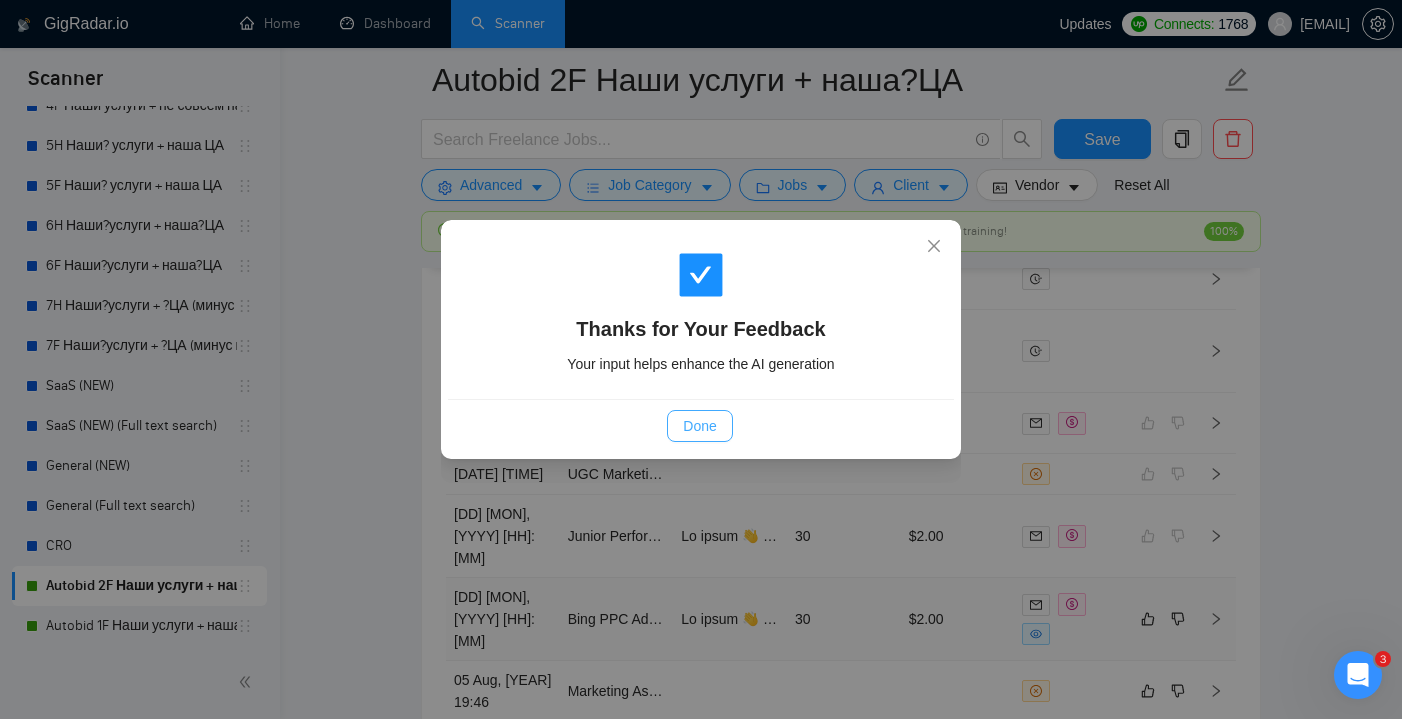 click on "Done" at bounding box center [699, 426] 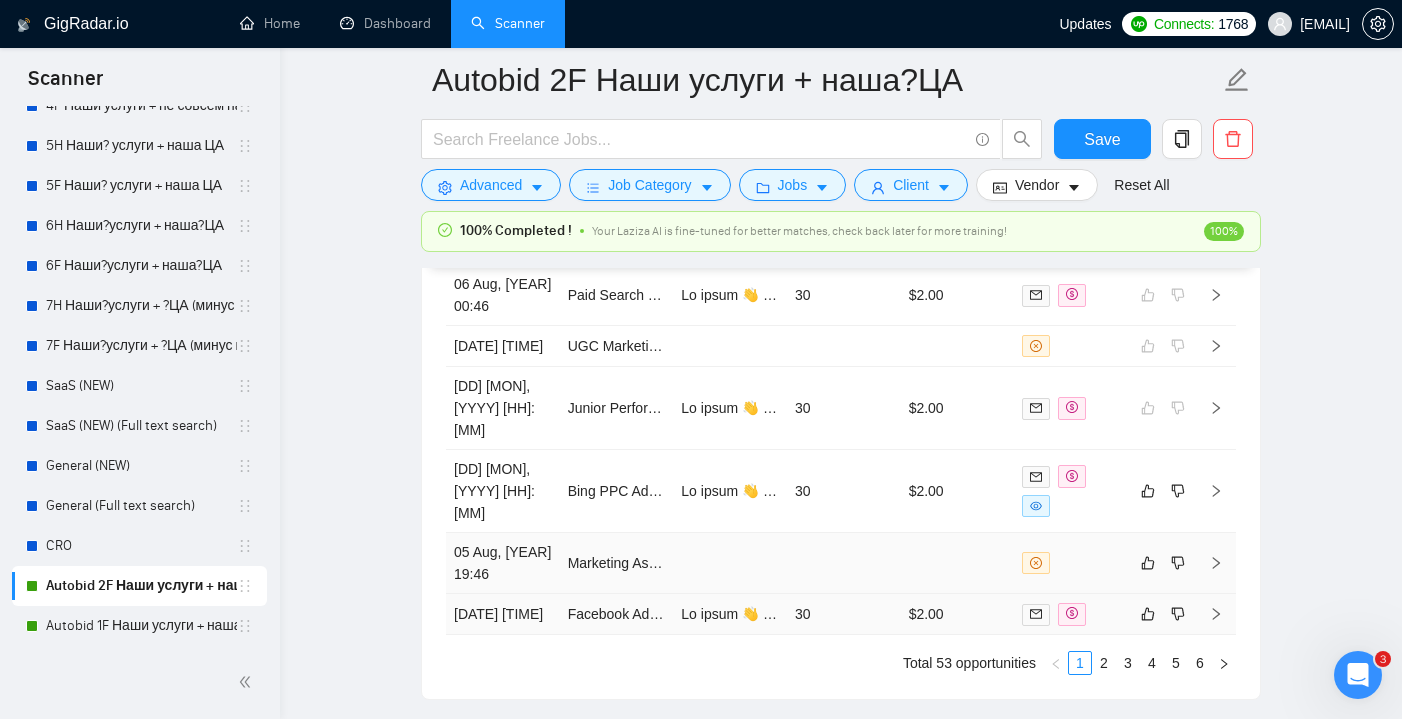 scroll, scrollTop: 5559, scrollLeft: 0, axis: vertical 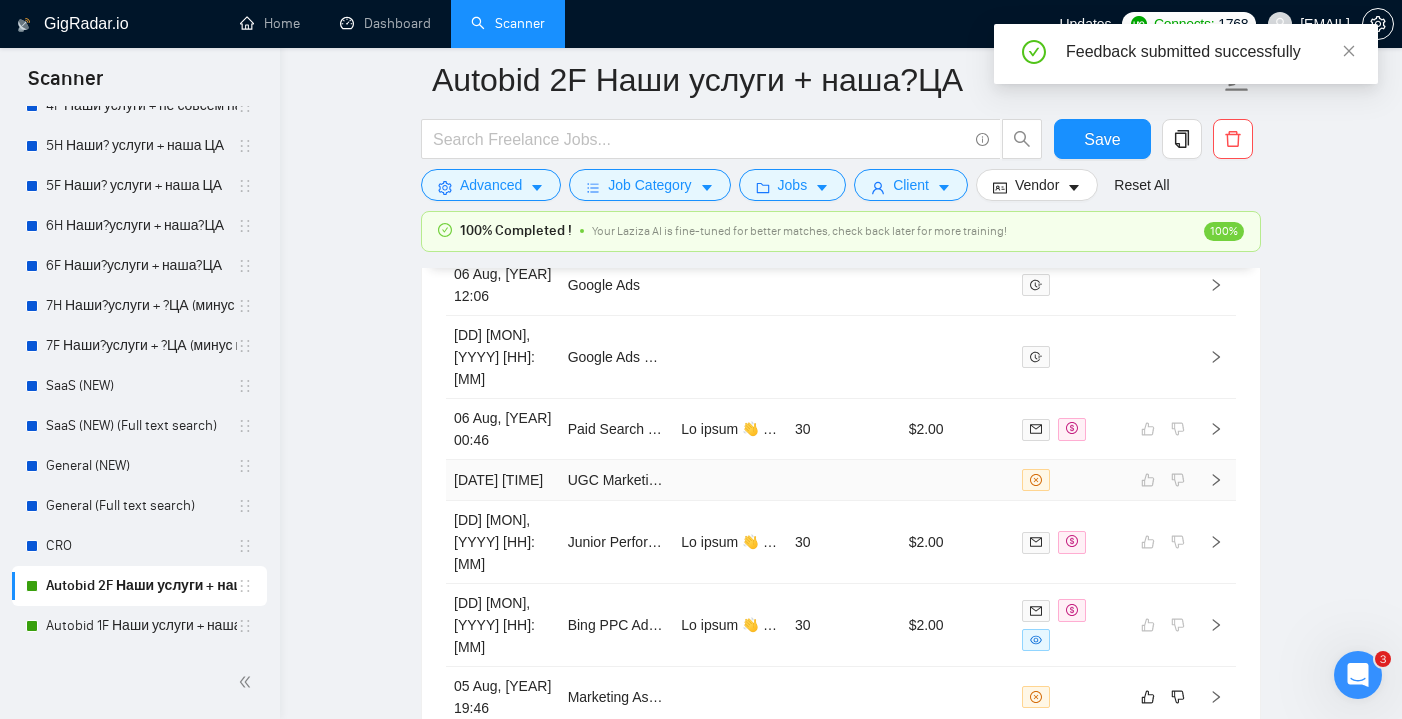 click at bounding box center [958, 480] 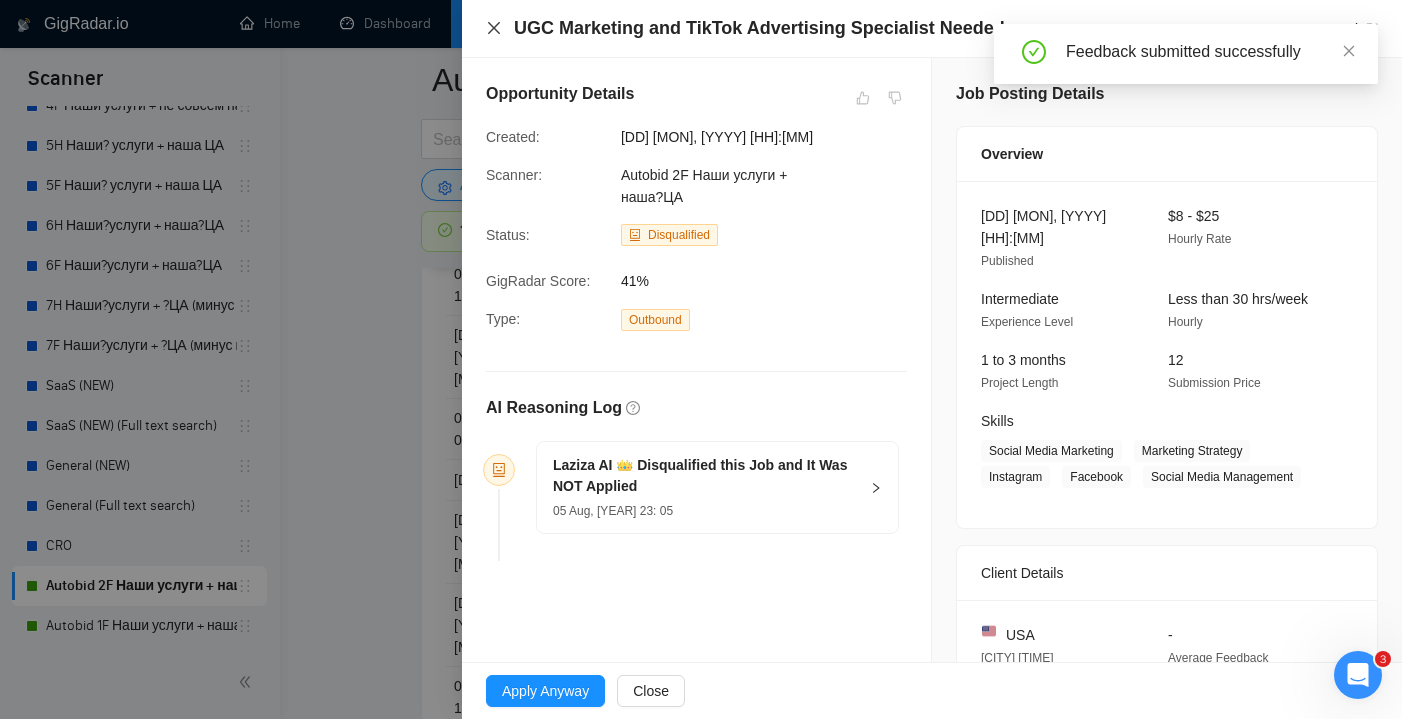click 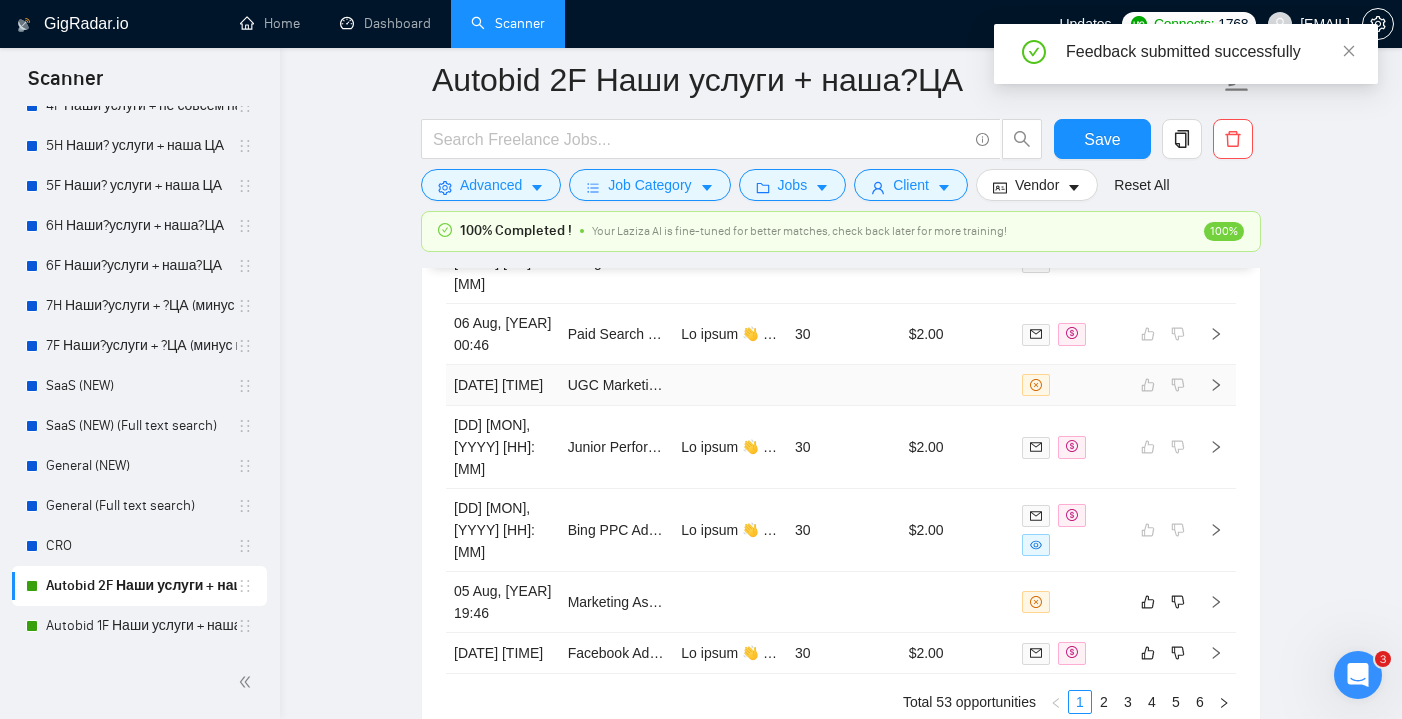scroll, scrollTop: 5666, scrollLeft: 0, axis: vertical 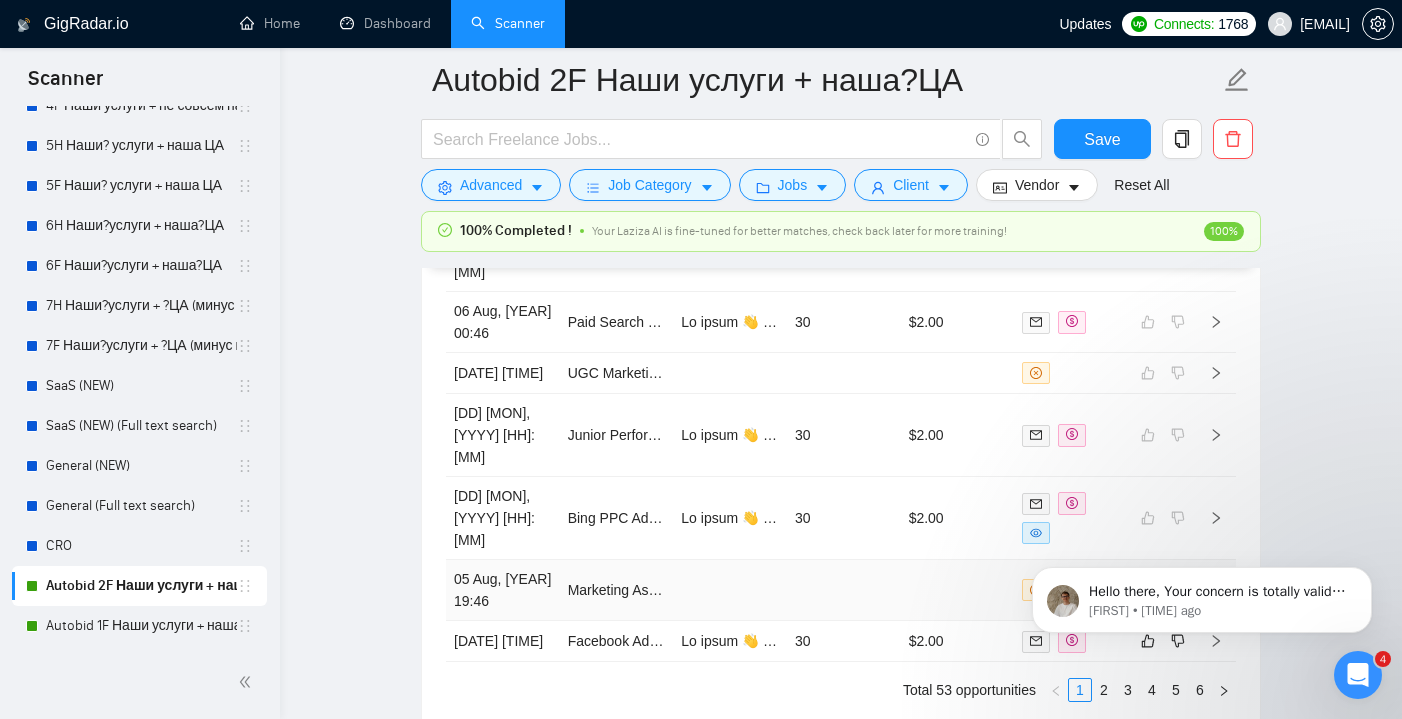 click at bounding box center (730, 590) 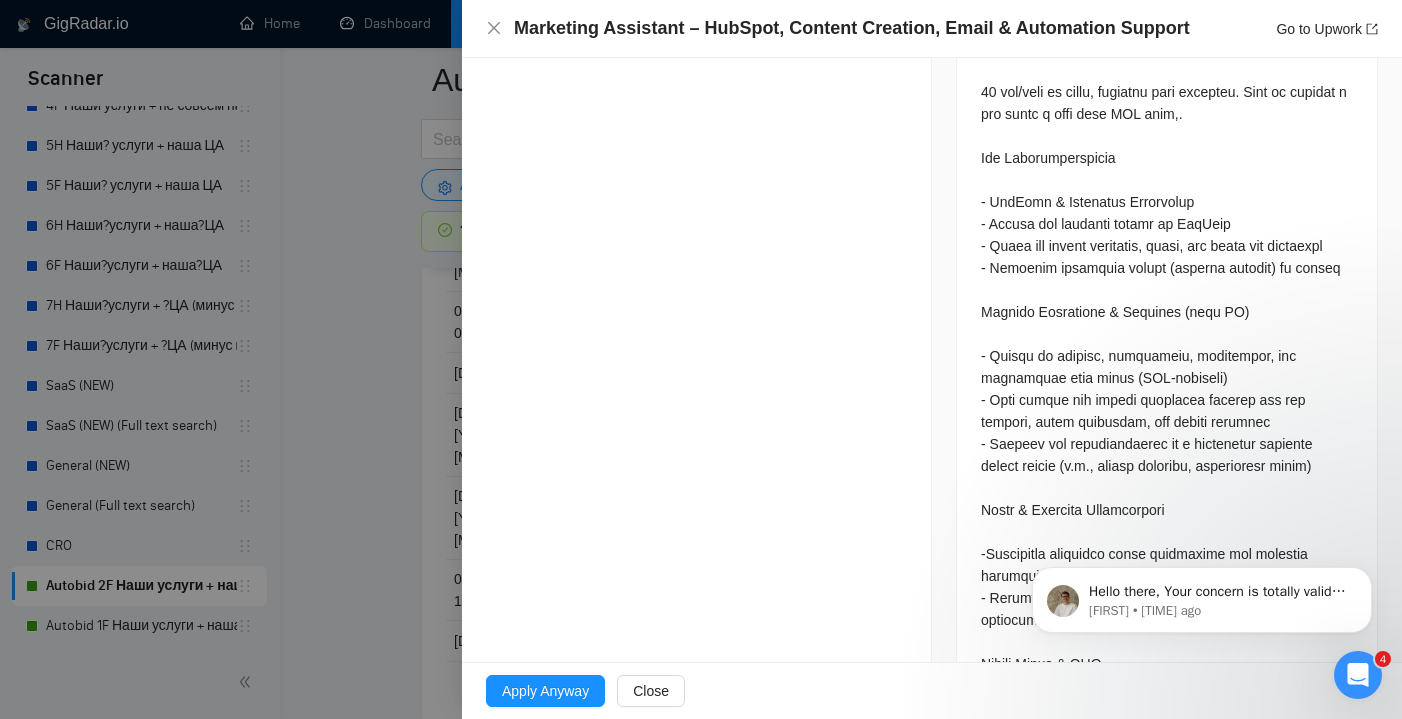 scroll, scrollTop: 1038, scrollLeft: 0, axis: vertical 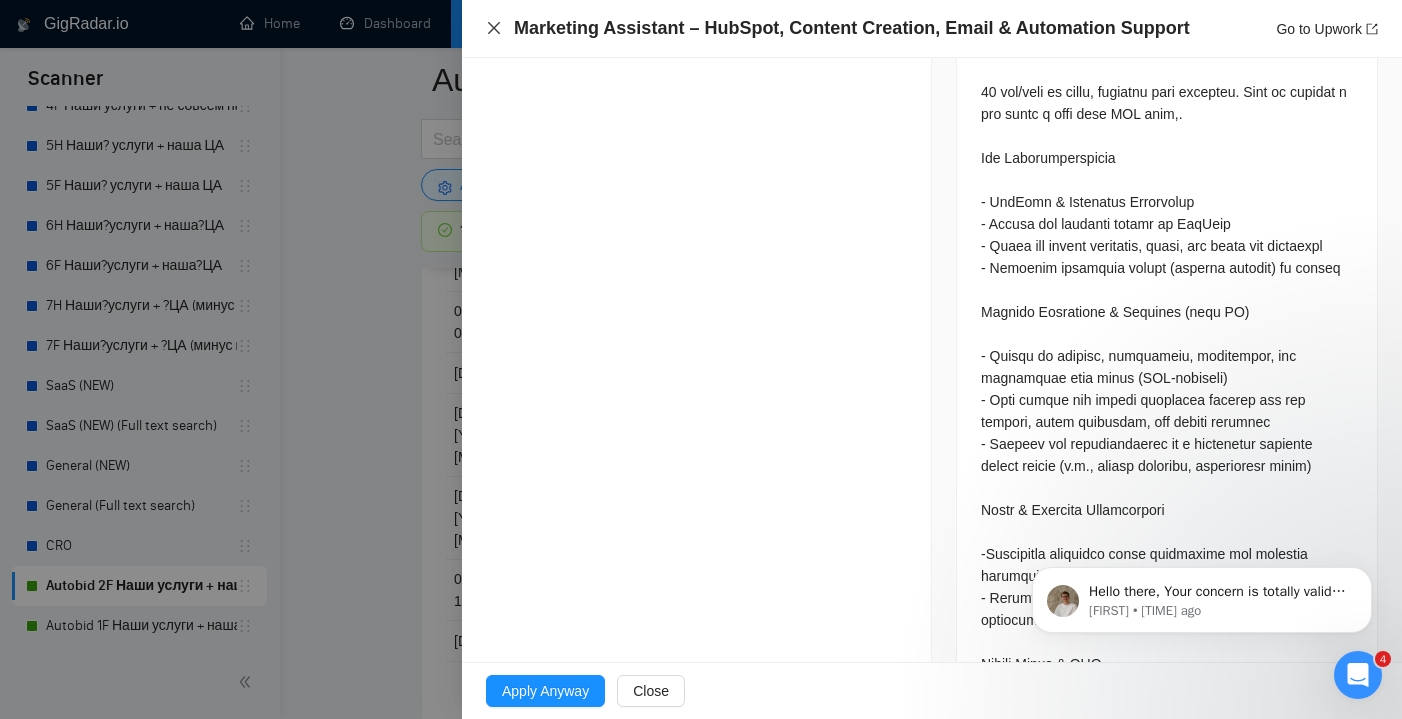 click 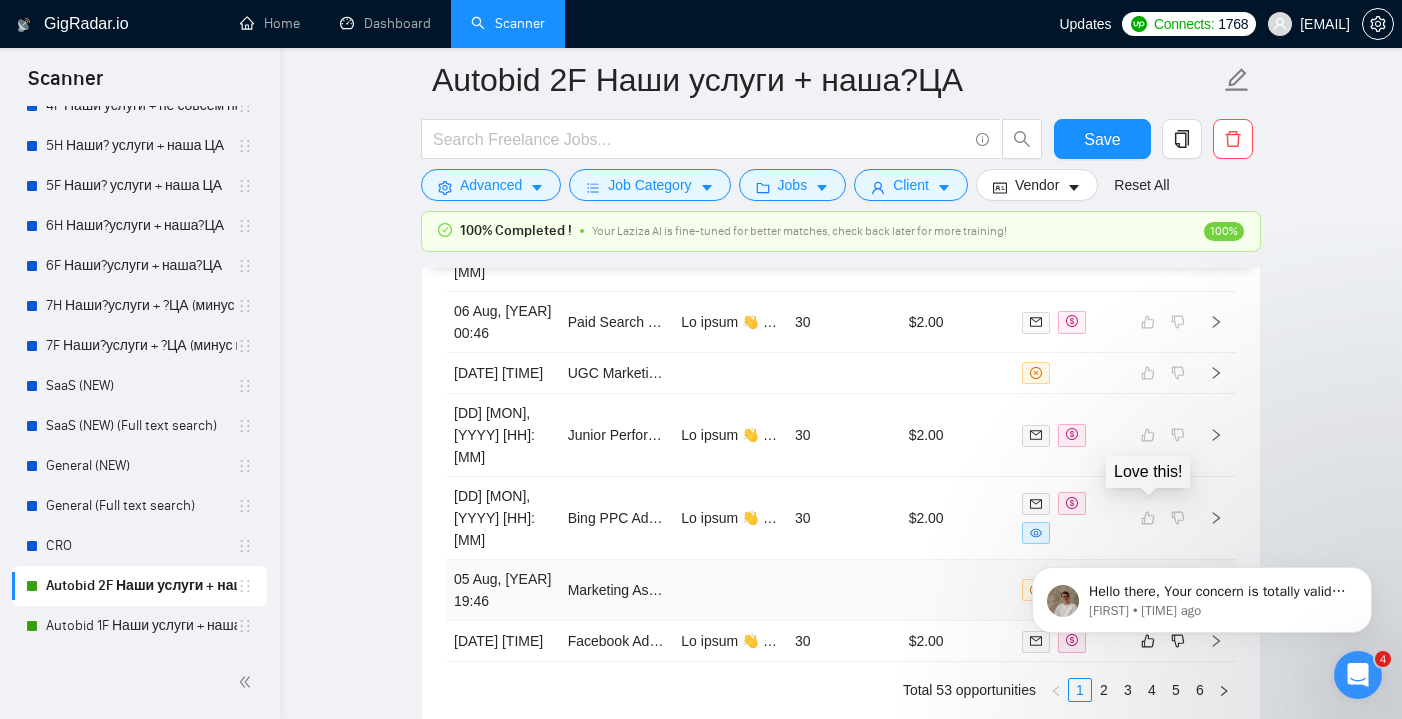 click 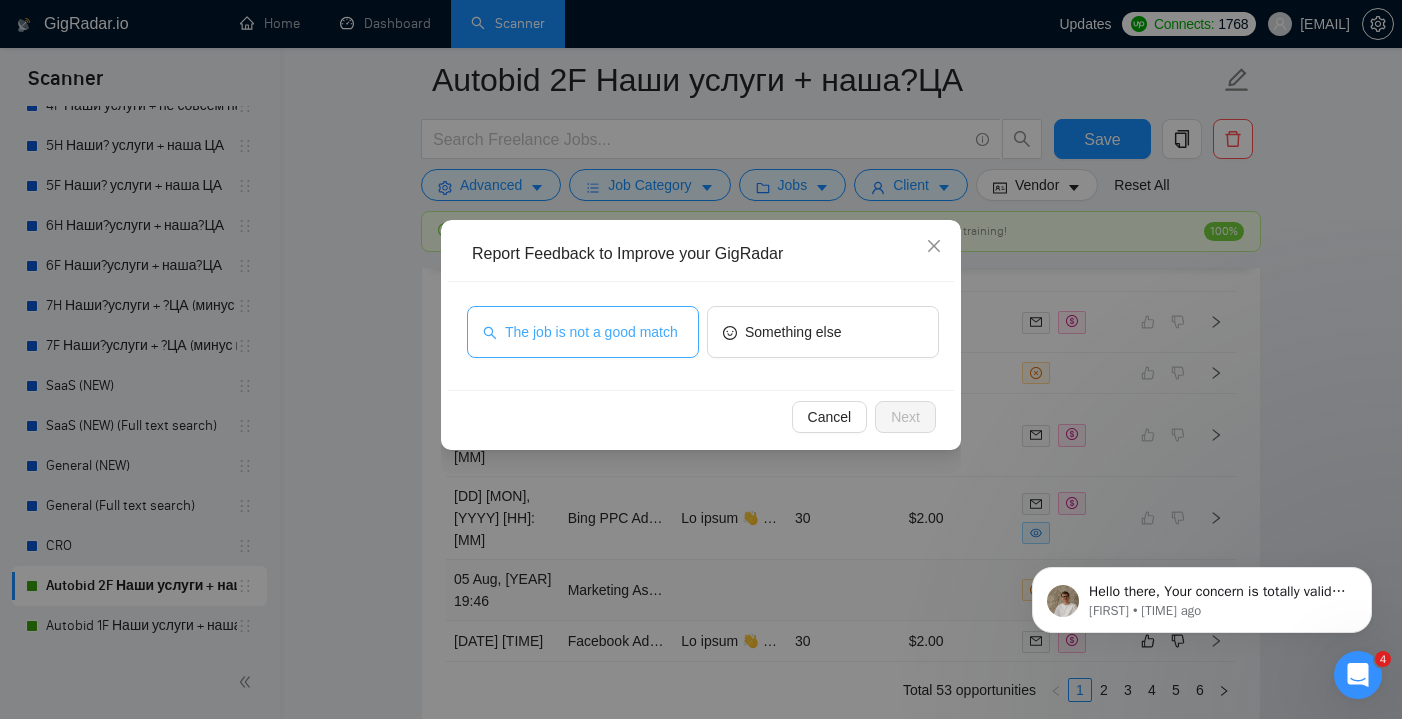 click on "The job is not a good match" at bounding box center (591, 332) 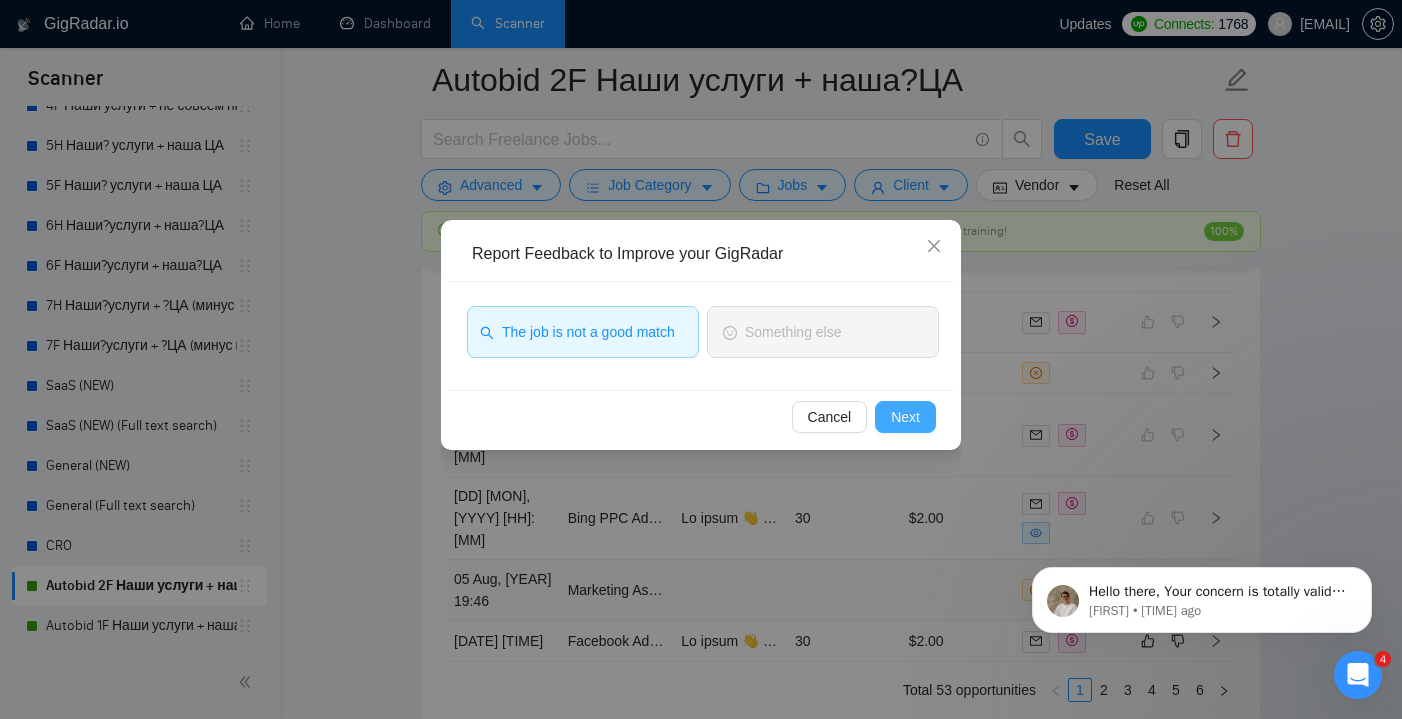 click on "Next" at bounding box center (905, 417) 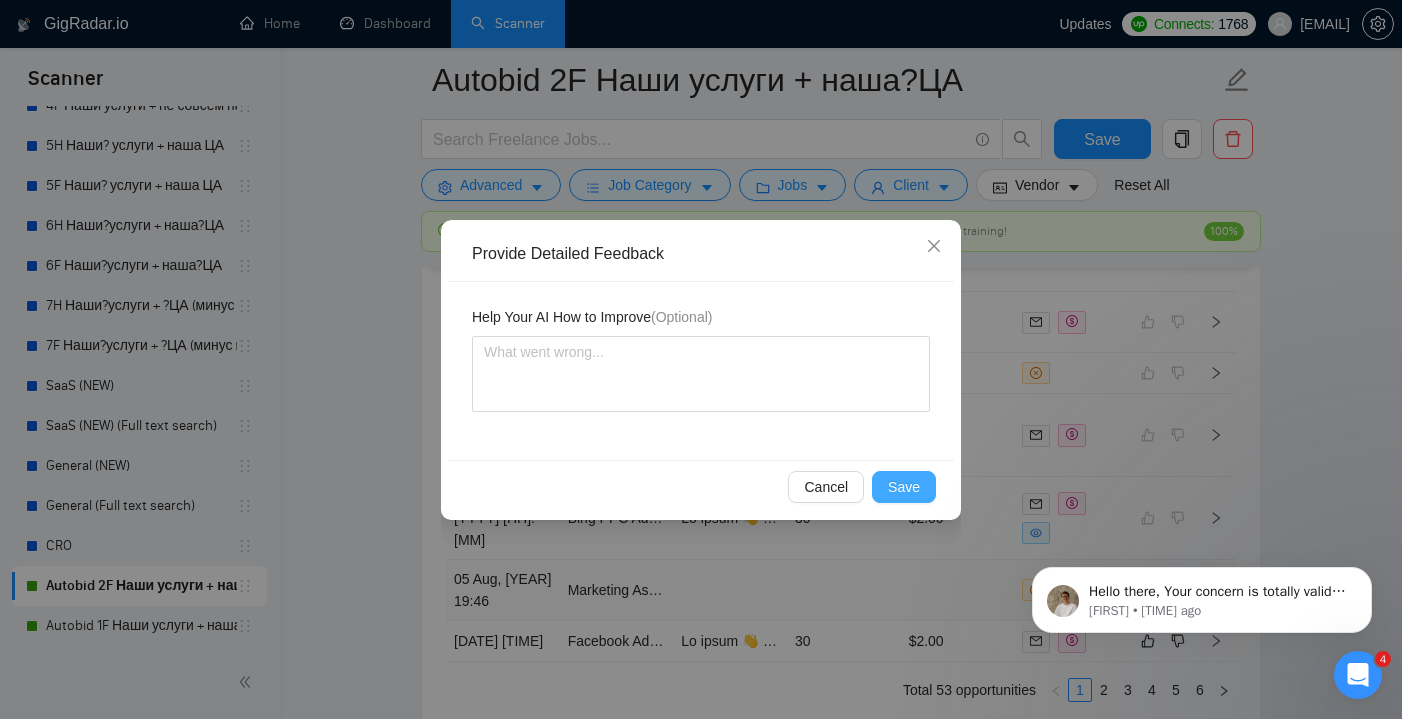 click on "Save" at bounding box center (904, 487) 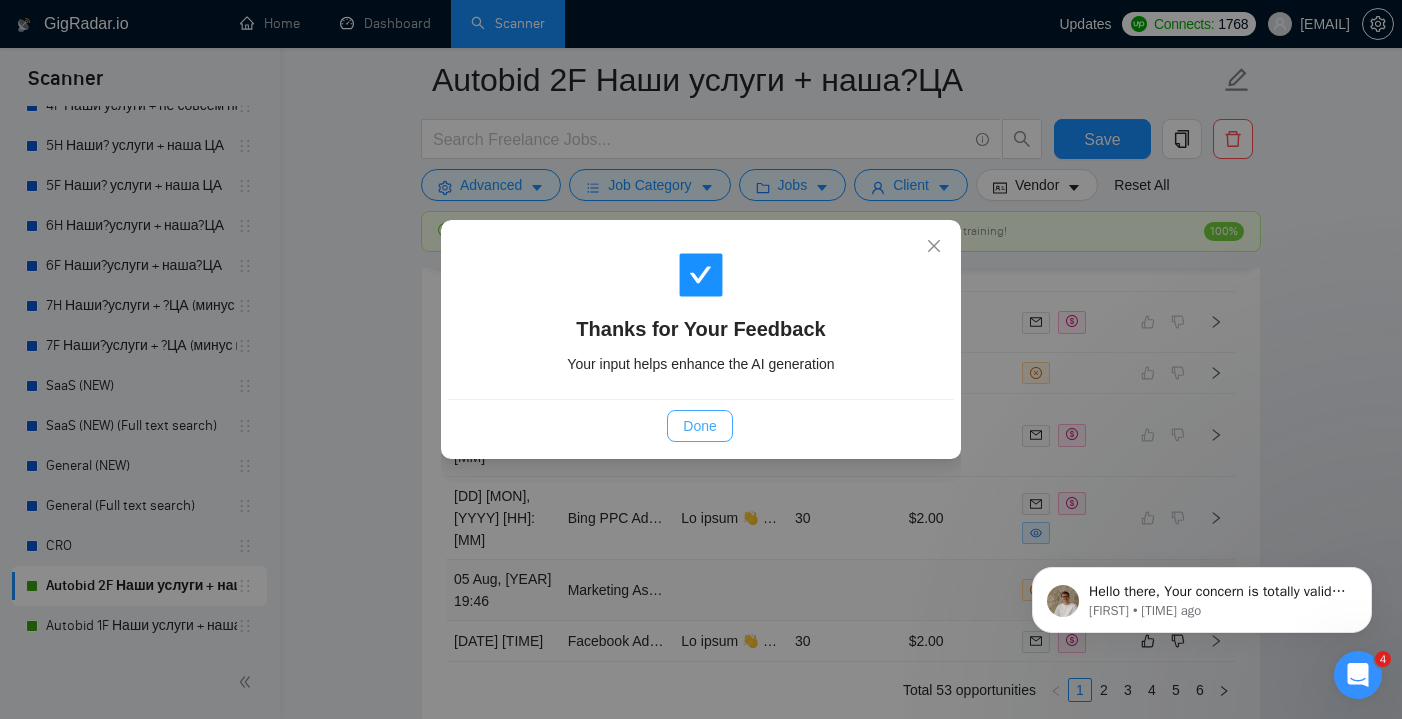 click on "Done" at bounding box center [699, 426] 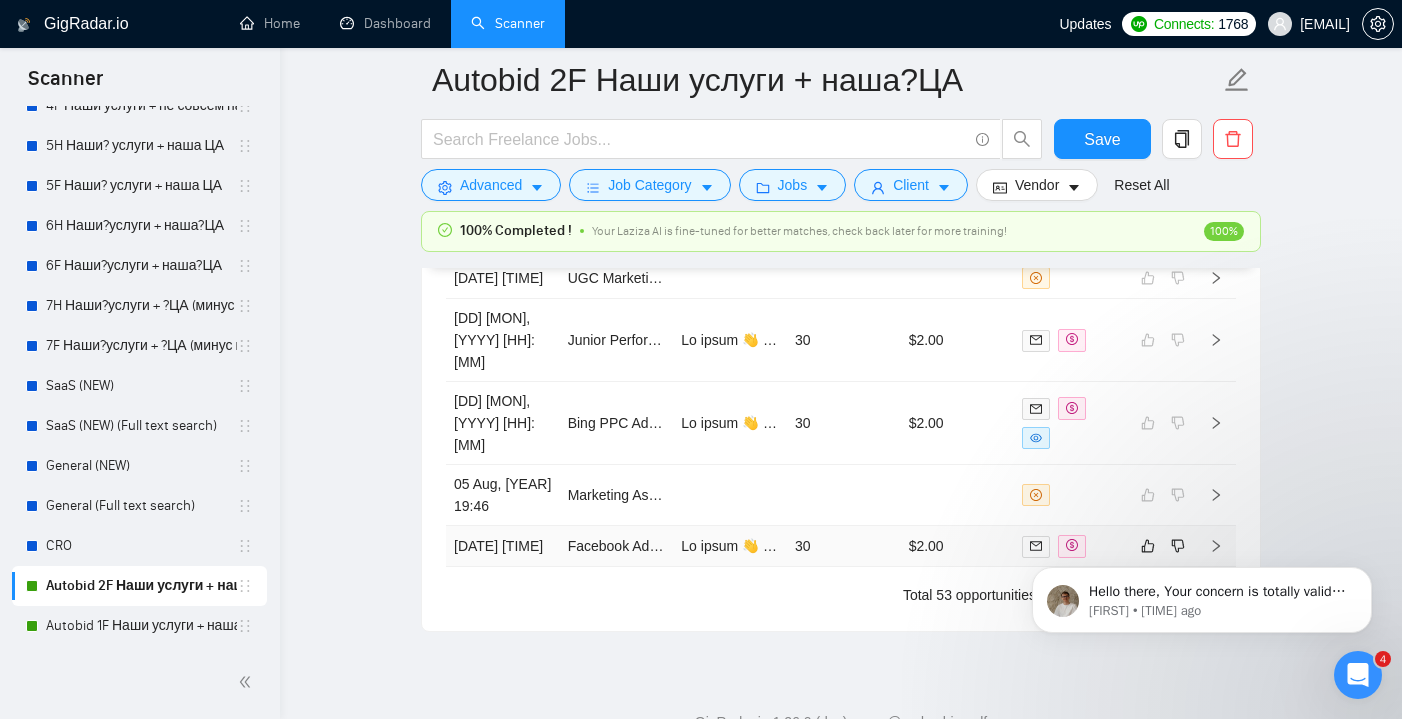 scroll, scrollTop: 5559, scrollLeft: 0, axis: vertical 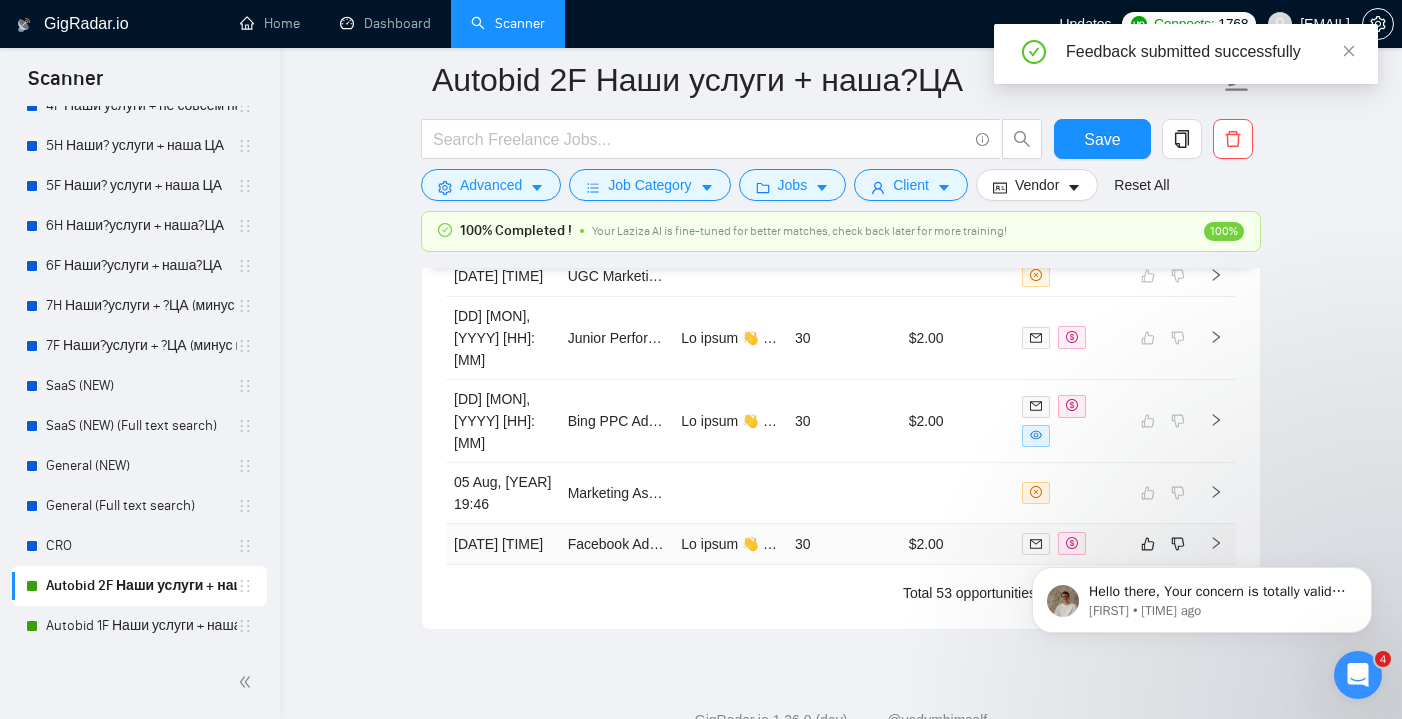click on "30" at bounding box center (844, 544) 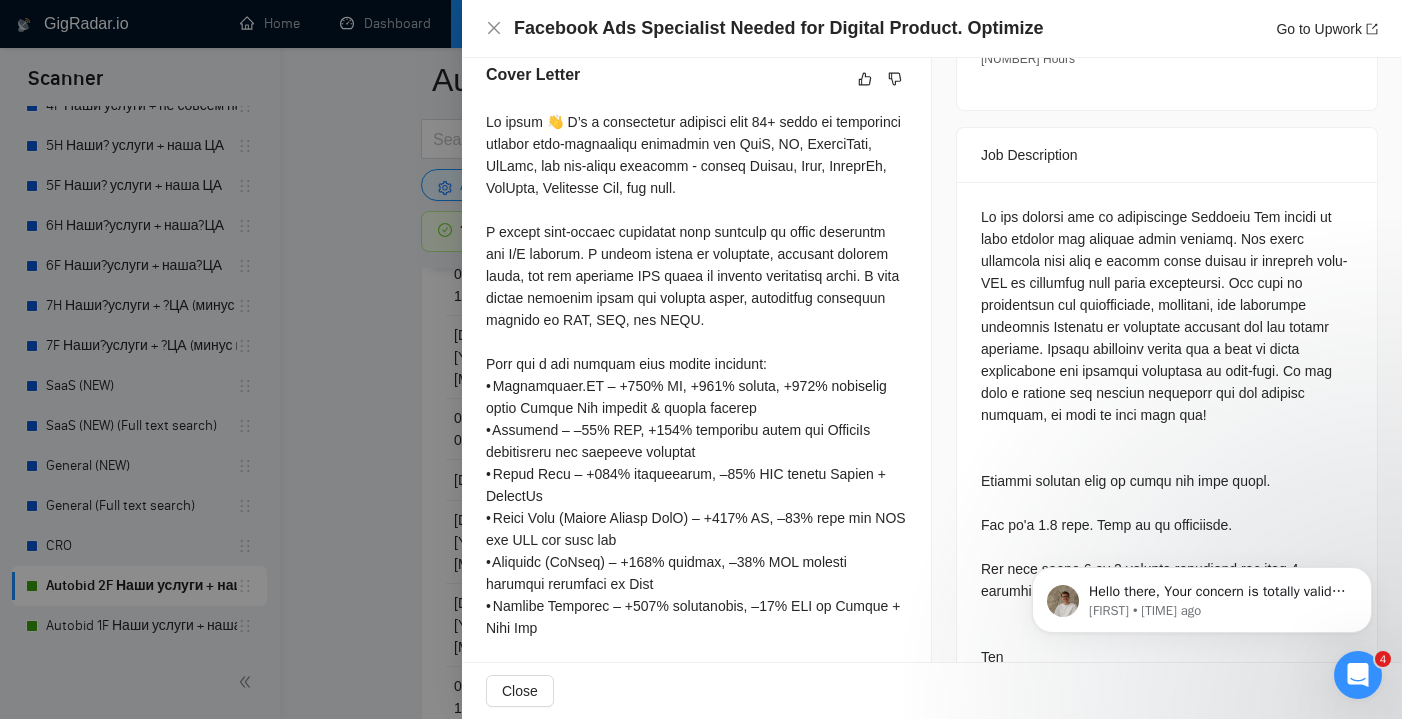 scroll, scrollTop: 737, scrollLeft: 0, axis: vertical 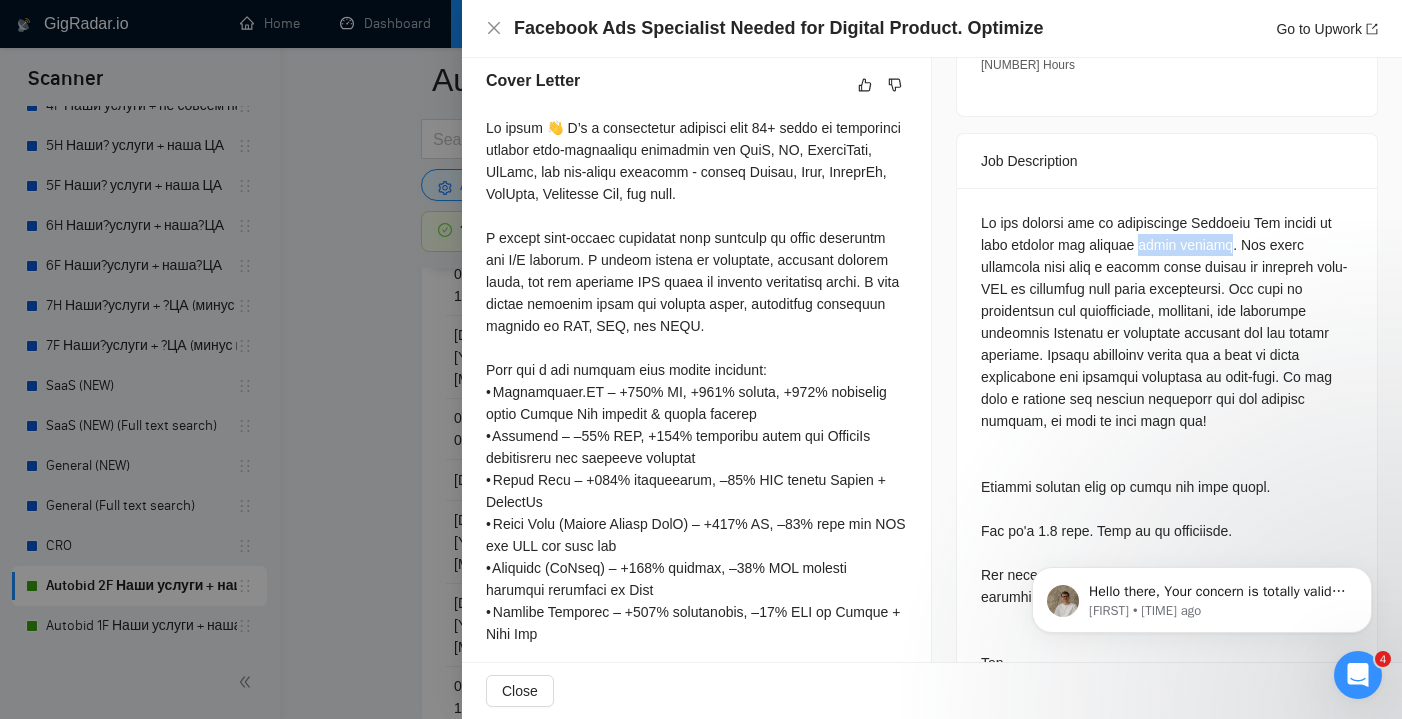 drag, startPoint x: 1156, startPoint y: 226, endPoint x: 1250, endPoint y: 228, distance: 94.02127 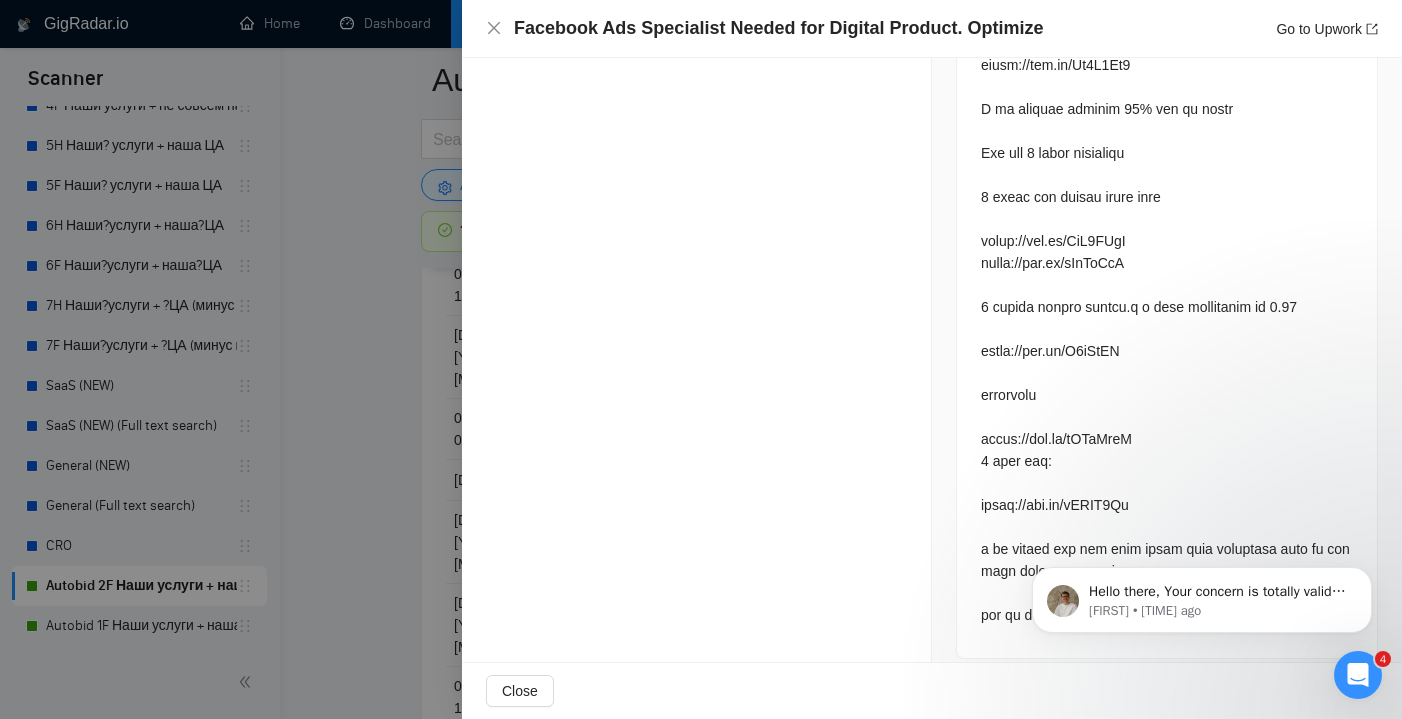 scroll, scrollTop: 1686, scrollLeft: 0, axis: vertical 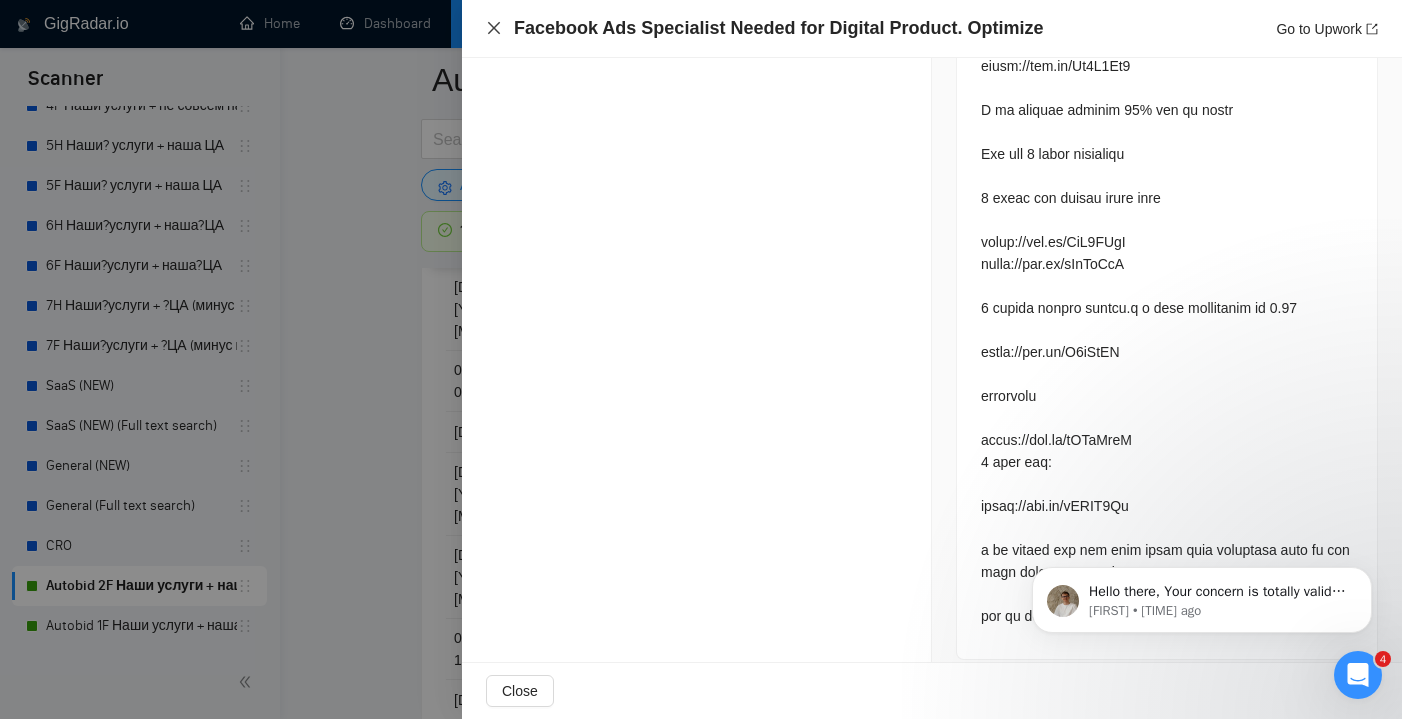 click 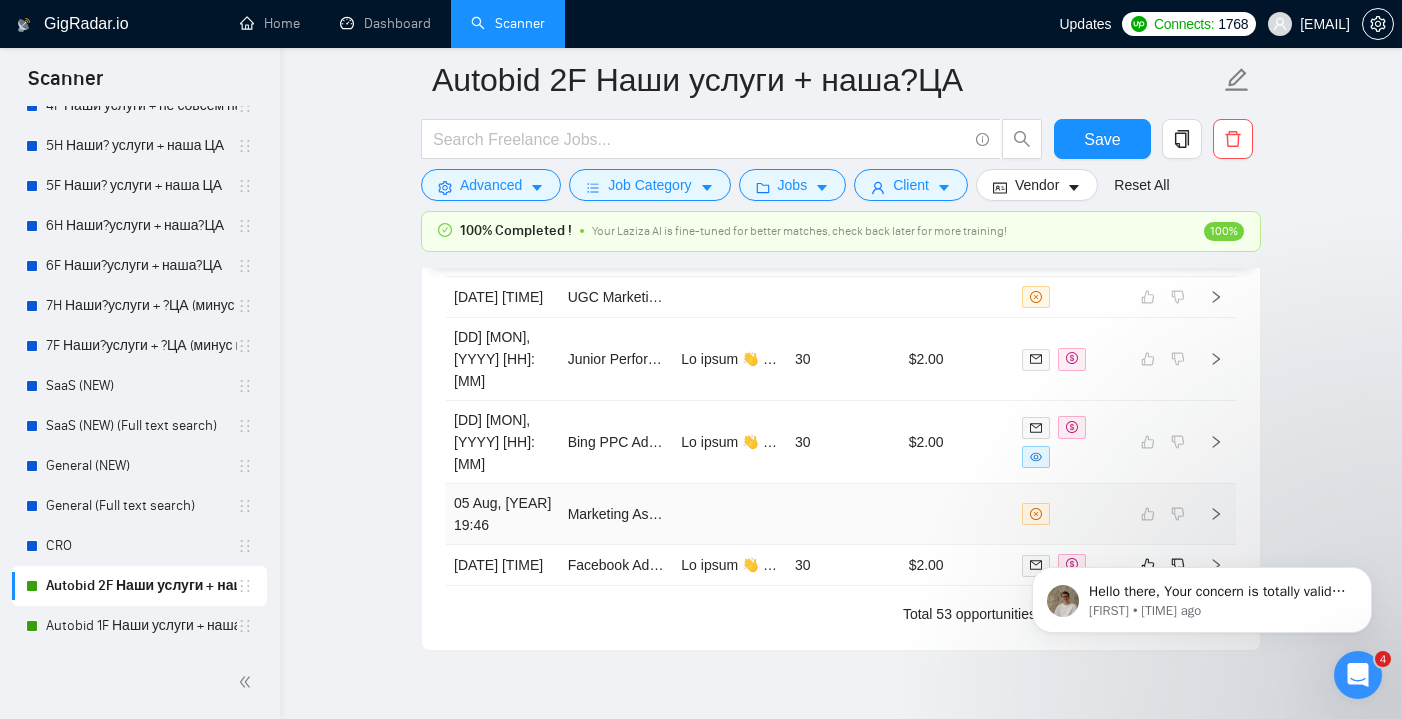 scroll, scrollTop: 5754, scrollLeft: 0, axis: vertical 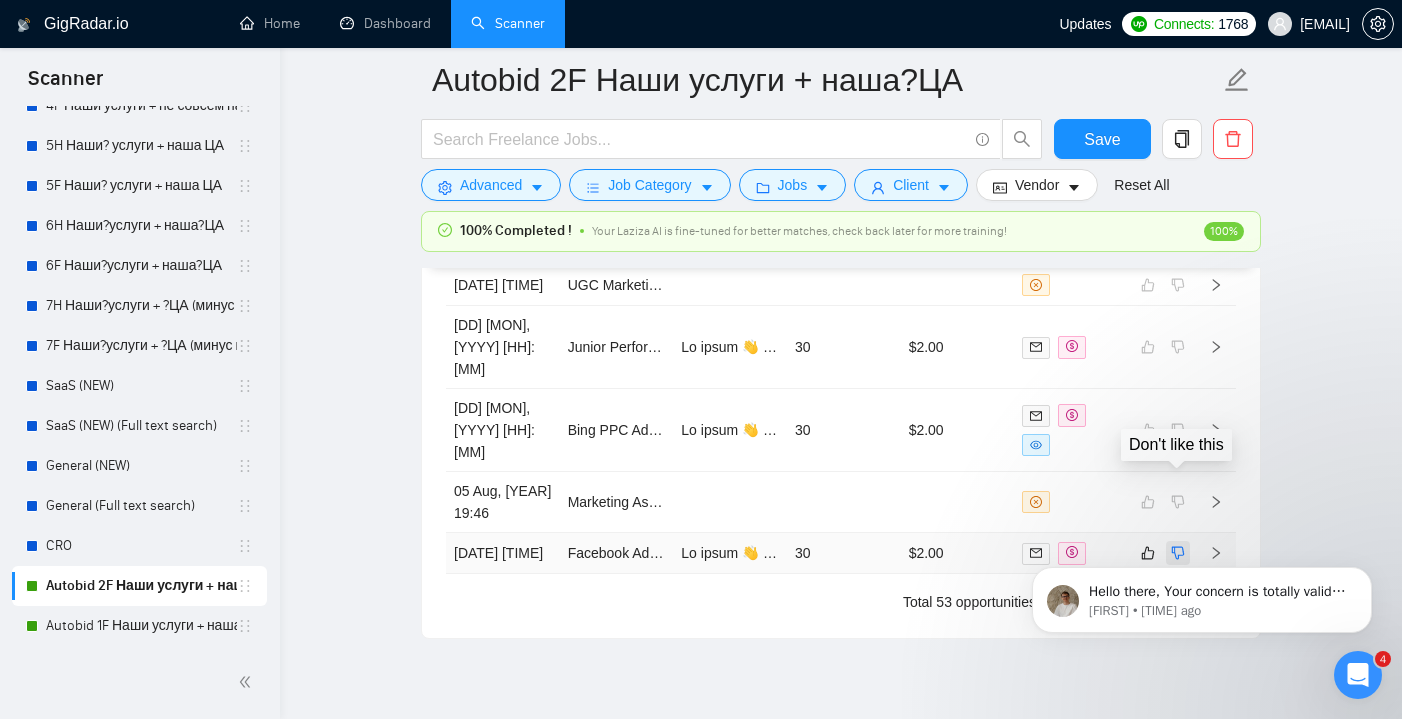 click 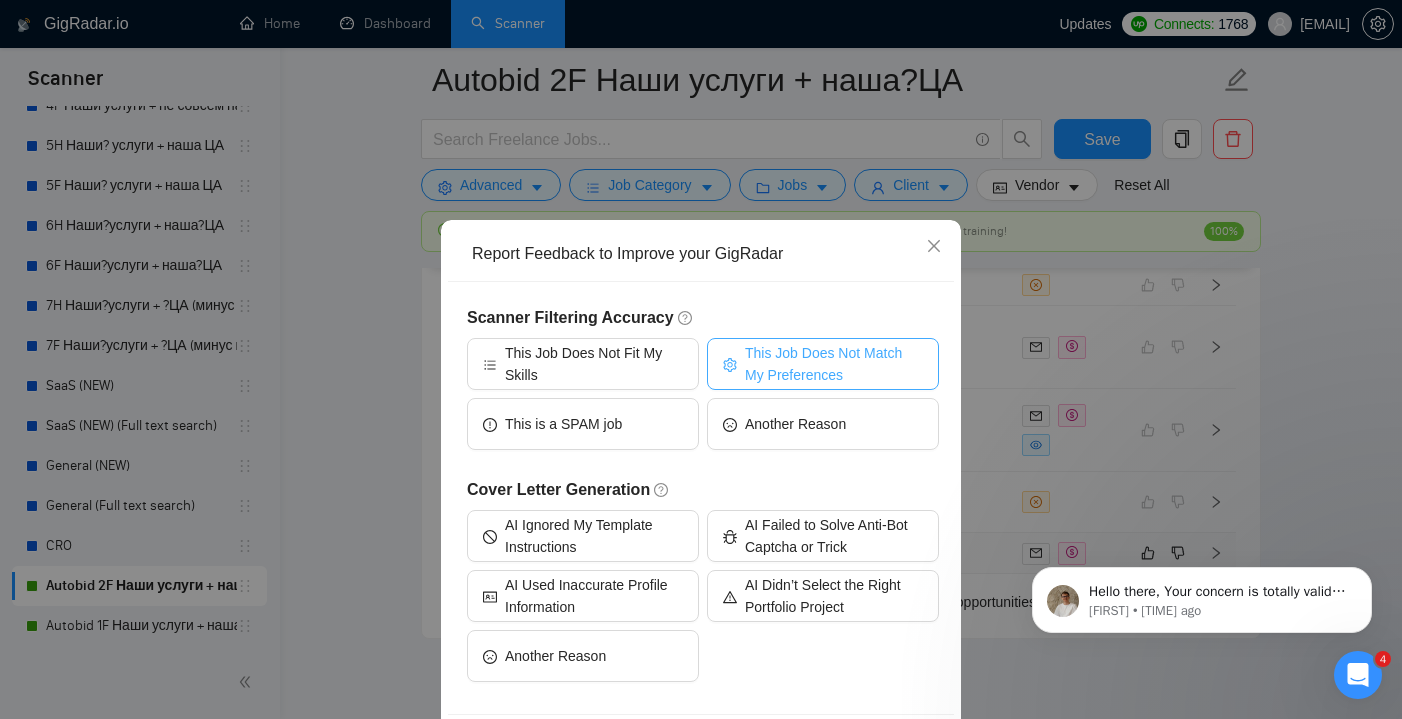 click on "This Job Does Not Match My Preferences" at bounding box center (834, 364) 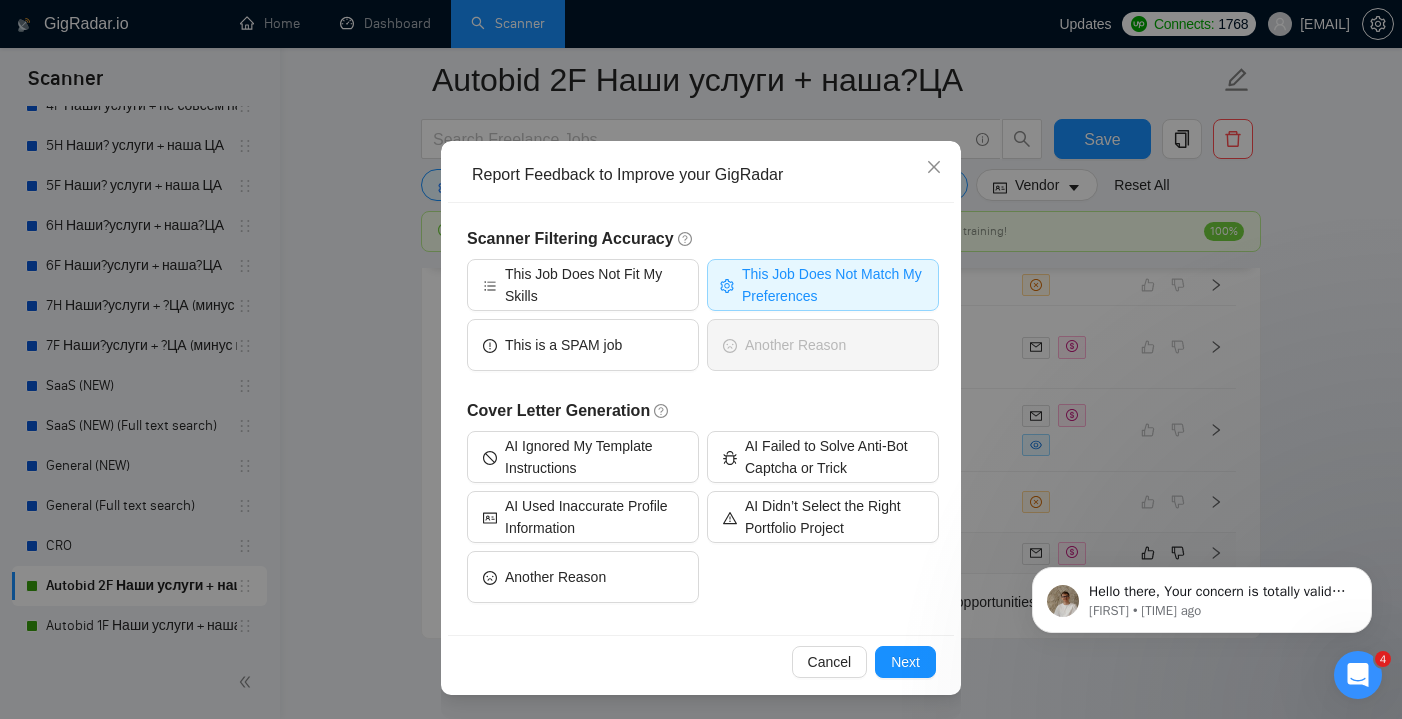 scroll, scrollTop: 79, scrollLeft: 0, axis: vertical 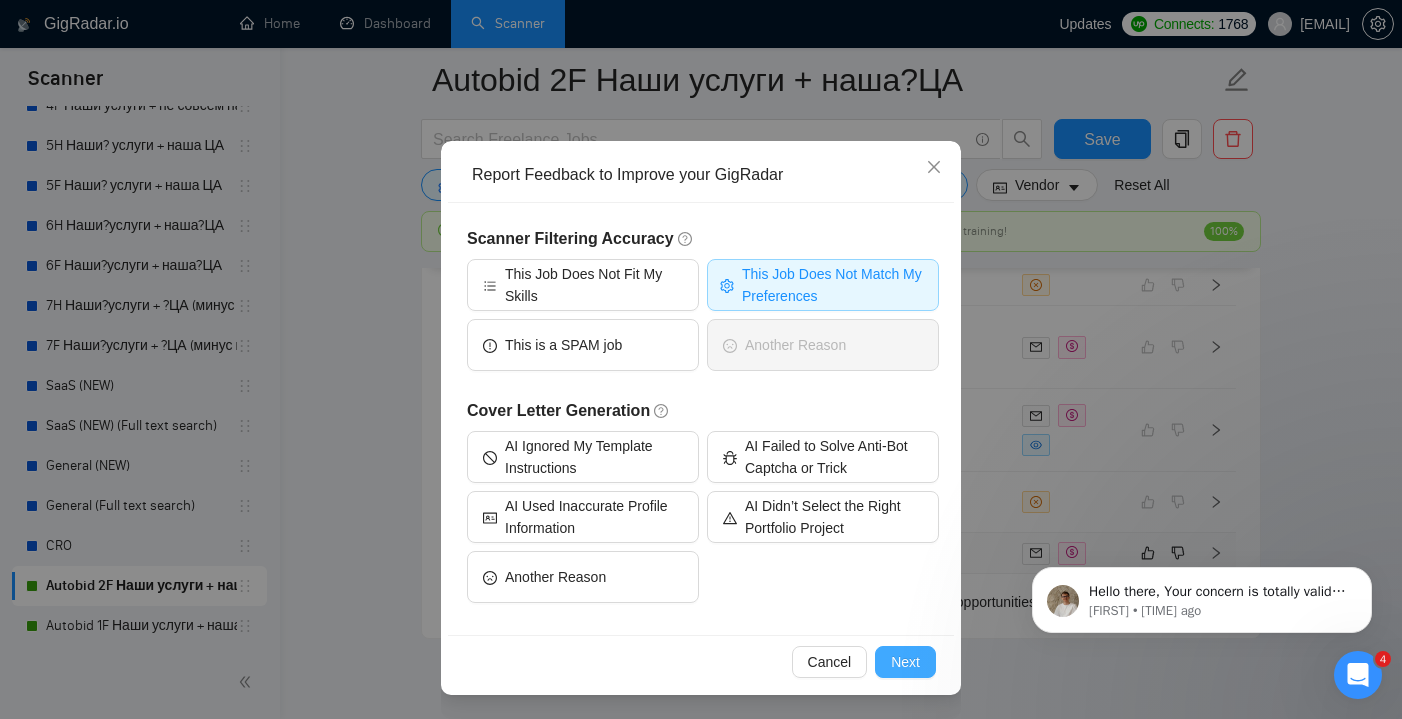 click on "Next" at bounding box center [905, 662] 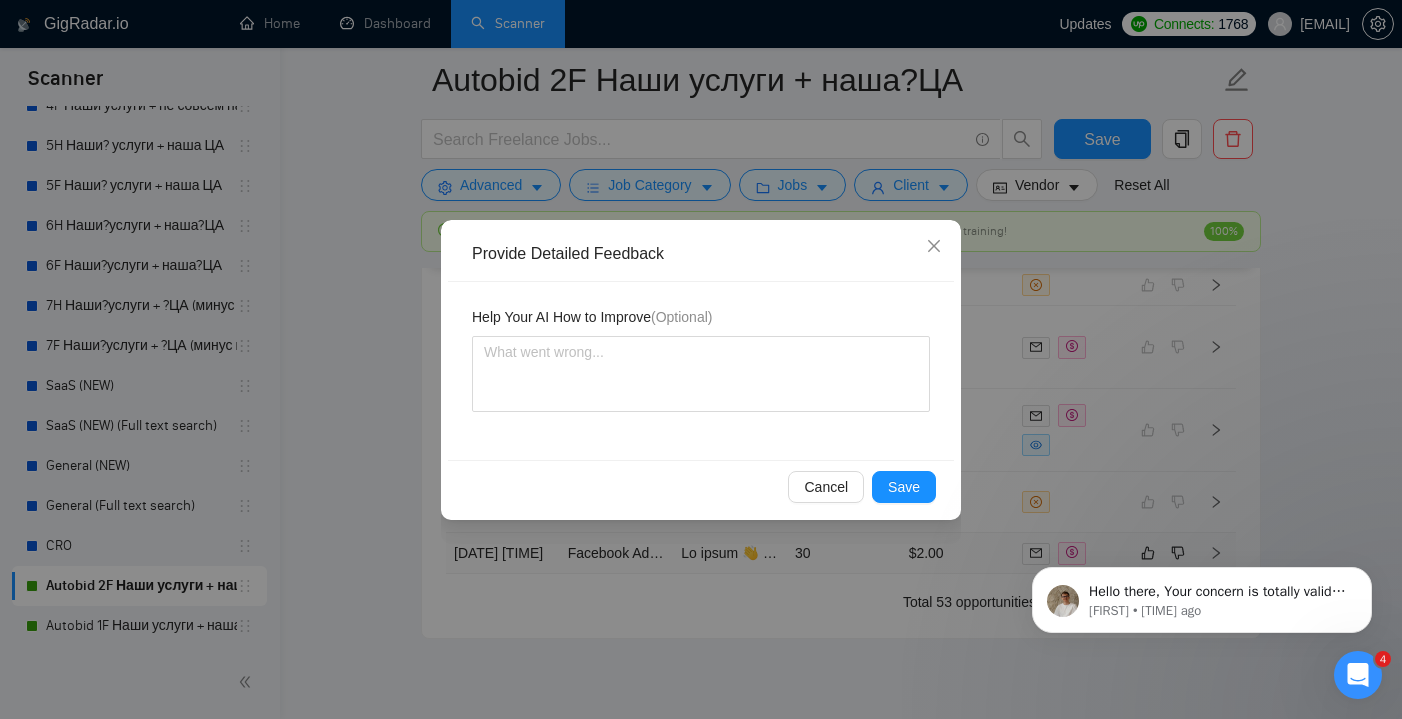 scroll, scrollTop: 0, scrollLeft: 0, axis: both 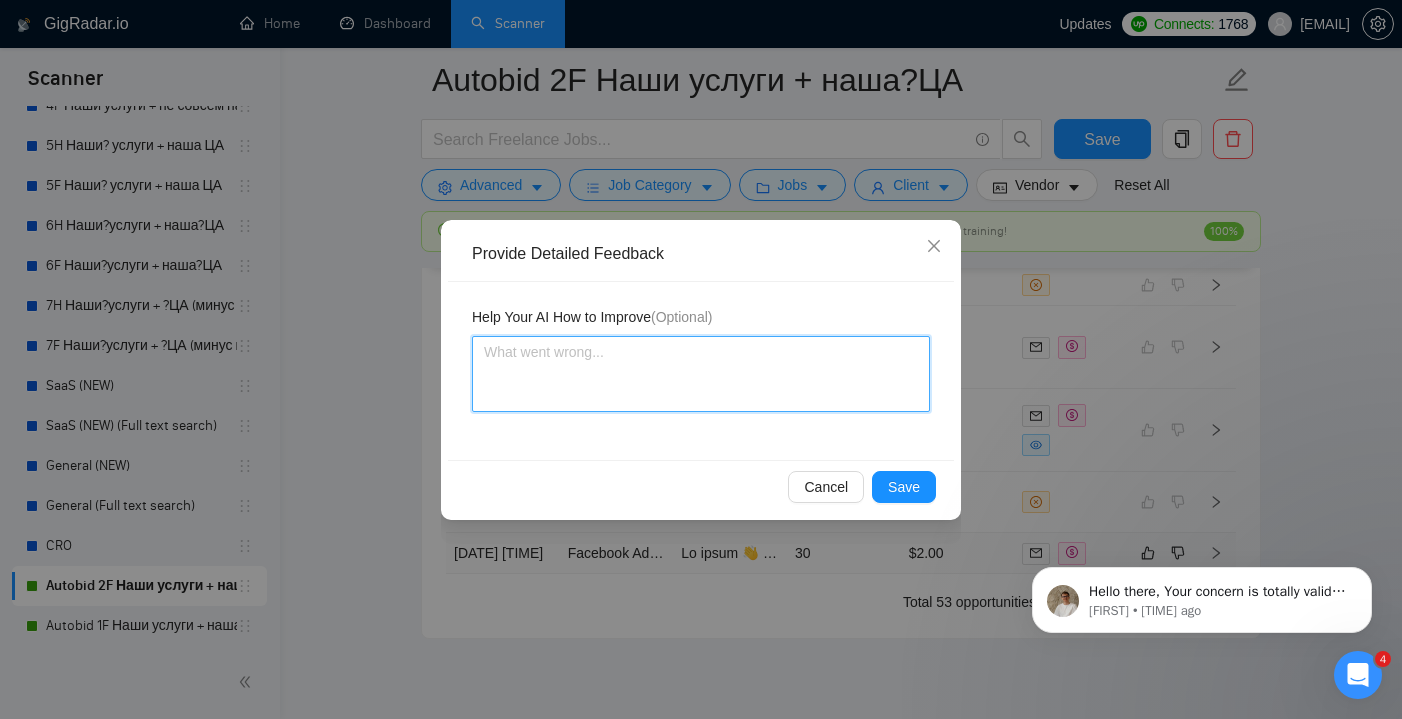 click at bounding box center [701, 374] 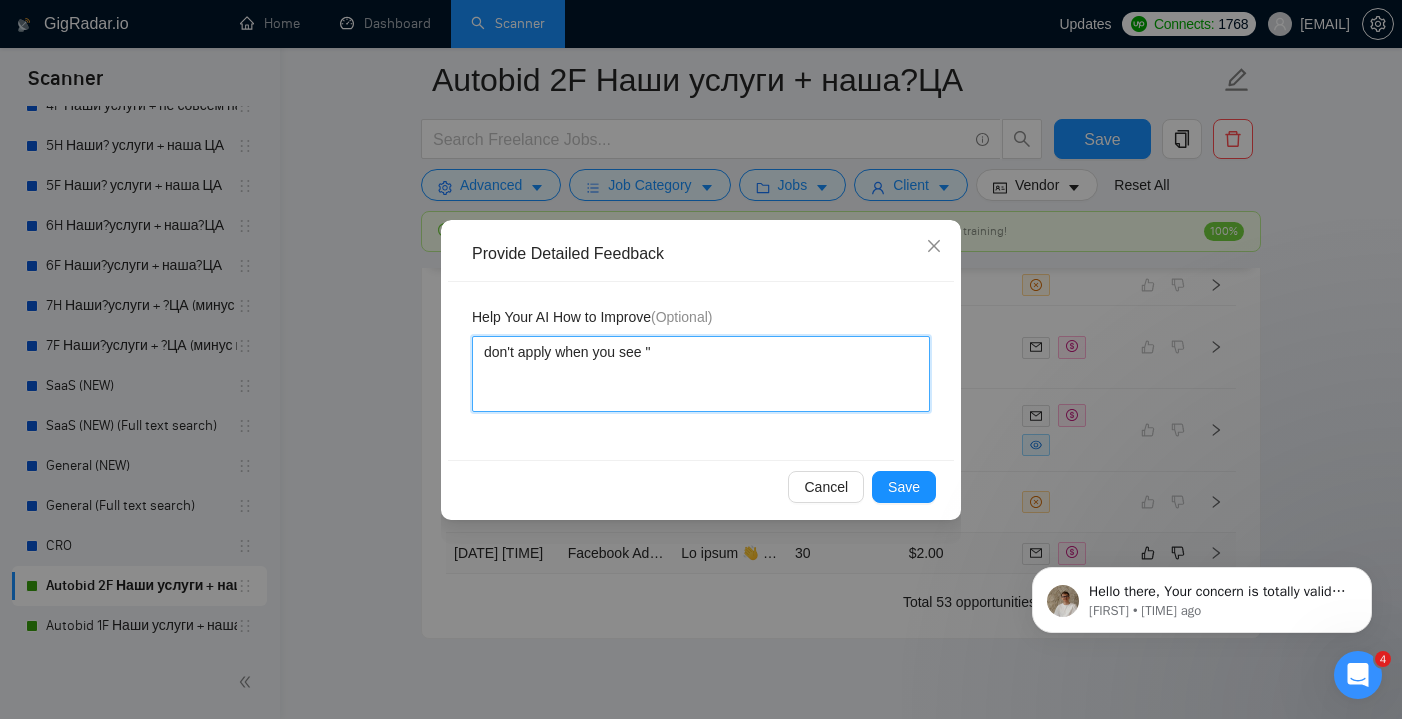 paste on "ebook product" 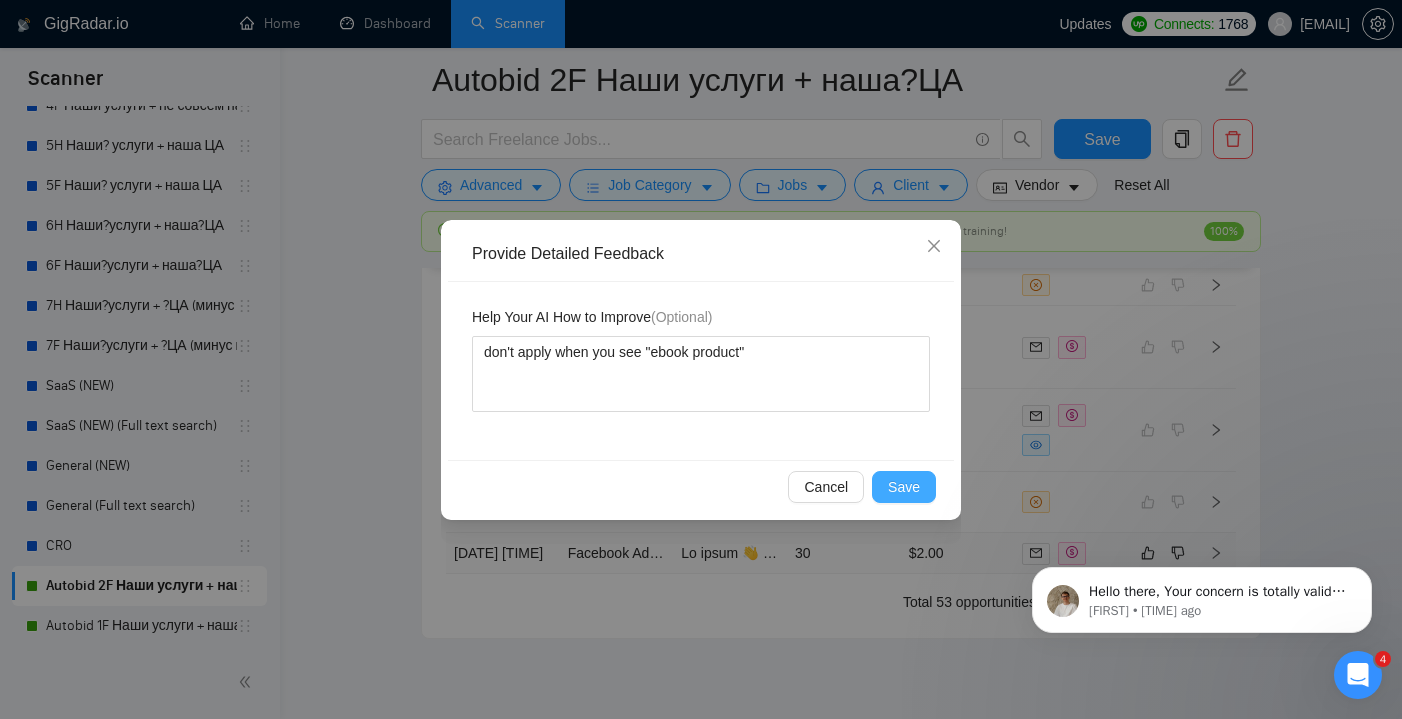 click on "Save" at bounding box center [904, 487] 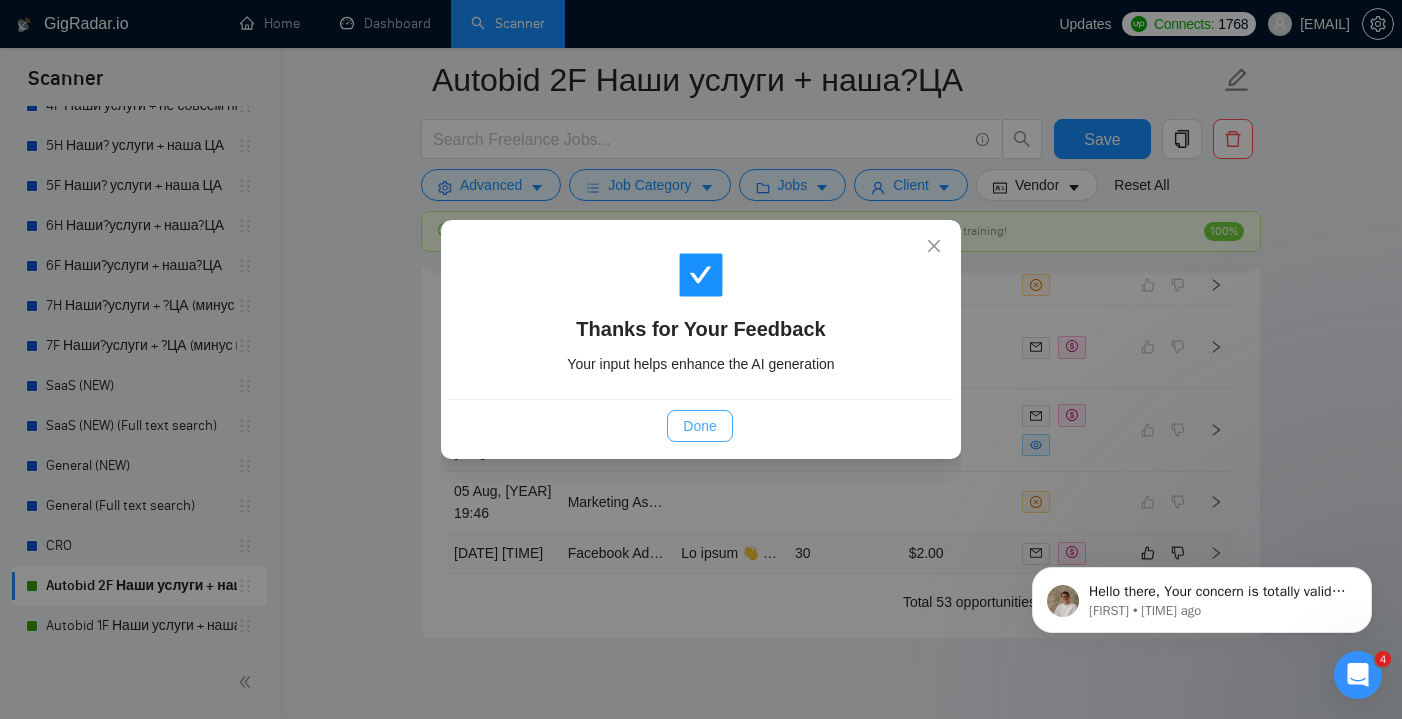 click on "Done" at bounding box center (699, 426) 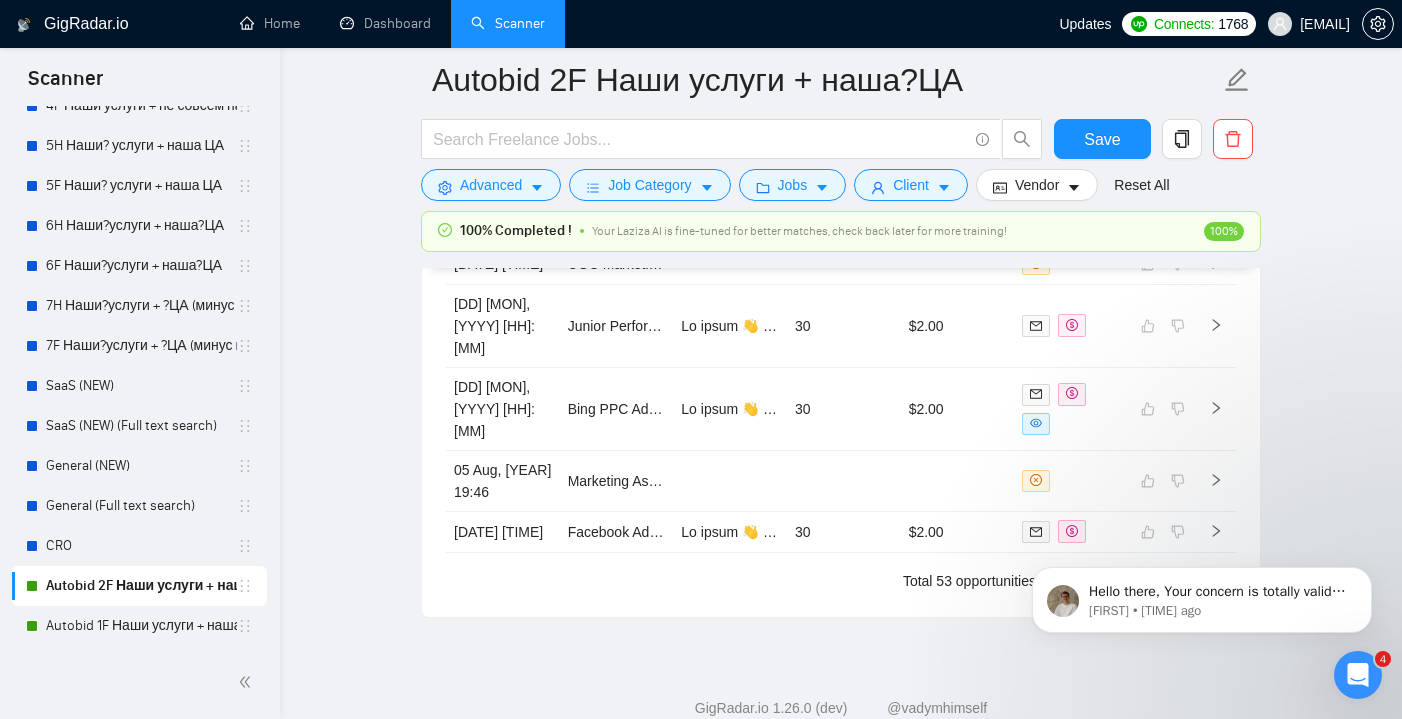 scroll, scrollTop: 5559, scrollLeft: 0, axis: vertical 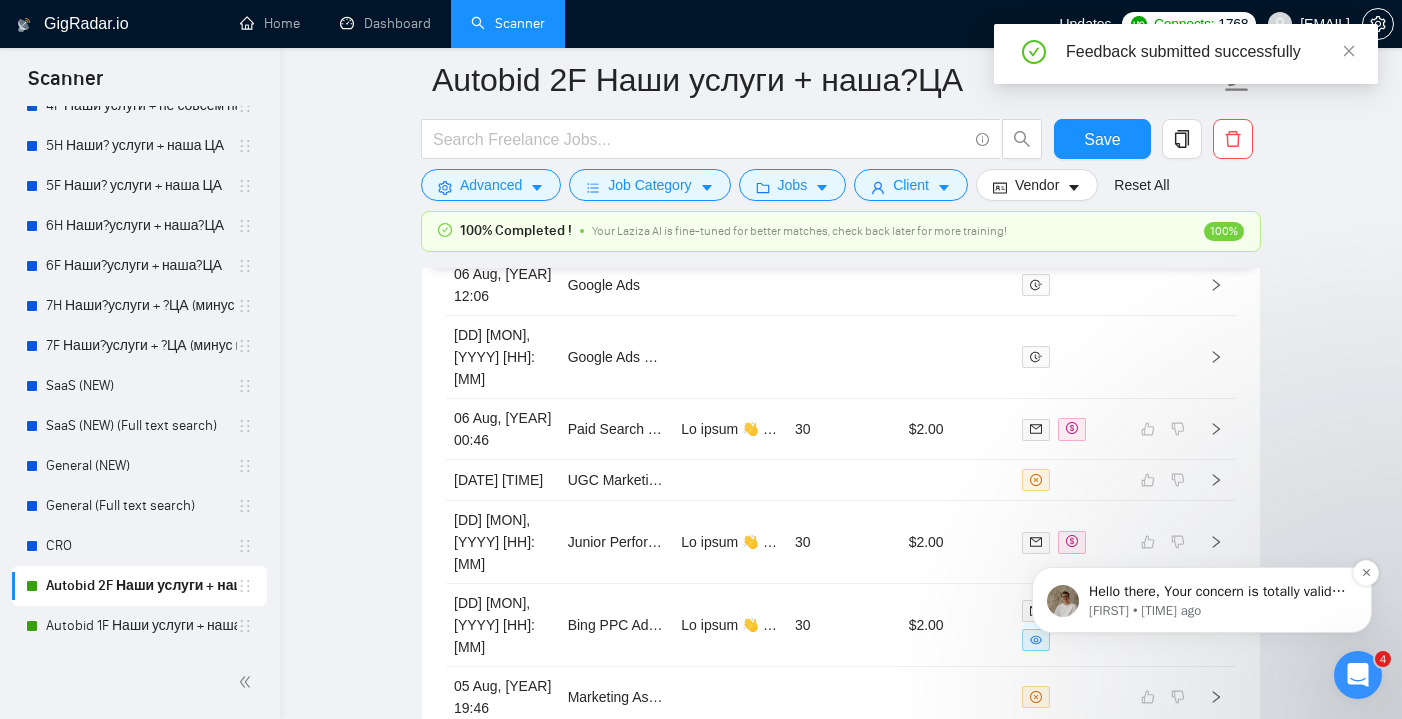 click on "[FIRST] • [TIME] ago" at bounding box center [1218, 611] 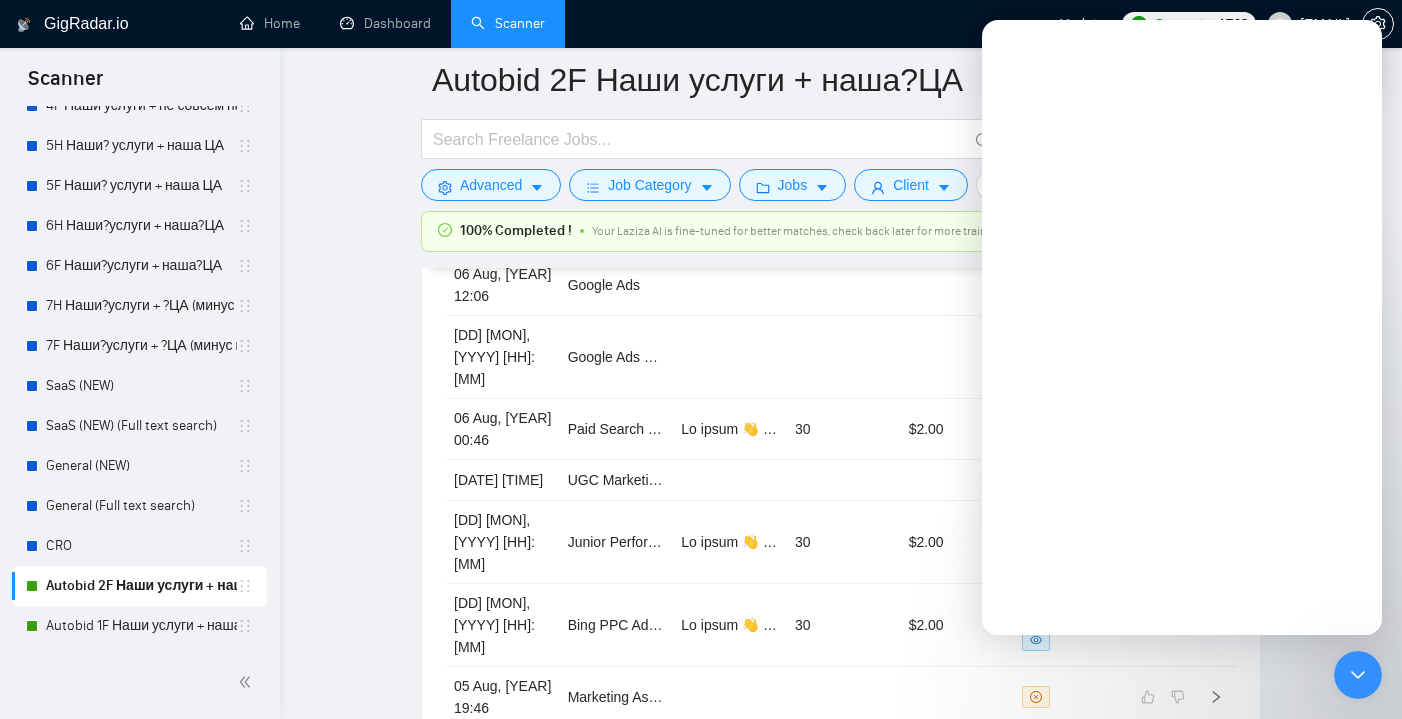 scroll, scrollTop: 0, scrollLeft: 0, axis: both 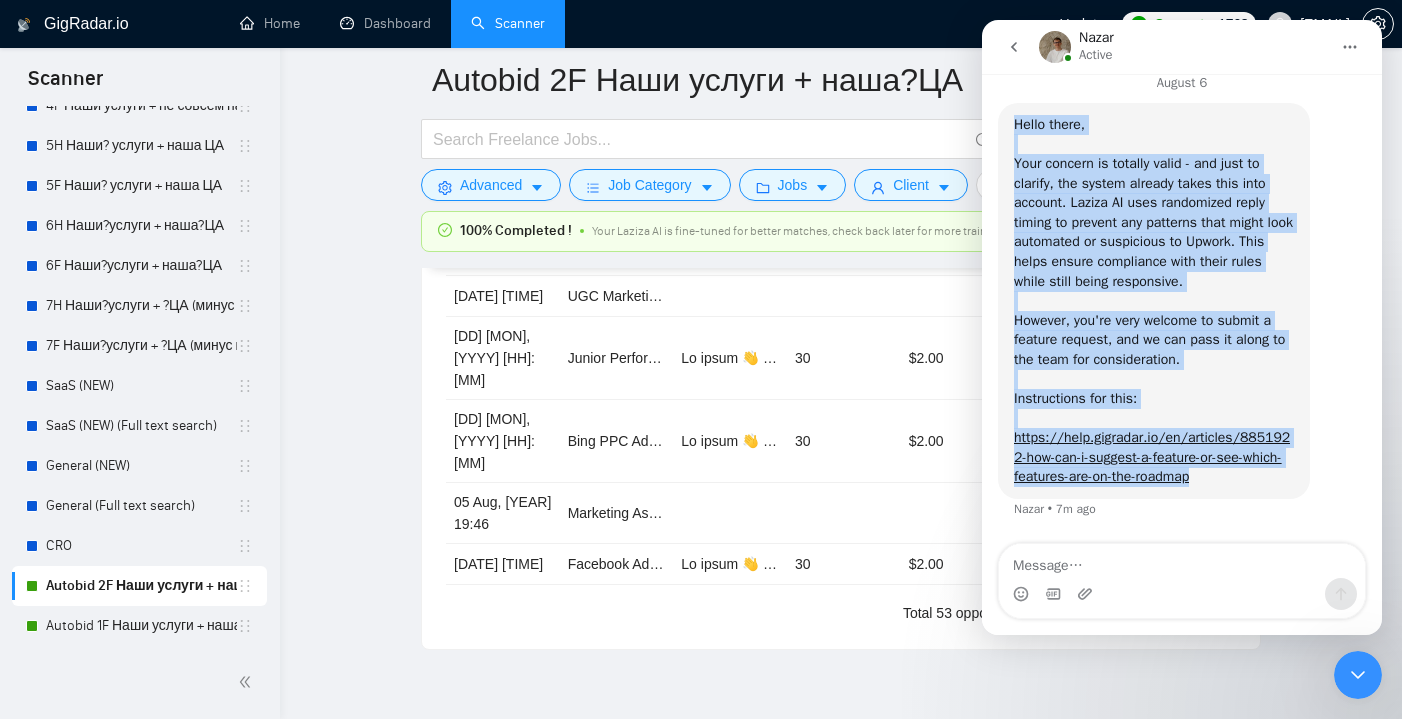 drag, startPoint x: 1016, startPoint y: 330, endPoint x: 1270, endPoint y: 493, distance: 301.80292 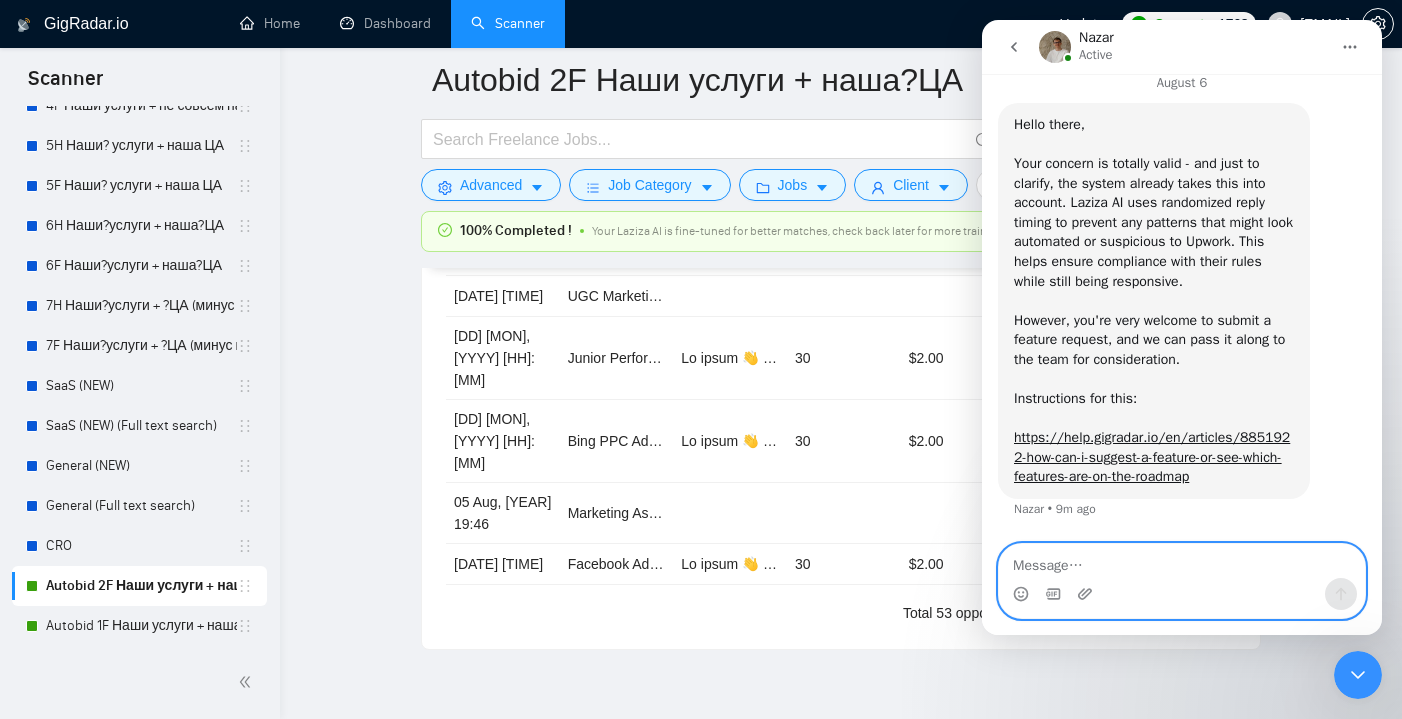 click at bounding box center [1182, 561] 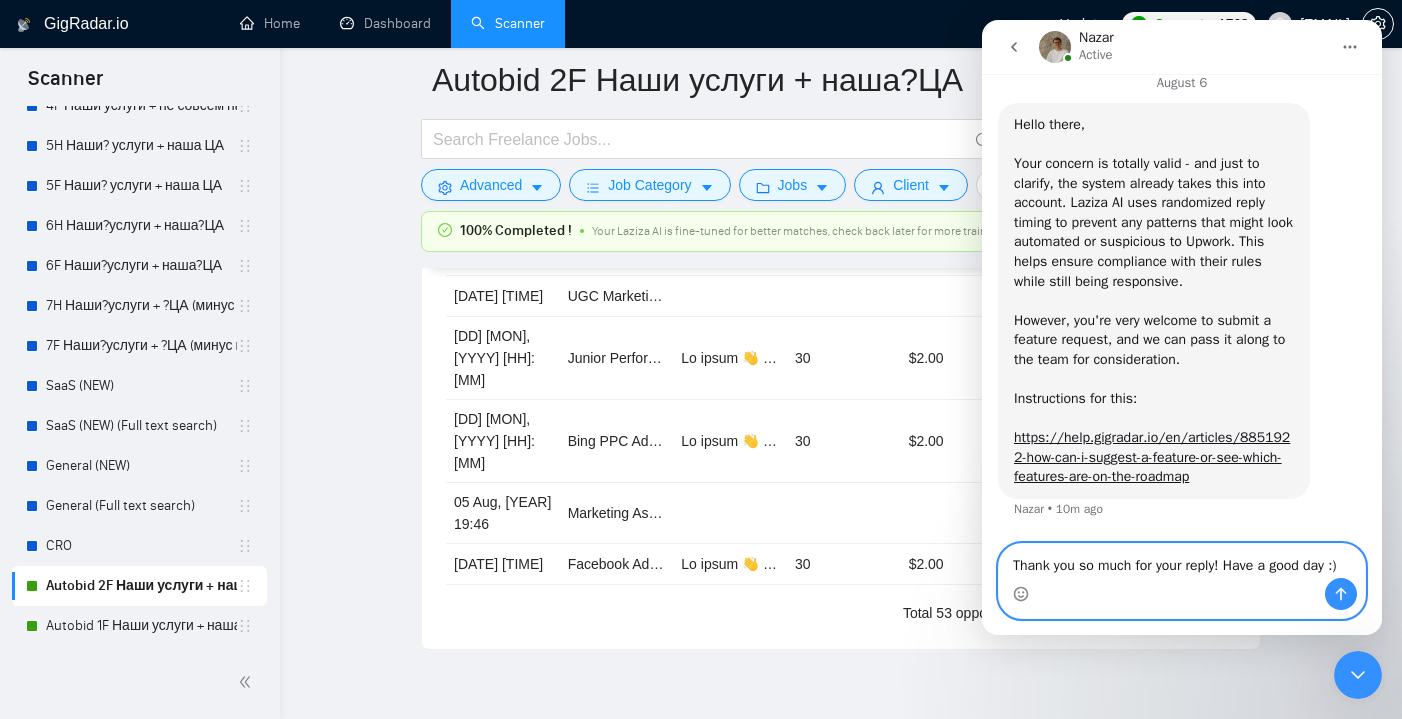 scroll, scrollTop: 1272, scrollLeft: 0, axis: vertical 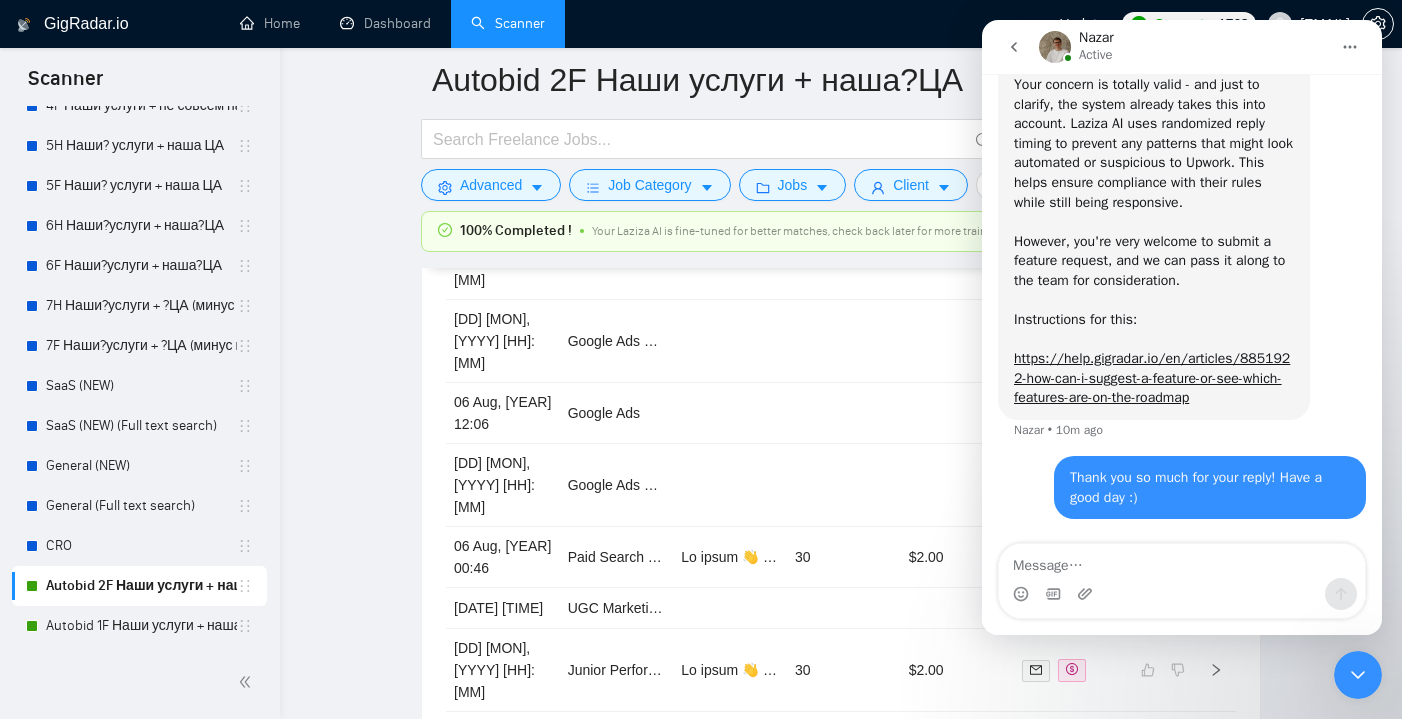 click on "Autobid 2F Наши услуги + наша?ЦА Save Advanced   Job Category   Jobs   Client   Vendor   Reset All 100% Completed ! Your Laziza AI is fine-tuned for better matches, check back later for more training! 100% Preview Results Insights NEW Alerts Auto Bidder Auto Bidding Enabled Auto Bidding Enabled: ON Auto Bidder Schedule Auto Bidding Type: Automated (recommended) Semi-automated Auto Bidding Schedule: 24/7 Custom Custom Auto Bidder Schedule Repeat every week on Monday Tuesday Wednesday Thursday Friday Saturday Sunday Active Hours ( [REGION] ): From: 19:00 To: 07:00  (next day) ( 12  hours) [REGION] Auto Bidding Type Select your bidding algorithm: Choose the algorithm for you bidding. The price per proposal does not include your connects expenditure. Template Bidder Works great for narrow segments and short cover letters that don't change. 0.50  credits / proposal [NAME] 🤖 Personalise your cover letter with ai [placeholders] 1.00  credits / proposal Experimental Laziza AI  👑" at bounding box center [841, -2195] 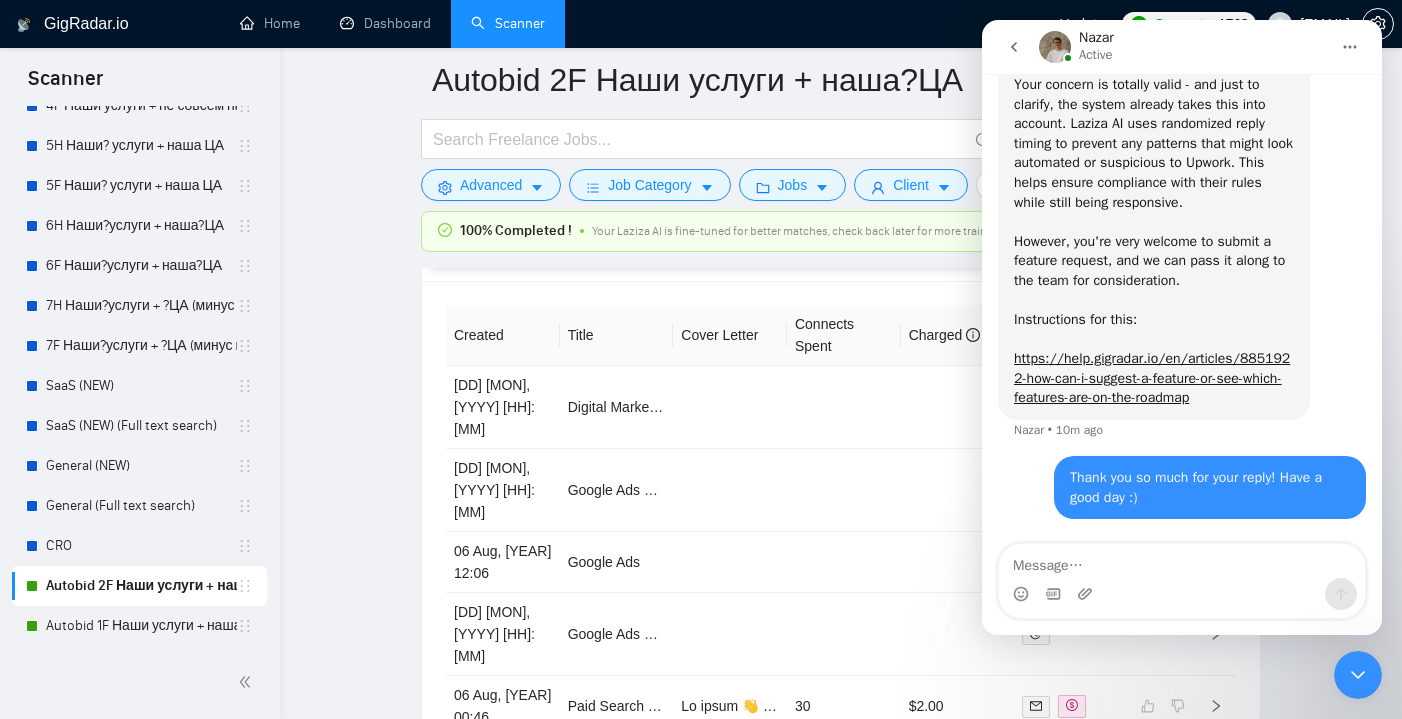 scroll, scrollTop: 5275, scrollLeft: 0, axis: vertical 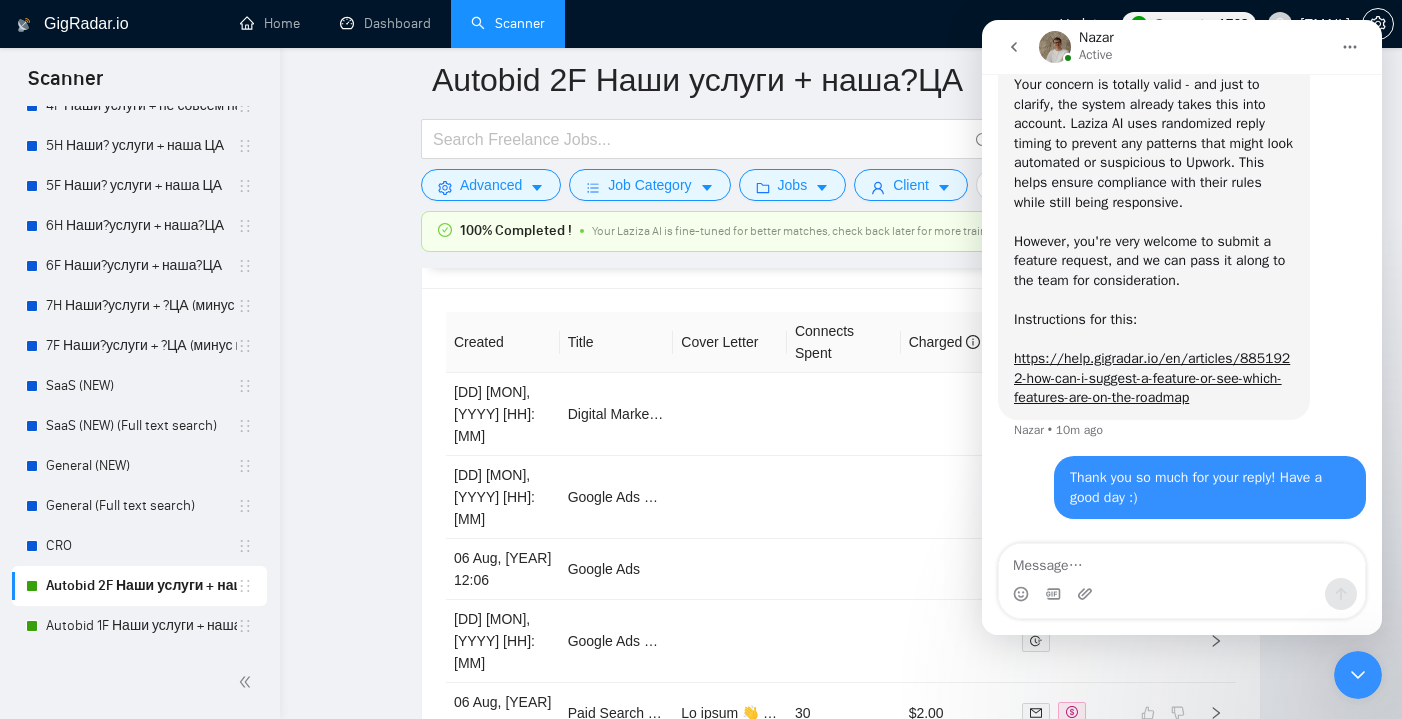 click on "100% Completed ! Your Laziza AI is fine-tuned for better matches, check back later for more training! 100%" at bounding box center (841, 239) 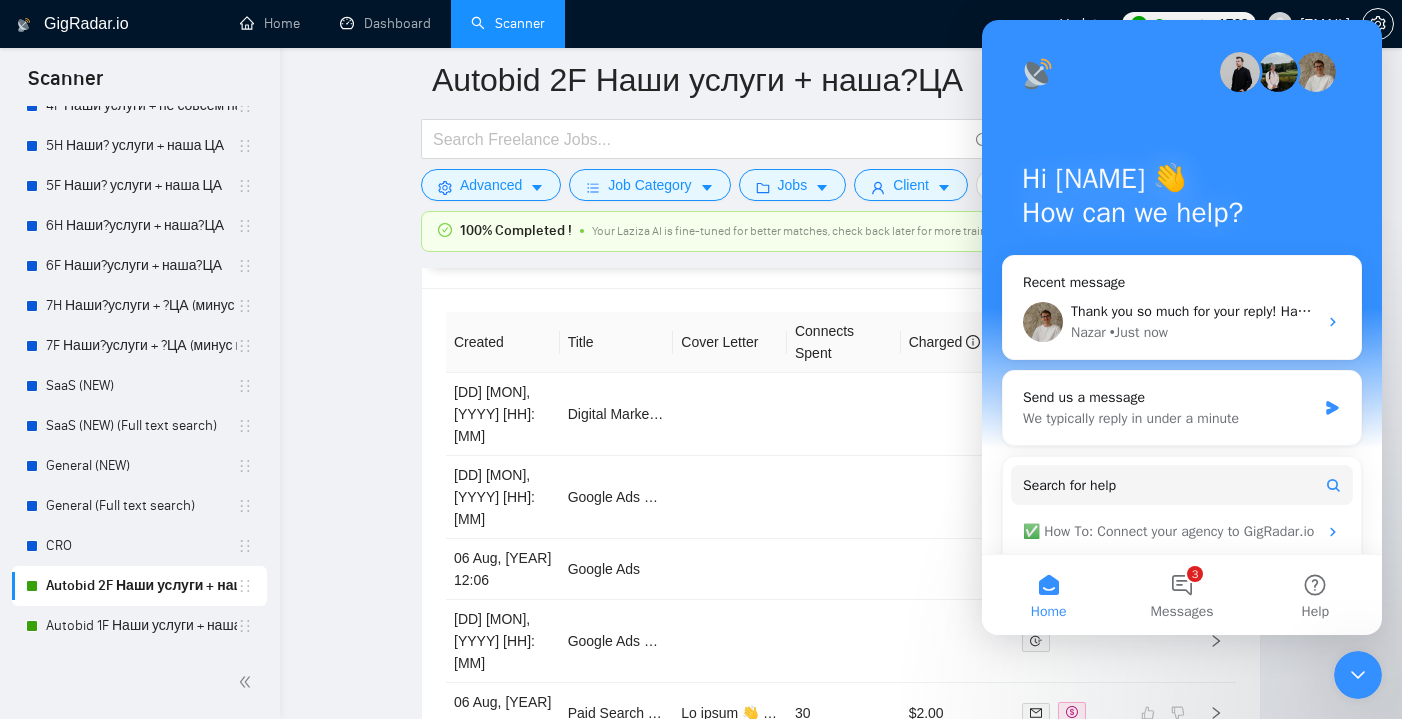 click on "100% Completed ! Your Laziza AI is fine-tuned for better matches, check back later for more training! 100%" at bounding box center (841, 239) 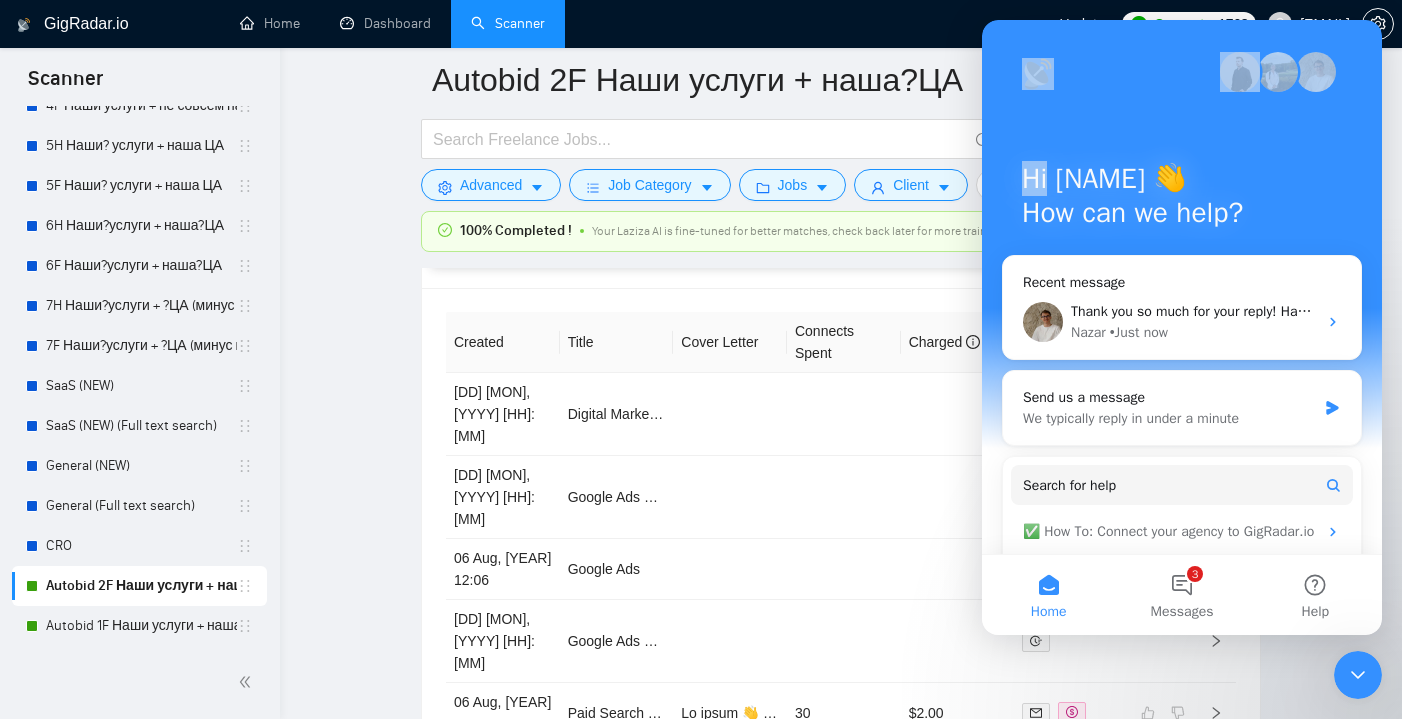 drag, startPoint x: 1022, startPoint y: 34, endPoint x: 1205, endPoint y: 170, distance: 228.0022 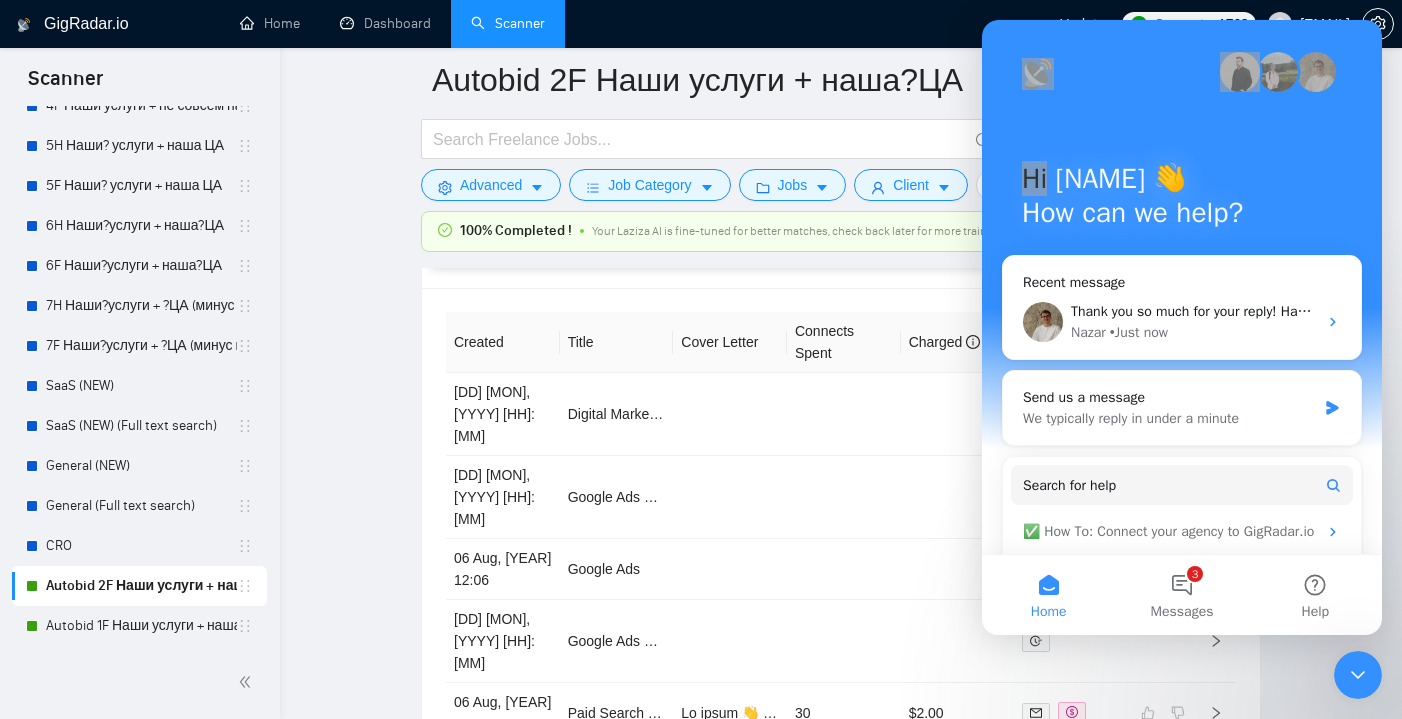 click at bounding box center [1358, 675] 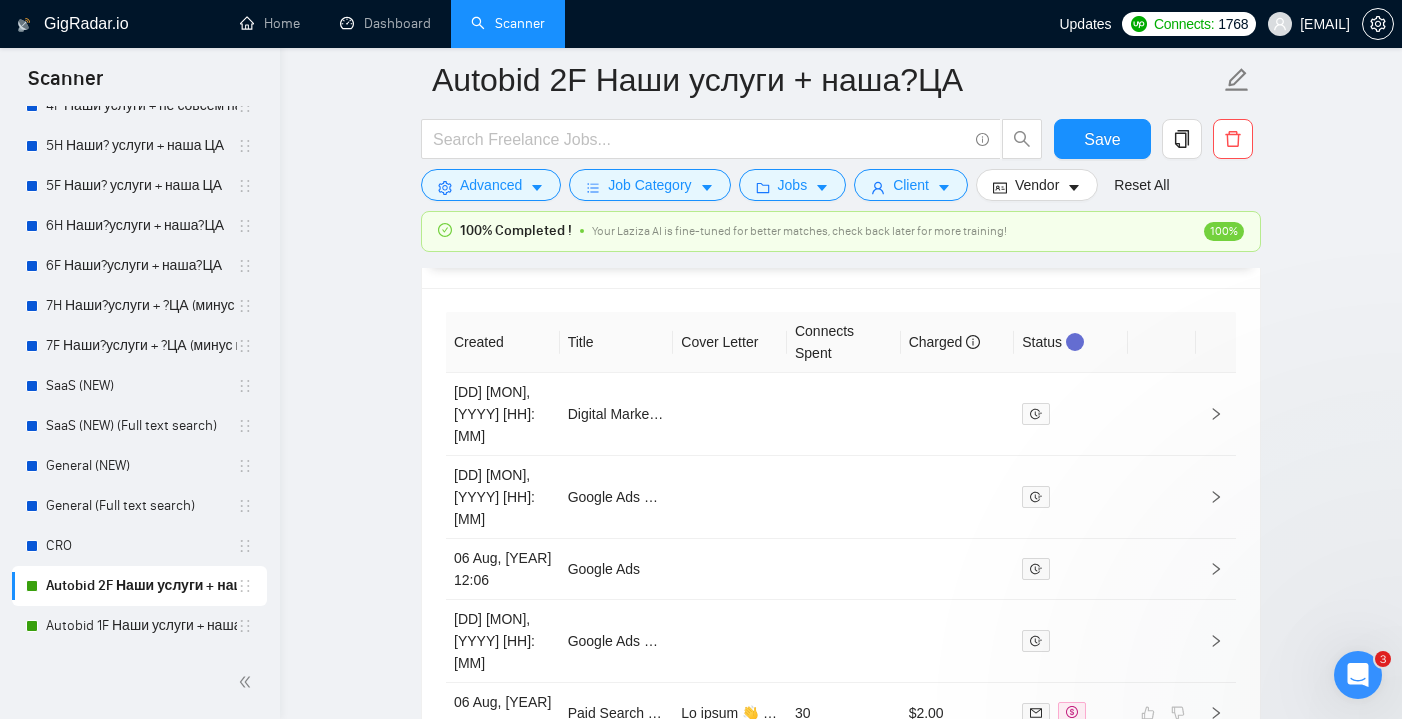 scroll, scrollTop: 0, scrollLeft: 0, axis: both 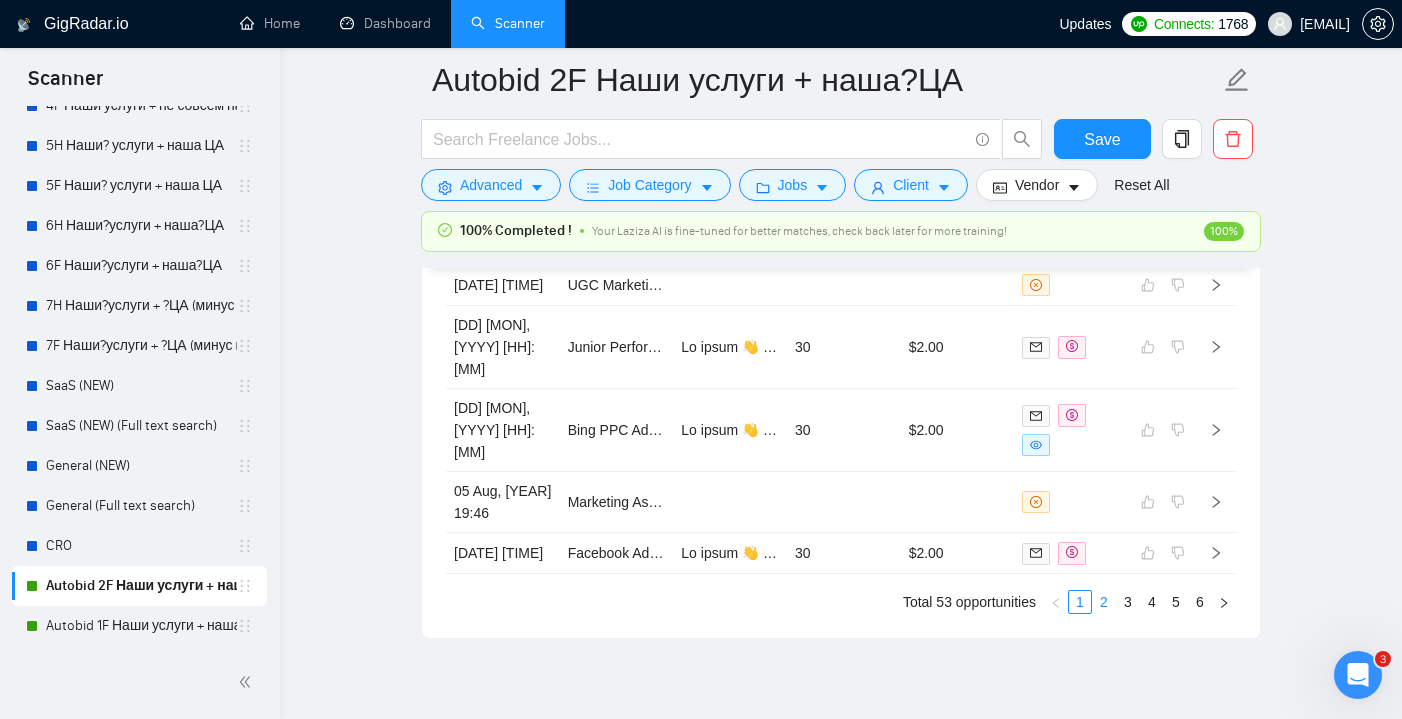 click on "2" at bounding box center (1104, 602) 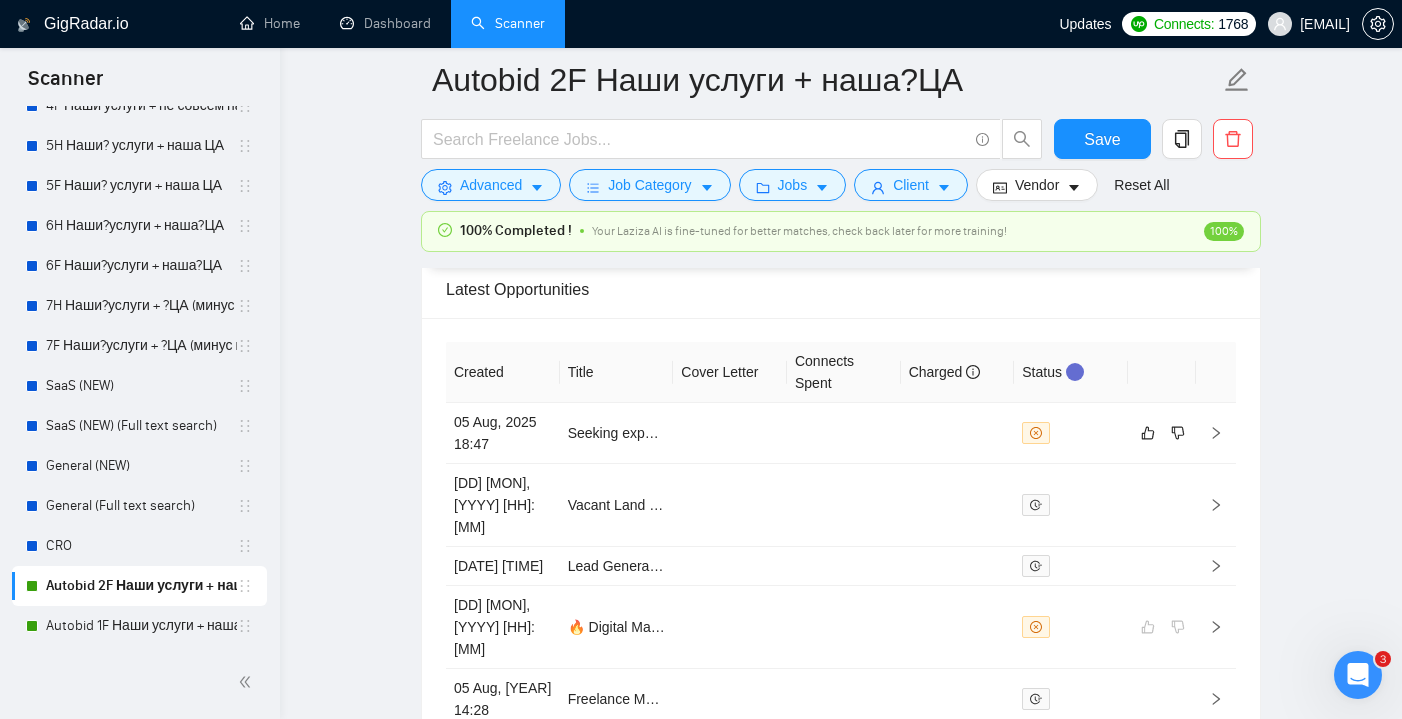 scroll, scrollTop: 5235, scrollLeft: 0, axis: vertical 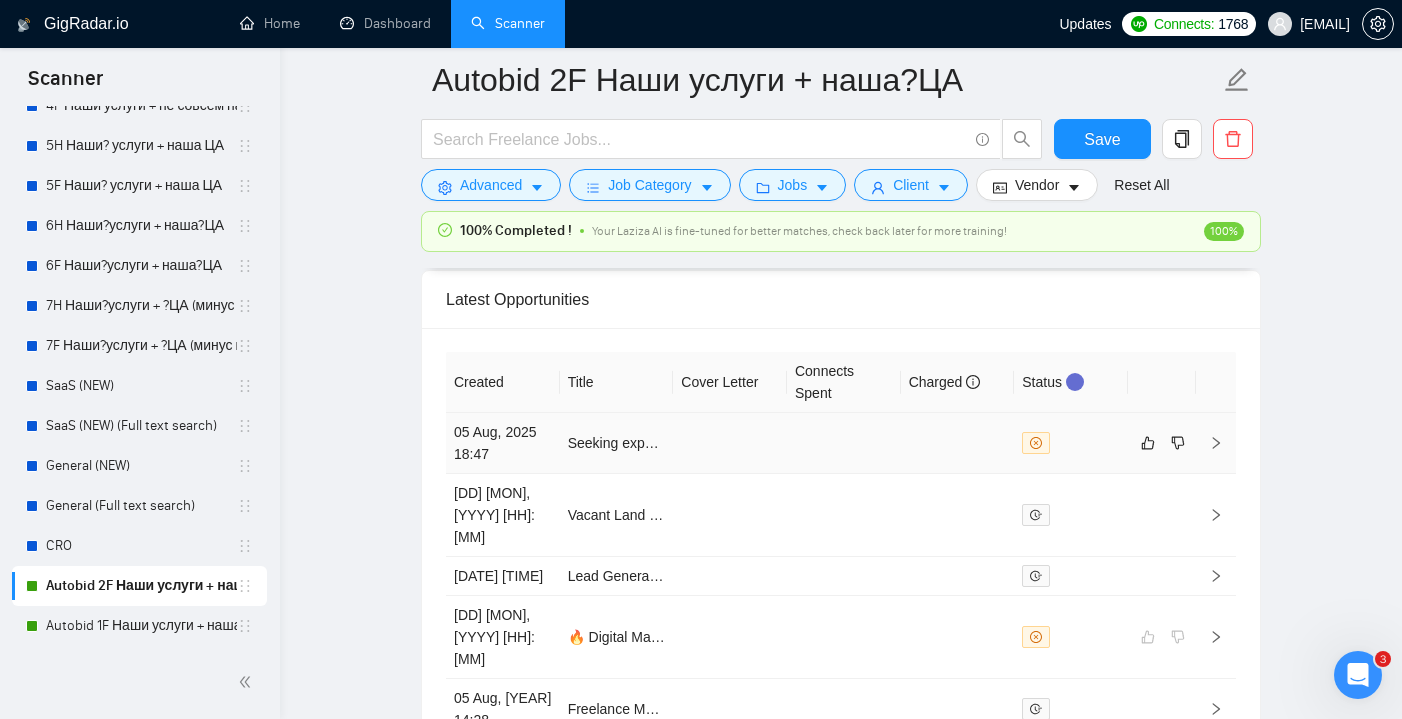 click at bounding box center (844, 443) 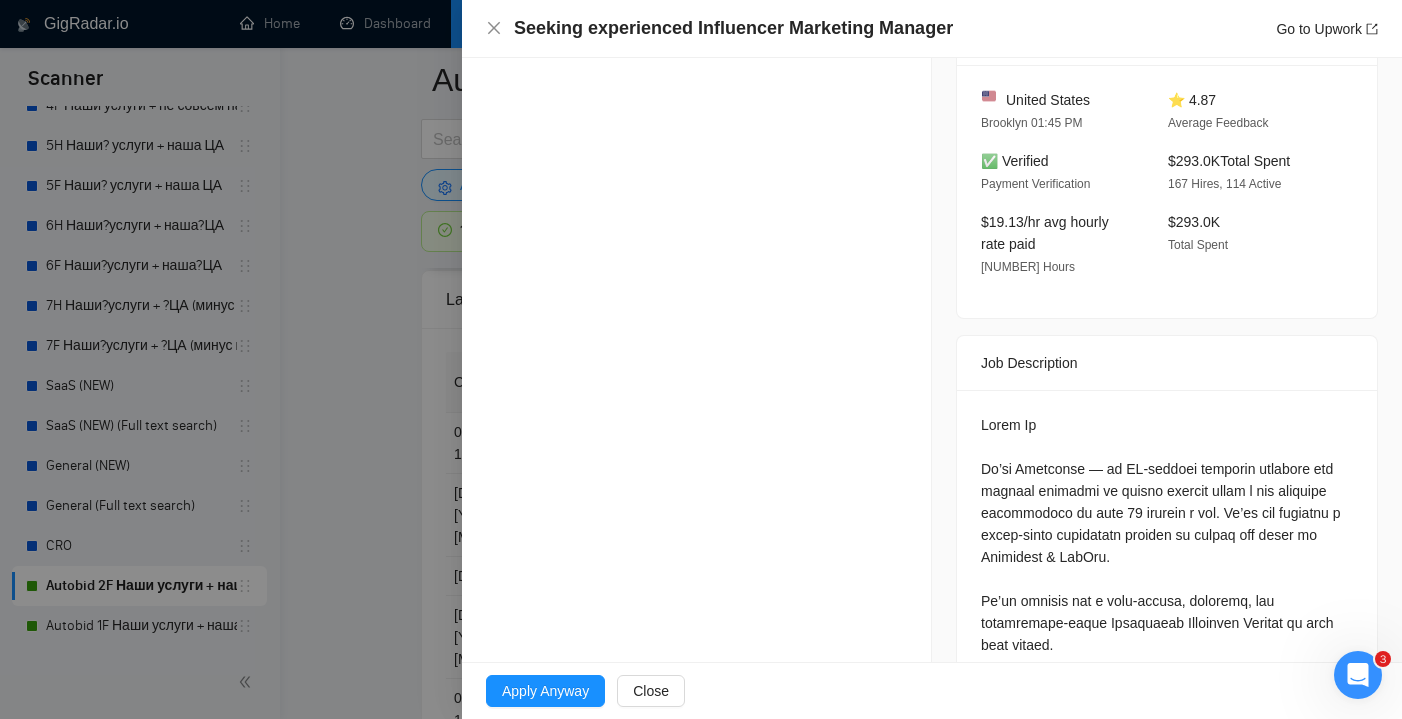 scroll, scrollTop: 591, scrollLeft: 0, axis: vertical 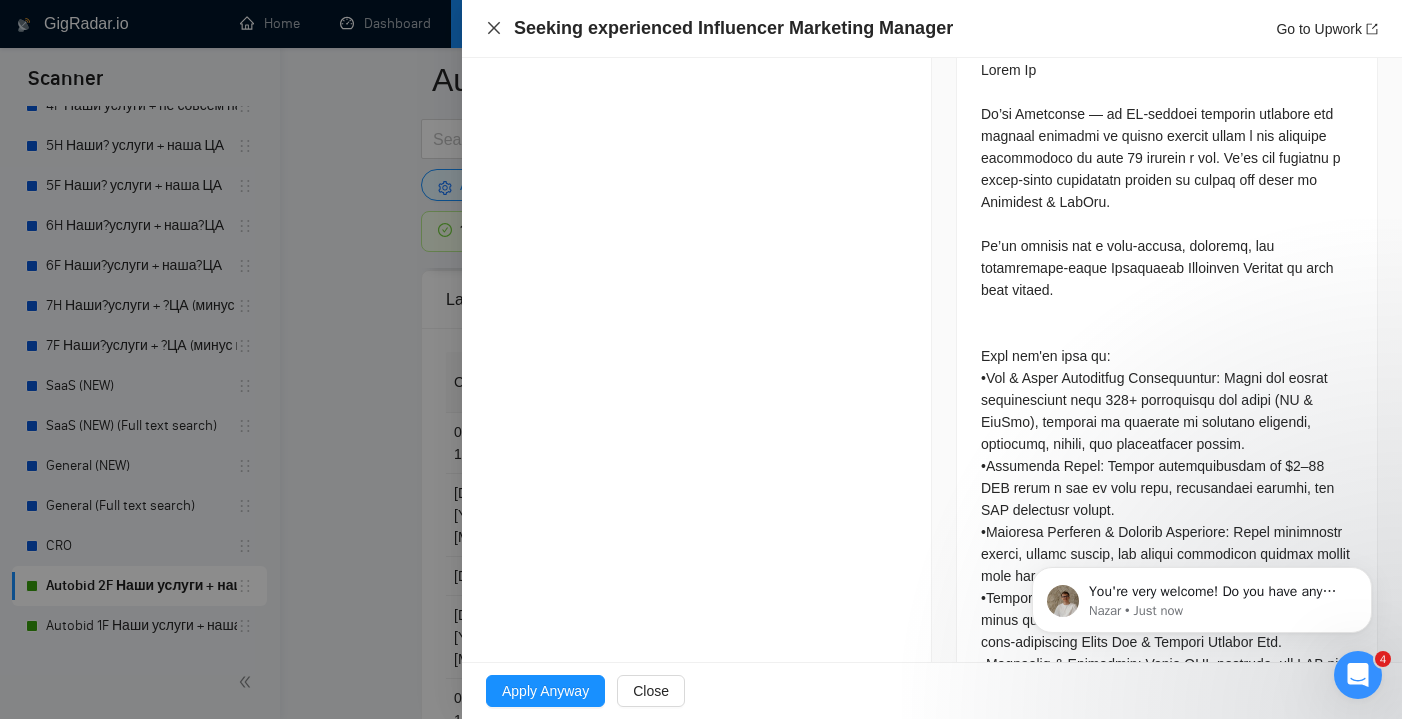 click 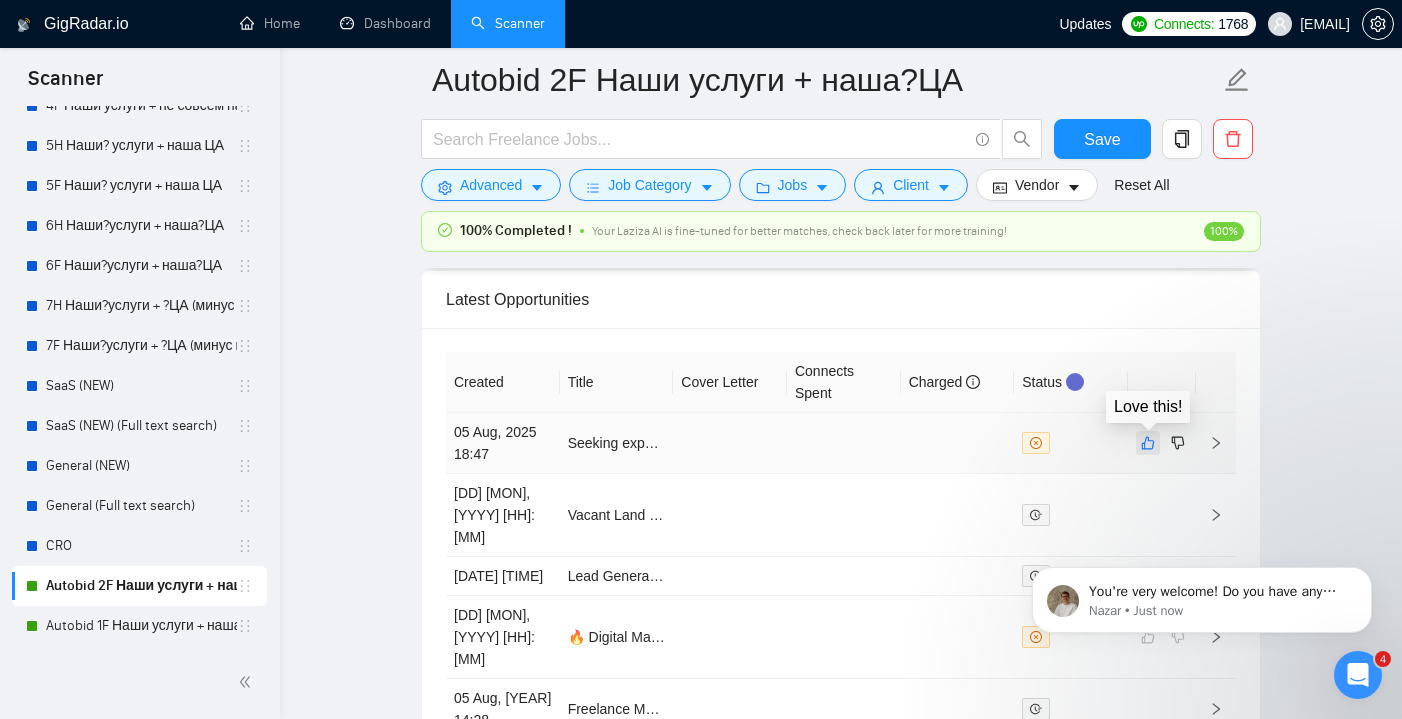 click 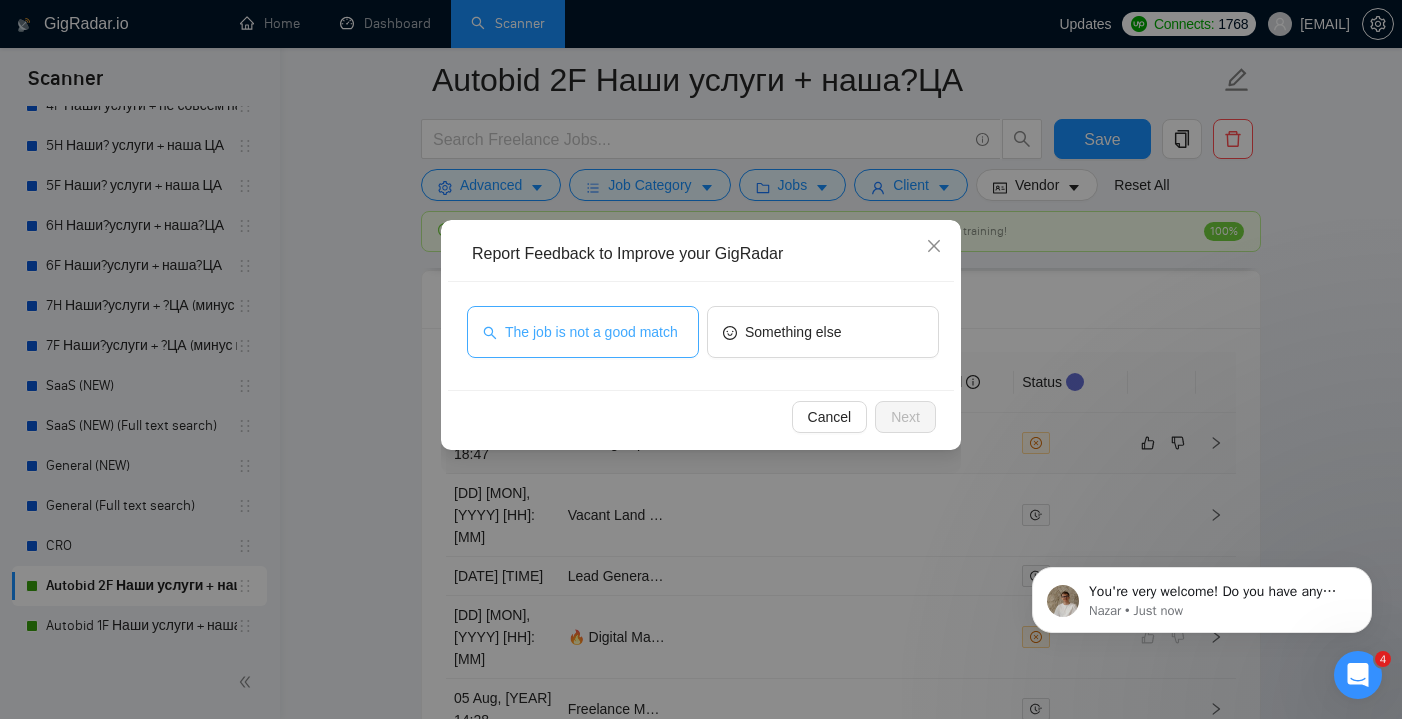 click on "The job is not a good match" at bounding box center [591, 332] 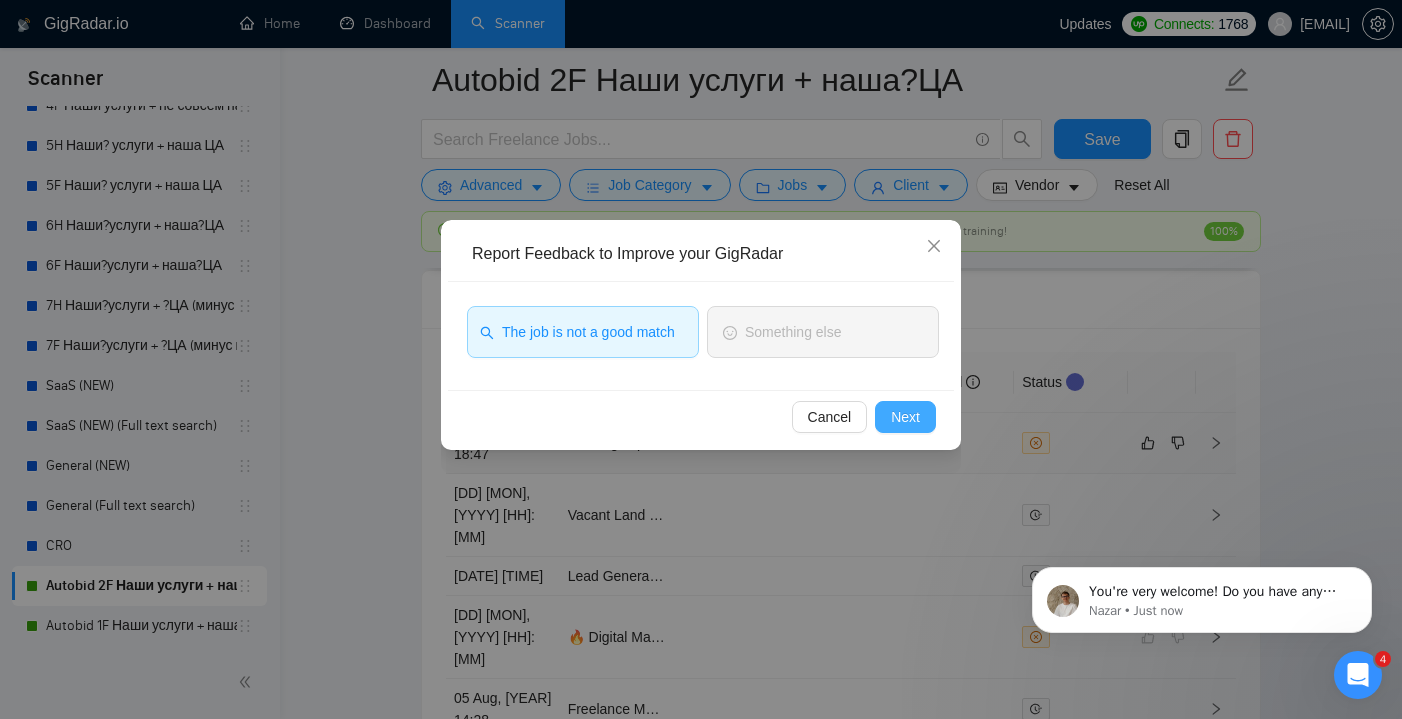 click on "Next" at bounding box center (905, 417) 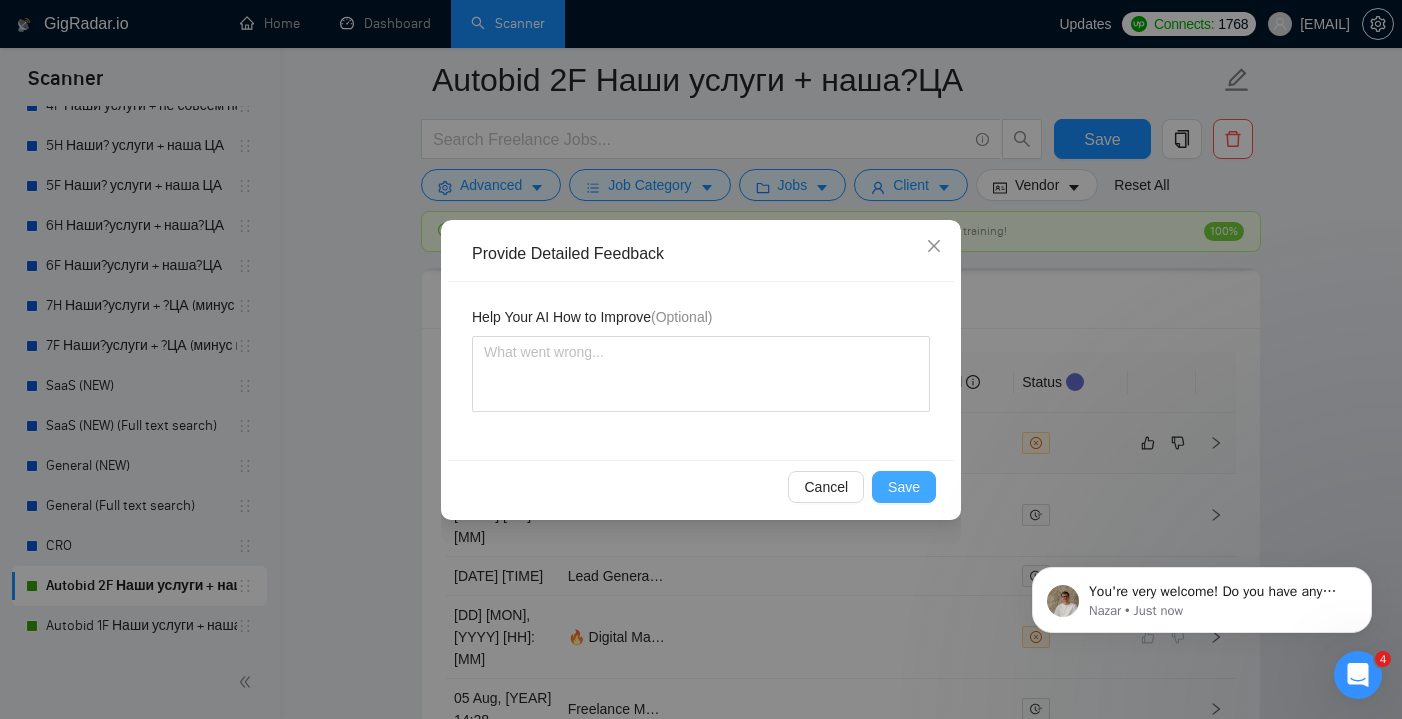 click on "Save" at bounding box center [904, 487] 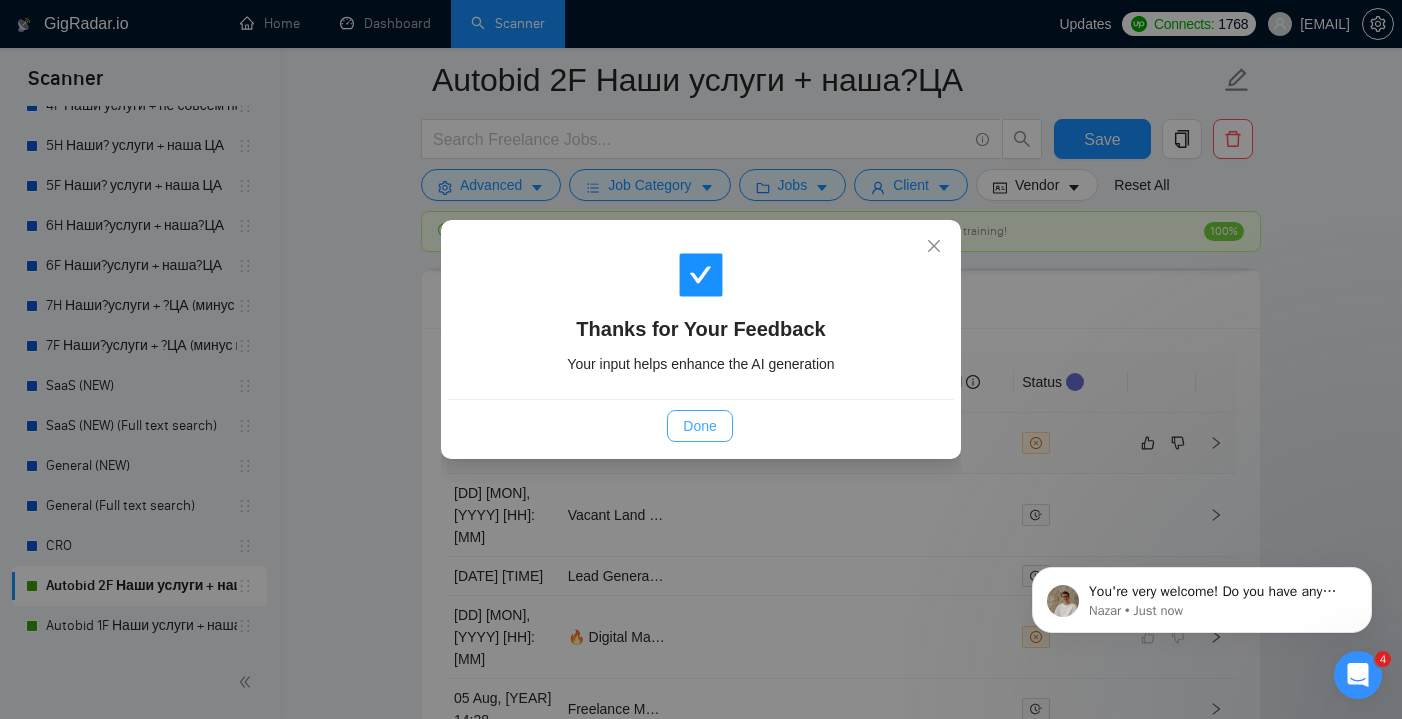 click on "Done" at bounding box center (699, 426) 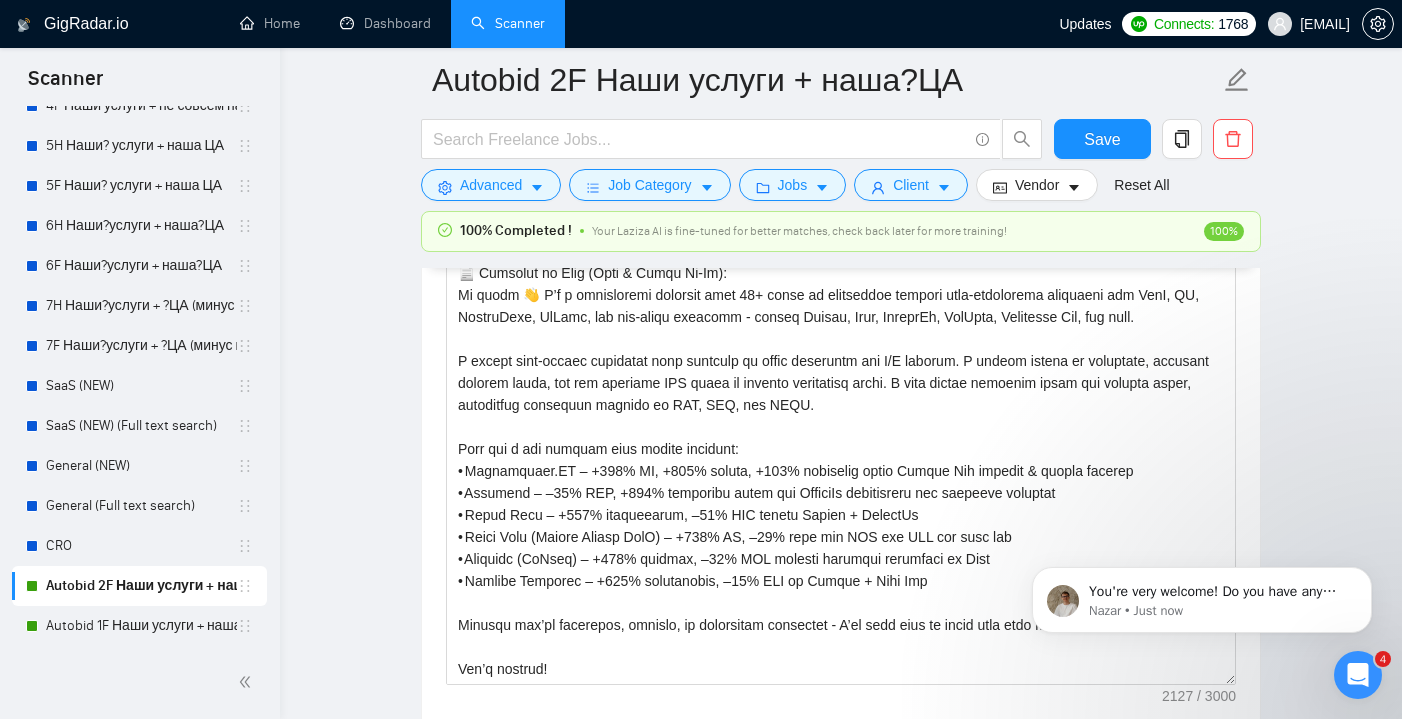 scroll, scrollTop: 2630, scrollLeft: 0, axis: vertical 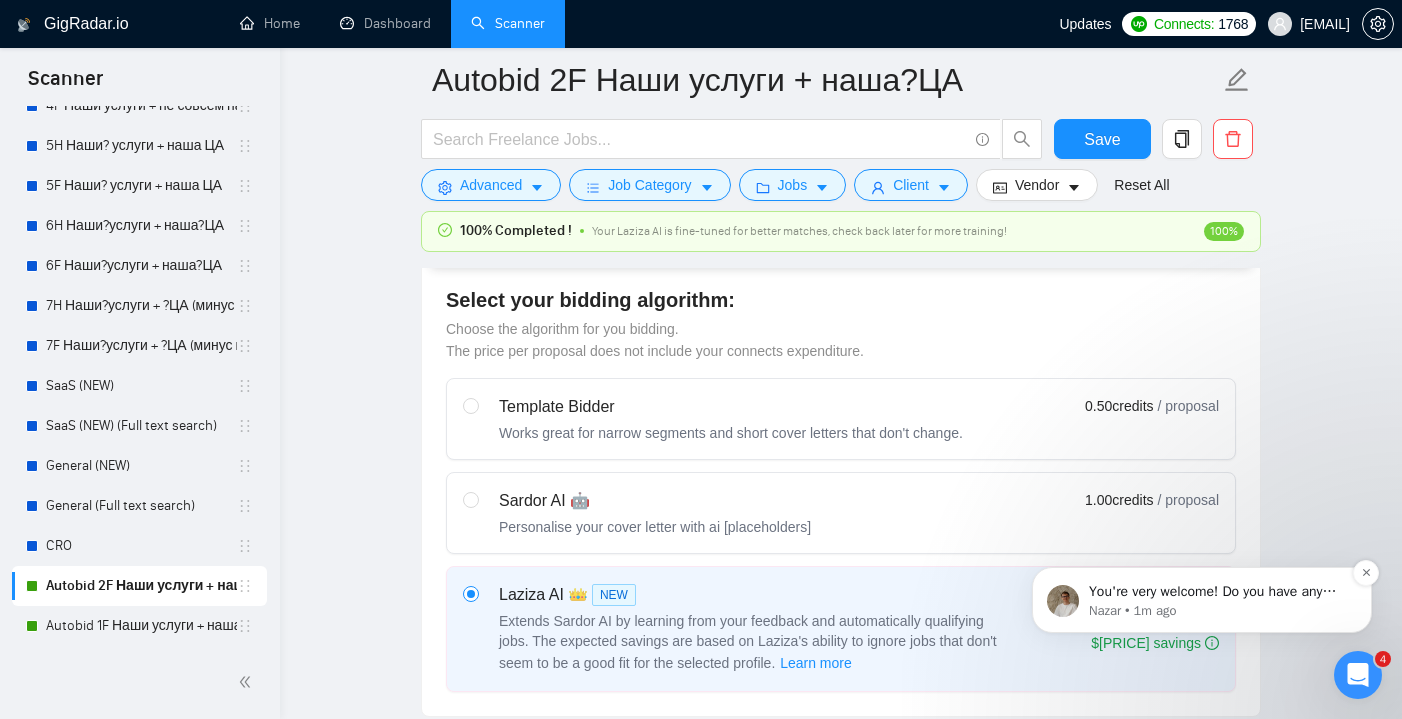 click on "Nazar • 1m ago" at bounding box center (1218, 611) 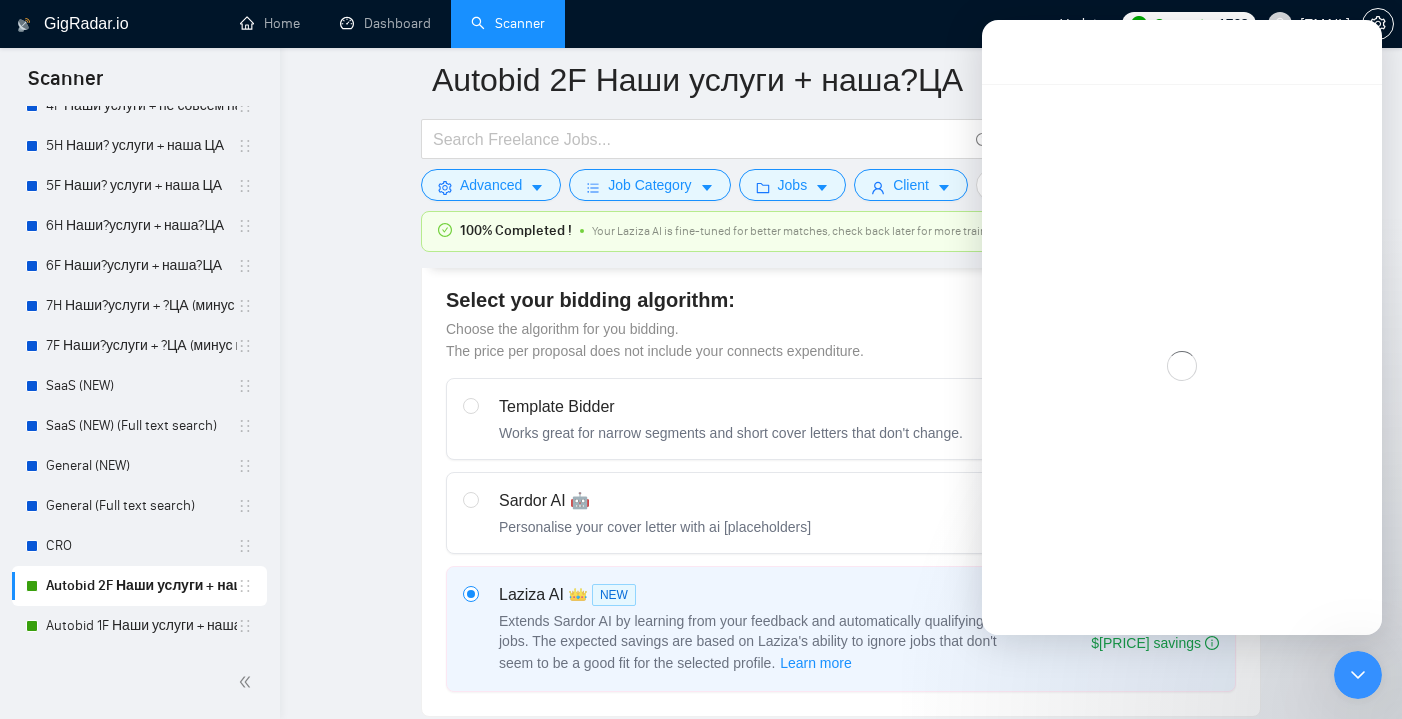 scroll, scrollTop: 916, scrollLeft: 0, axis: vertical 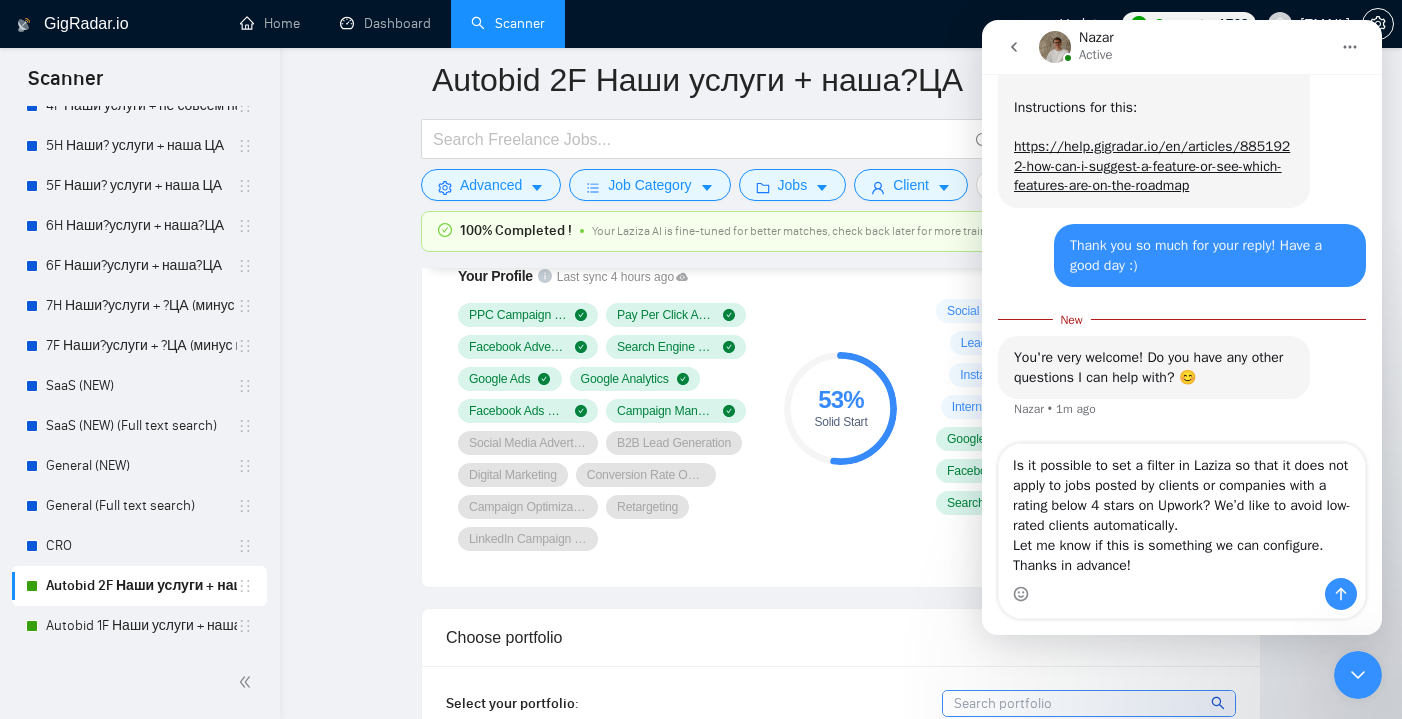 click on "Is it possible to set a filter in Laziza so that it does not apply to jobs posted by clients or companies with a rating below 4 stars on Upwork? We’d like to avoid low-rated clients automatically.
Let me know if this is something we can configure.
Thanks in advance!" at bounding box center [1182, 511] 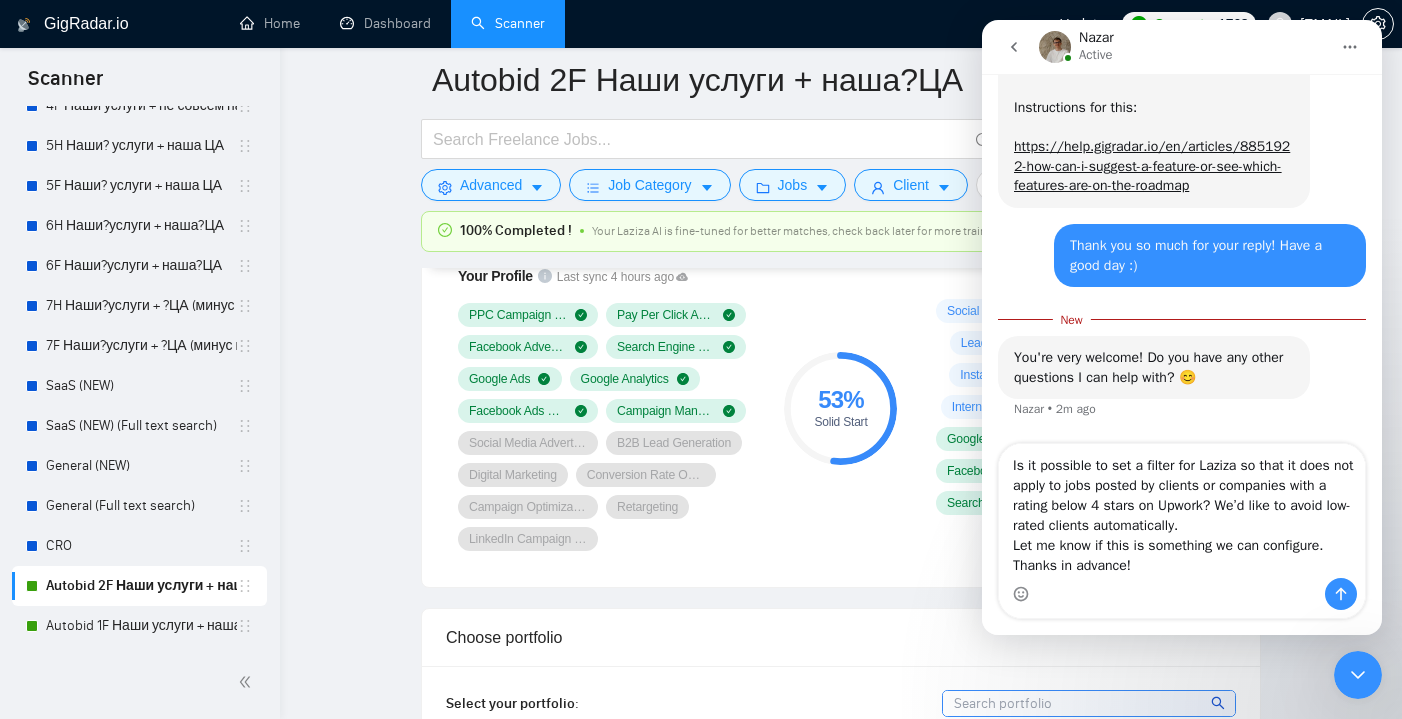 drag, startPoint x: 1342, startPoint y: 549, endPoint x: 1014, endPoint y: 550, distance: 328.00153 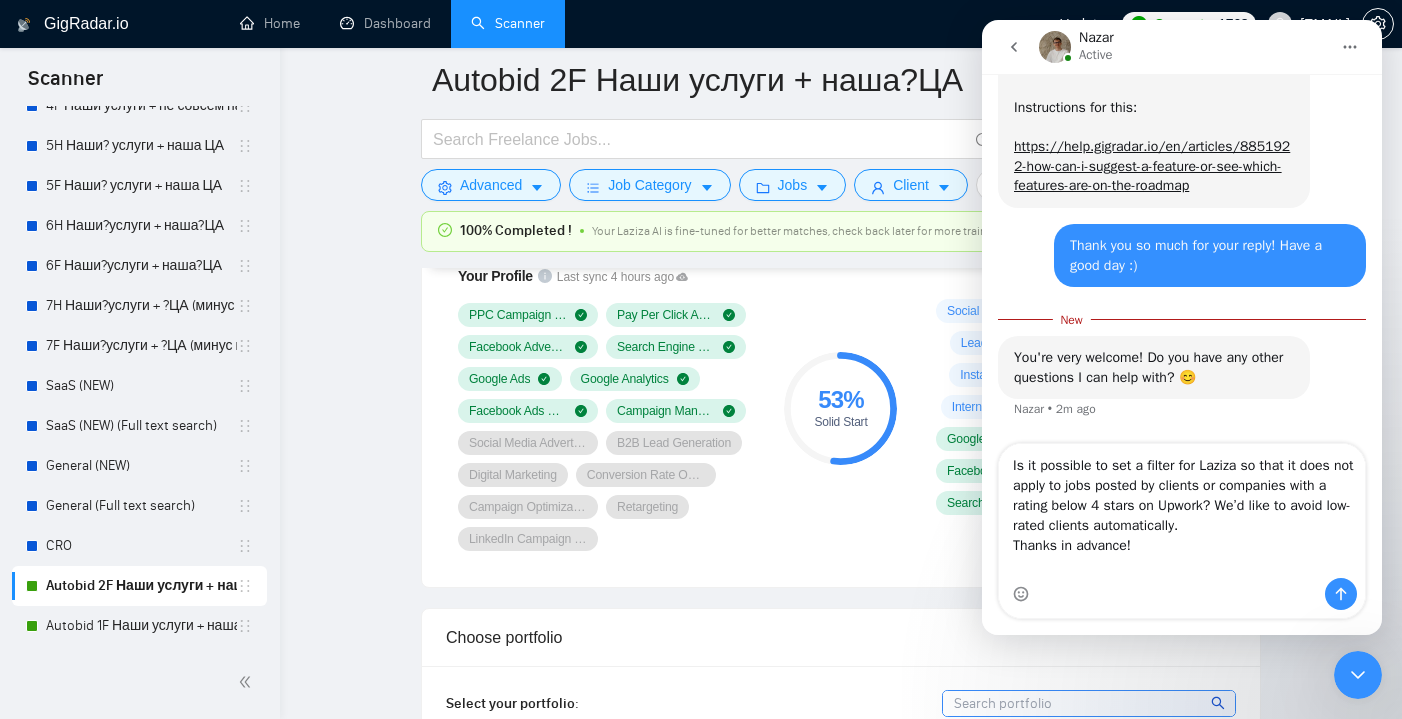 scroll, scrollTop: 1474, scrollLeft: 0, axis: vertical 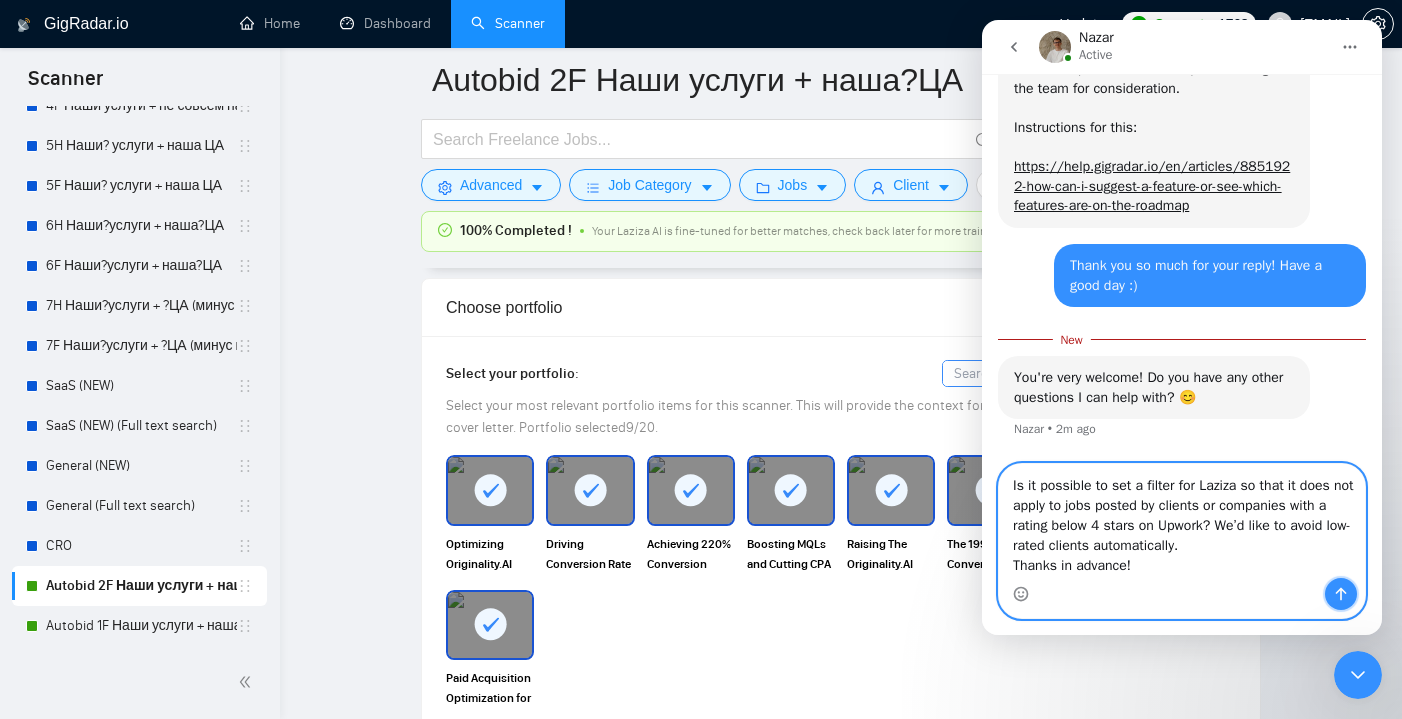 click 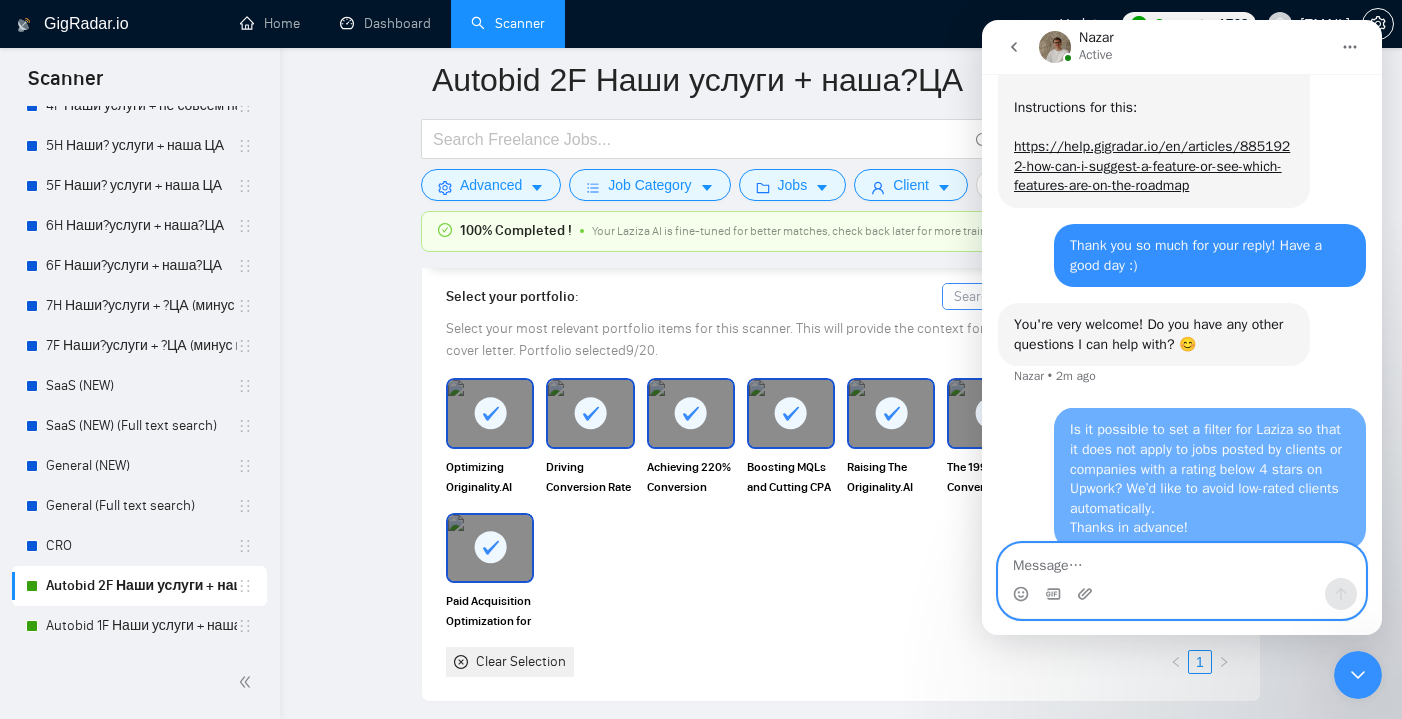 scroll, scrollTop: 1515, scrollLeft: 0, axis: vertical 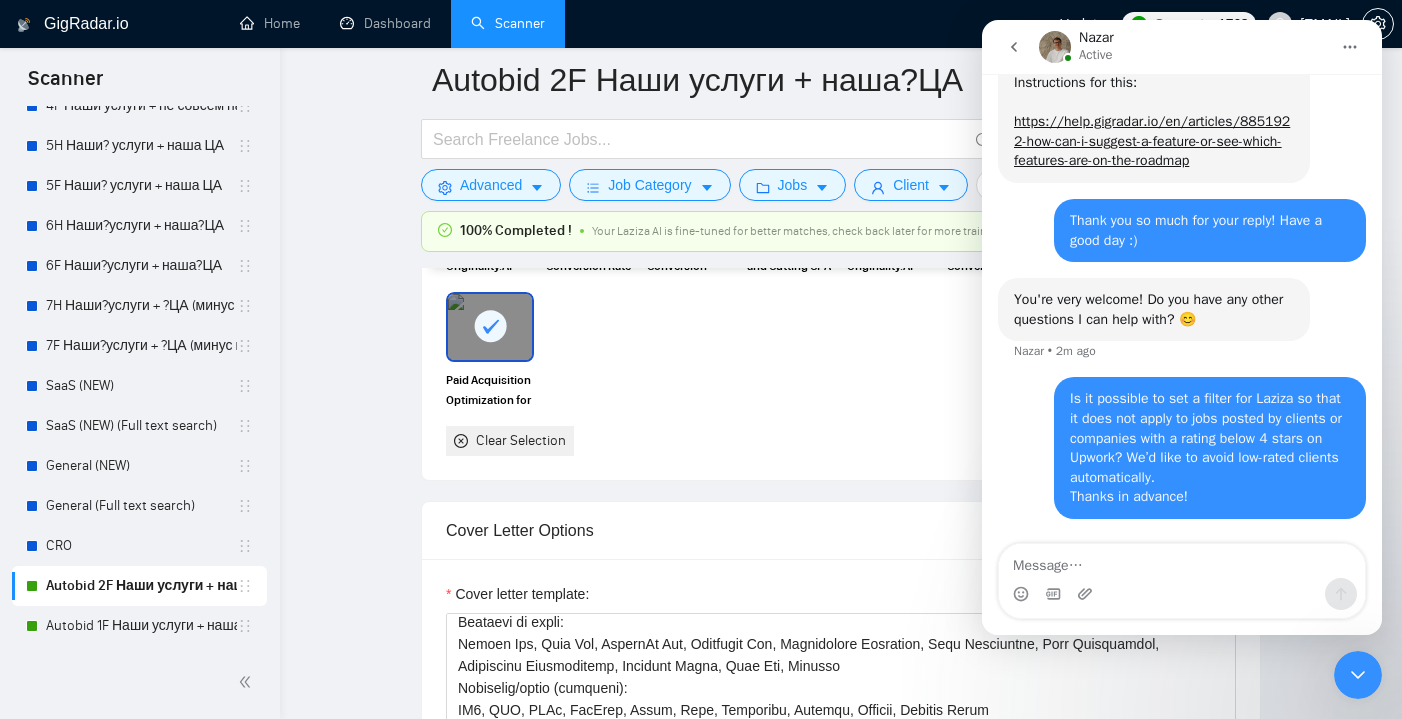 click on "Autobid 2F Наши услуги + наша?ЦА Save Advanced   Job Category   Jobs   Client   Vendor   Reset All 100% Completed ! Your Laziza AI is fine-tuned for better matches, check back later for more training! 100% Preview Results Insights NEW Alerts Auto Bidder Auto Bidding Enabled Auto Bidding Enabled: ON Auto Bidder Schedule Auto Bidding Type: Automated (recommended) Semi-automated Auto Bidding Schedule: 24/7 Custom Custom Auto Bidder Schedule Repeat every week on Monday Tuesday Wednesday Thursday Friday Saturday Sunday Active Hours ( [REGION] ): From: 19:00 To: 07:00  (next day) ( 12  hours) [REGION] Auto Bidding Type Select your bidding algorithm: Choose the algorithm for you bidding. The price per proposal does not include your connects expenditure. Template Bidder Works great for narrow segments and short cover letters that don't change. 0.50  credits / proposal [NAME] 🤖 Personalise your cover letter with ai [placeholders] 1.00  credits / proposal Experimental Laziza AI  👑" at bounding box center [841, 966] 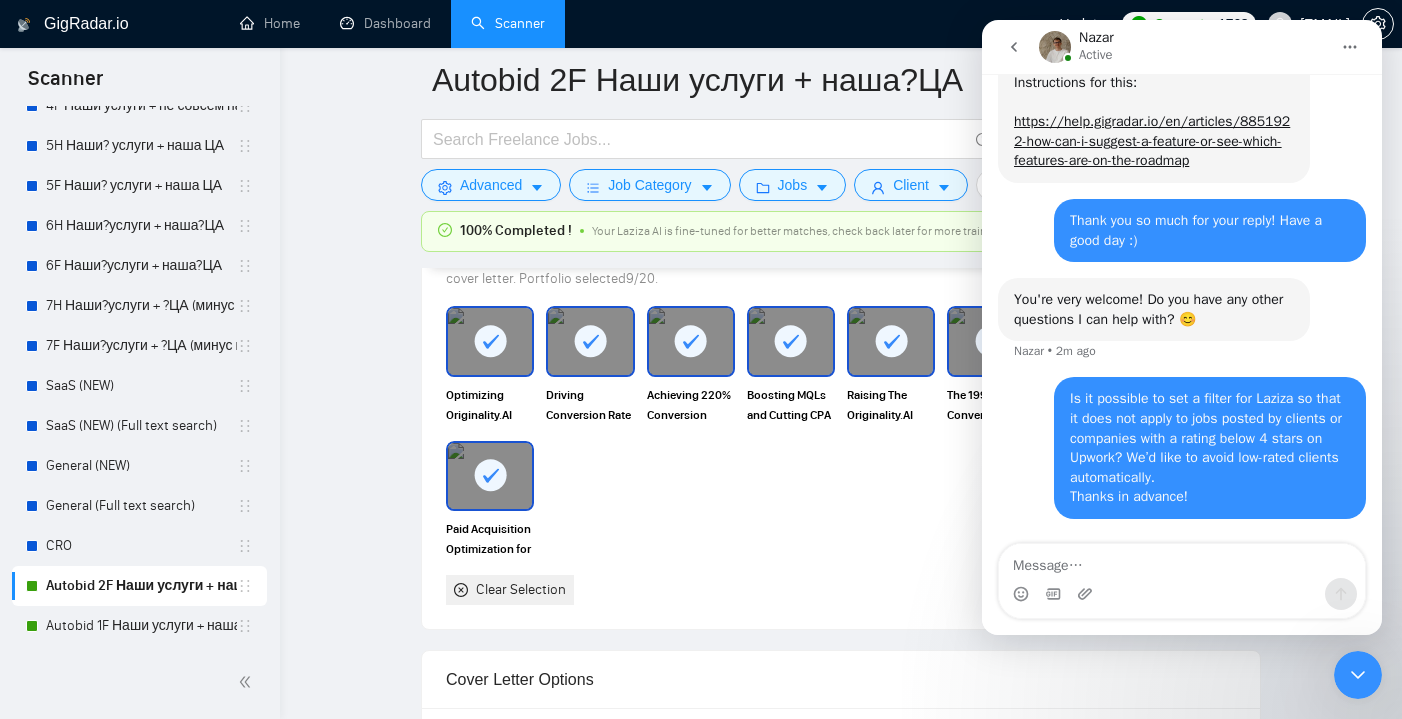 scroll, scrollTop: 2112, scrollLeft: 0, axis: vertical 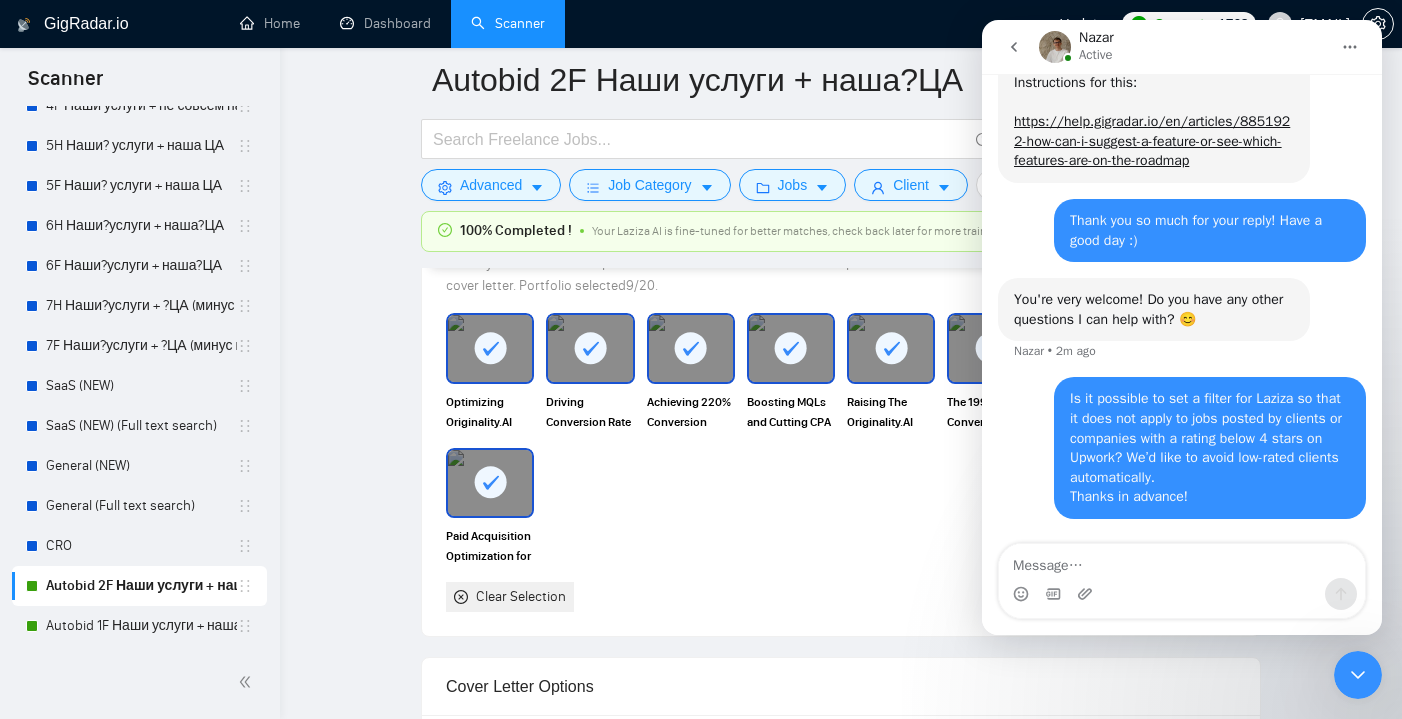 click at bounding box center [1014, 47] 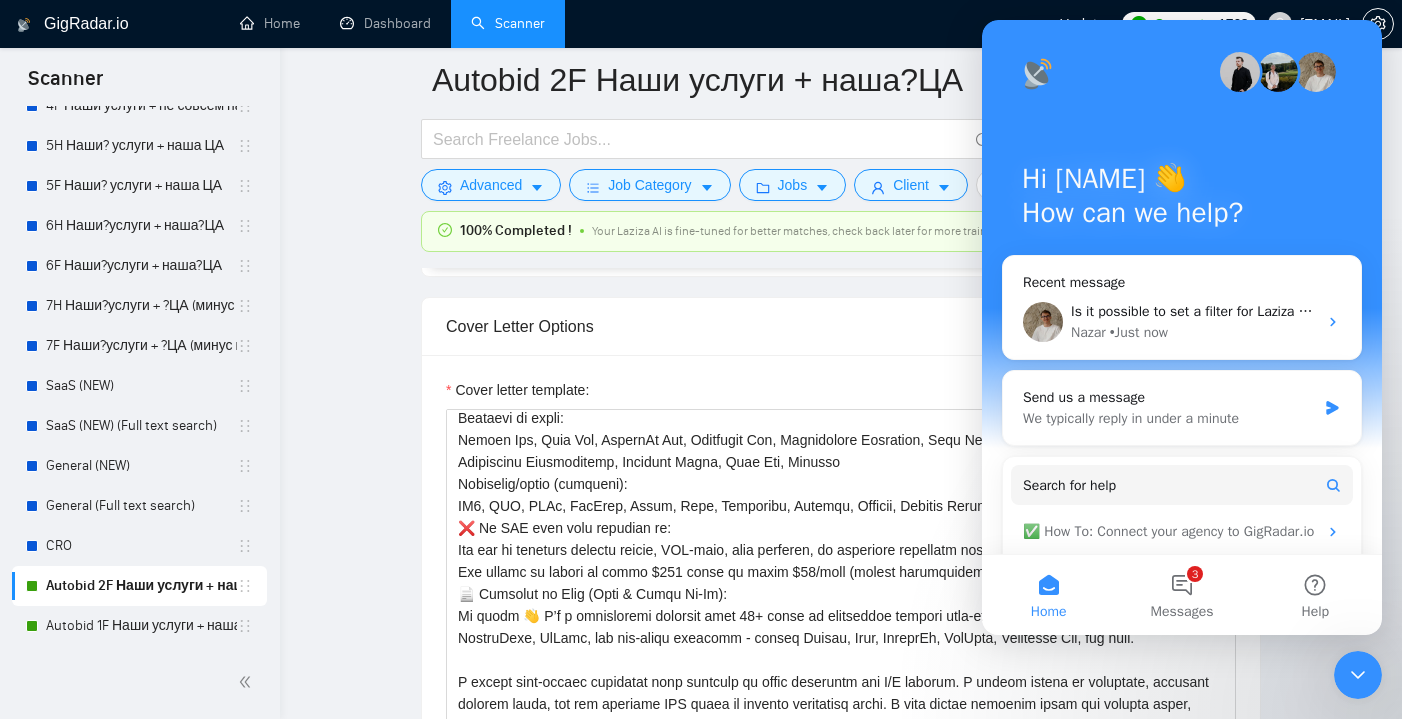 scroll, scrollTop: 2474, scrollLeft: 0, axis: vertical 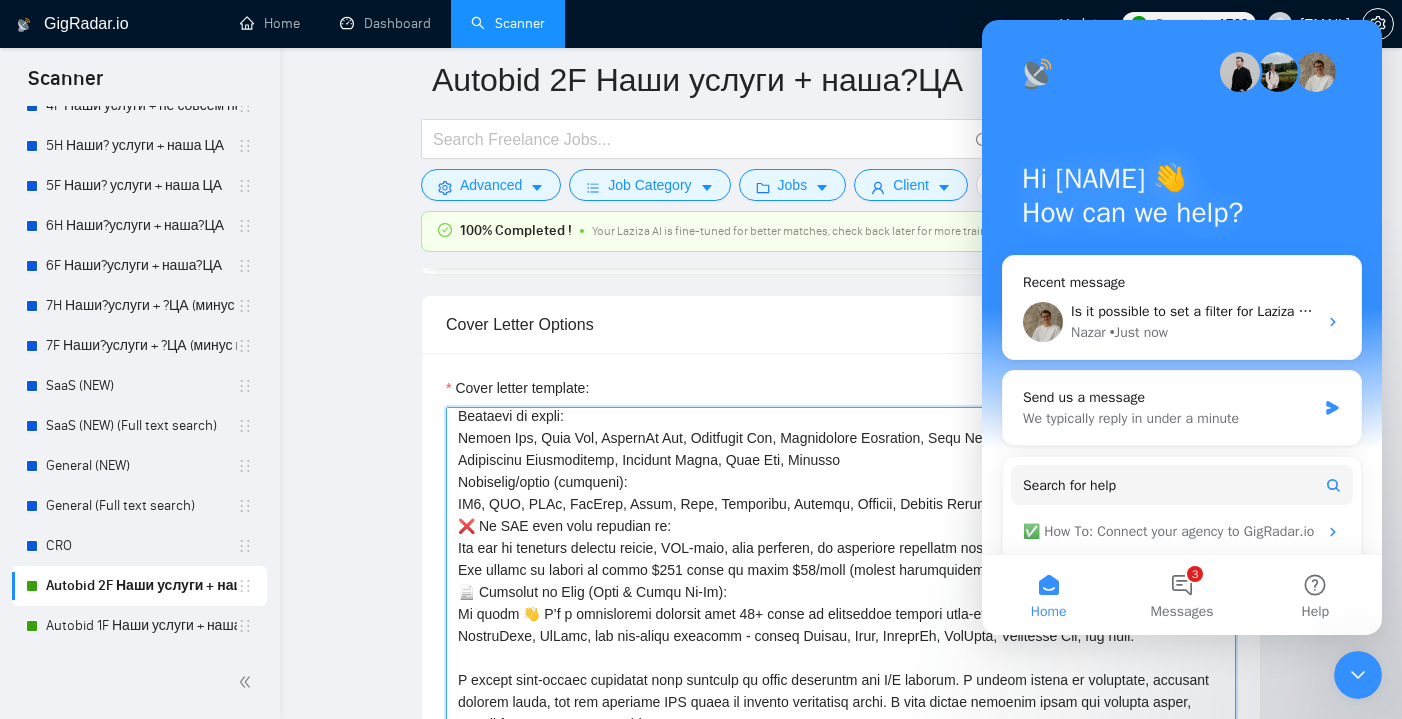 click on "Cover letter template:" at bounding box center (841, 632) 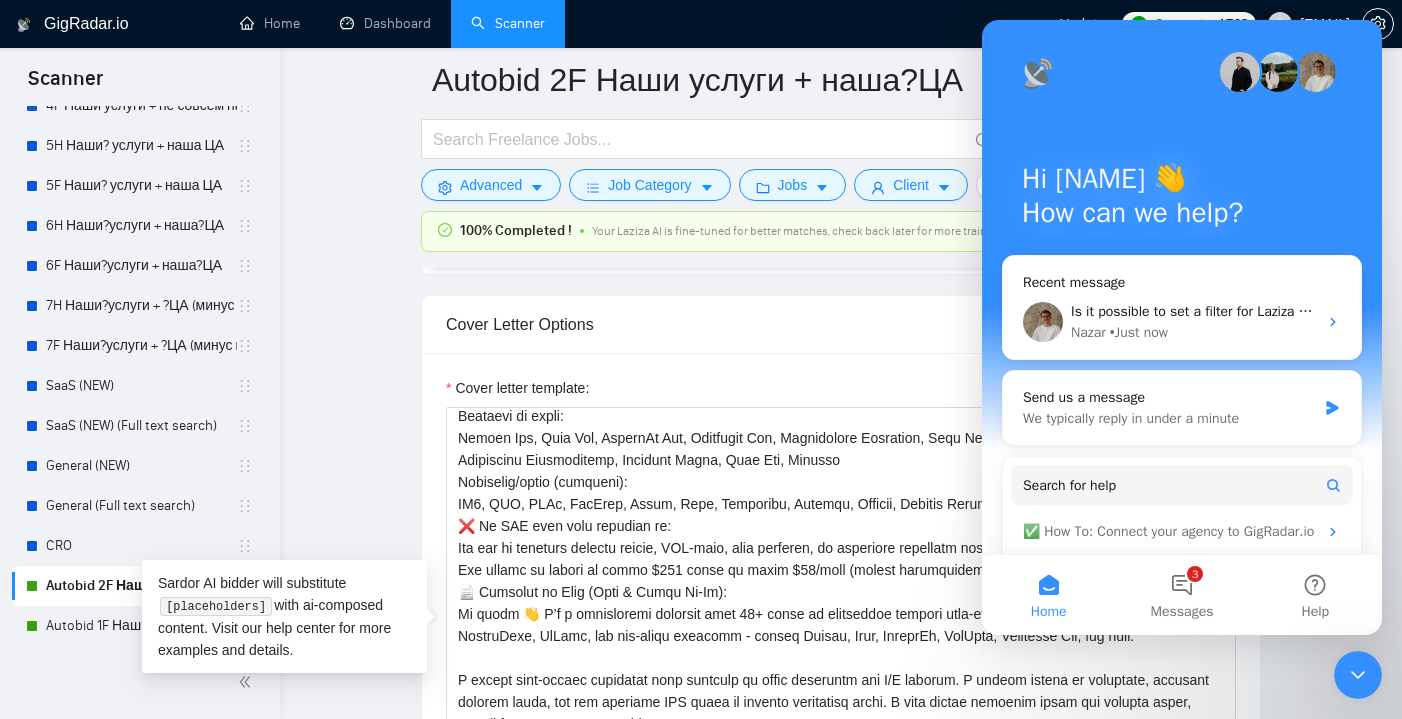 click 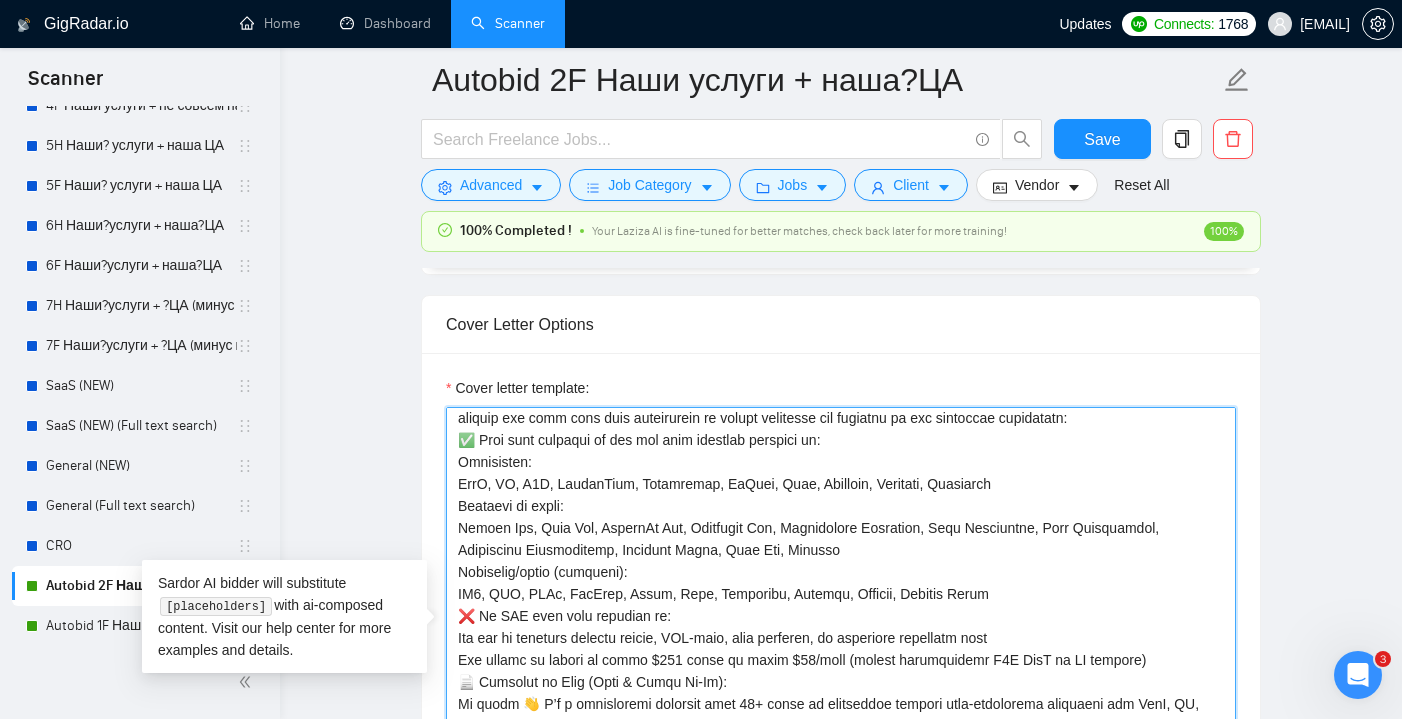 scroll, scrollTop: 24, scrollLeft: 0, axis: vertical 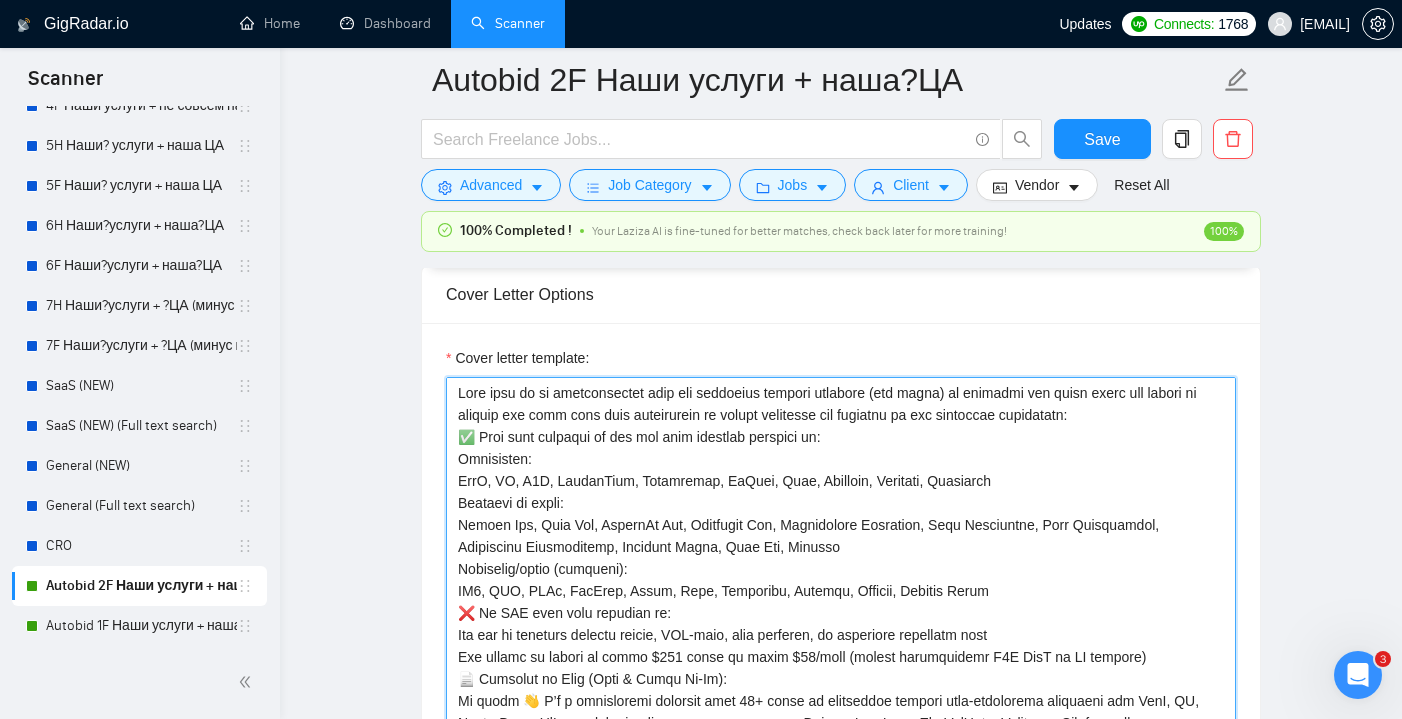 drag, startPoint x: 1120, startPoint y: 569, endPoint x: 449, endPoint y: 389, distance: 694.7237 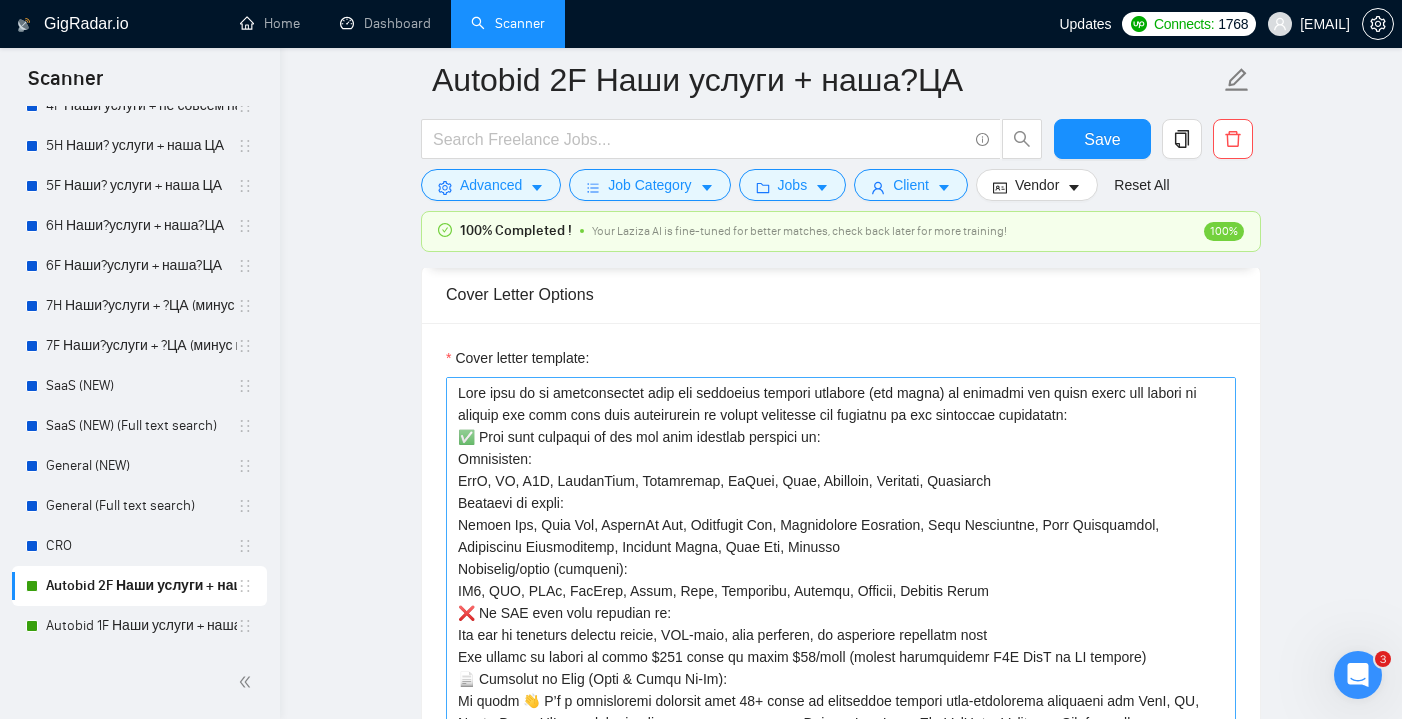 drag, startPoint x: 846, startPoint y: 642, endPoint x: 642, endPoint y: 619, distance: 205.29248 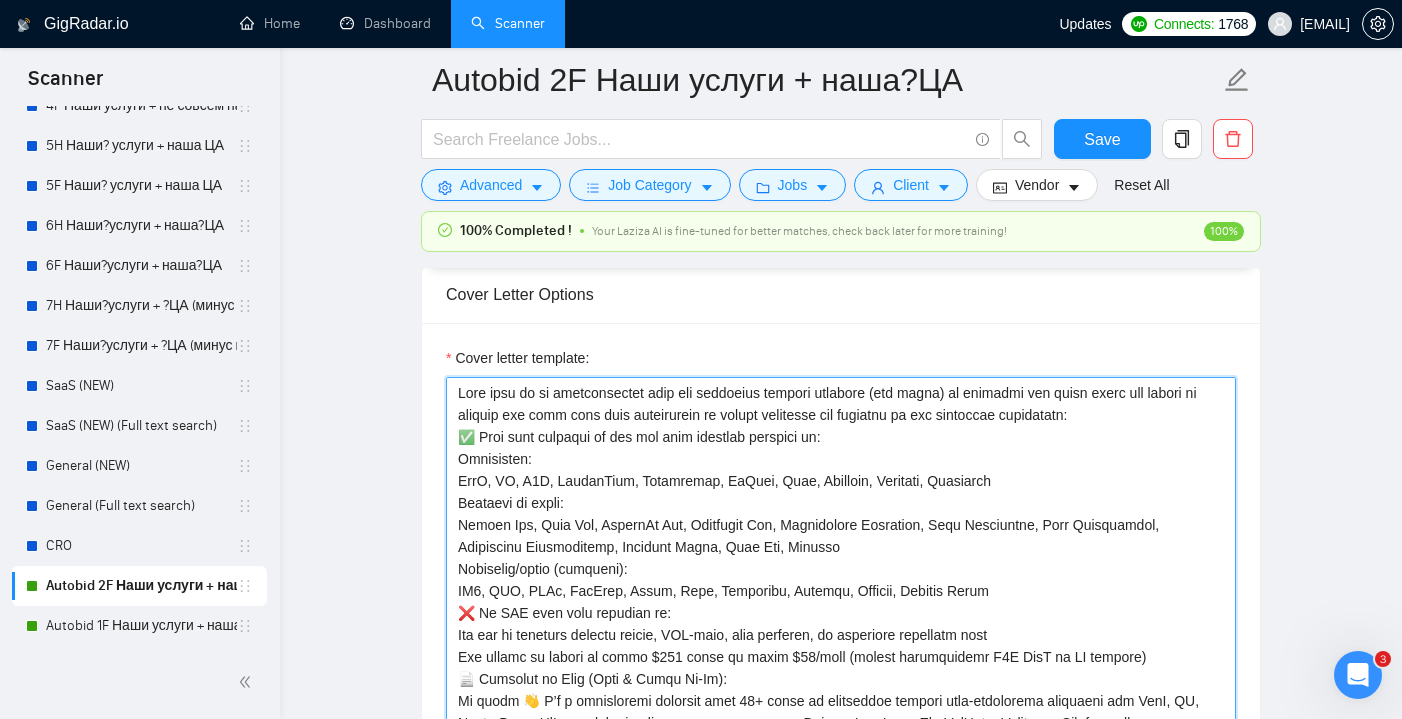 click on "Cover letter template:" at bounding box center (841, 602) 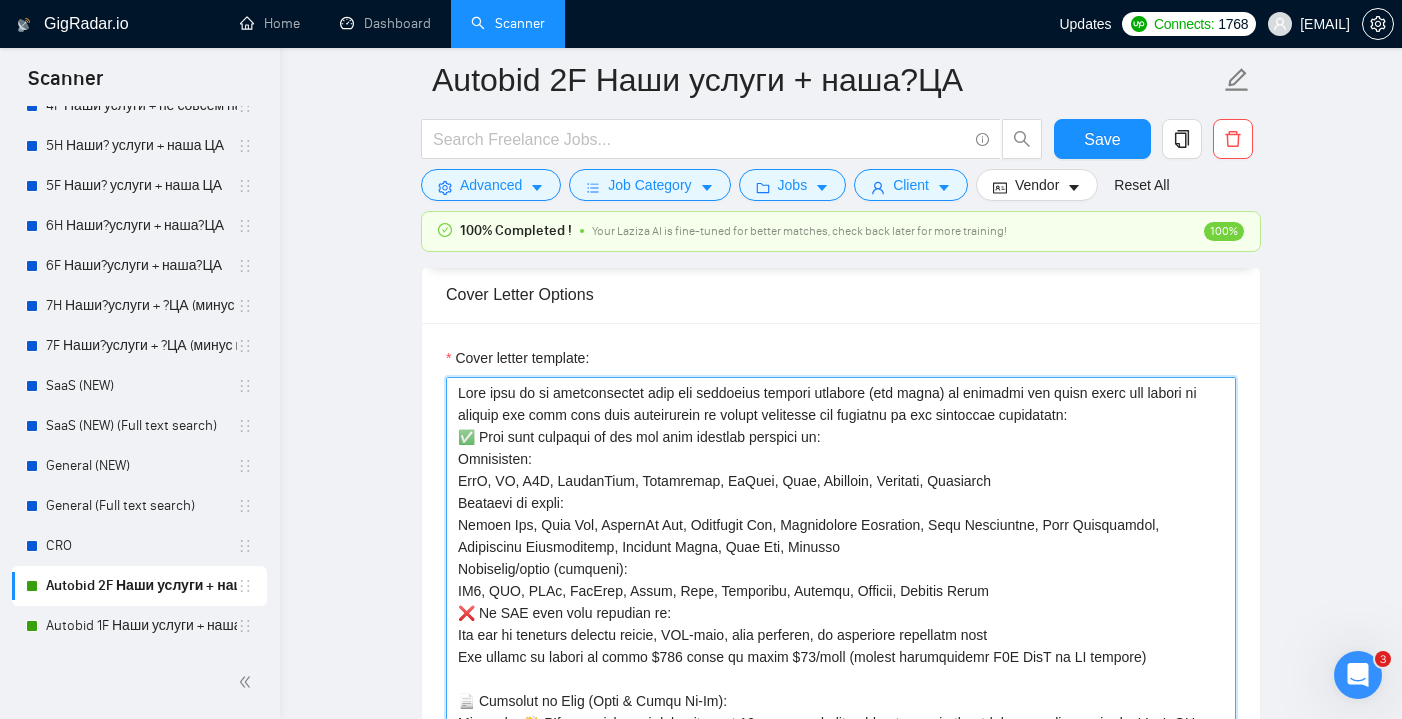 paste on "The client says they are a digital marketing agency (e.g. “We are a digital marketing agency”, “Looking for someone to run ads for our clients”, “White-label campaign support”, etc.)" 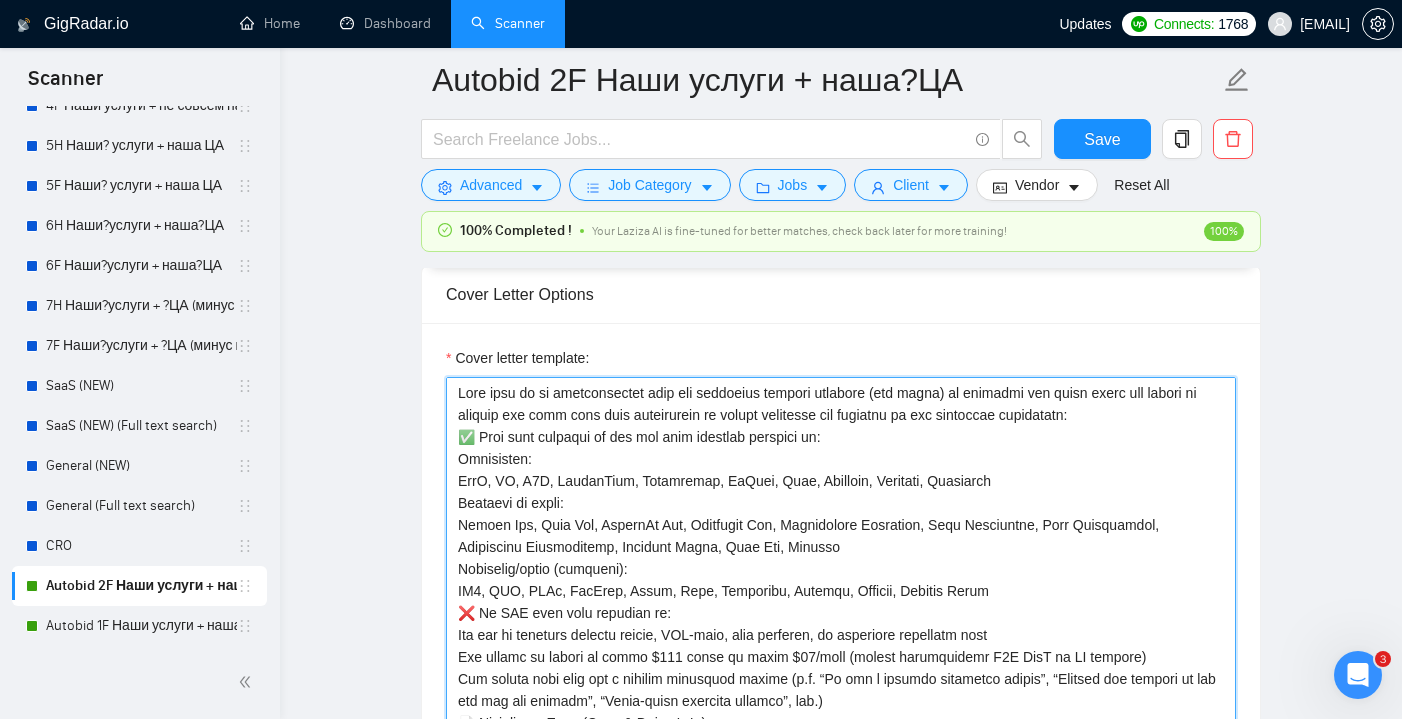 drag, startPoint x: 521, startPoint y: 676, endPoint x: 490, endPoint y: 678, distance: 31.06445 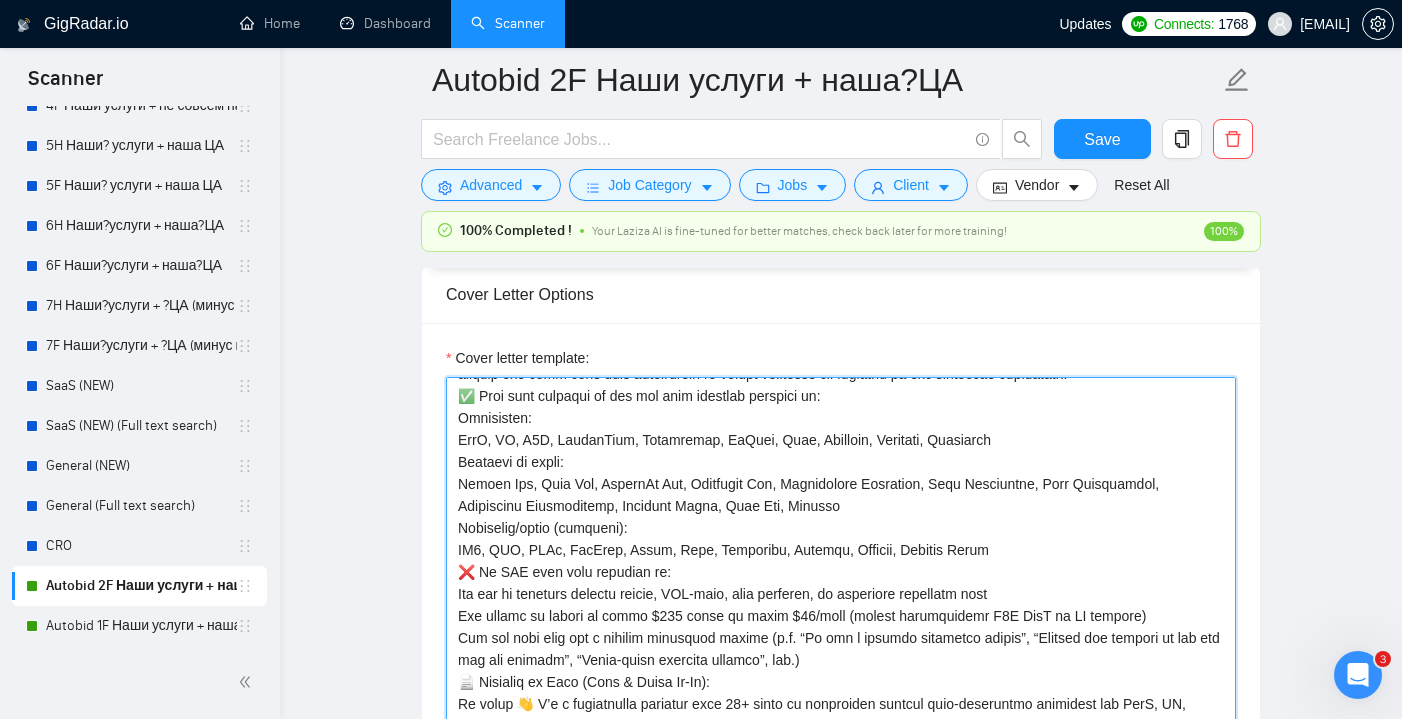 scroll, scrollTop: 42, scrollLeft: 0, axis: vertical 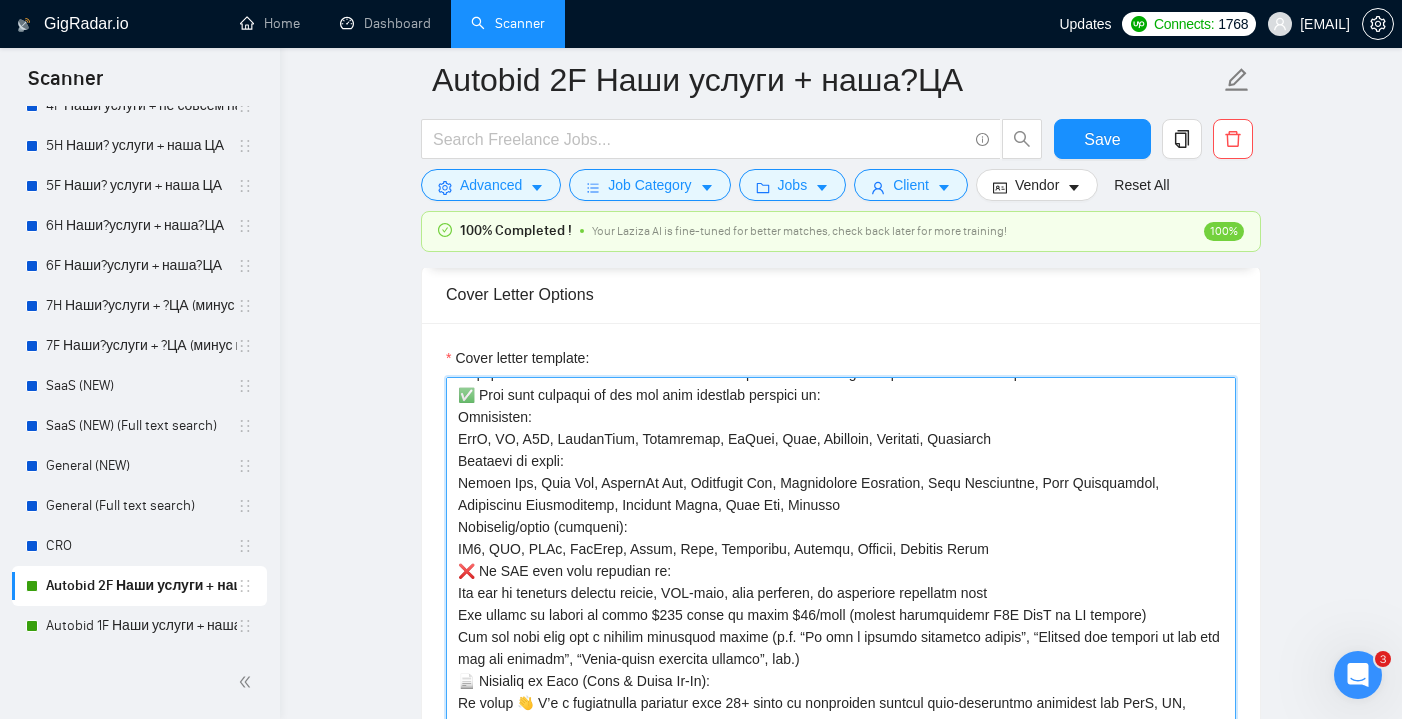 click on "Cover letter template:" at bounding box center [841, 602] 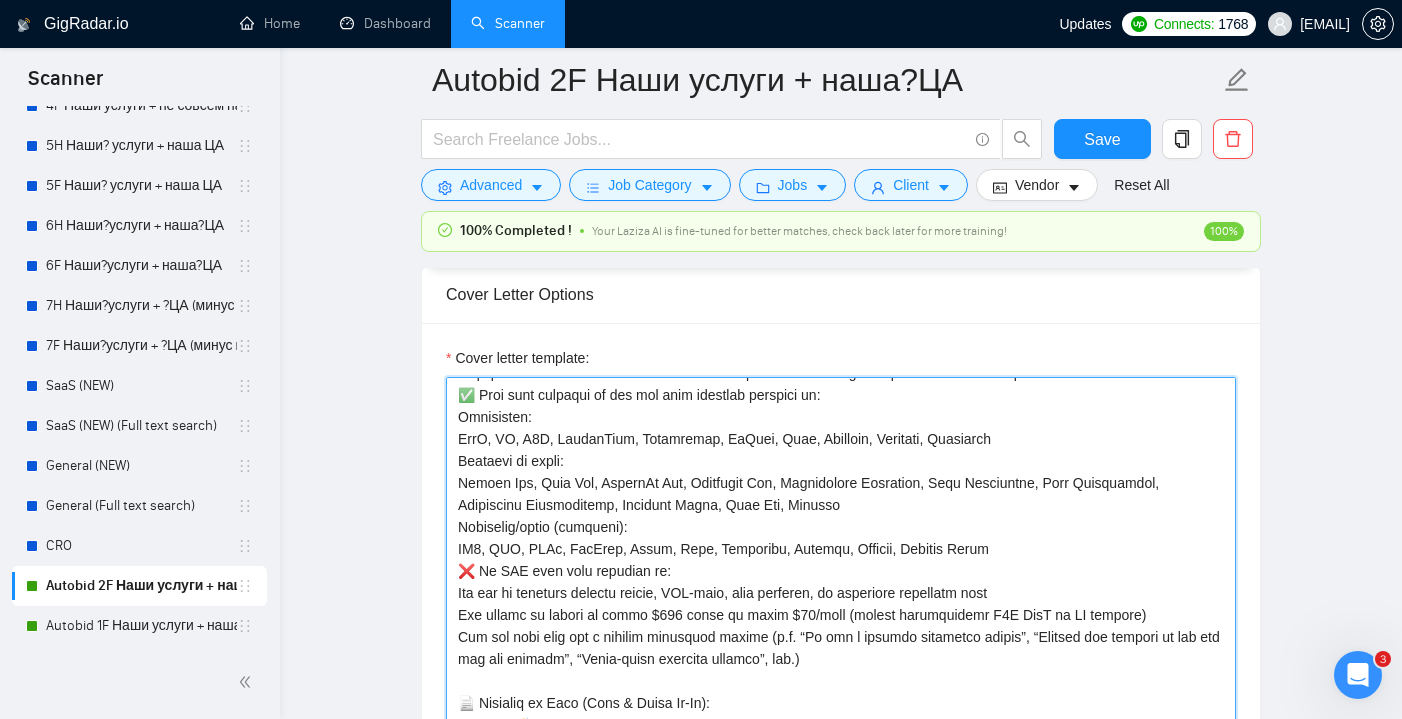 paste on "The role is junior-level or entry-level only" 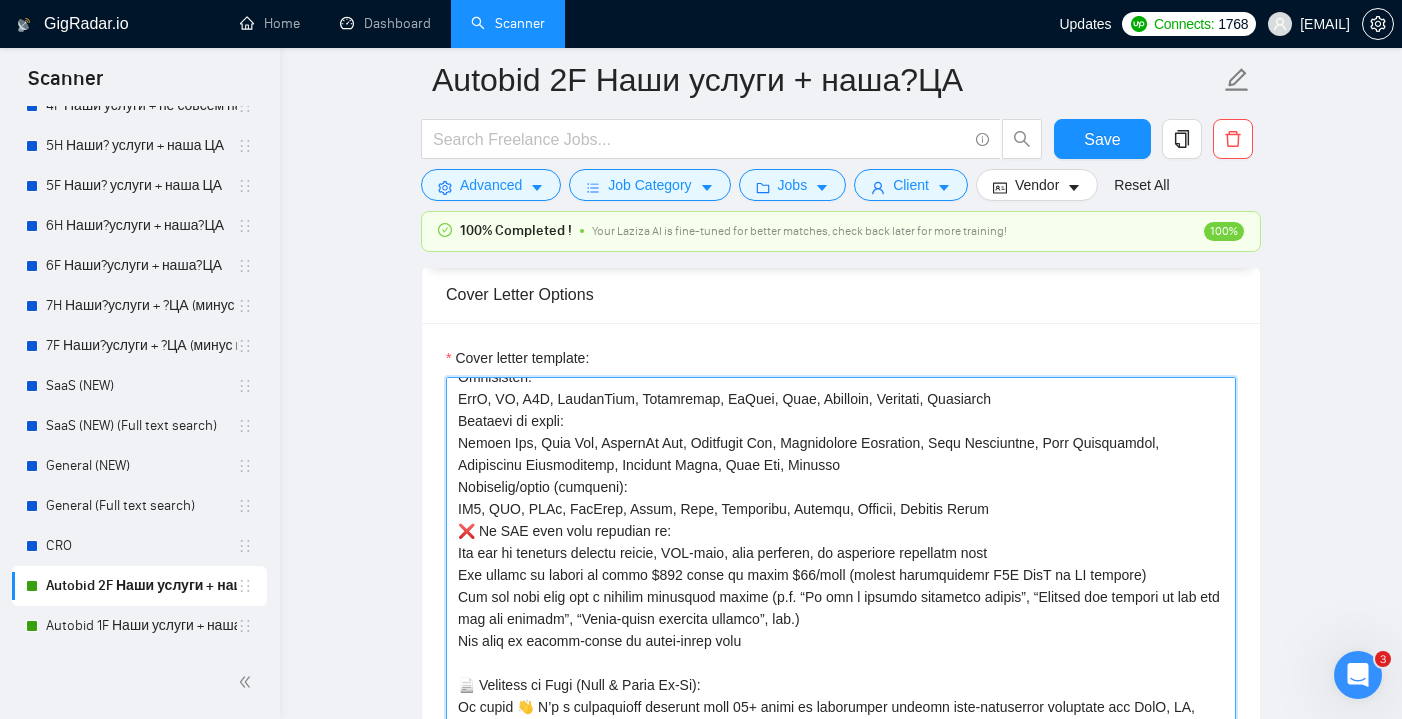 scroll, scrollTop: 92, scrollLeft: 0, axis: vertical 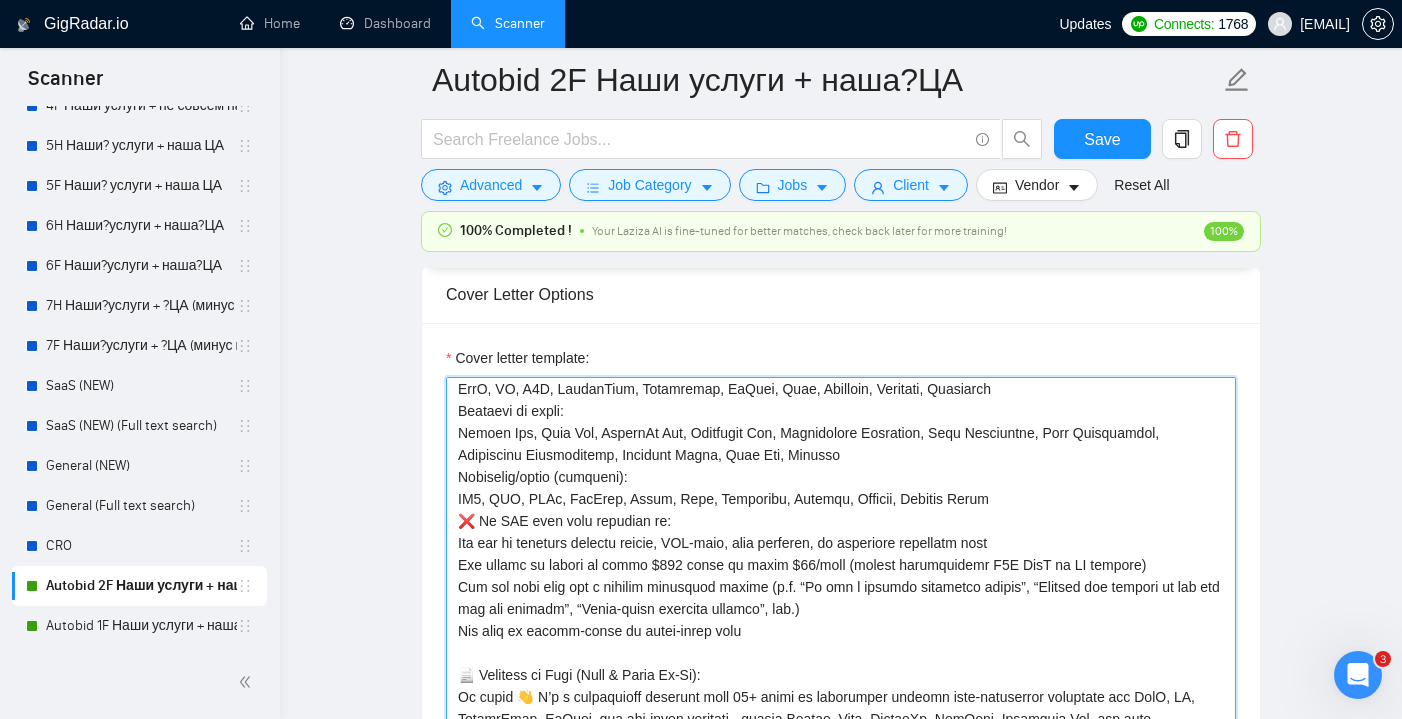 paste on "The job is related to spirituality, tarot, energy healing, astrology, manifestation, or similar niches" 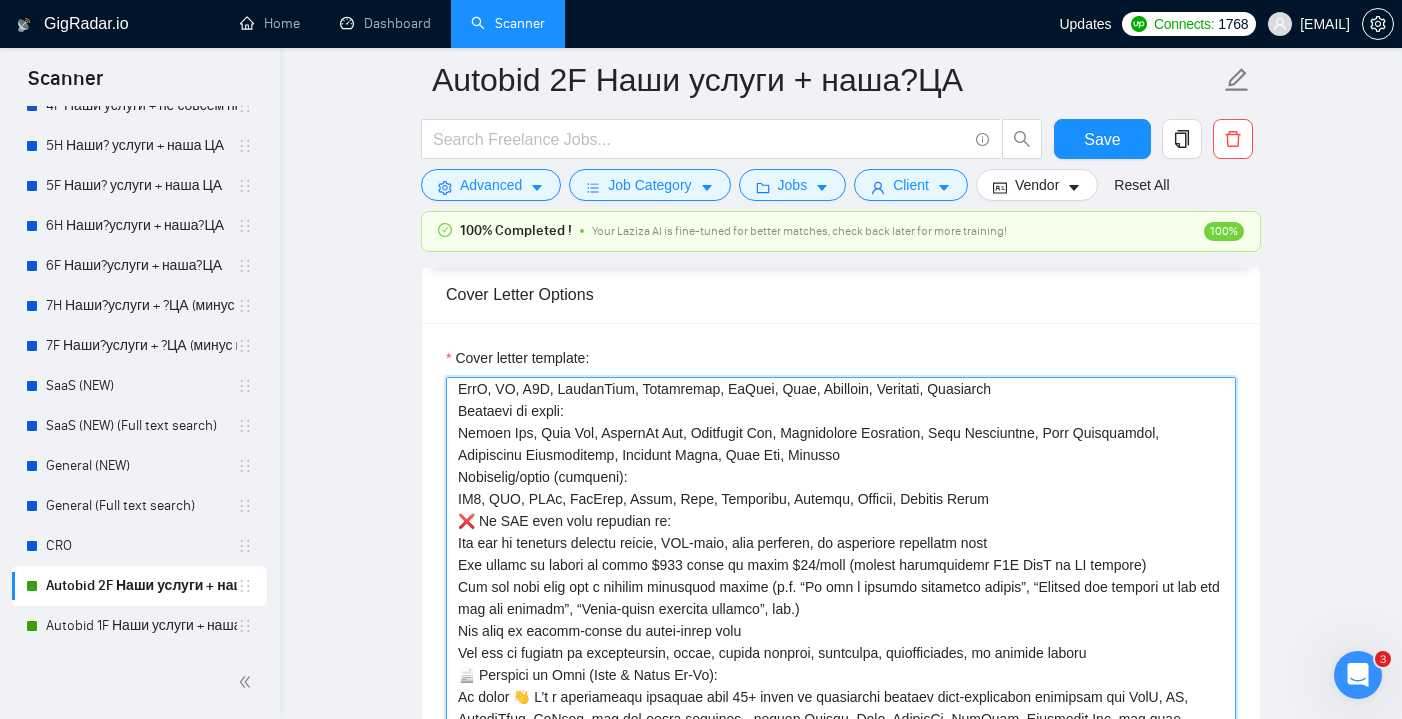 drag, startPoint x: 869, startPoint y: 651, endPoint x: 804, endPoint y: 650, distance: 65.00769 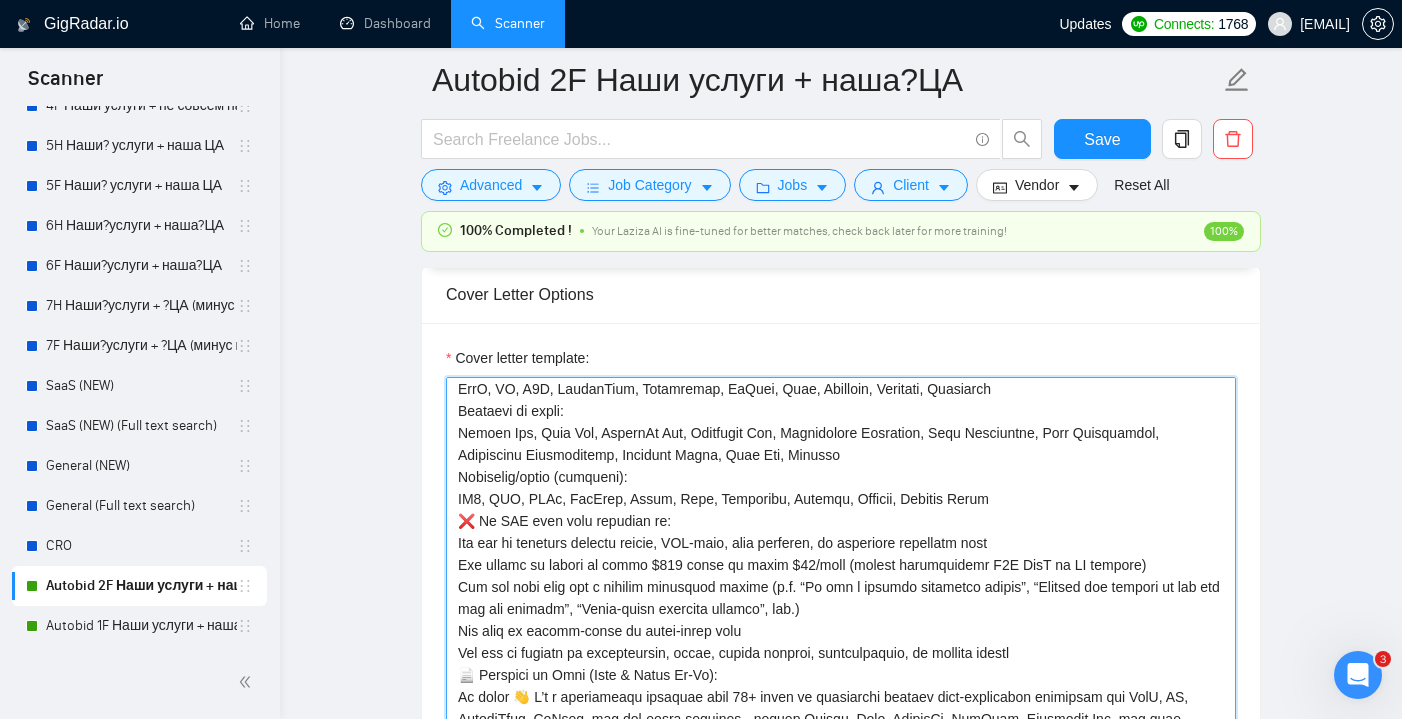 click on "Cover letter template:" at bounding box center (841, 602) 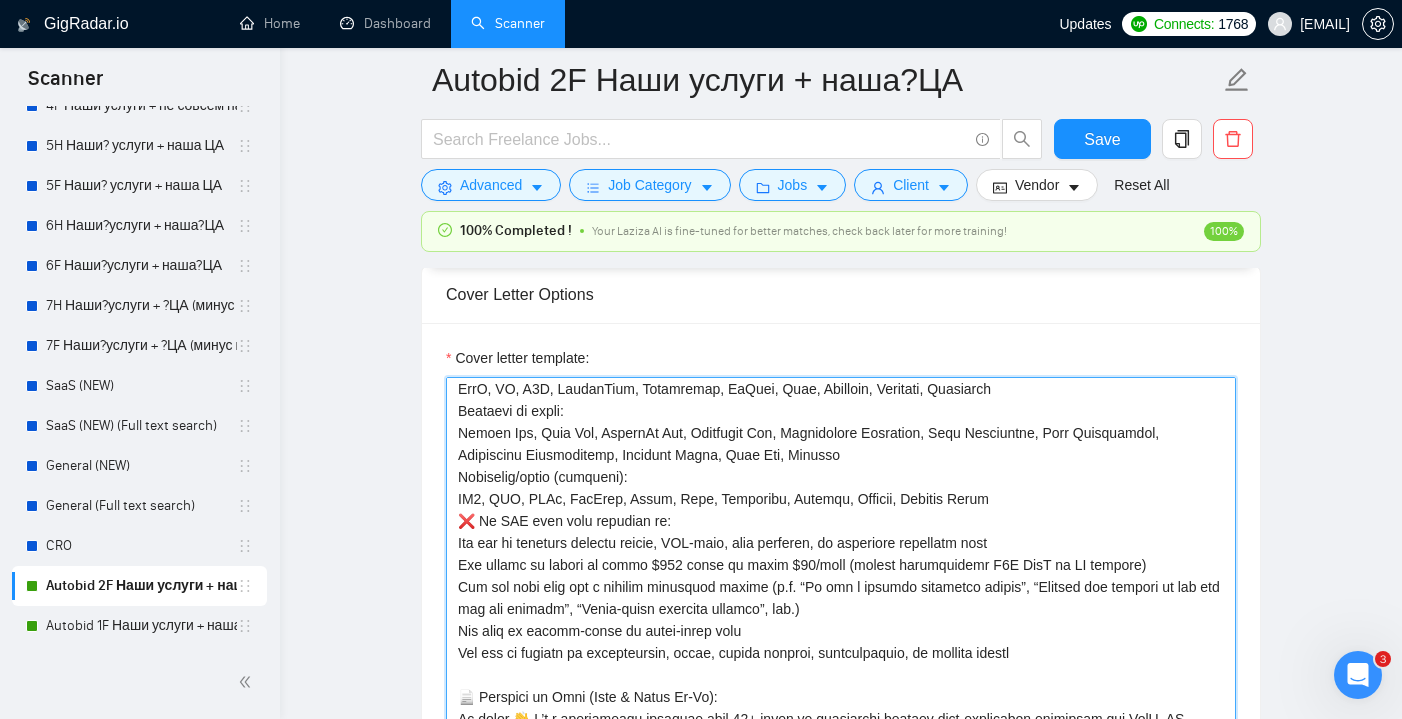 paste on "The job post mentions ebooks, info products, MLM, lead magnets for courses, or other low-ticket funnels (“passive income”, “dropshipping store”, etc.)" 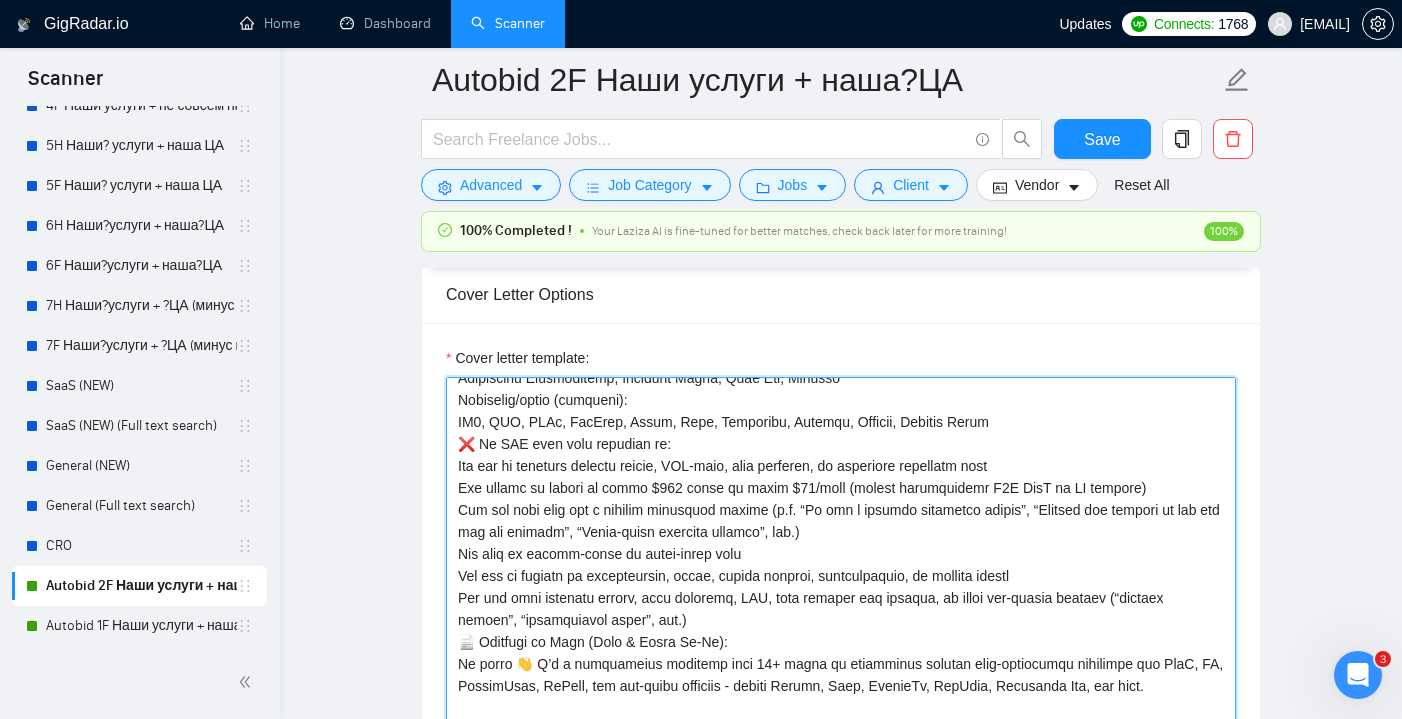 scroll, scrollTop: 183, scrollLeft: 0, axis: vertical 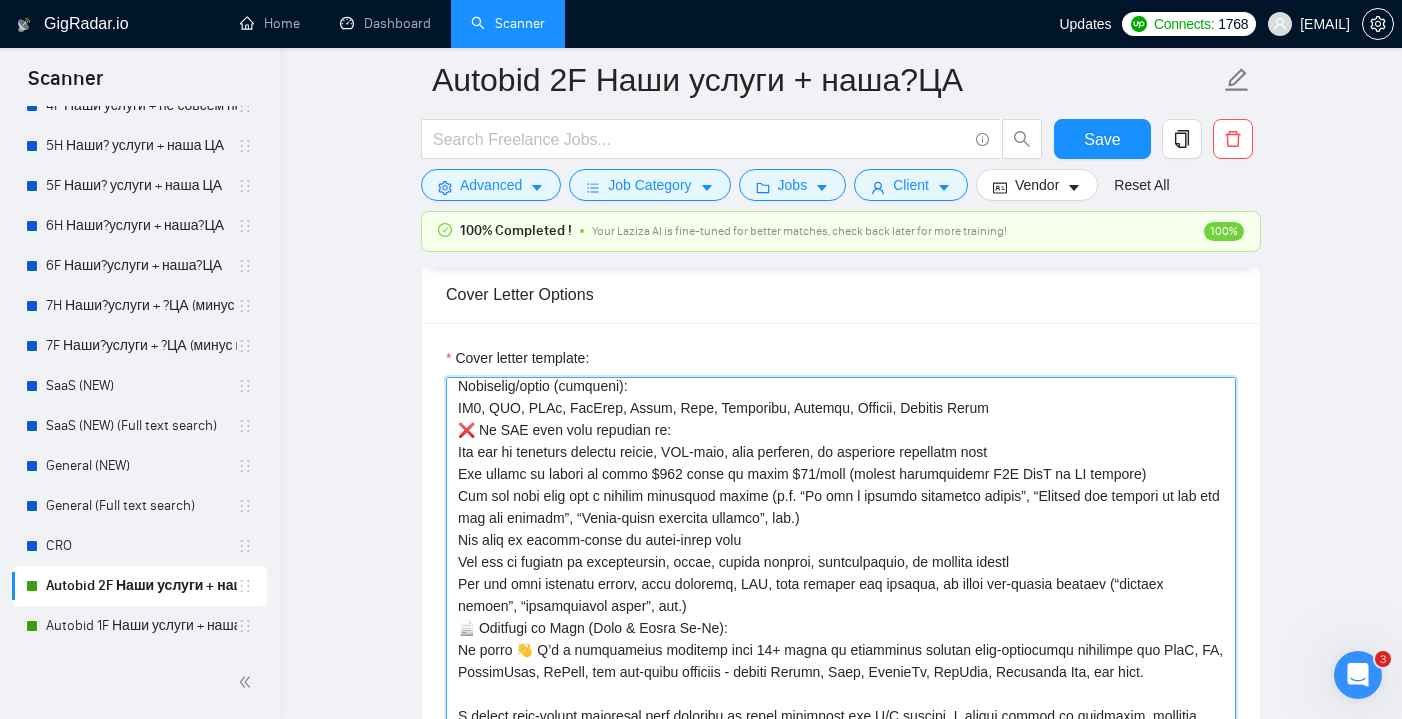 drag, startPoint x: 789, startPoint y: 580, endPoint x: 753, endPoint y: 580, distance: 36 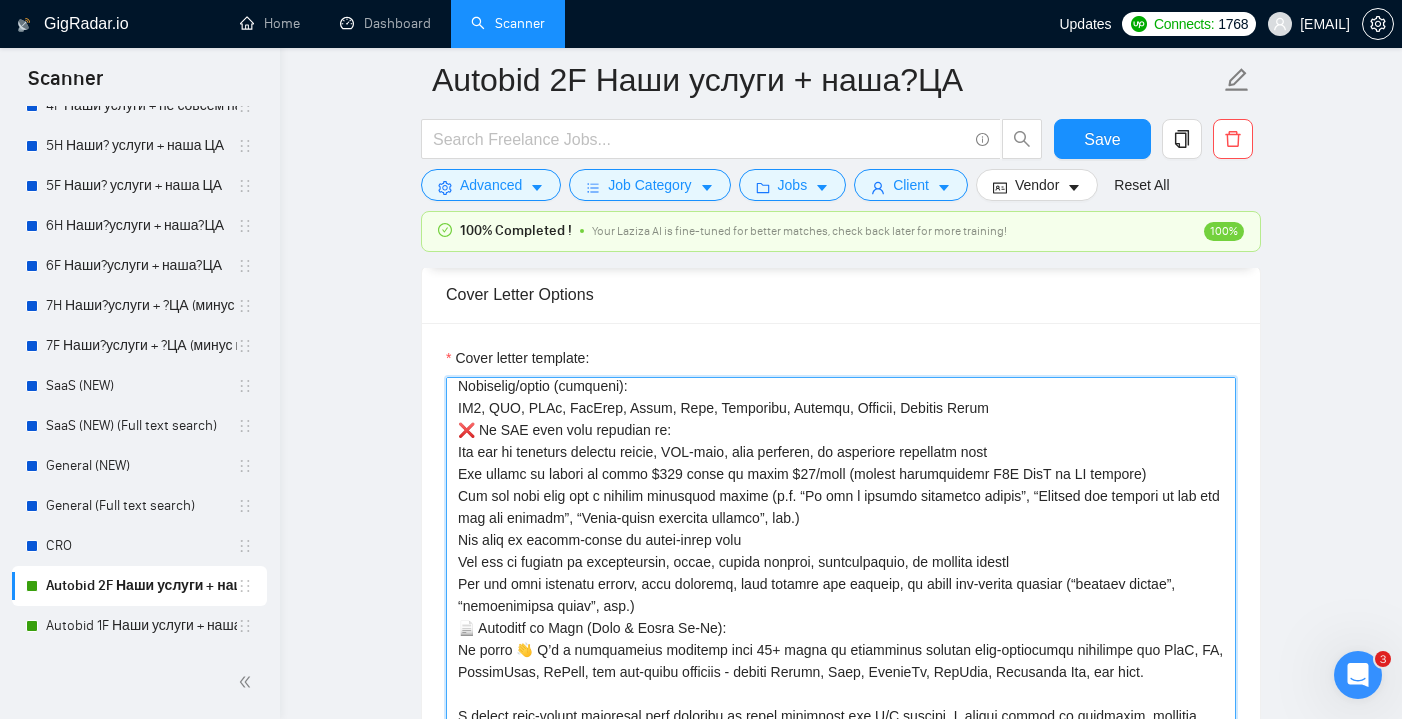 drag, startPoint x: 1096, startPoint y: 581, endPoint x: 919, endPoint y: 579, distance: 177.01129 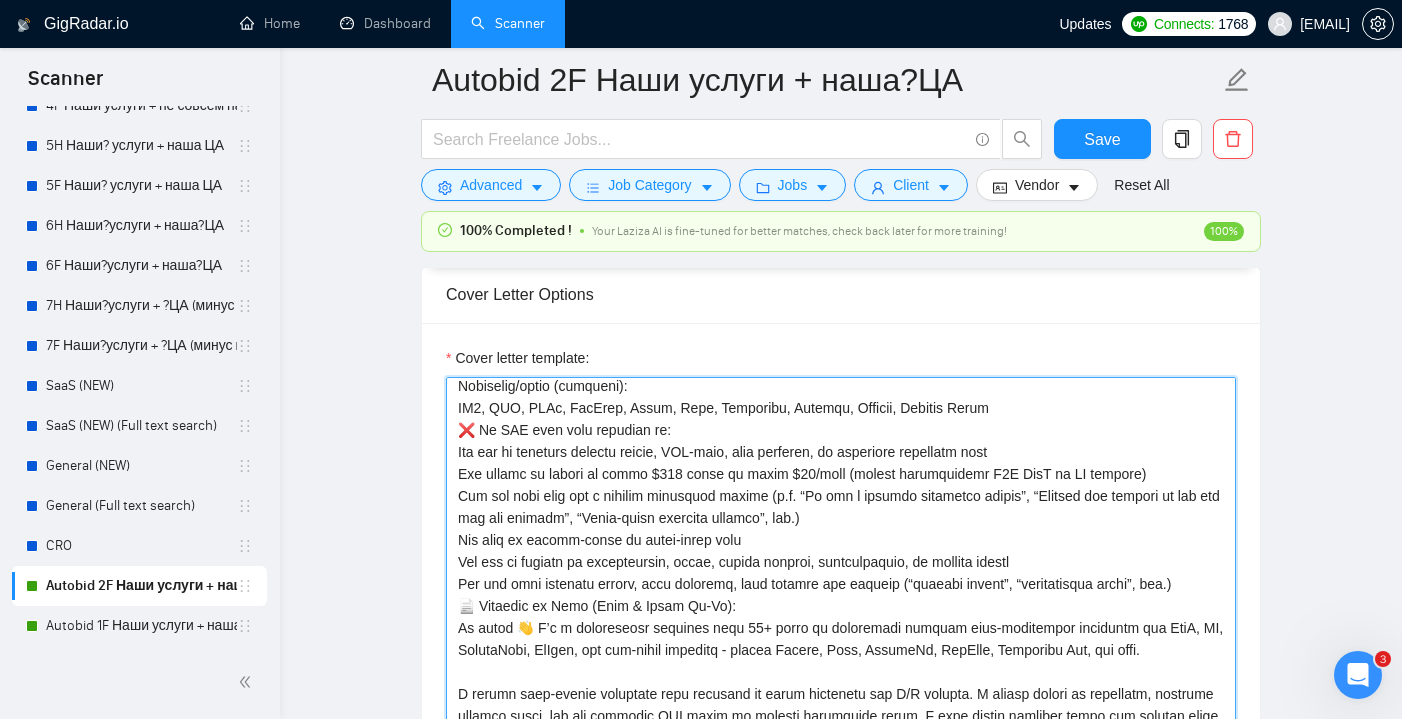 click on "Cover letter template:" at bounding box center [841, 602] 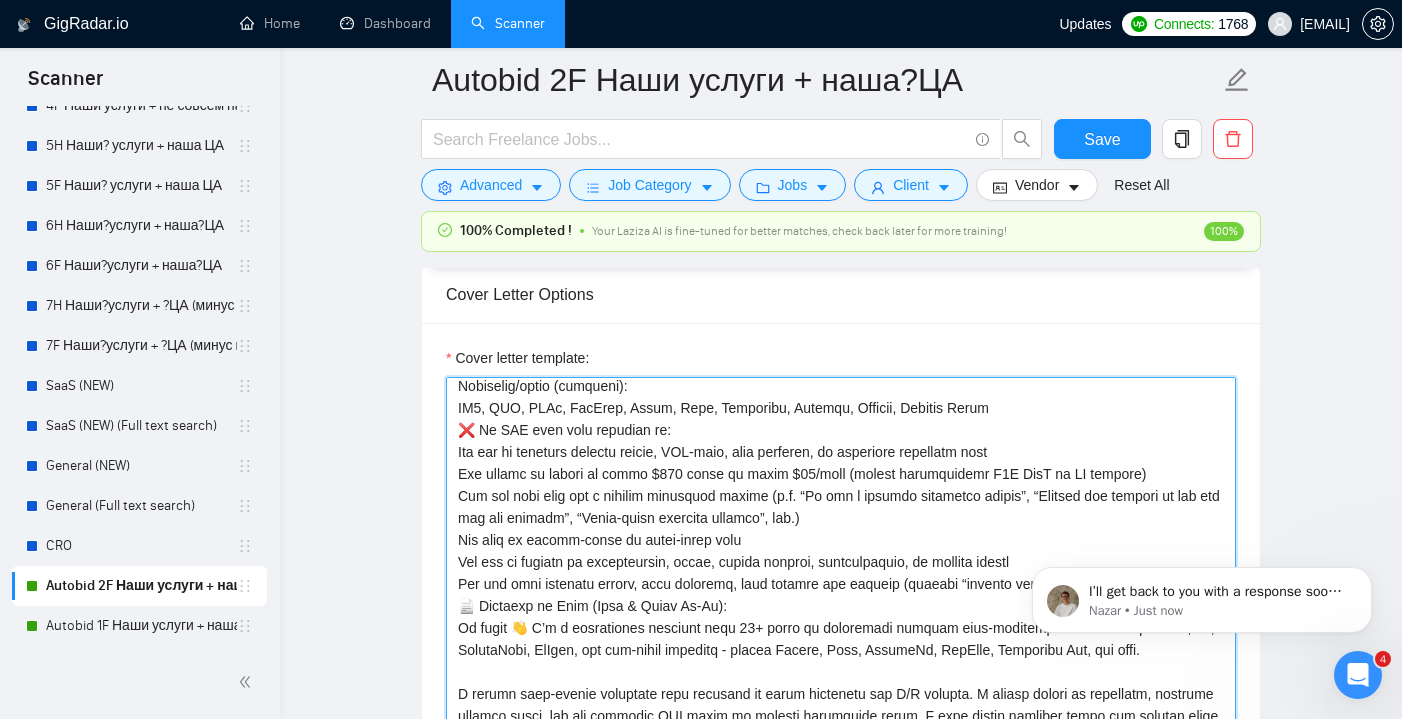 scroll, scrollTop: 0, scrollLeft: 0, axis: both 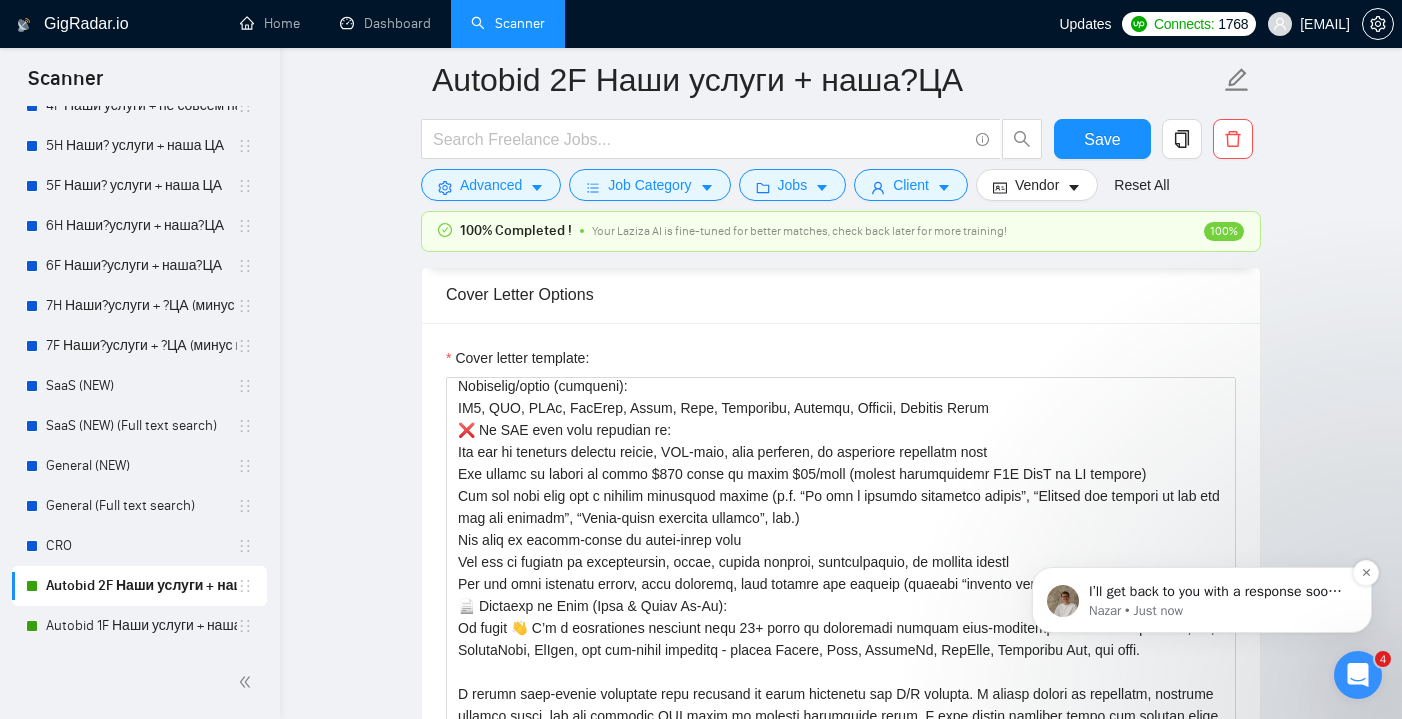 click on "I’ll get back to you with a response soon😊" at bounding box center [1218, 592] 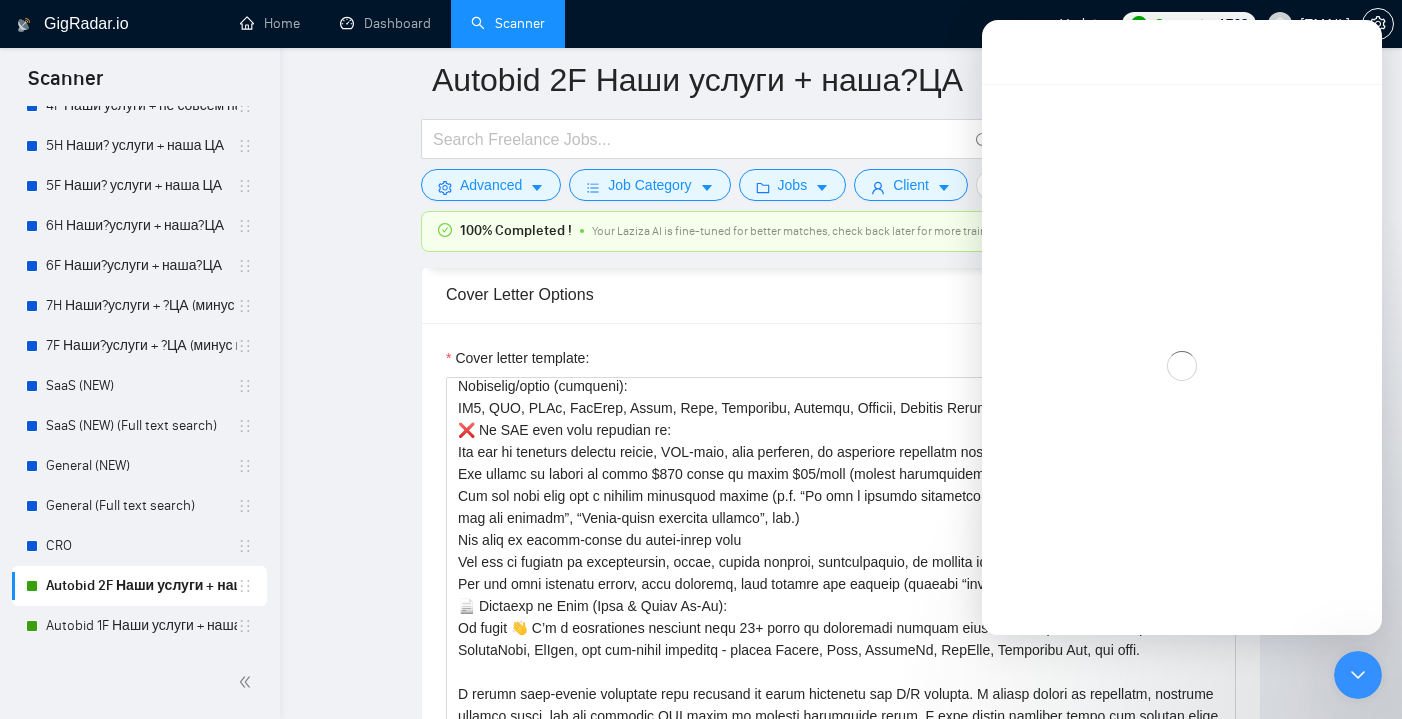 scroll, scrollTop: 2633, scrollLeft: 0, axis: vertical 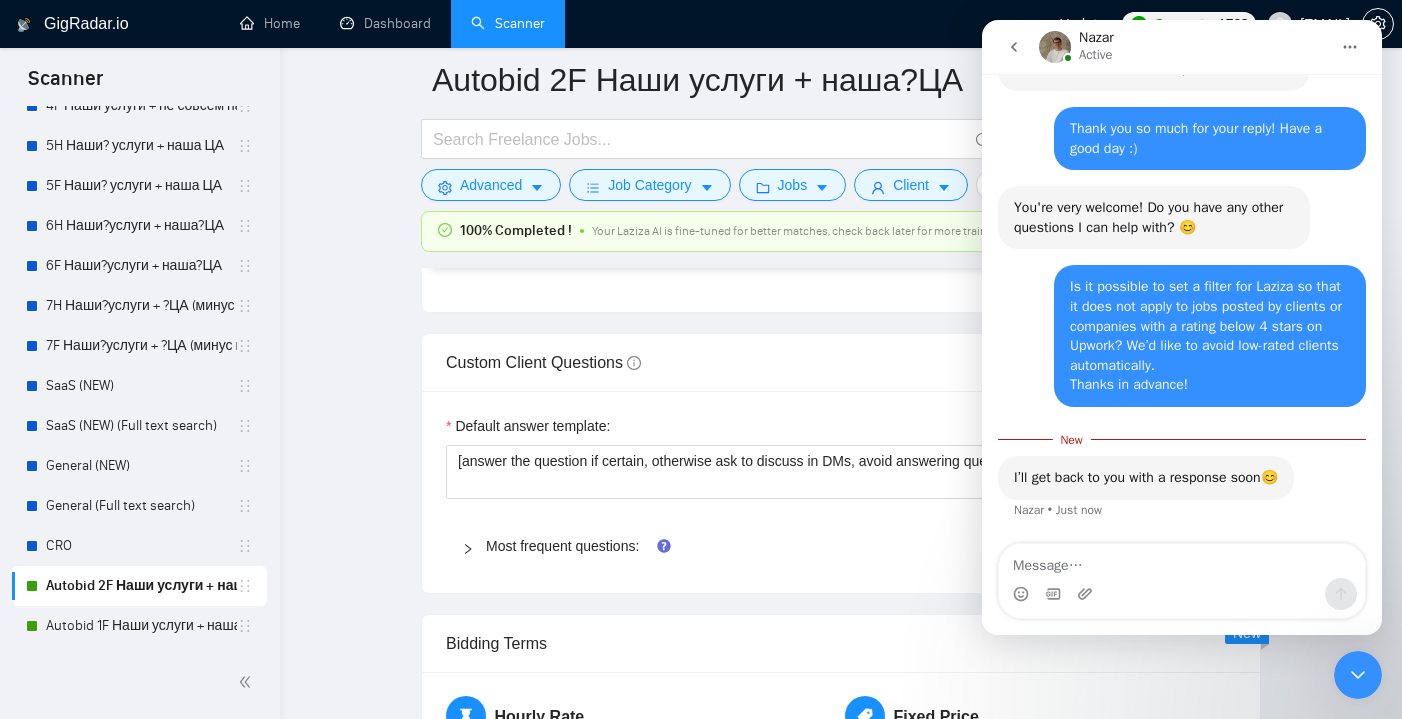 click on "Most frequent questions:" at bounding box center [841, 546] 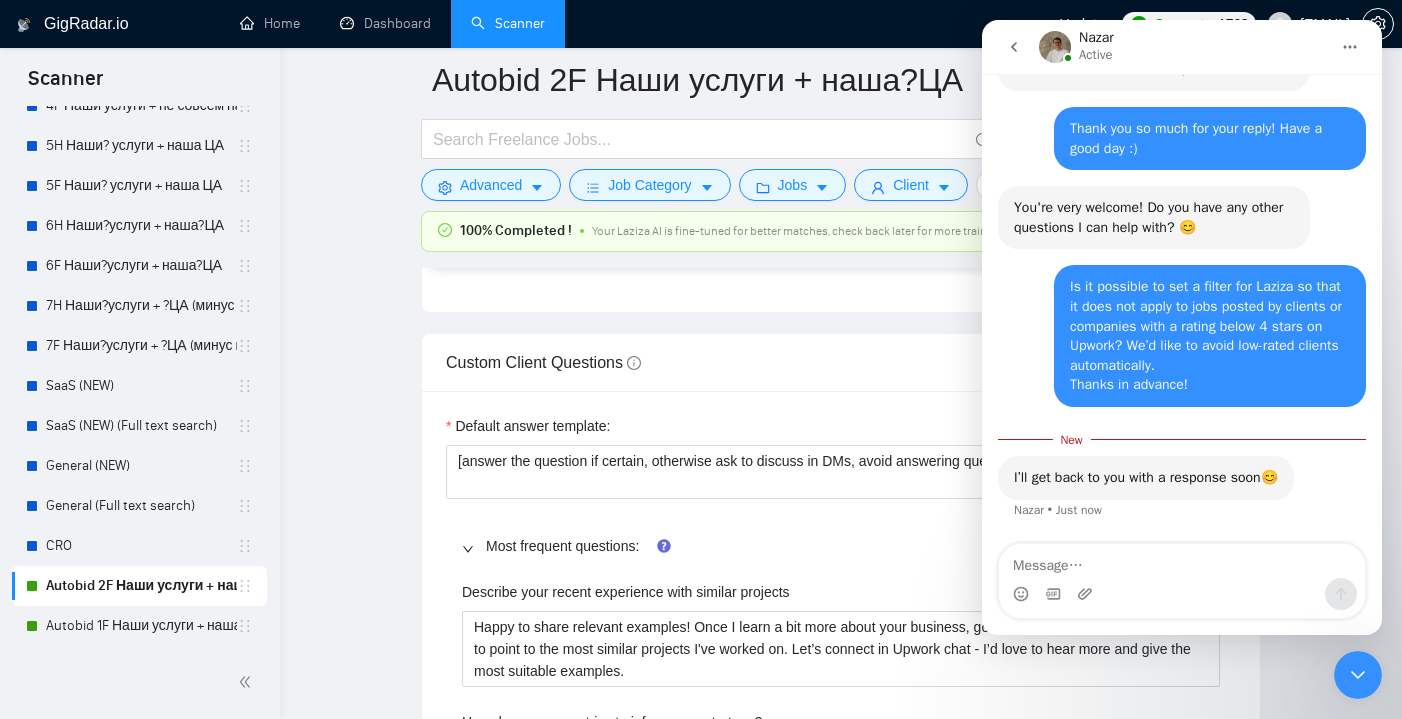 click on "Most frequent questions:" at bounding box center [853, 546] 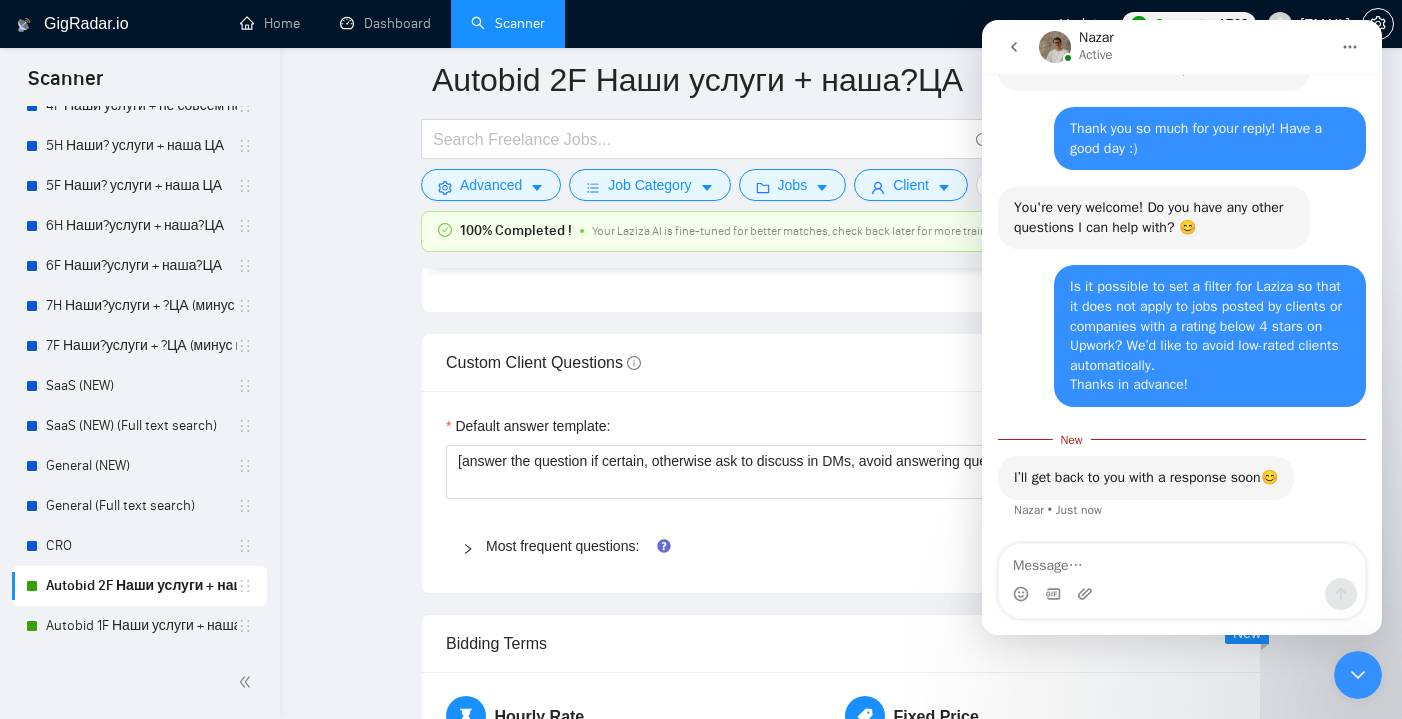 click at bounding box center (1358, 675) 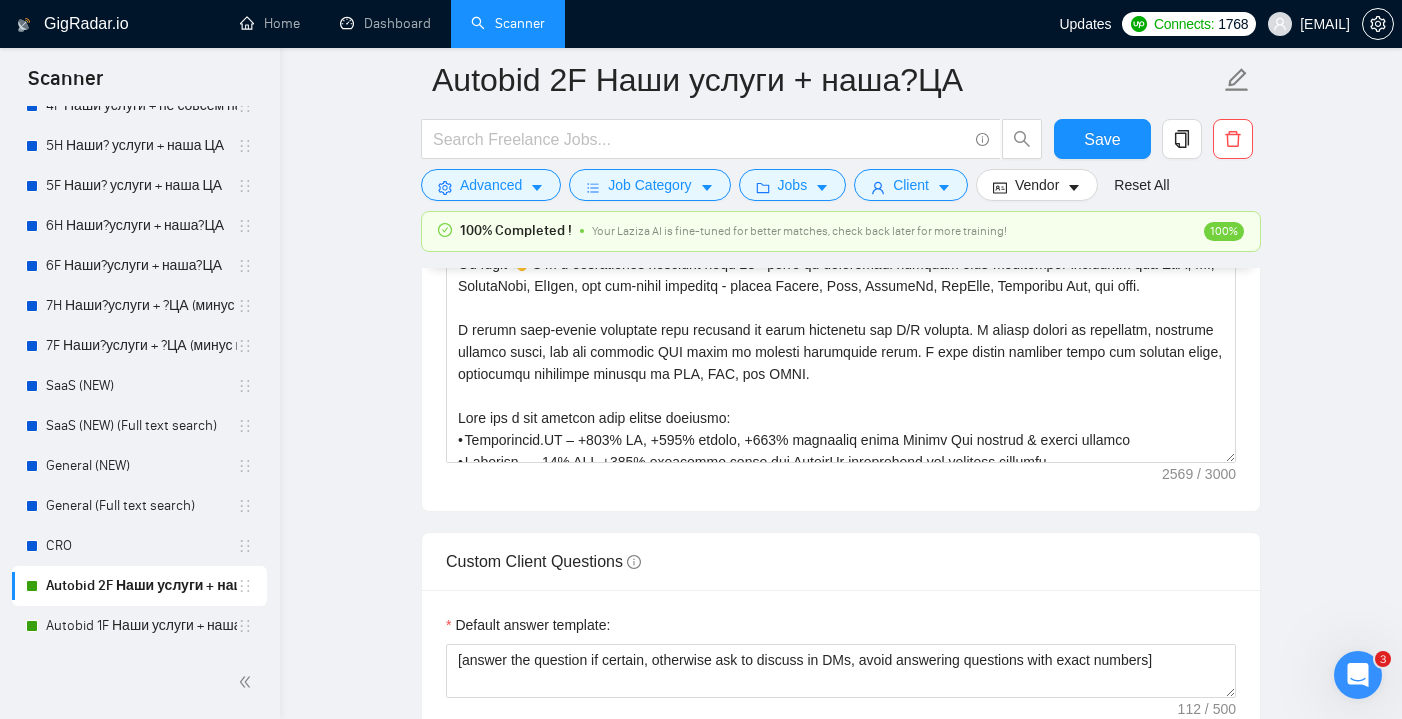 scroll, scrollTop: 2862, scrollLeft: 0, axis: vertical 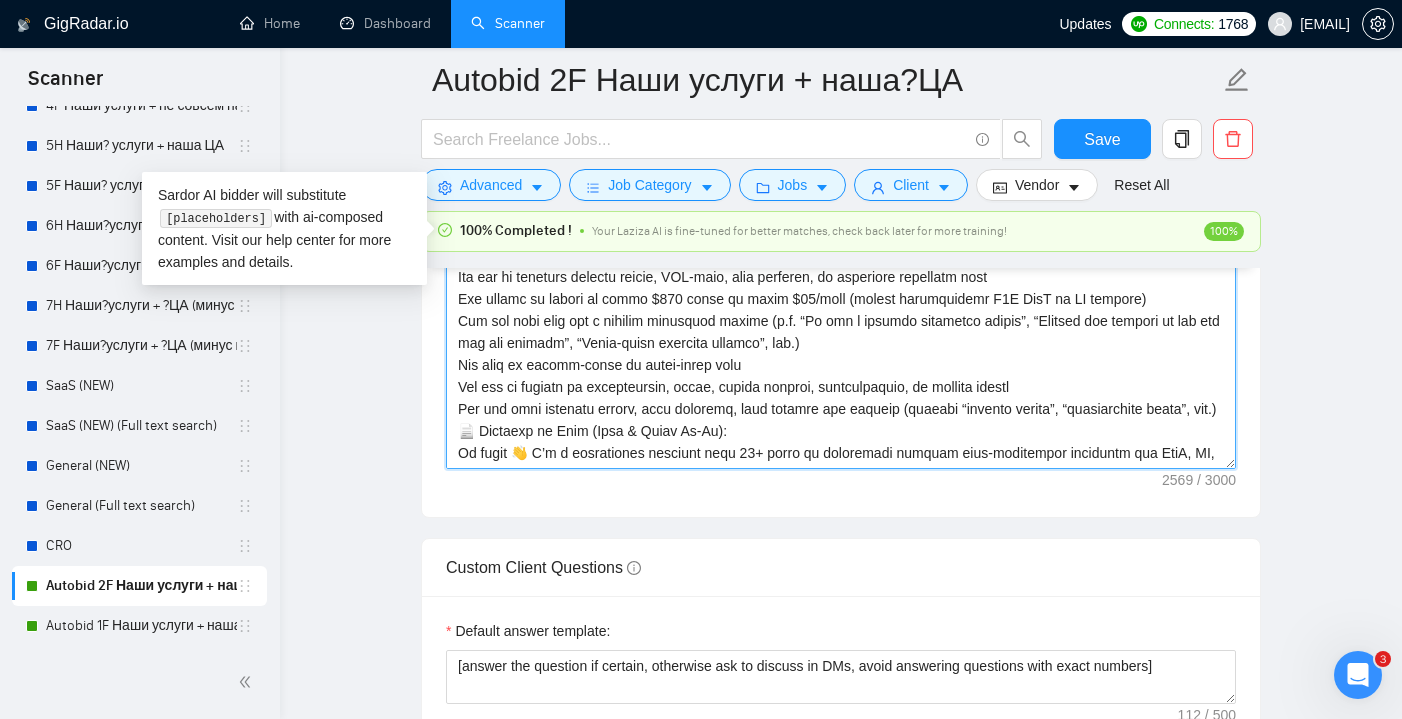 drag, startPoint x: 538, startPoint y: 421, endPoint x: 449, endPoint y: 320, distance: 134.61798 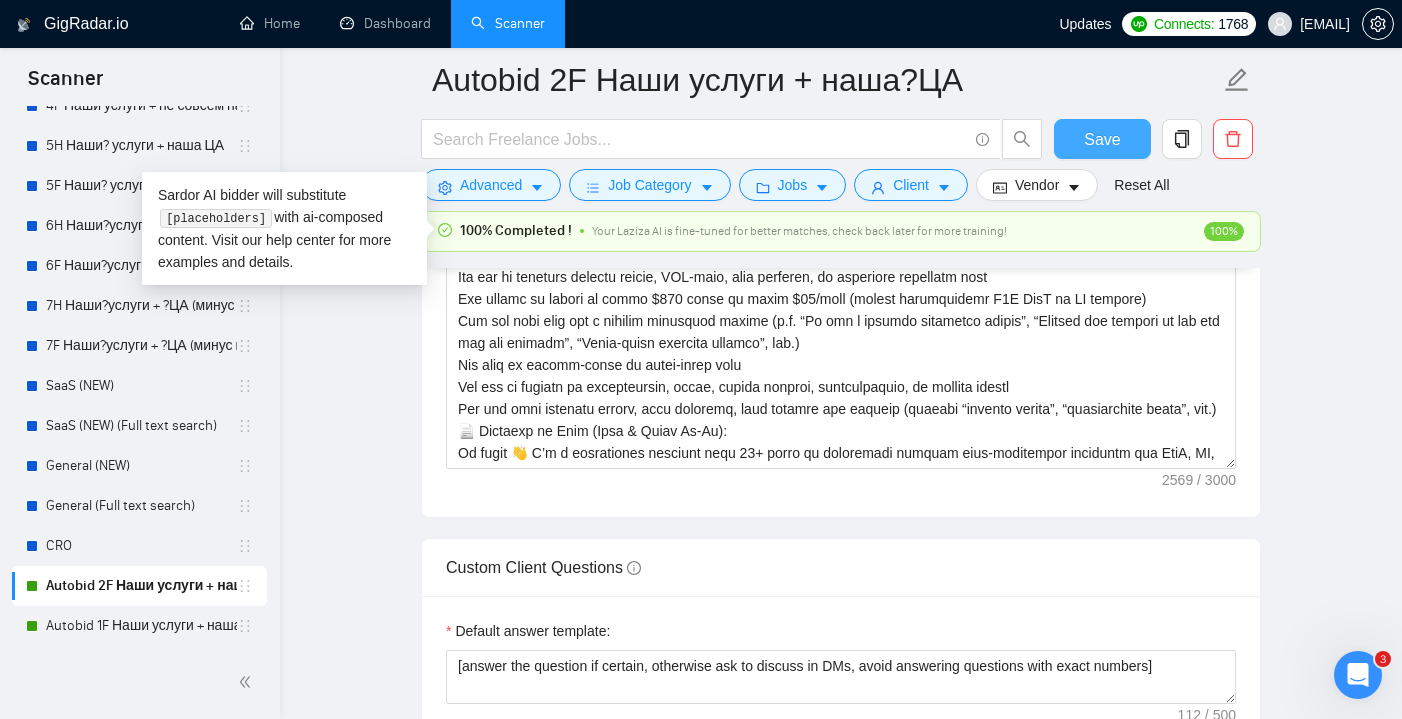 click on "Save" at bounding box center [1102, 139] 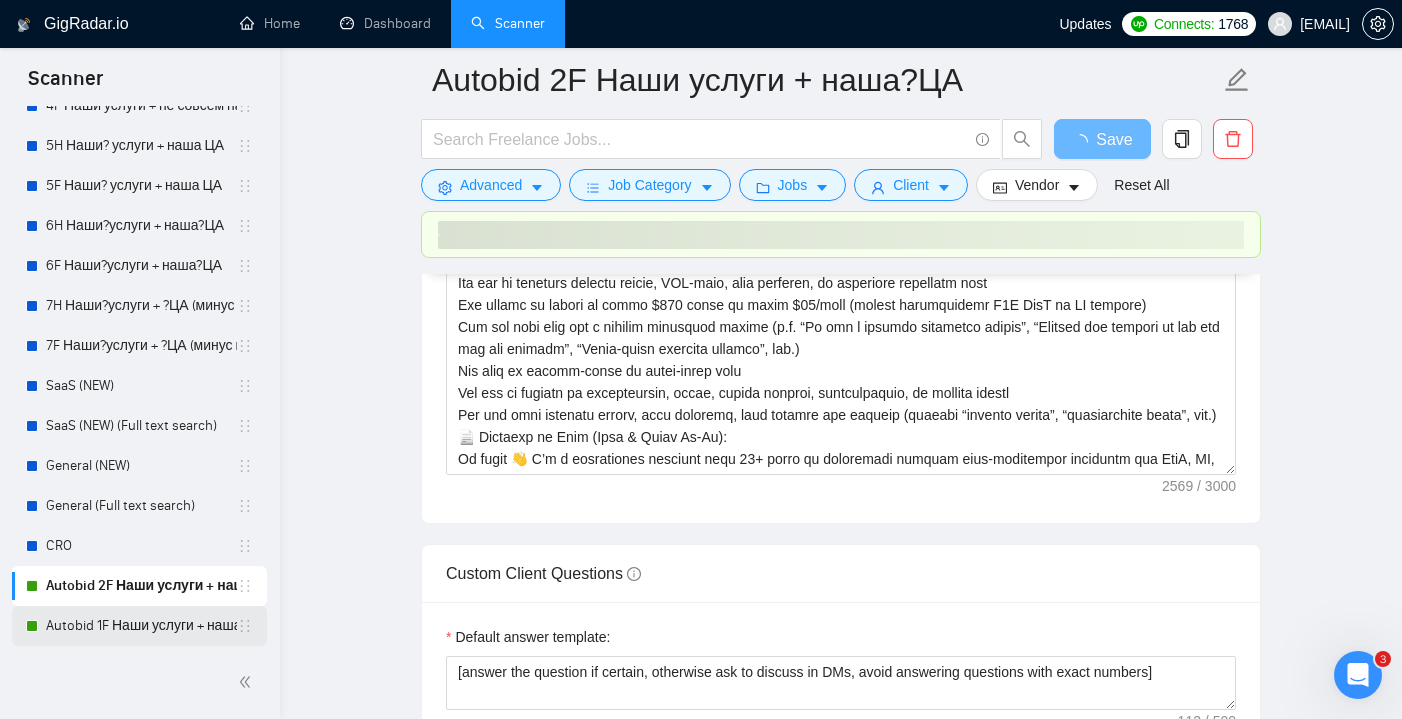 click on "Autobid 1F Наши услуги + наша ЦА" at bounding box center [141, 626] 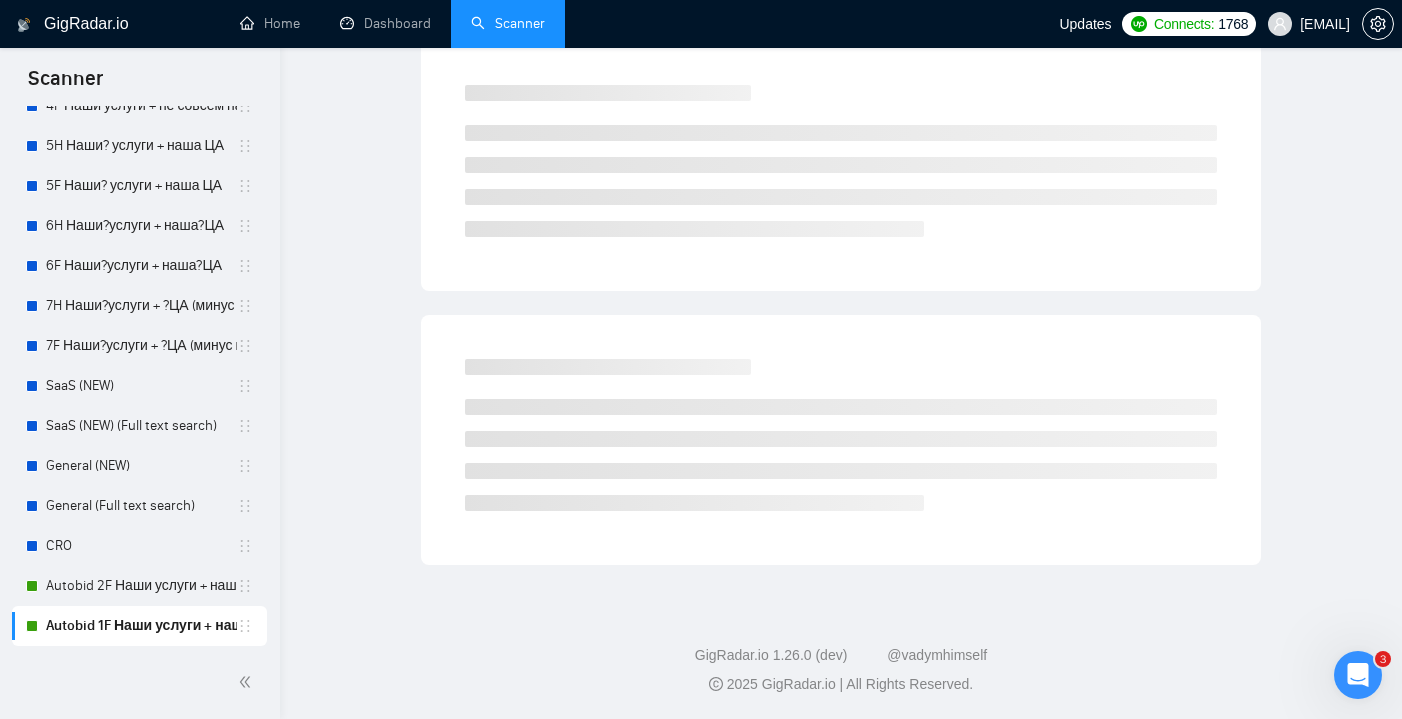 scroll, scrollTop: 58, scrollLeft: 0, axis: vertical 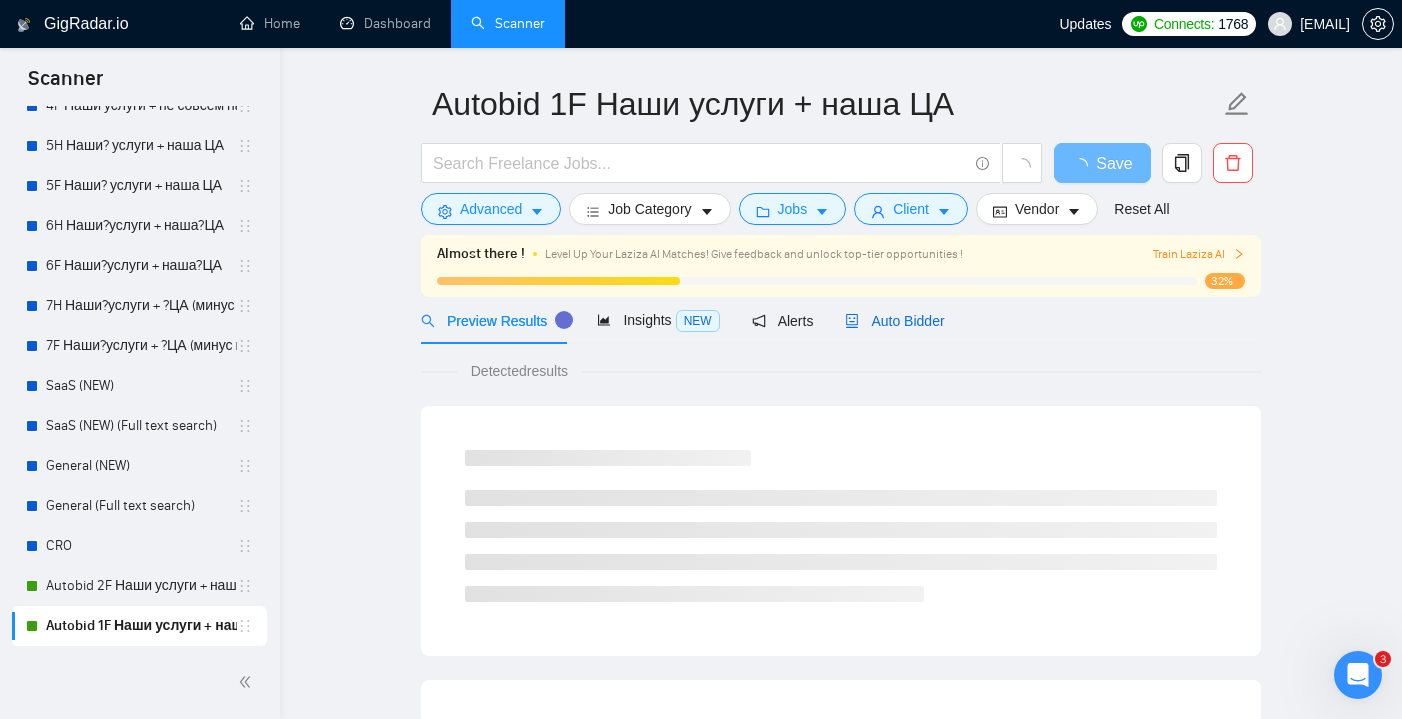 click on "Auto Bidder" at bounding box center (894, 321) 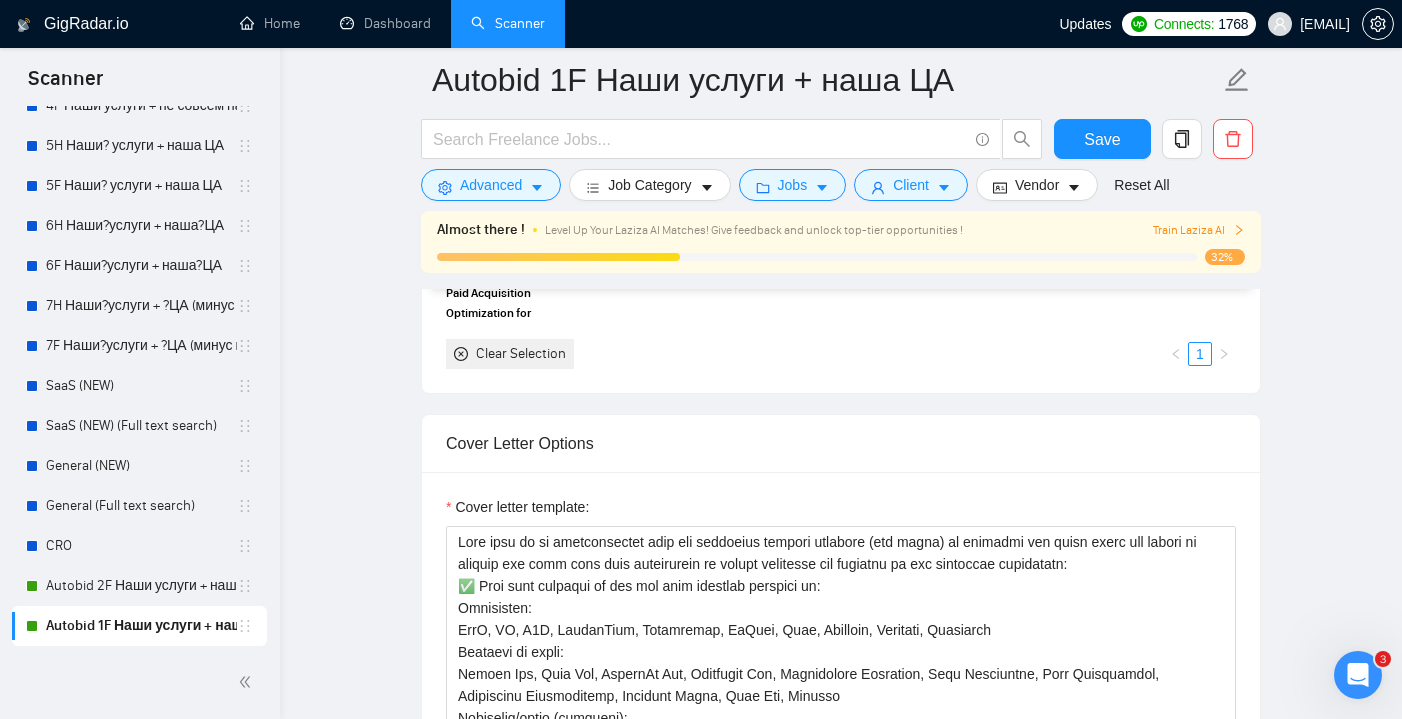 scroll, scrollTop: 2430, scrollLeft: 0, axis: vertical 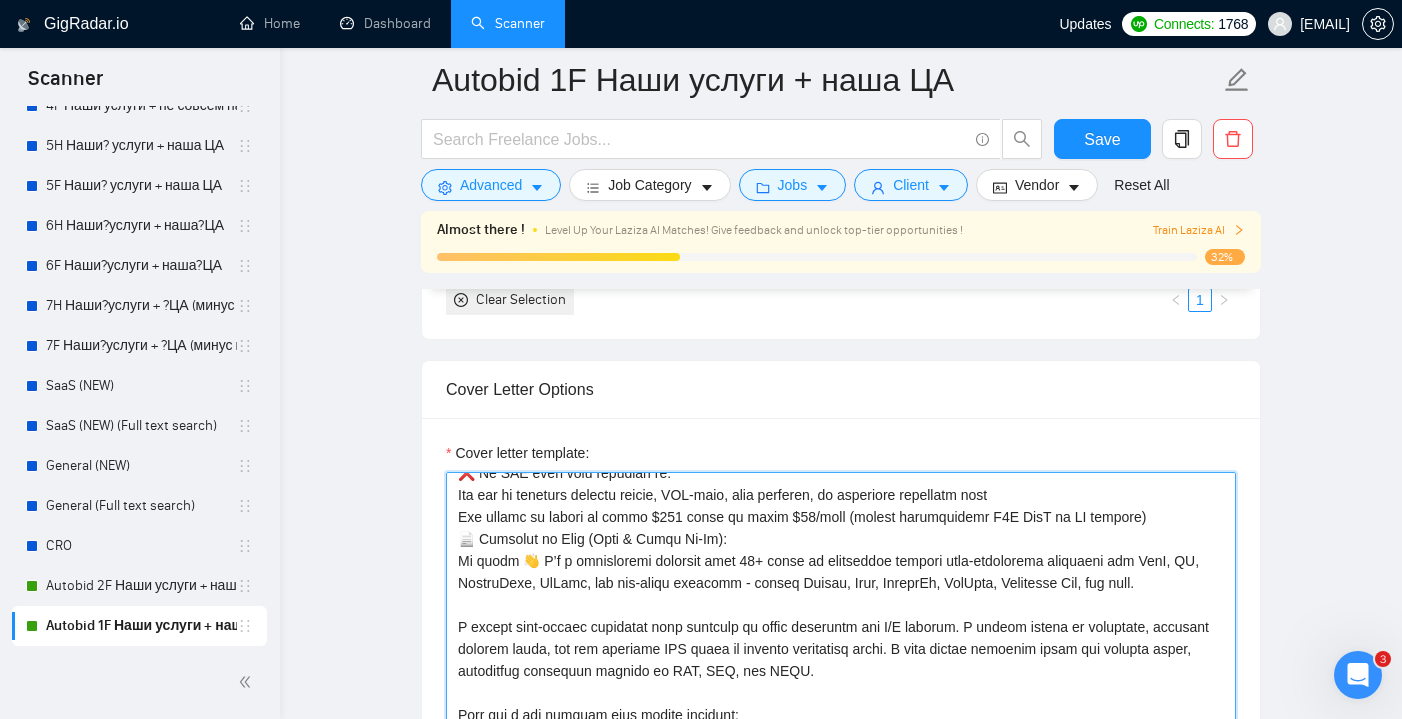 click on "Cover letter template:" at bounding box center [841, 697] 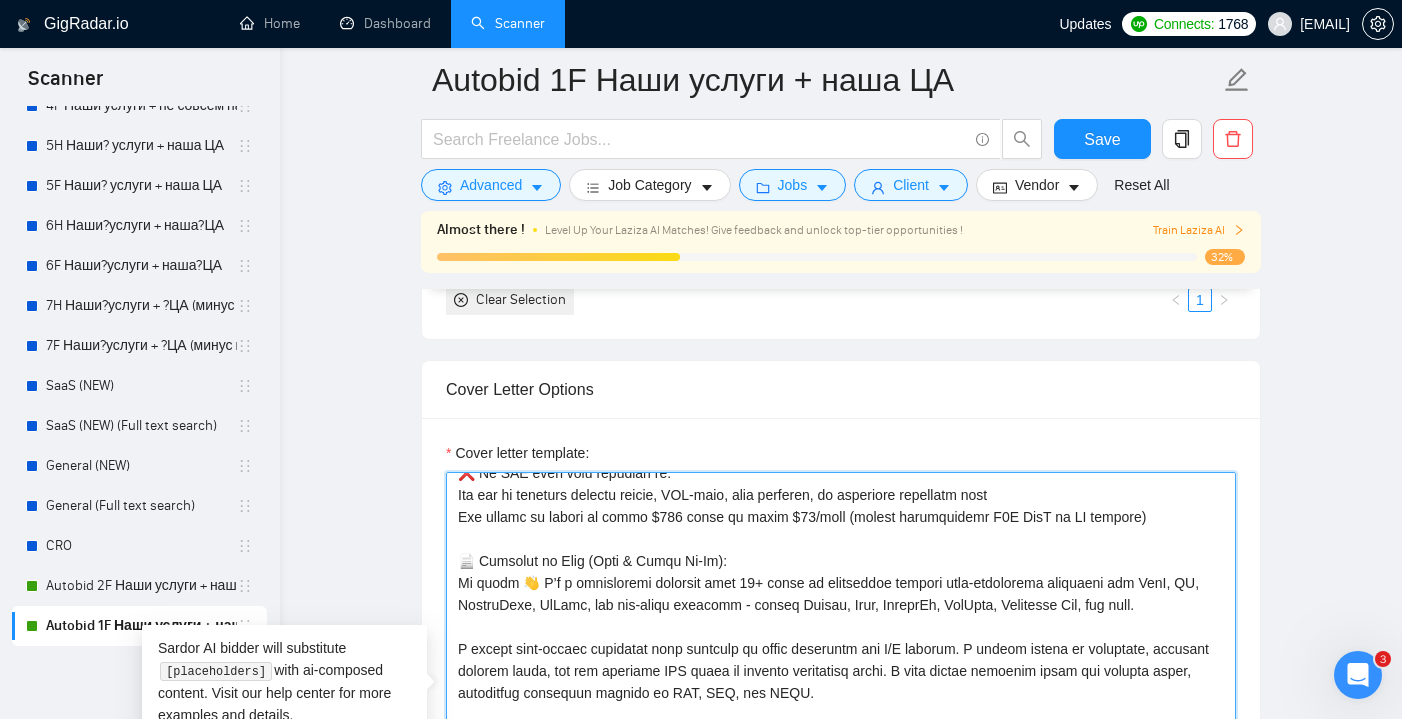paste on "The job says they are a digital marketing agency (e.g. “We are a digital marketing agency”, “Looking for someone to run ads for our clients”, “White-label campaign support”, etc.)
The role is junior-level or entry-level only
The job is related to spirituality, tarot, energy healing, manifestation, or similar niches
The job post mentions ebooks, info products, lead magnets for courses (example “passive income”, “dropshipping store”, etc.)" 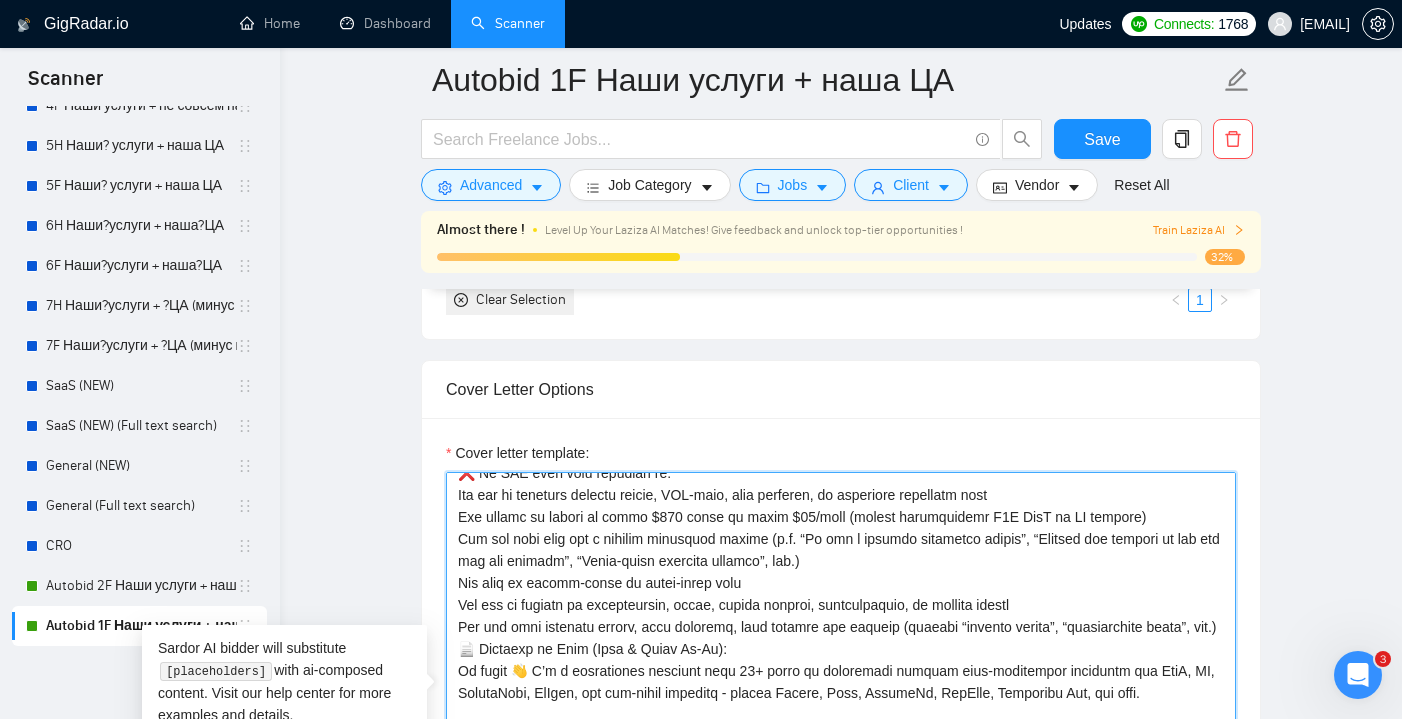 drag, startPoint x: 558, startPoint y: 648, endPoint x: 453, endPoint y: 538, distance: 152.06906 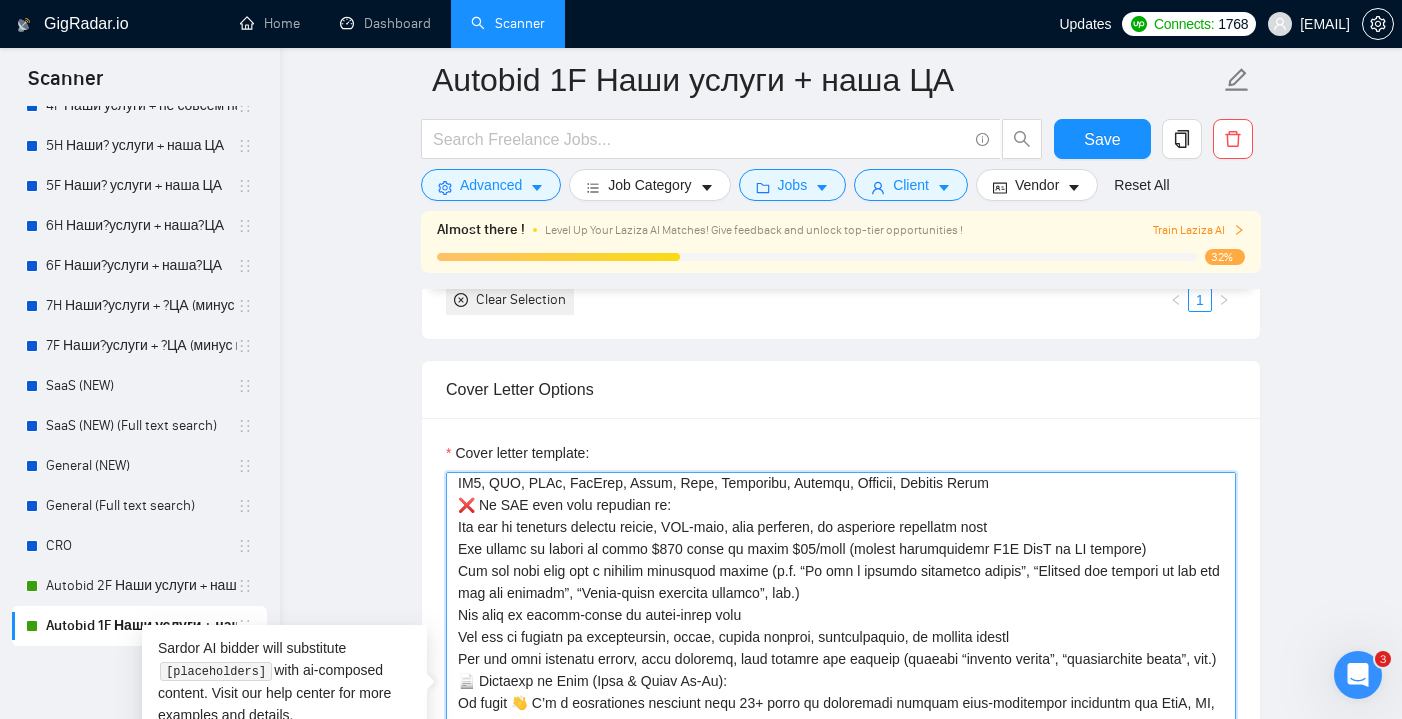 drag, startPoint x: 695, startPoint y: 502, endPoint x: 457, endPoint y: 498, distance: 238.03362 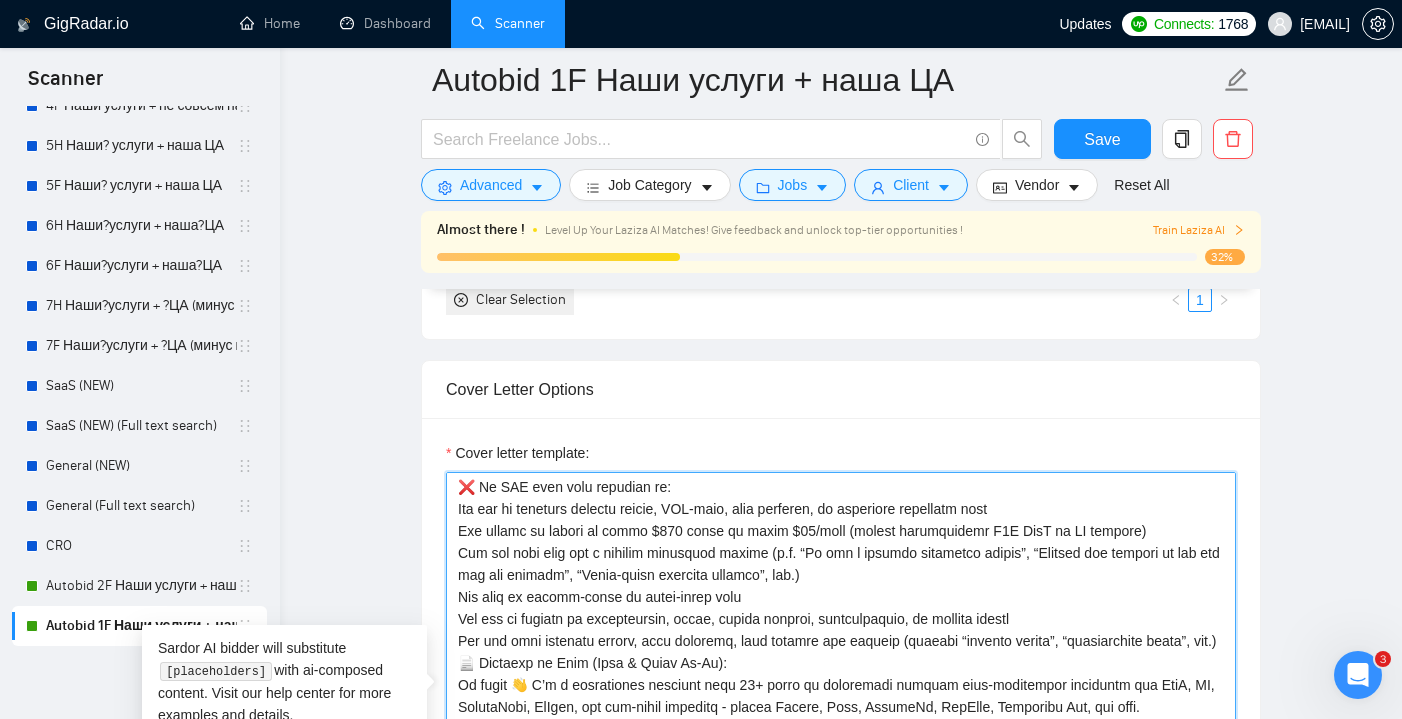 scroll, scrollTop: 231, scrollLeft: 0, axis: vertical 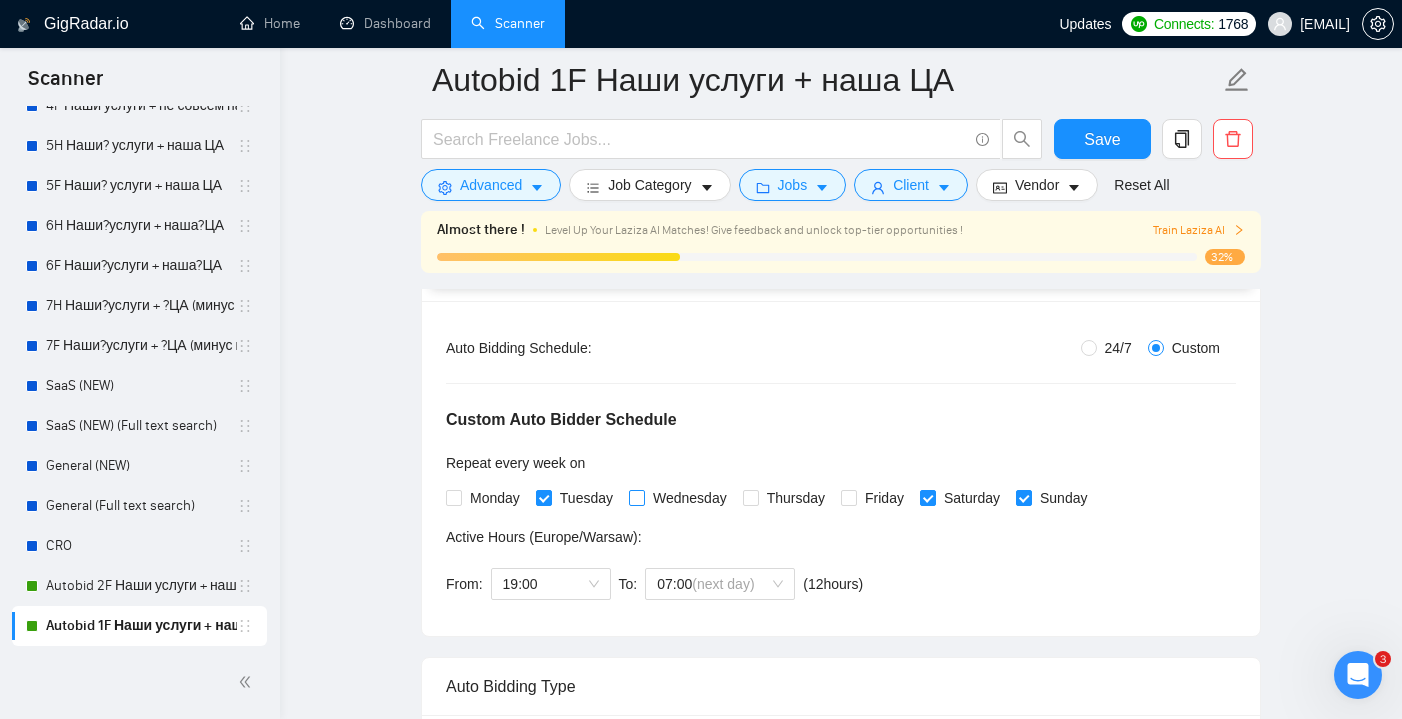 click on "Wednesday" at bounding box center (636, 497) 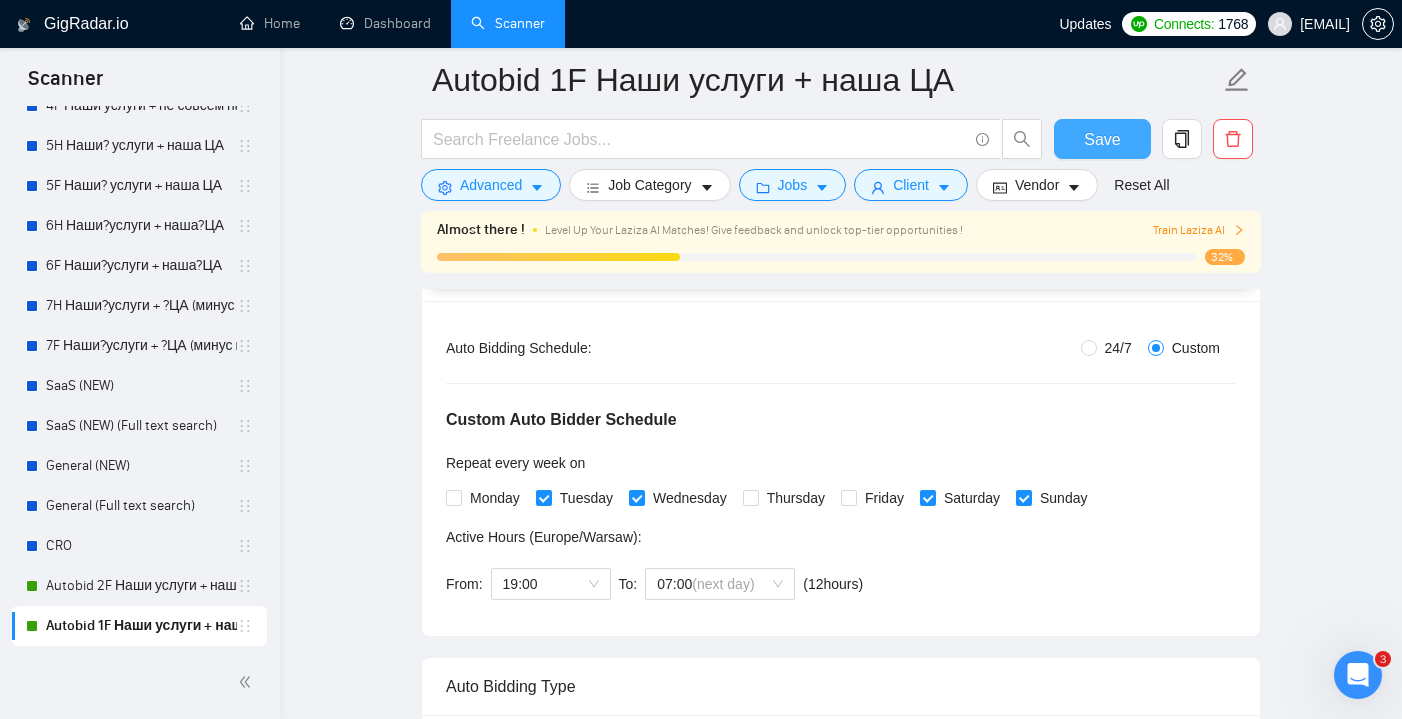 click on "Save" at bounding box center (1102, 139) 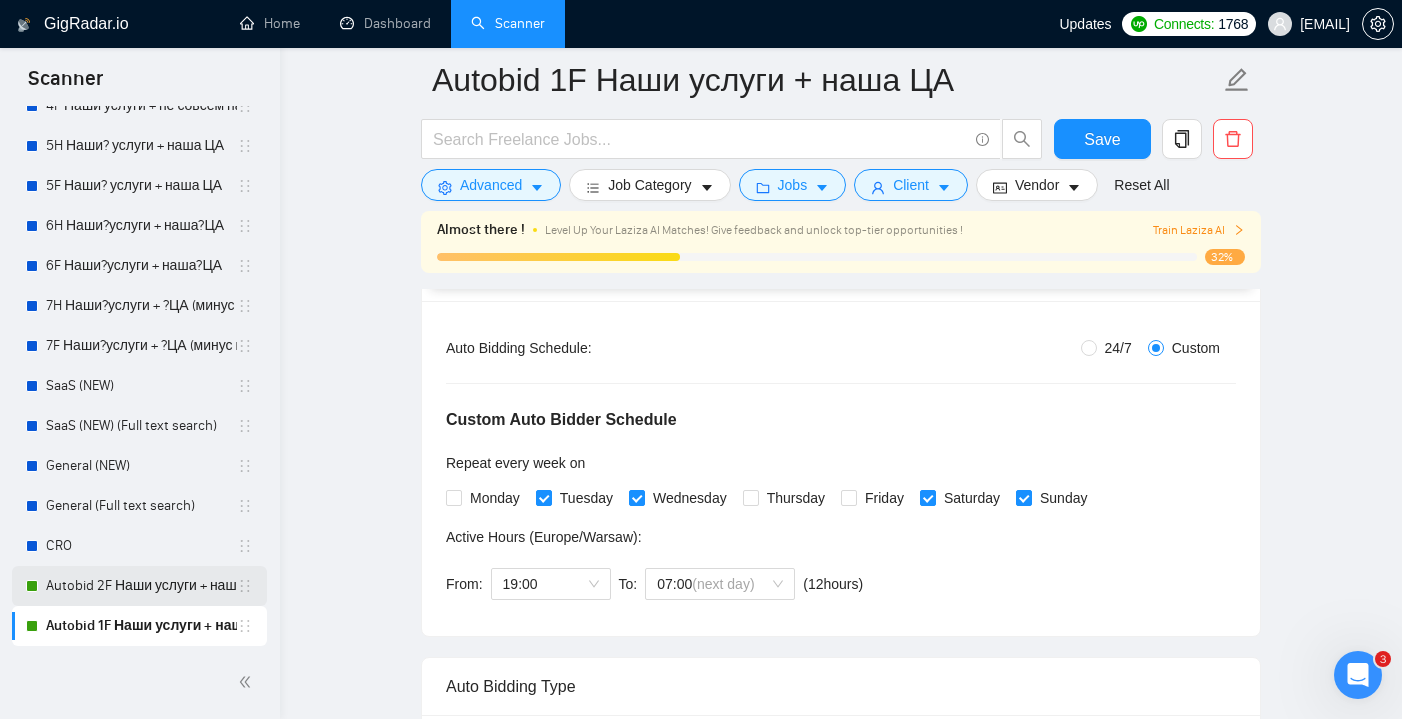 click on "Autobid 2F Наши услуги + наша?ЦА" at bounding box center [141, 586] 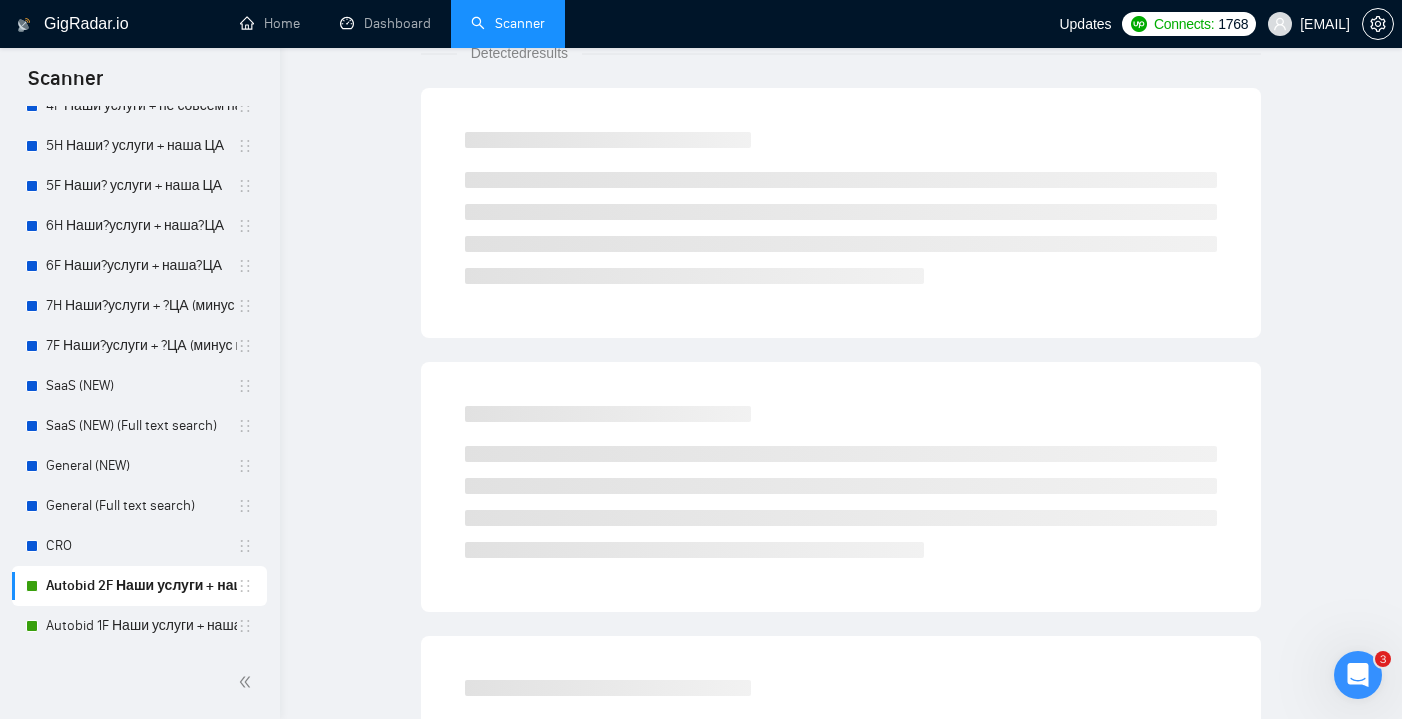 scroll, scrollTop: 52, scrollLeft: 0, axis: vertical 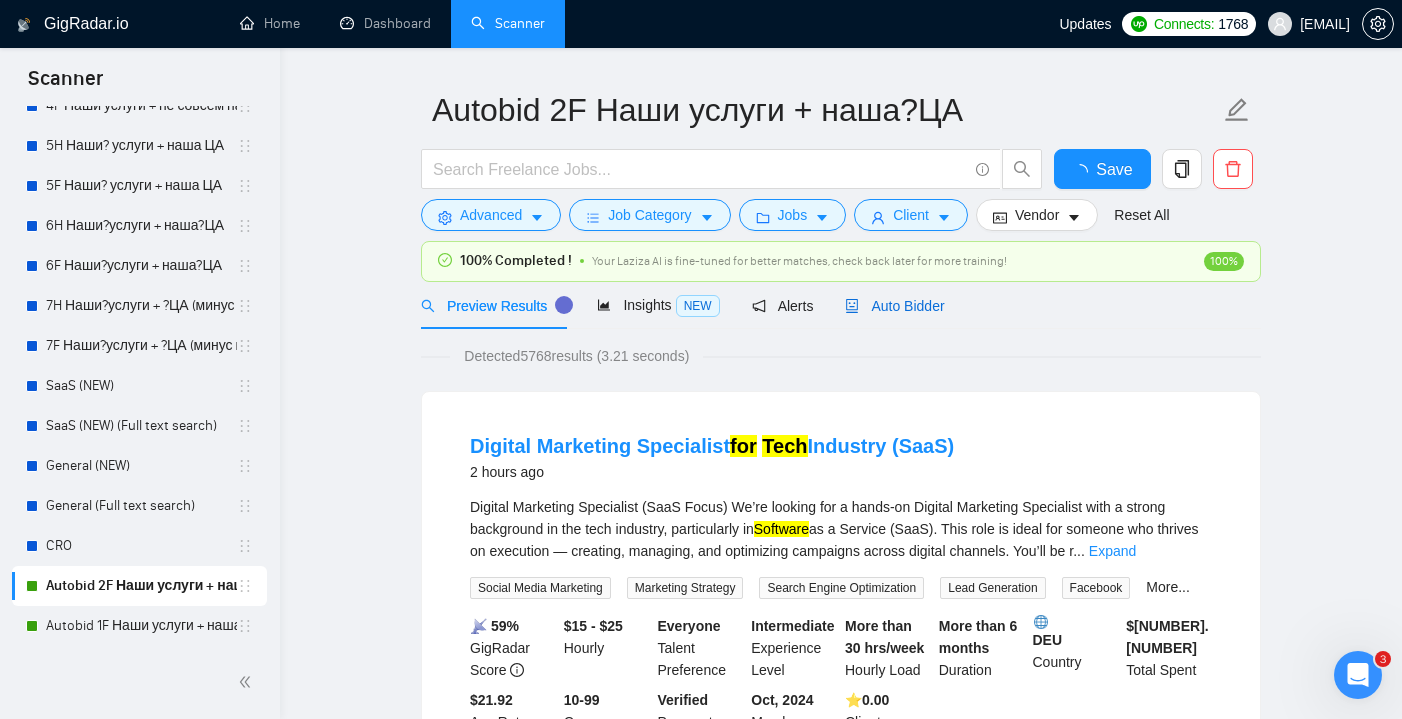 click on "Auto Bidder" at bounding box center (894, 306) 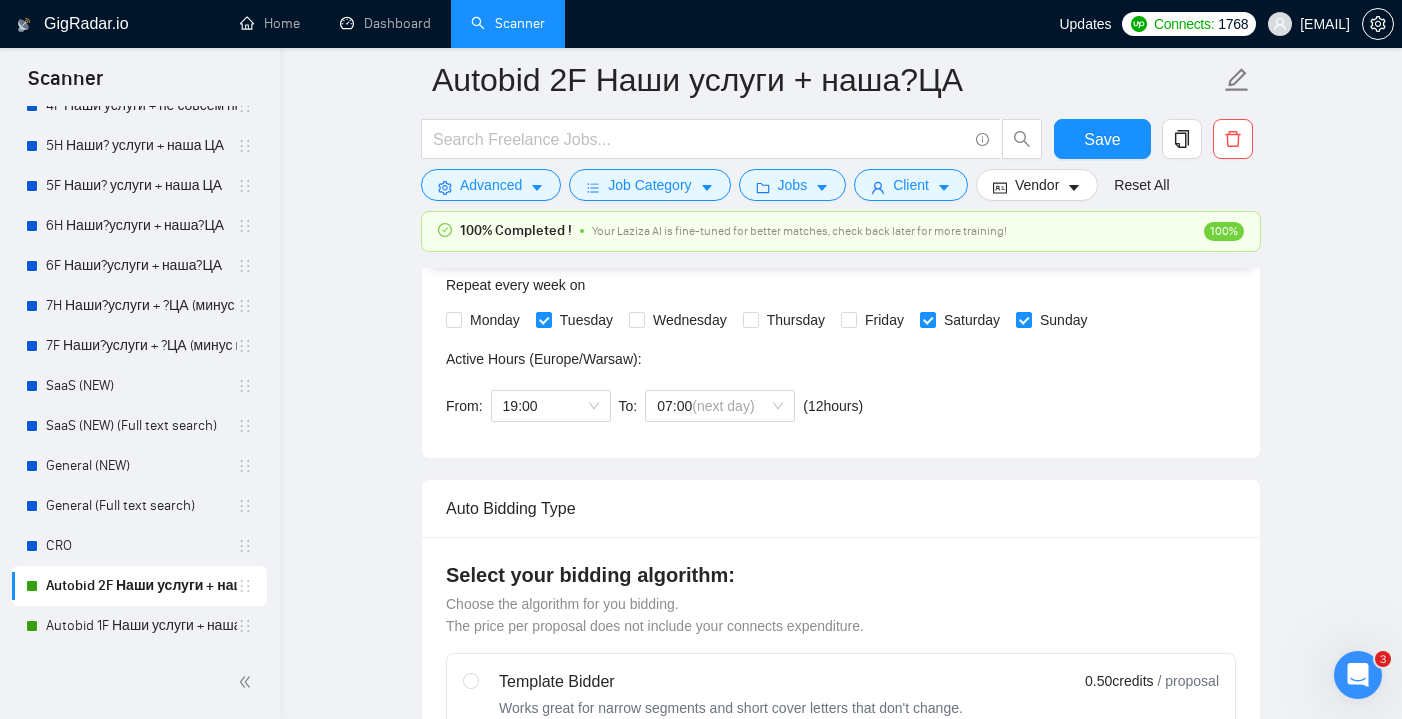 scroll, scrollTop: 509, scrollLeft: 0, axis: vertical 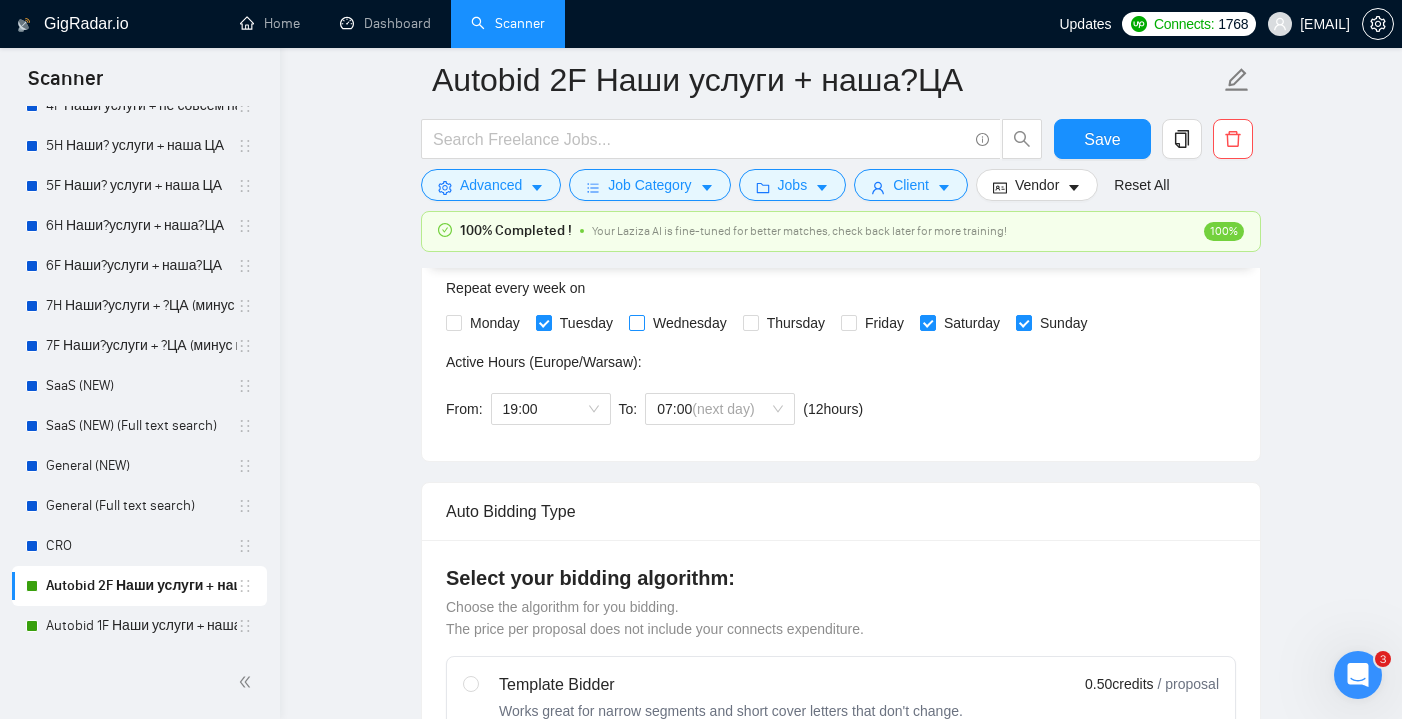 click on "Wednesday" at bounding box center (636, 322) 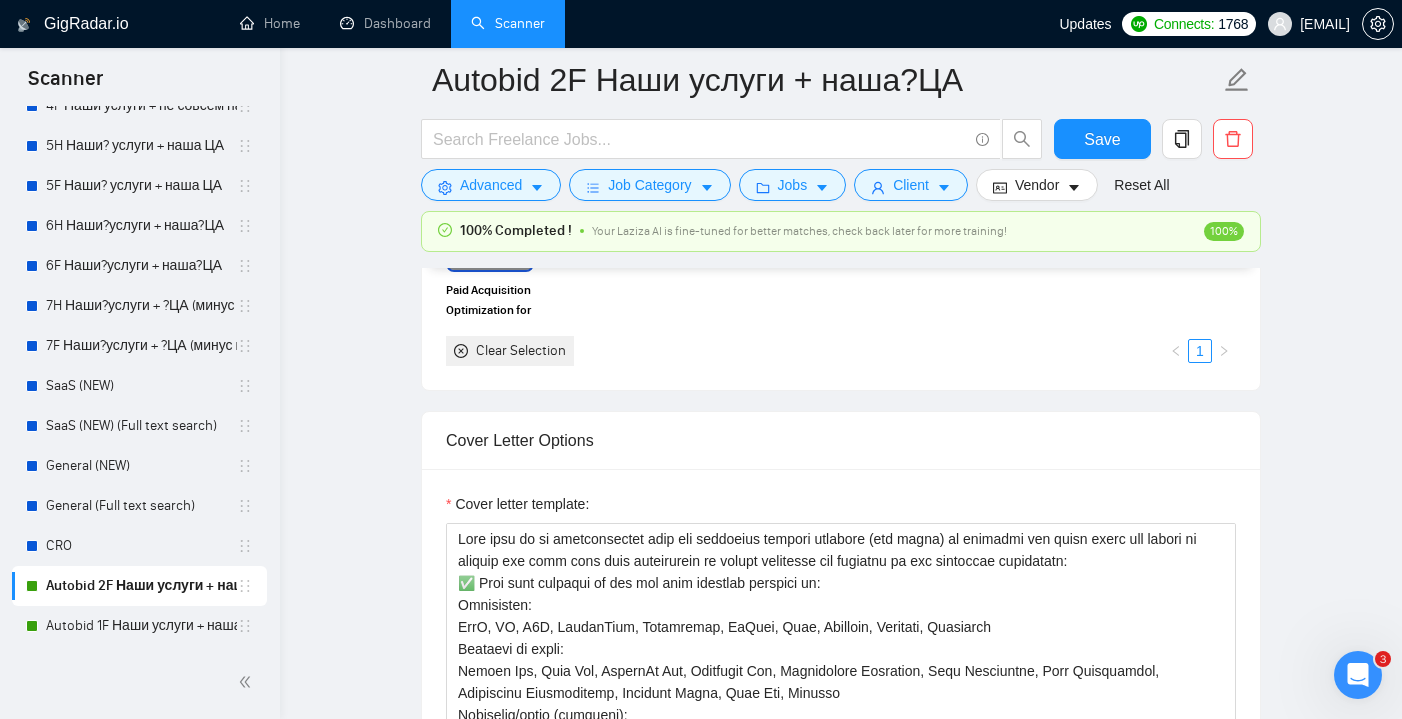 scroll, scrollTop: 2365, scrollLeft: 0, axis: vertical 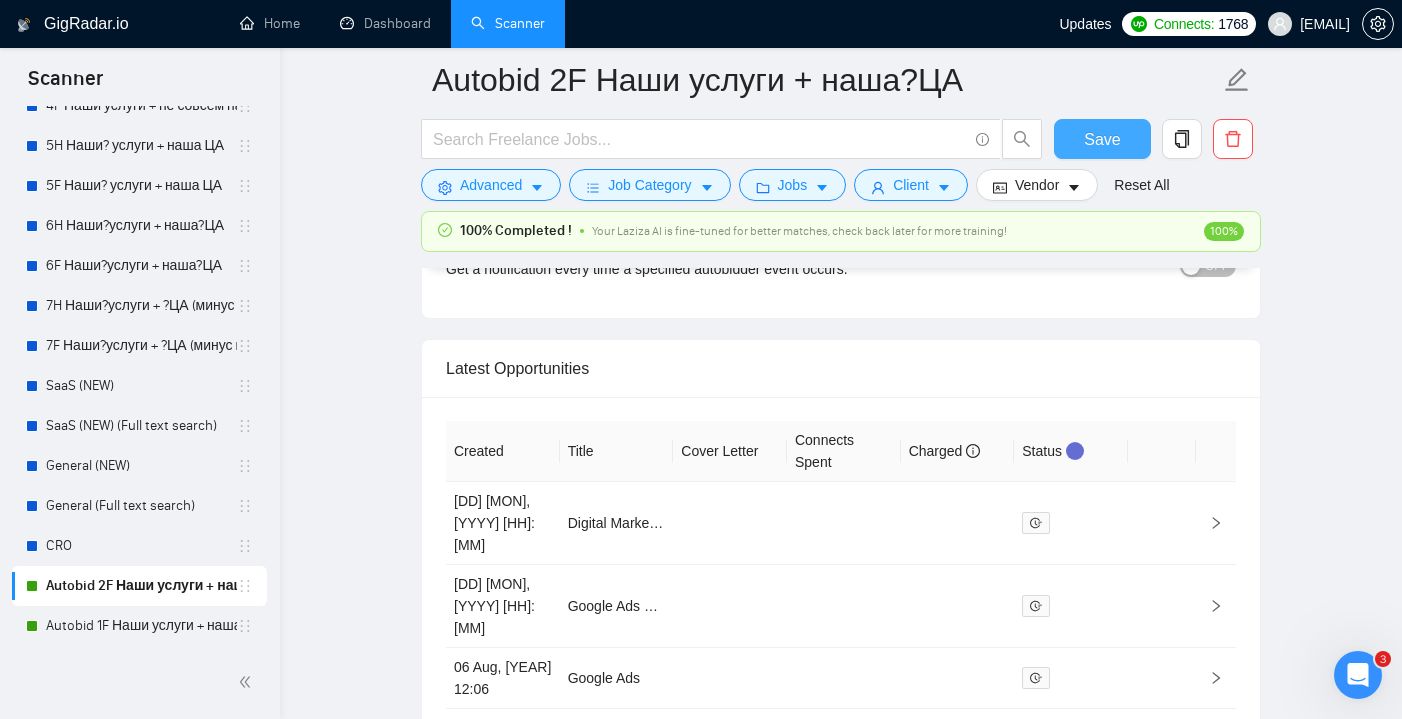 click on "Save" at bounding box center (1102, 139) 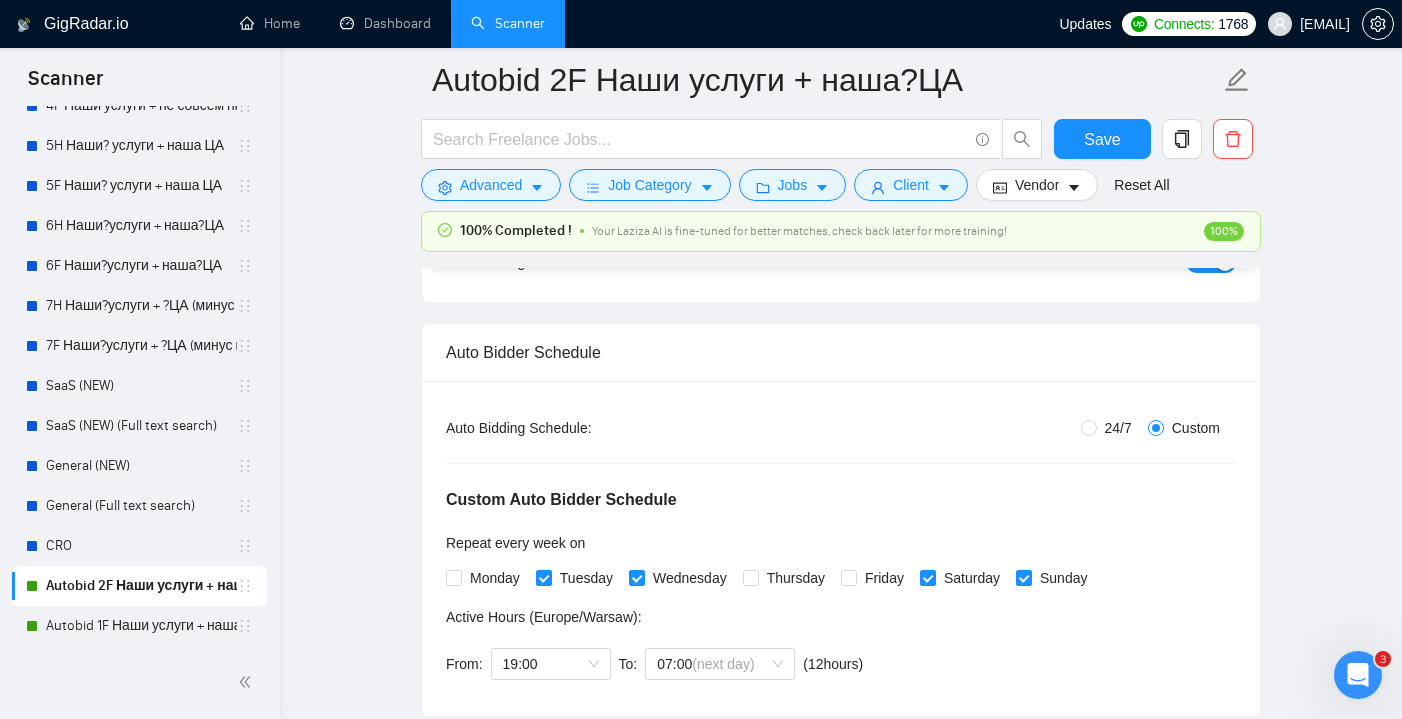 scroll, scrollTop: 253, scrollLeft: 0, axis: vertical 